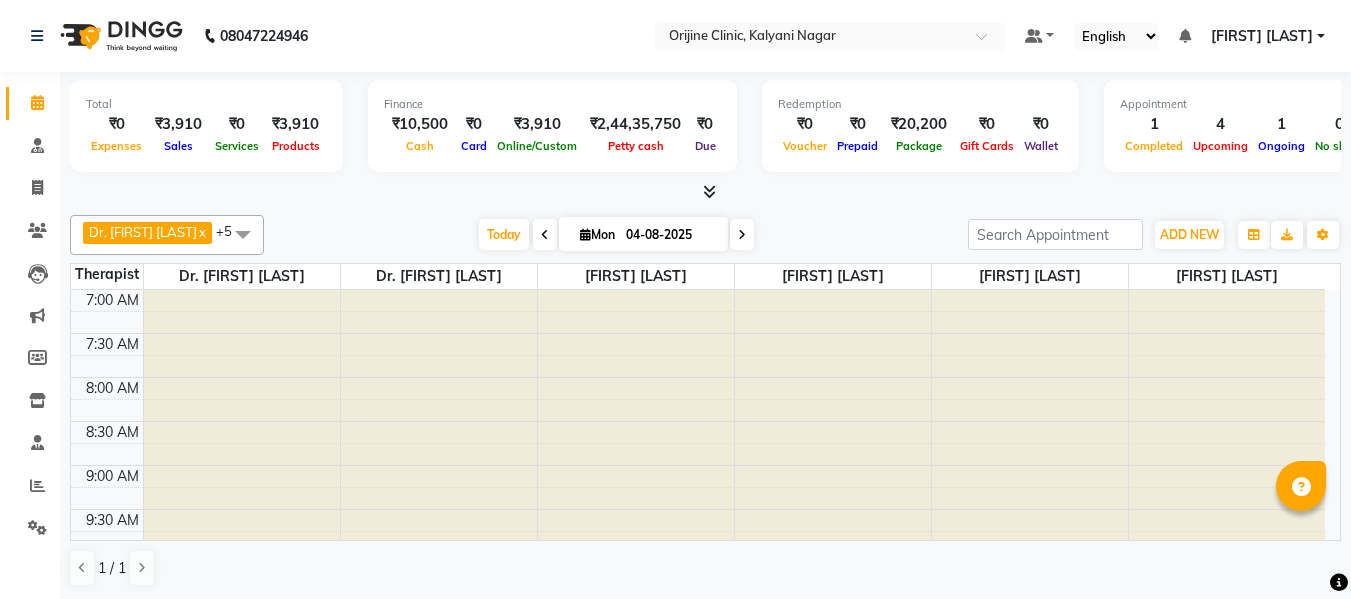 scroll, scrollTop: 0, scrollLeft: 0, axis: both 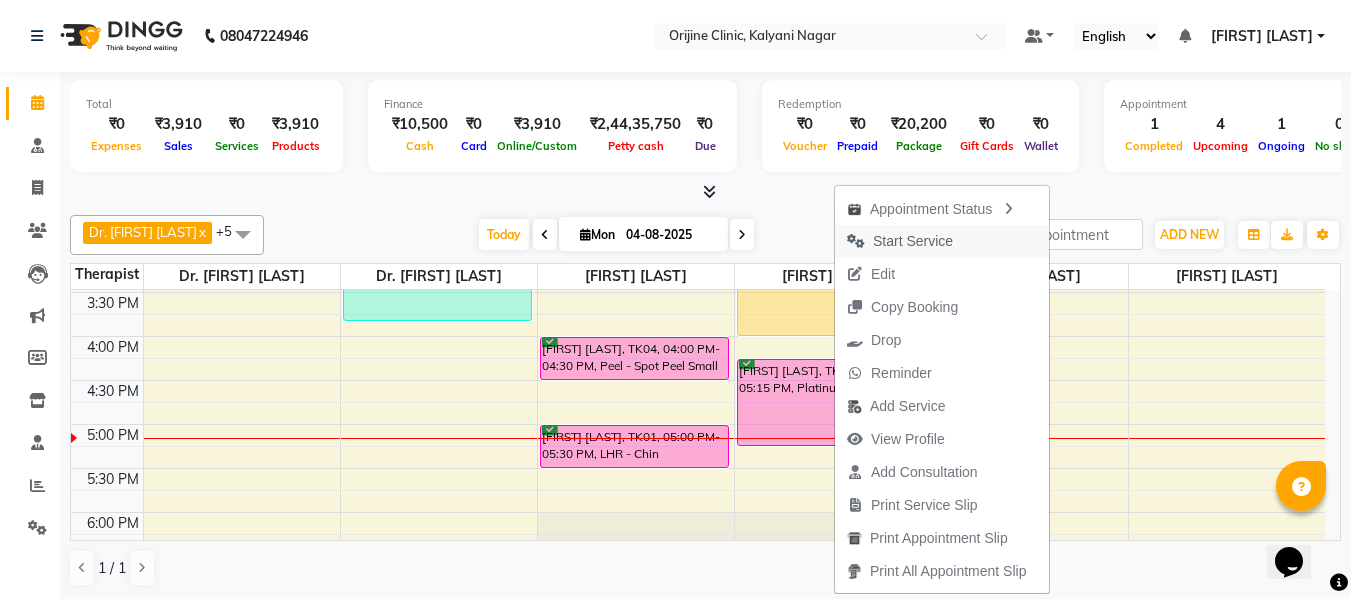 click on "Start Service" at bounding box center (913, 241) 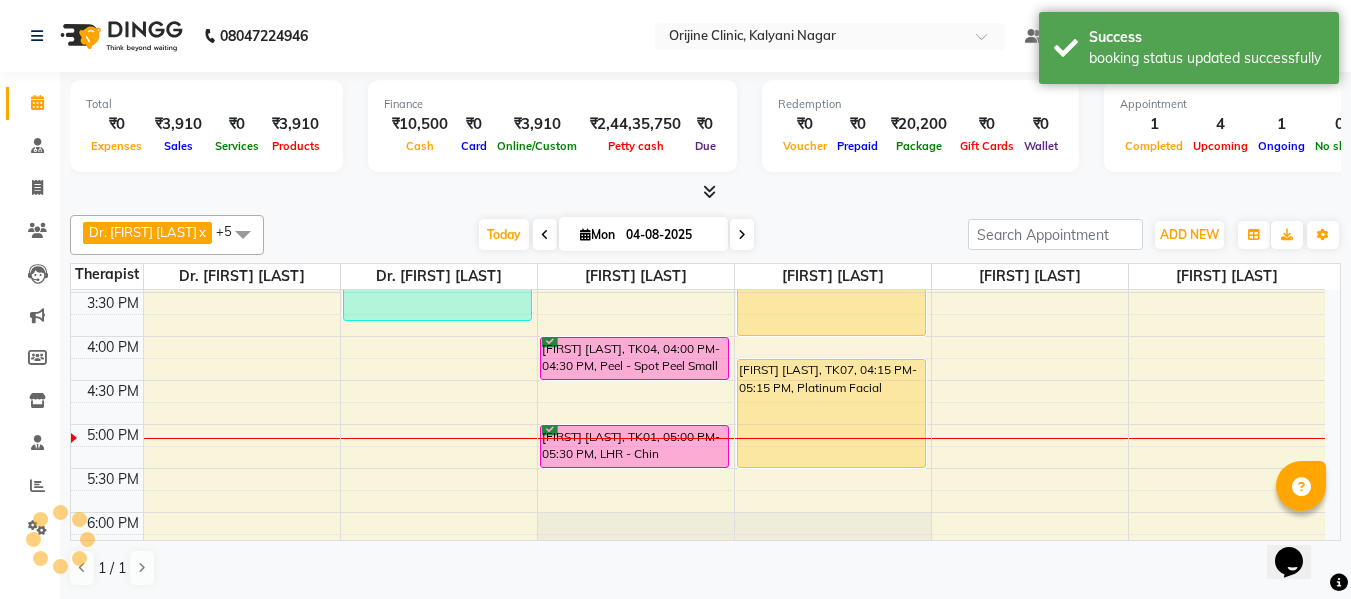 drag, startPoint x: 787, startPoint y: 446, endPoint x: 790, endPoint y: 460, distance: 14.3178215 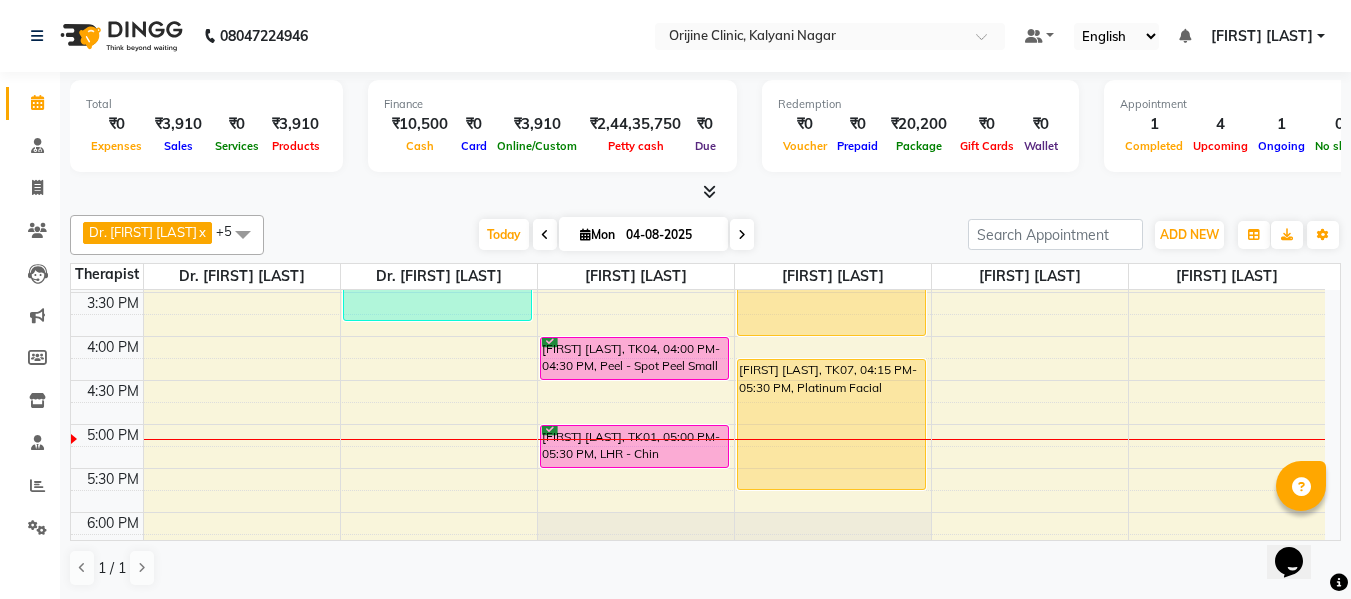 drag, startPoint x: 781, startPoint y: 465, endPoint x: 784, endPoint y: 483, distance: 18.248287 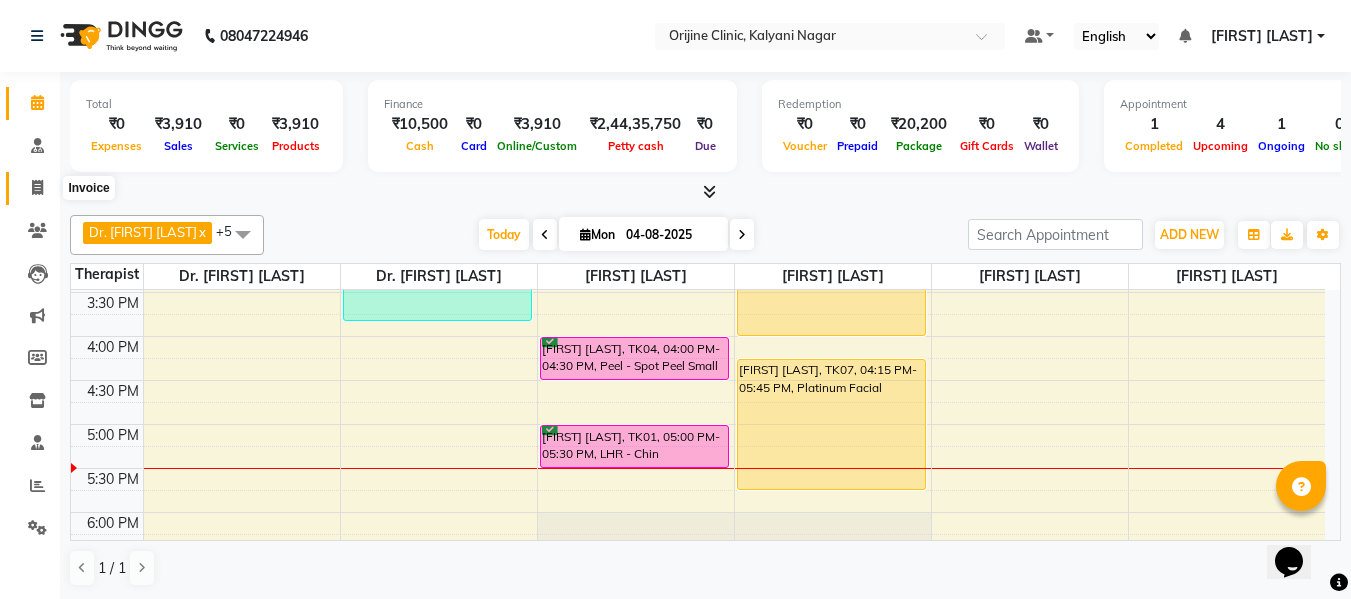 click 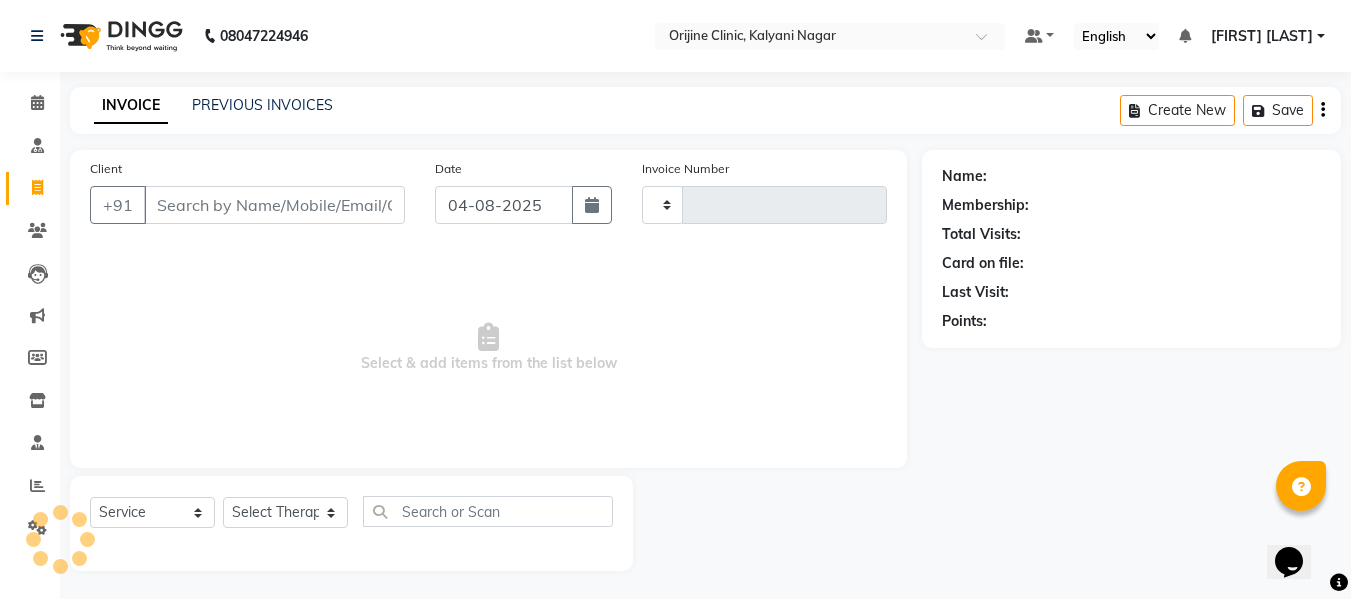 type on "0770" 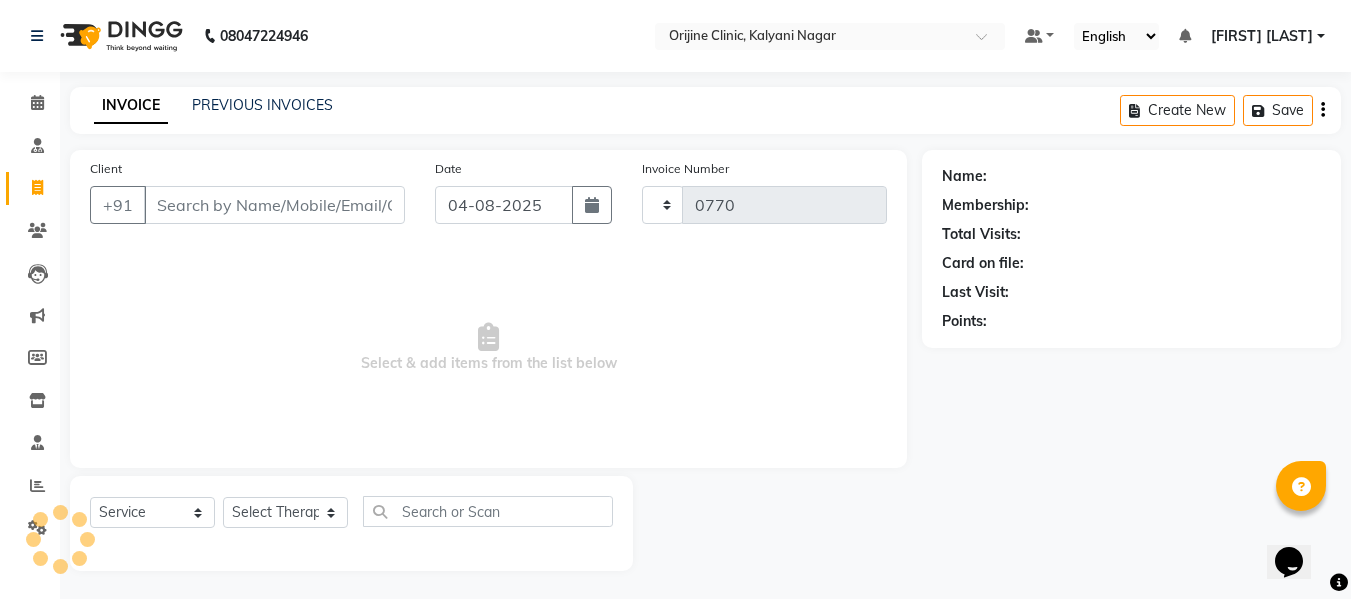 select on "702" 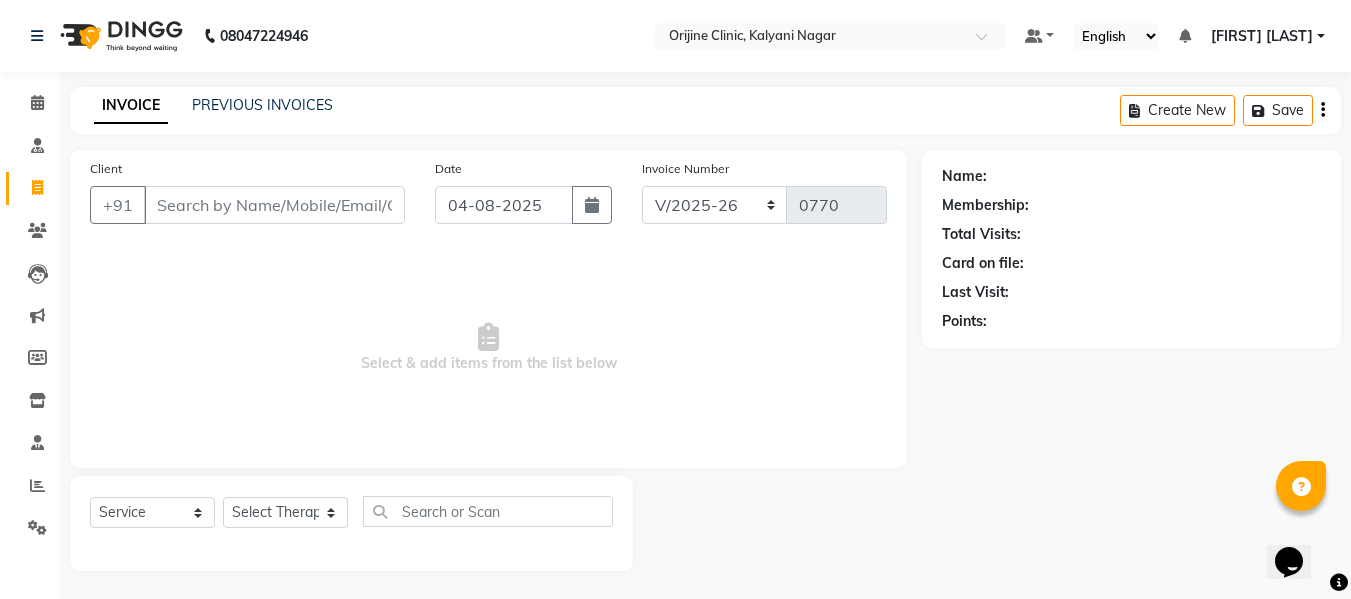 click on "Client" at bounding box center (274, 205) 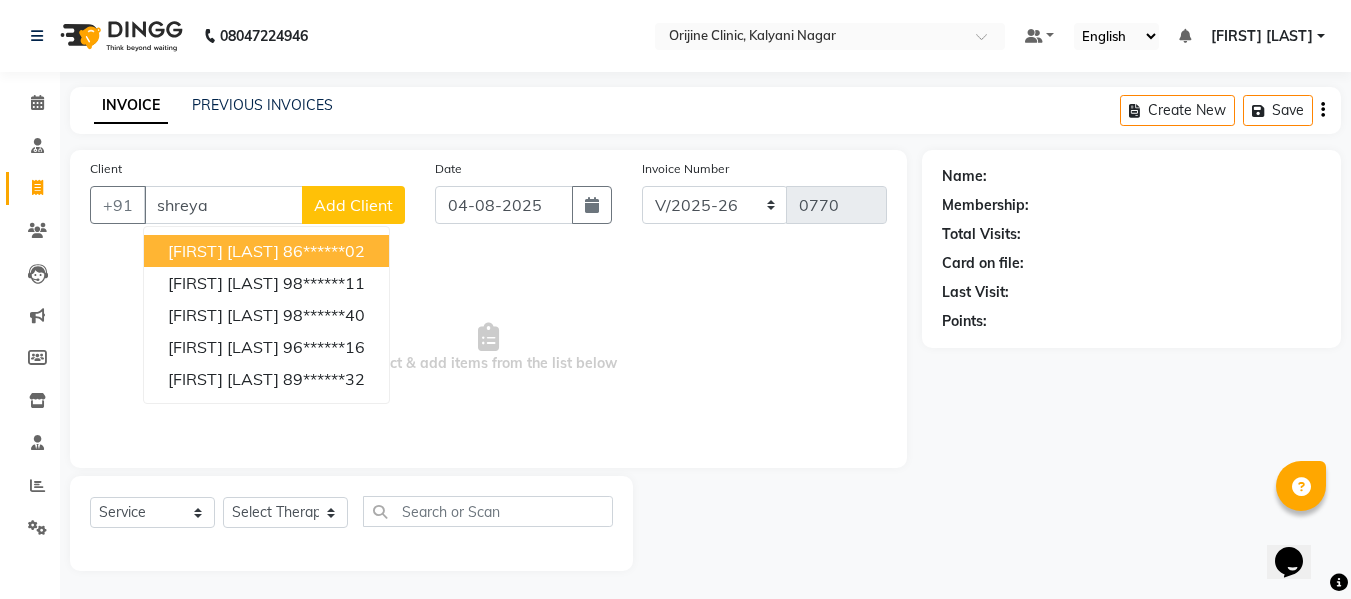 click on "Shreya Sharma" at bounding box center (223, 251) 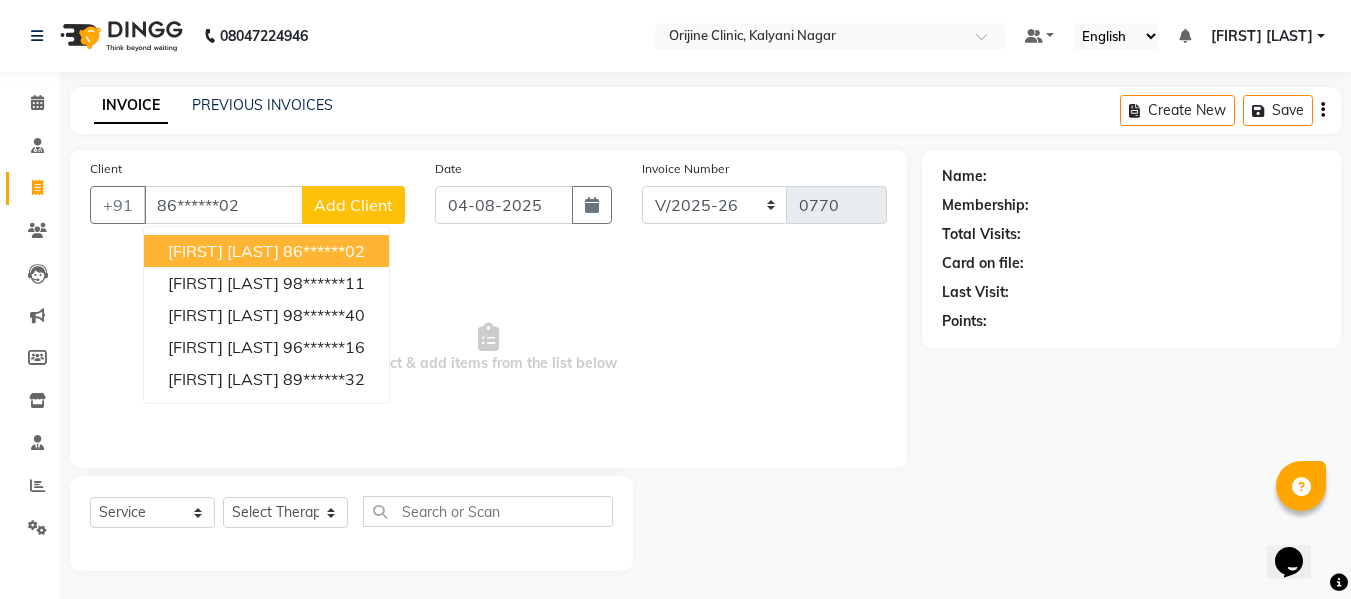 type on "86******02" 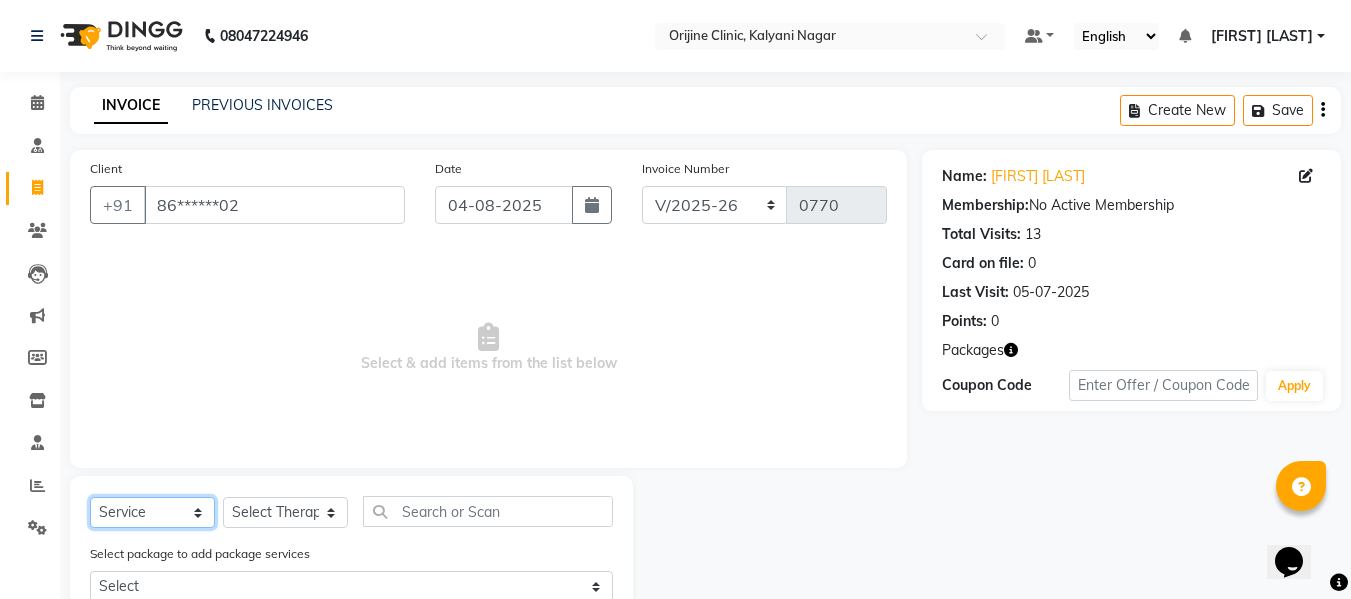 click on "Select  Service  Product  Membership  Package Voucher Prepaid Gift Card" 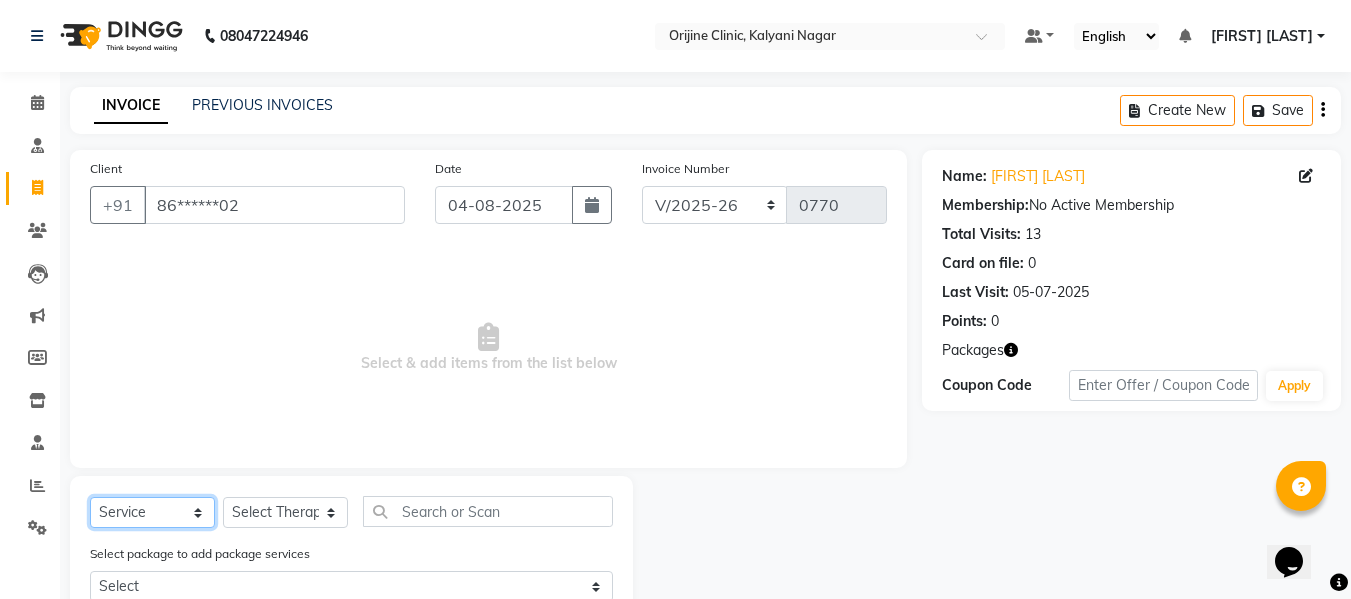 select on "package" 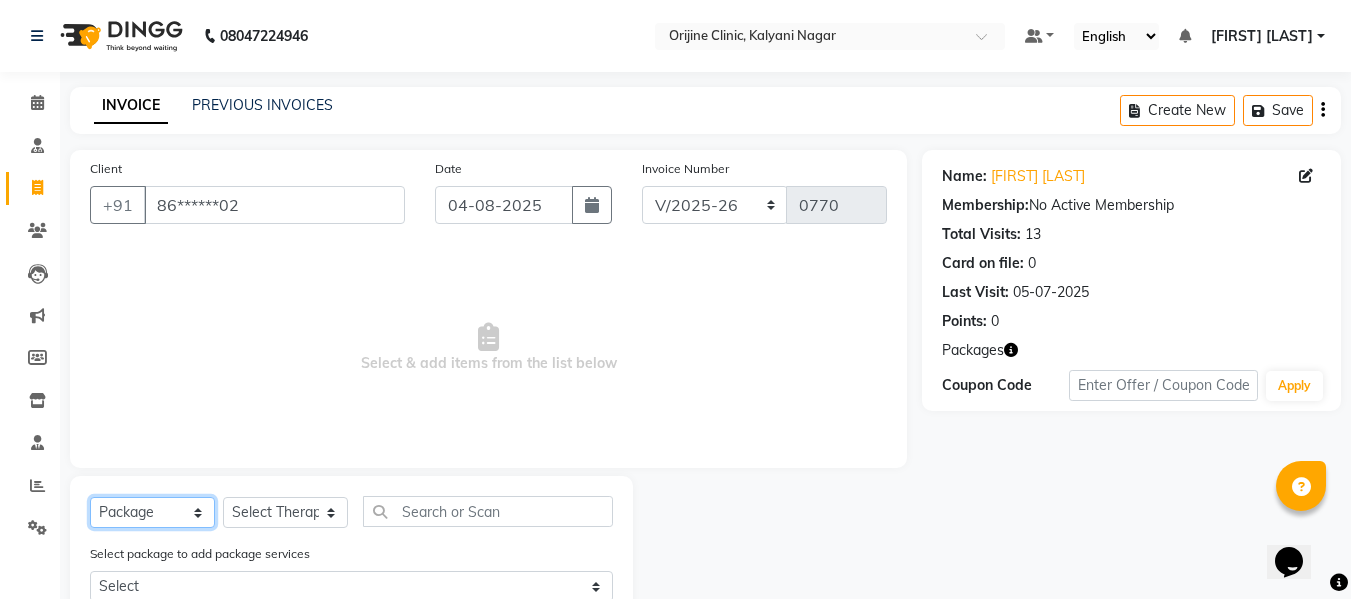 click on "Select  Service  Product  Membership  Package Voucher Prepaid Gift Card" 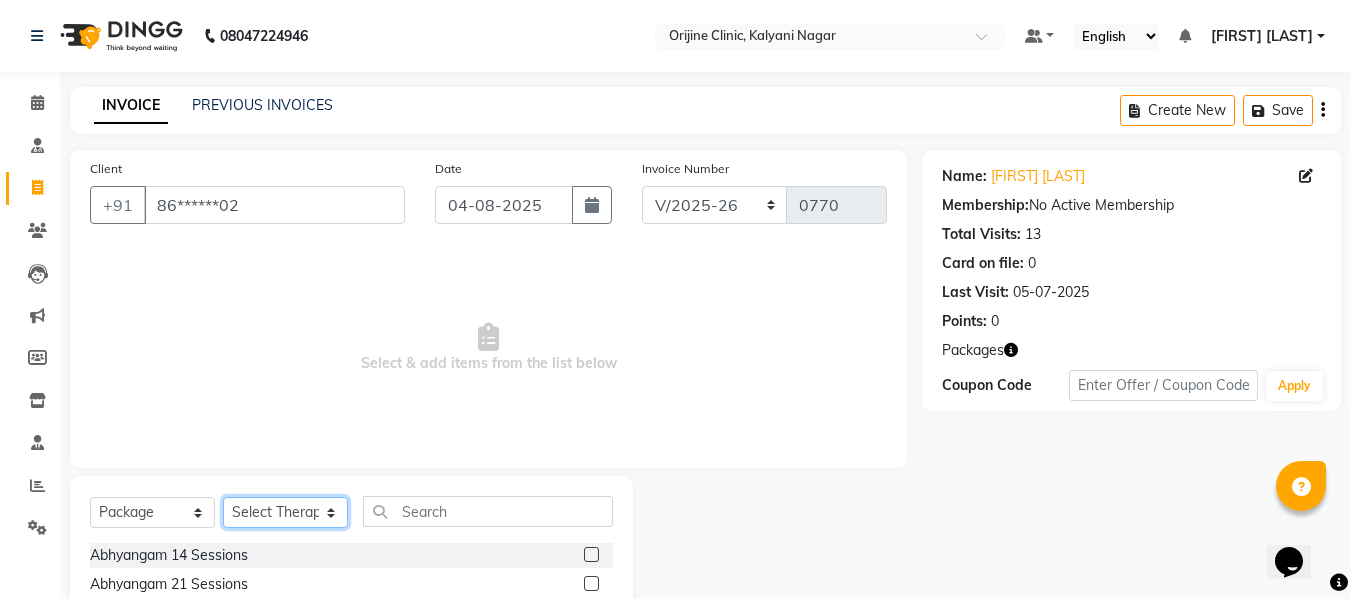 click on "Select Therapist Archana Gaikwad Battul Centre Head Dr. Kritu Bhandari Dr. Yojana Pokarna Meenakshi Dikonda Neha Das Rajeev Inventory Rajiv Kumar Rama  londhe Ranjit  Sarika Kadam Vaibhavi  Gondwal" 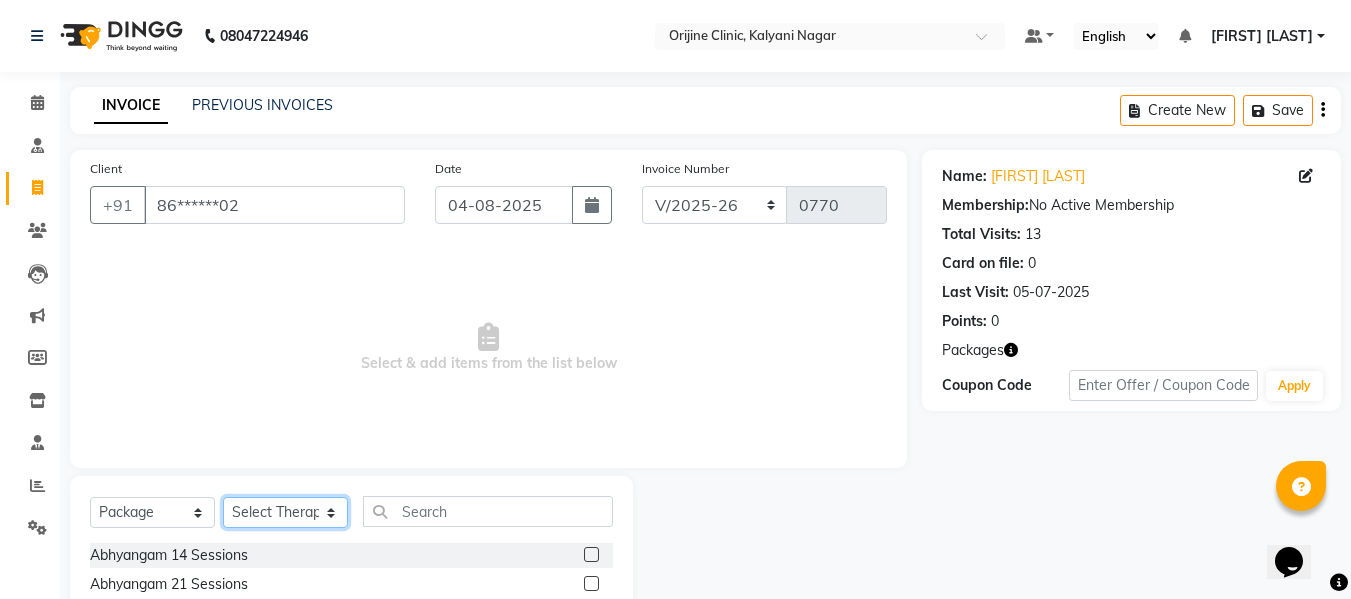 select on "10776" 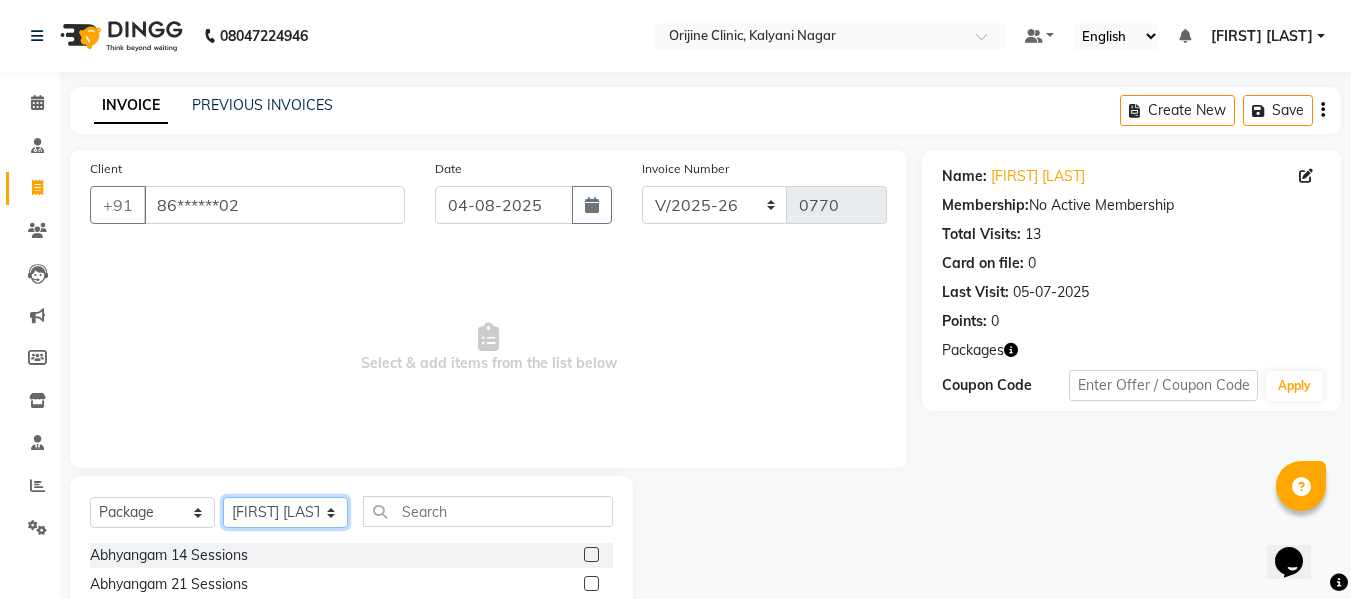 click on "Select Therapist Archana Gaikwad Battul Centre Head Dr. Kritu Bhandari Dr. Yojana Pokarna Meenakshi Dikonda Neha Das Rajeev Inventory Rajiv Kumar Rama  londhe Ranjit  Sarika Kadam Vaibhavi  Gondwal" 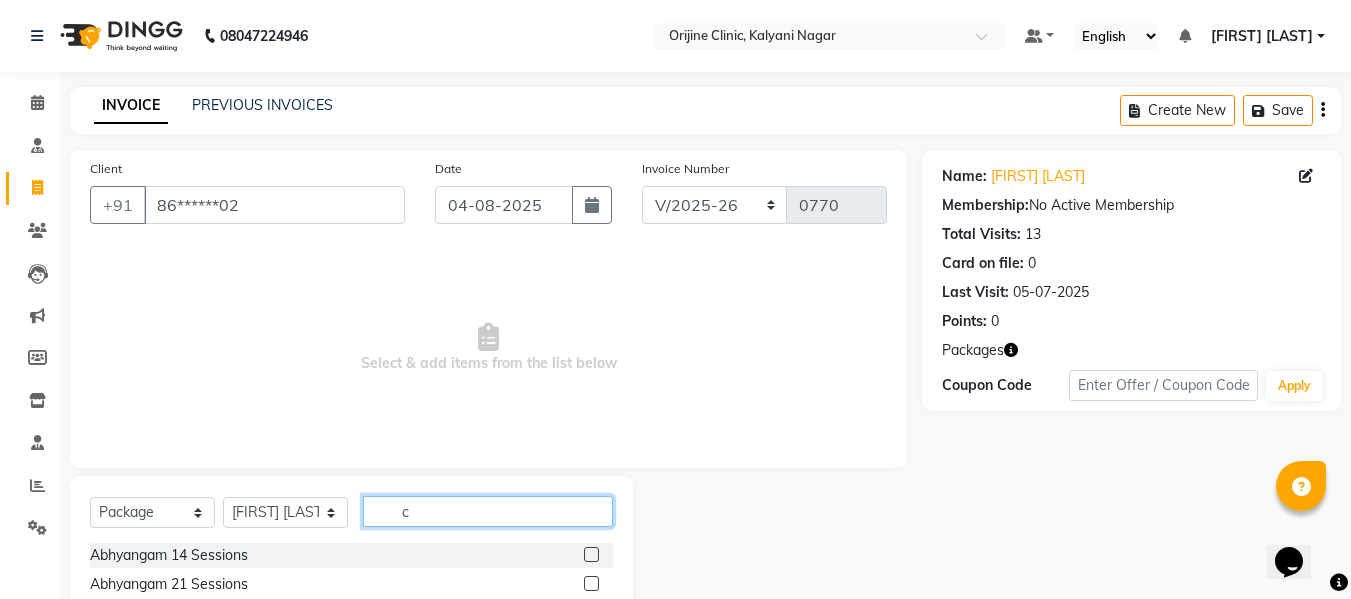 click on "c" 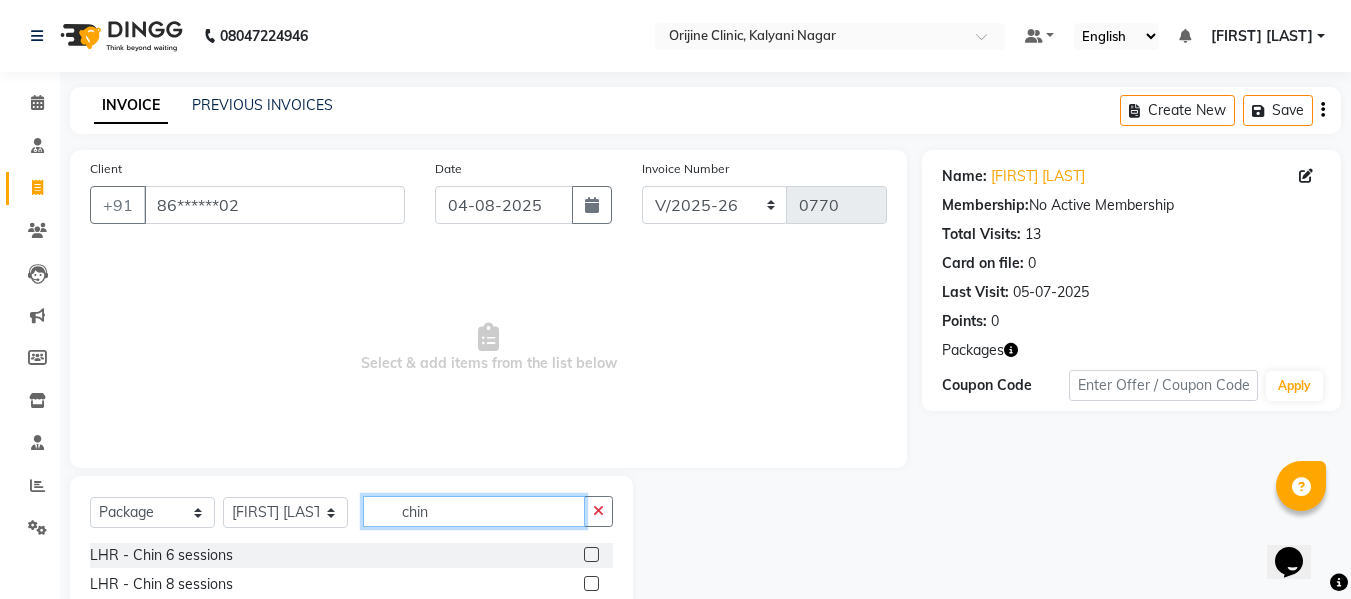 type on "chin" 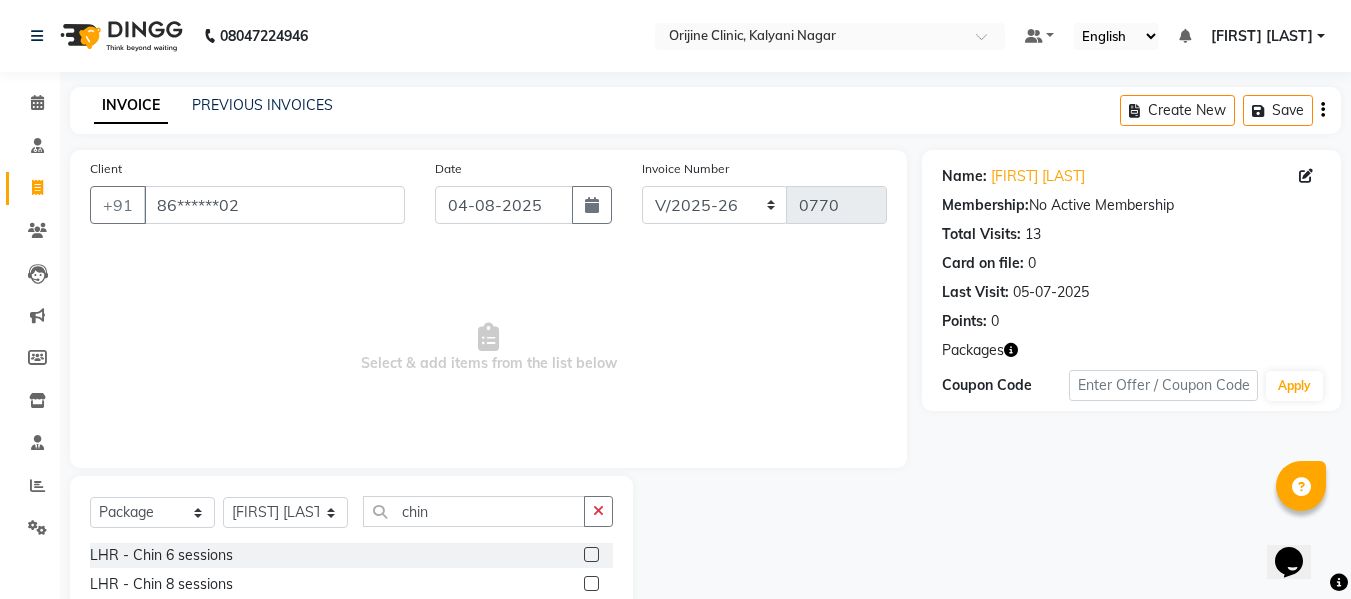 click 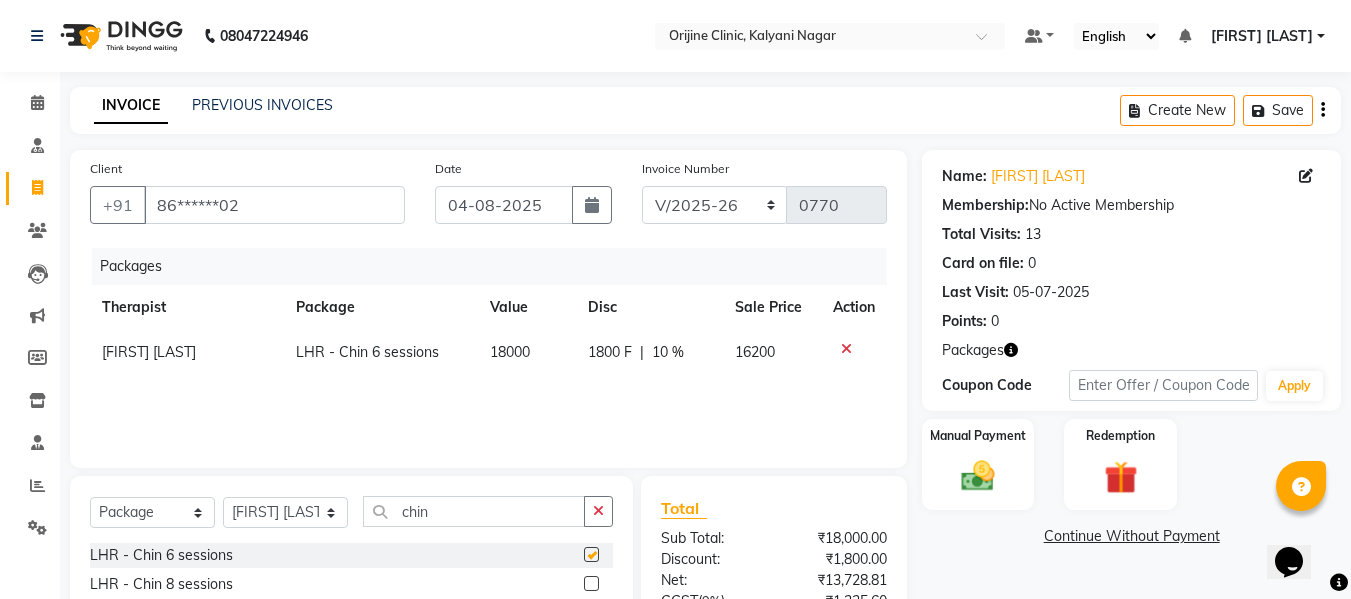 checkbox on "false" 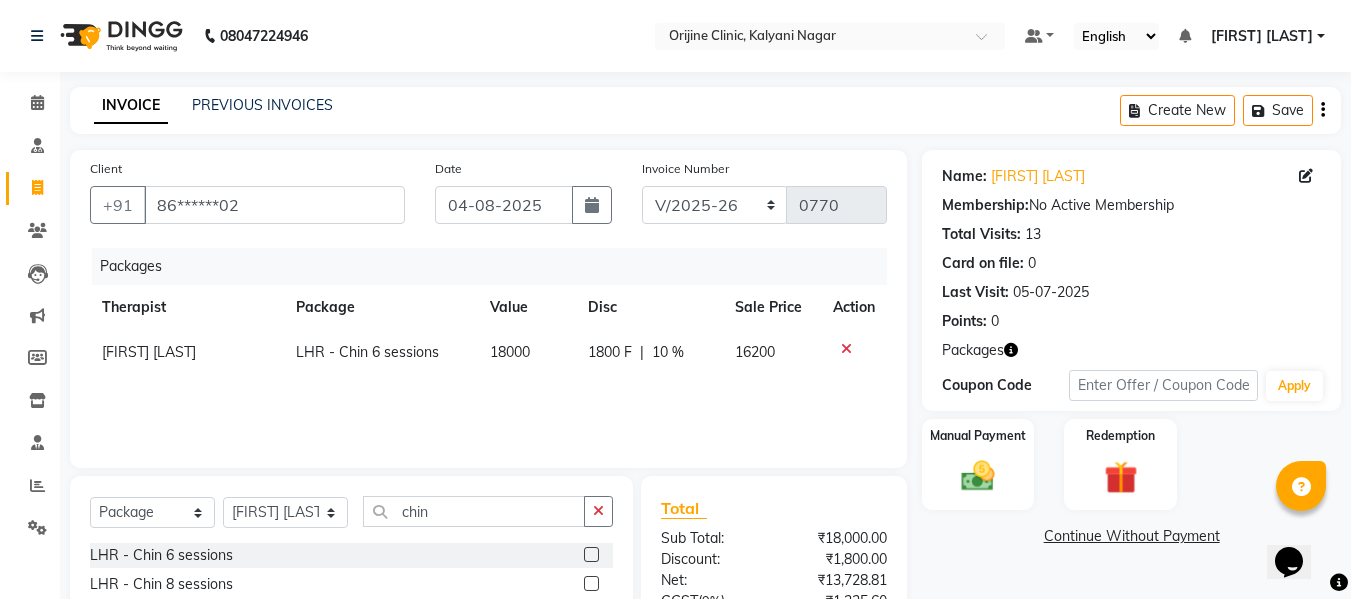 scroll, scrollTop: 180, scrollLeft: 0, axis: vertical 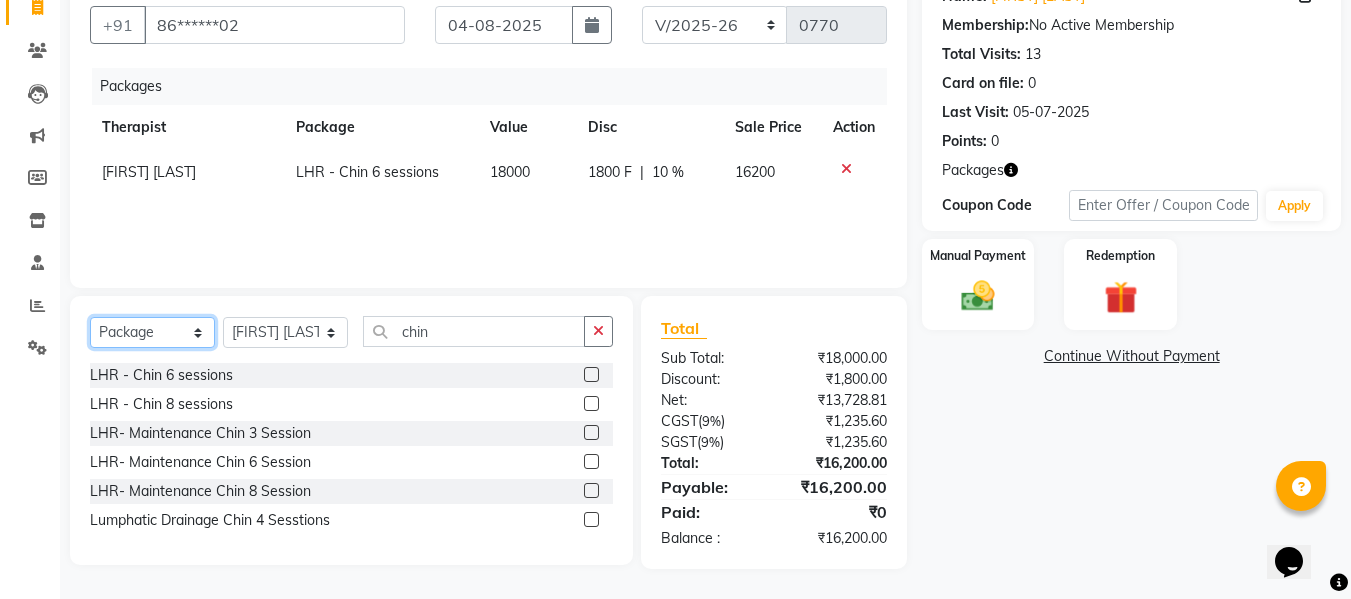 click on "Select  Service  Product  Membership  Package Voucher Prepaid Gift Card" 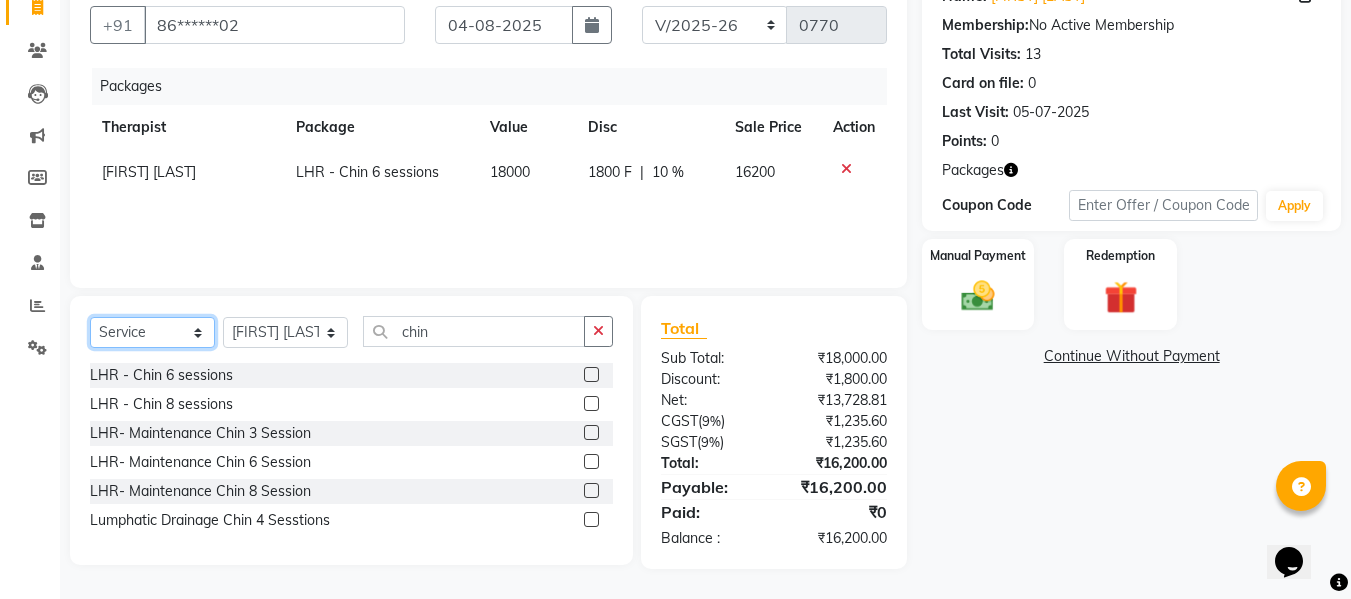 click on "Select  Service  Product  Membership  Package Voucher Prepaid Gift Card" 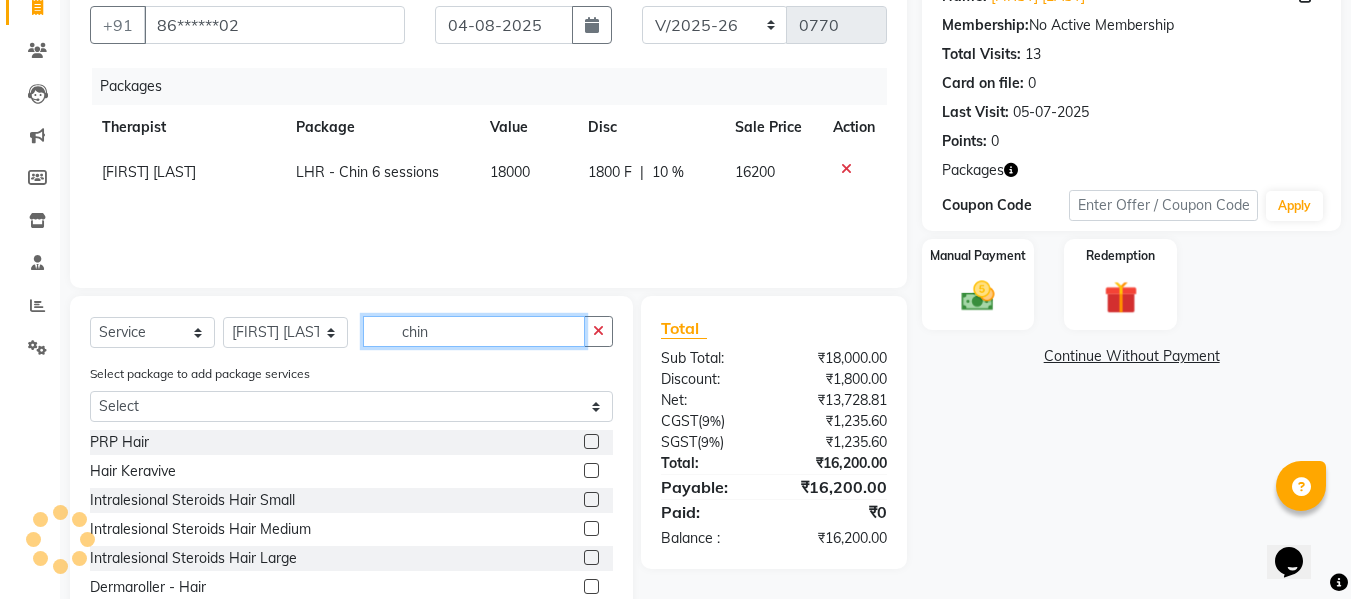 click on "chin" 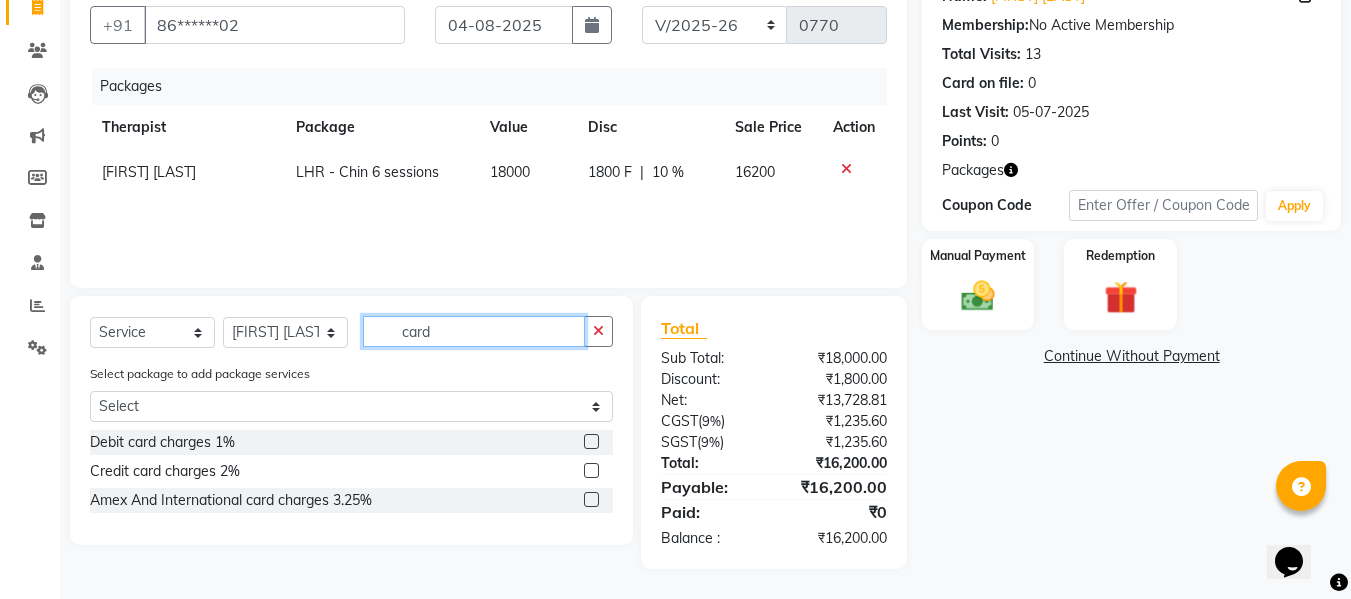 type on "card" 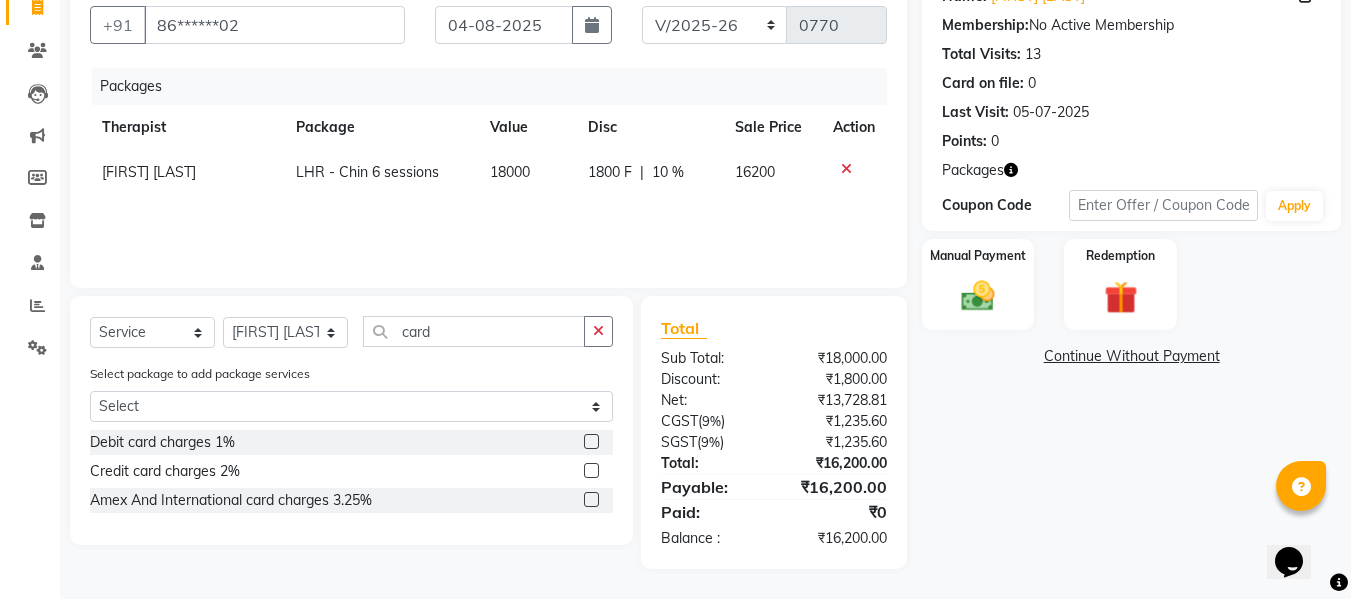 click 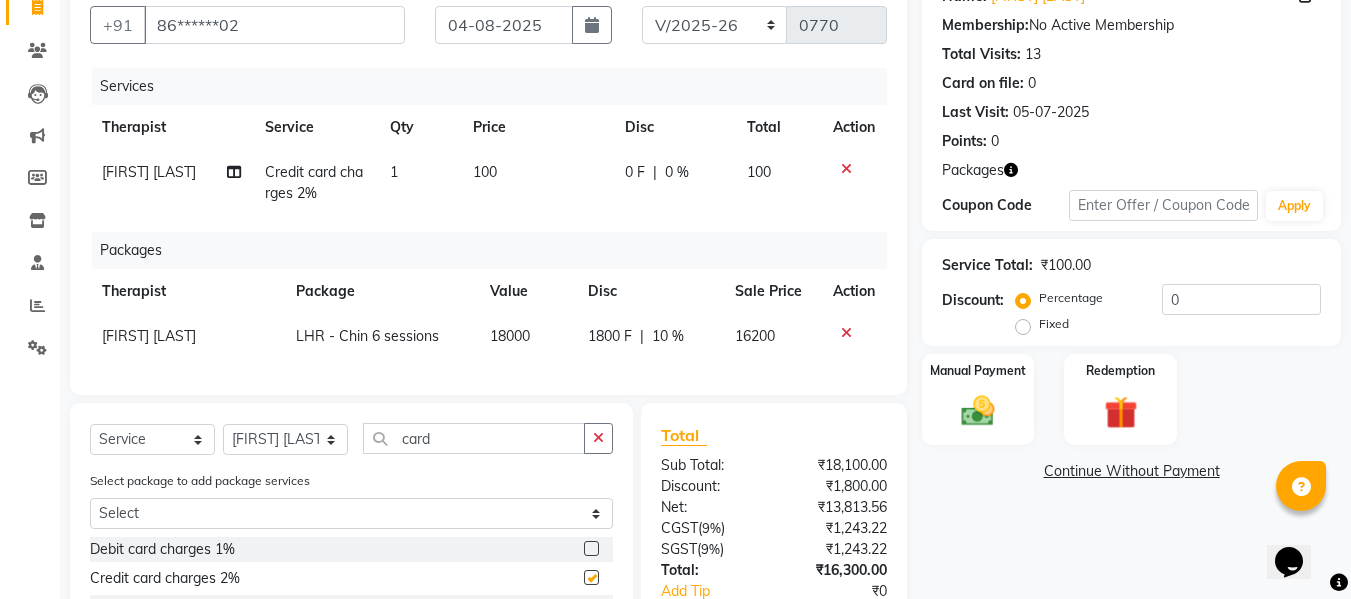 checkbox on "false" 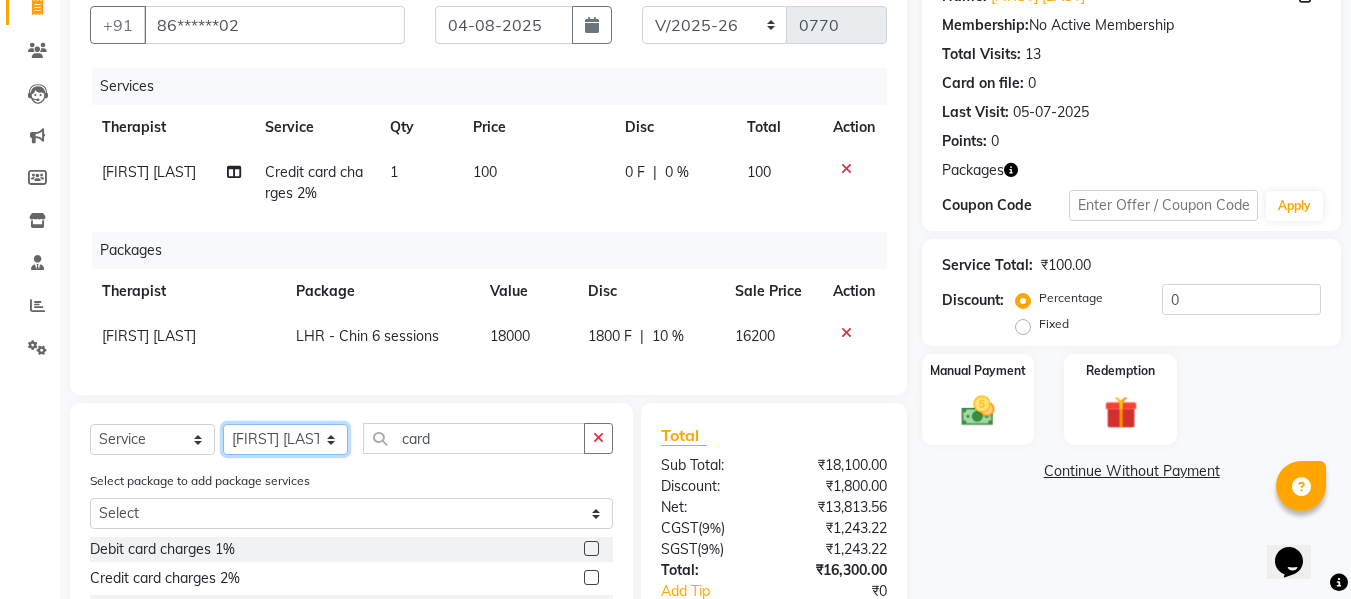 click on "Select Therapist Archana Gaikwad Battul Centre Head Dr. Kritu Bhandari Dr. Yojana Pokarna Meenakshi Dikonda Neha Das Rajeev Inventory Rajiv Kumar Rama  londhe Ranjit  Sarika Kadam Vaibhavi  Gondwal" 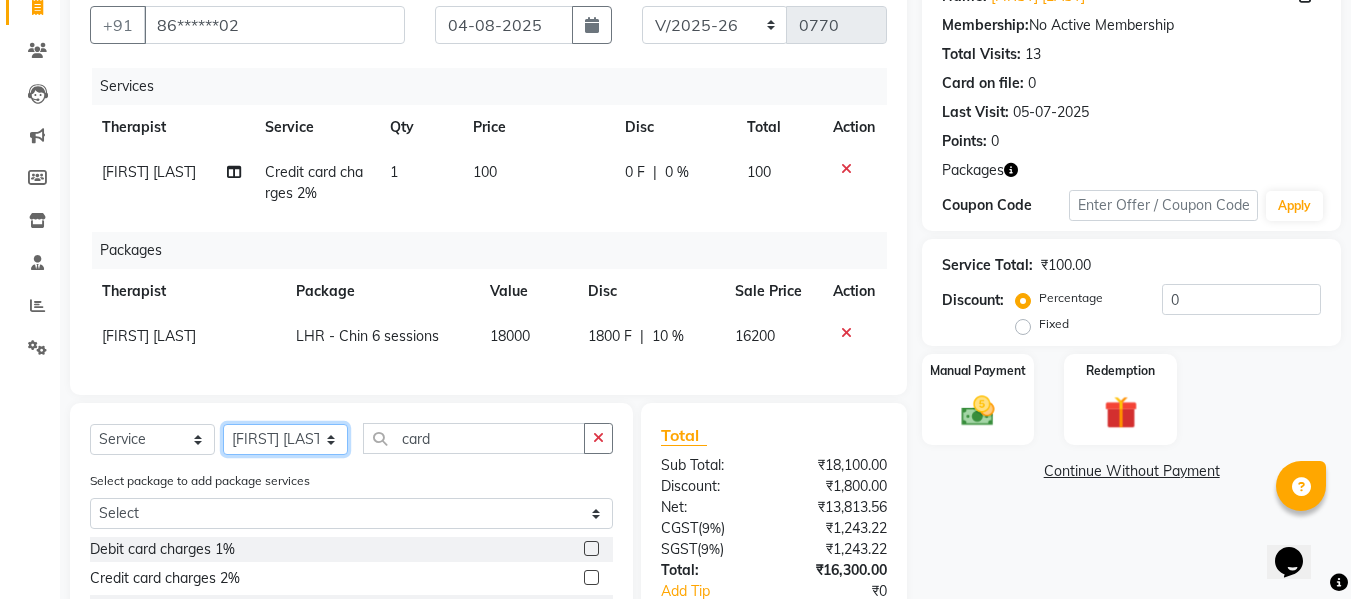 select on "[NUMBER]" 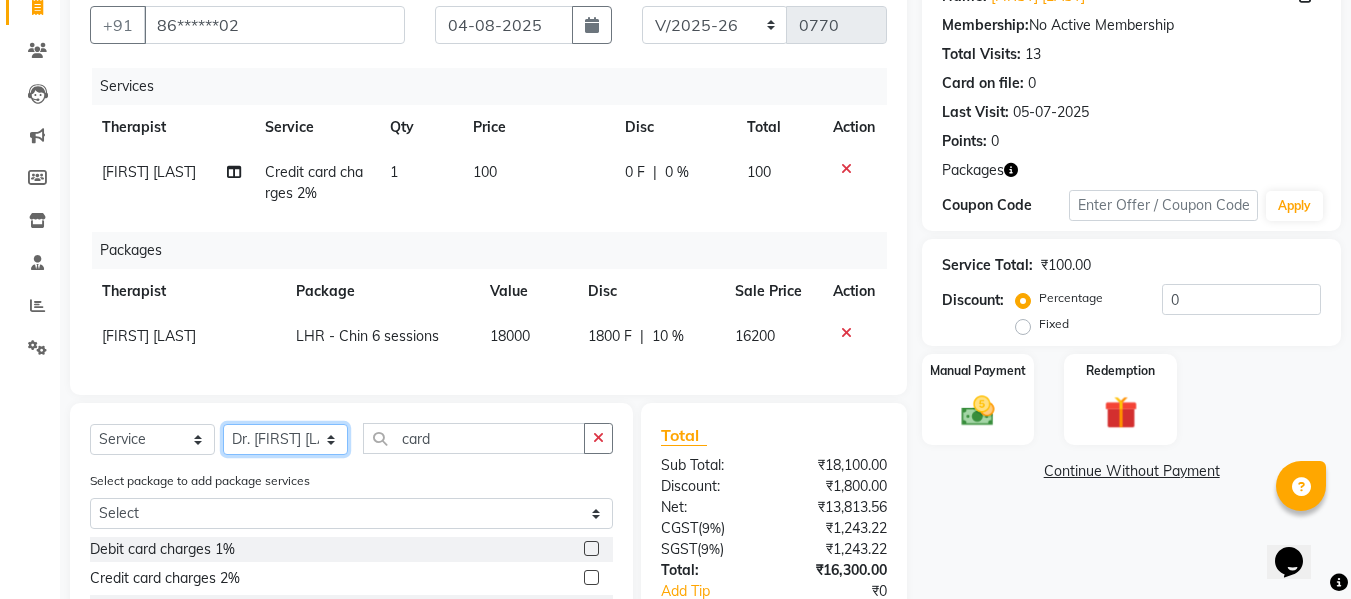 click on "Select Therapist Archana Gaikwad Battul Centre Head Dr. Kritu Bhandari Dr. Yojana Pokarna Meenakshi Dikonda Neha Das Rajeev Inventory Rajiv Kumar Rama  londhe Ranjit  Sarika Kadam Vaibhavi  Gondwal" 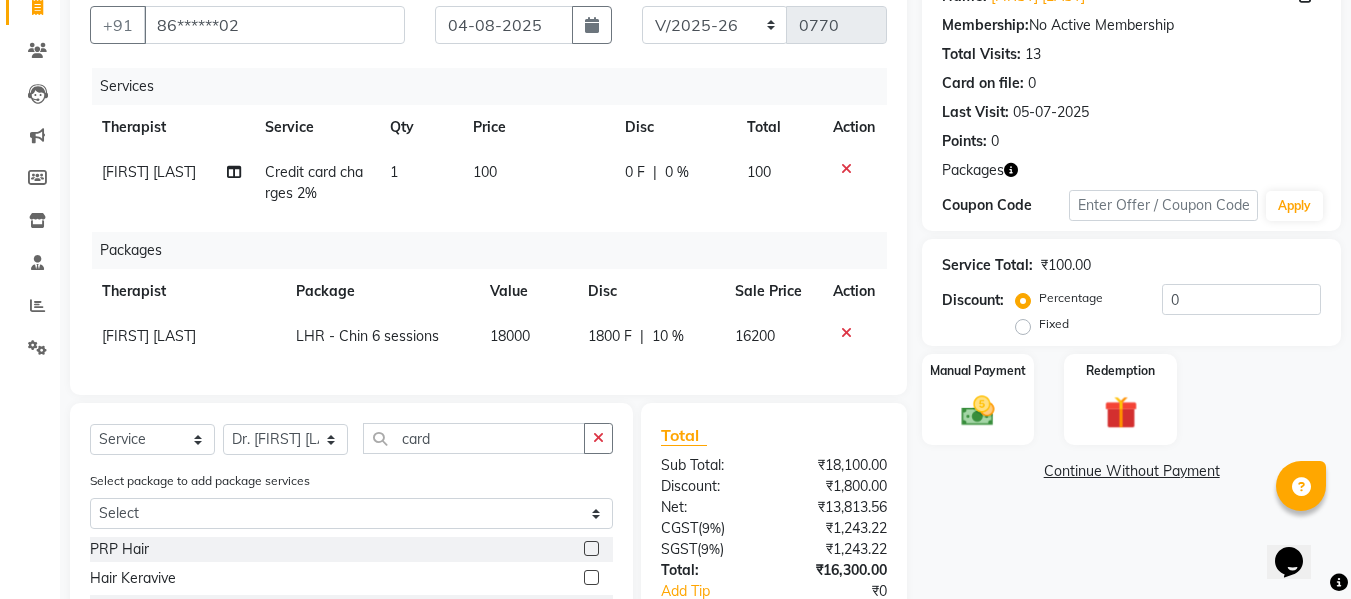 click on "100" 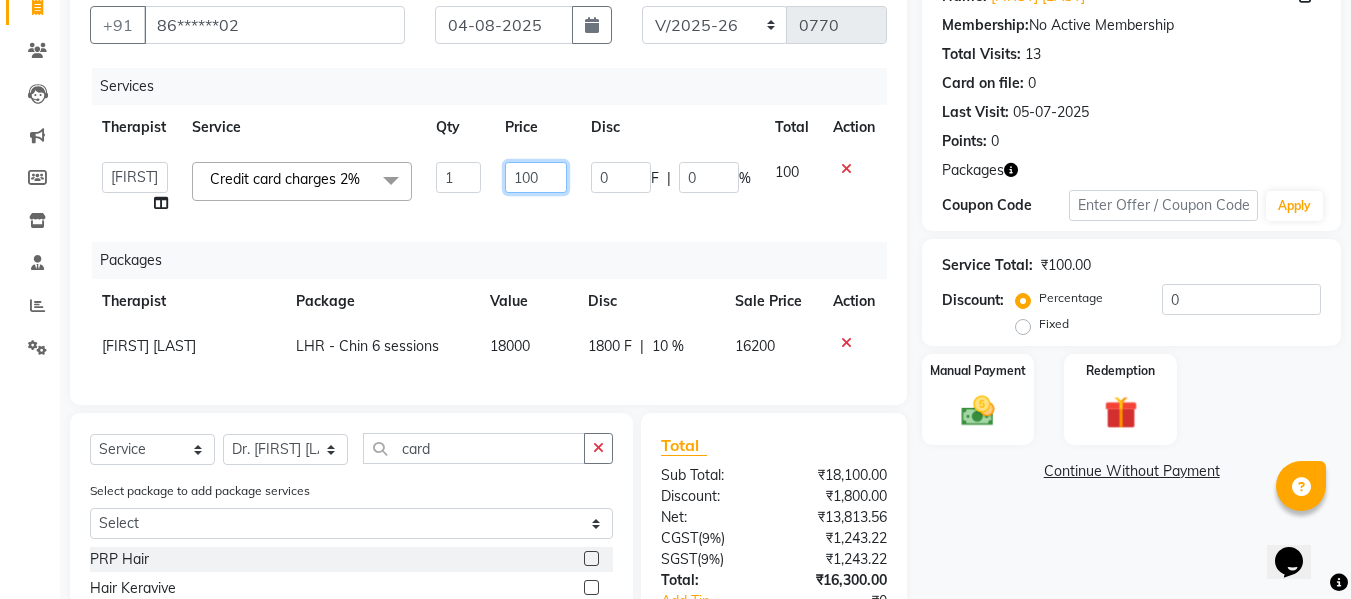 click on "100" 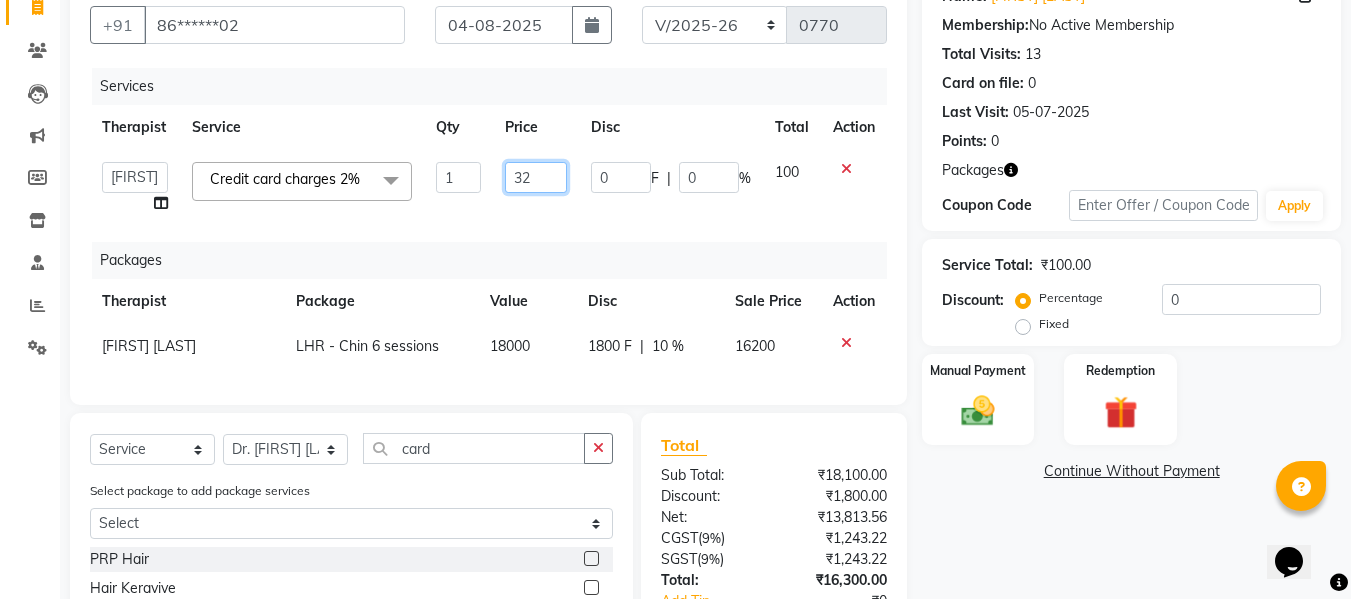 type on "324" 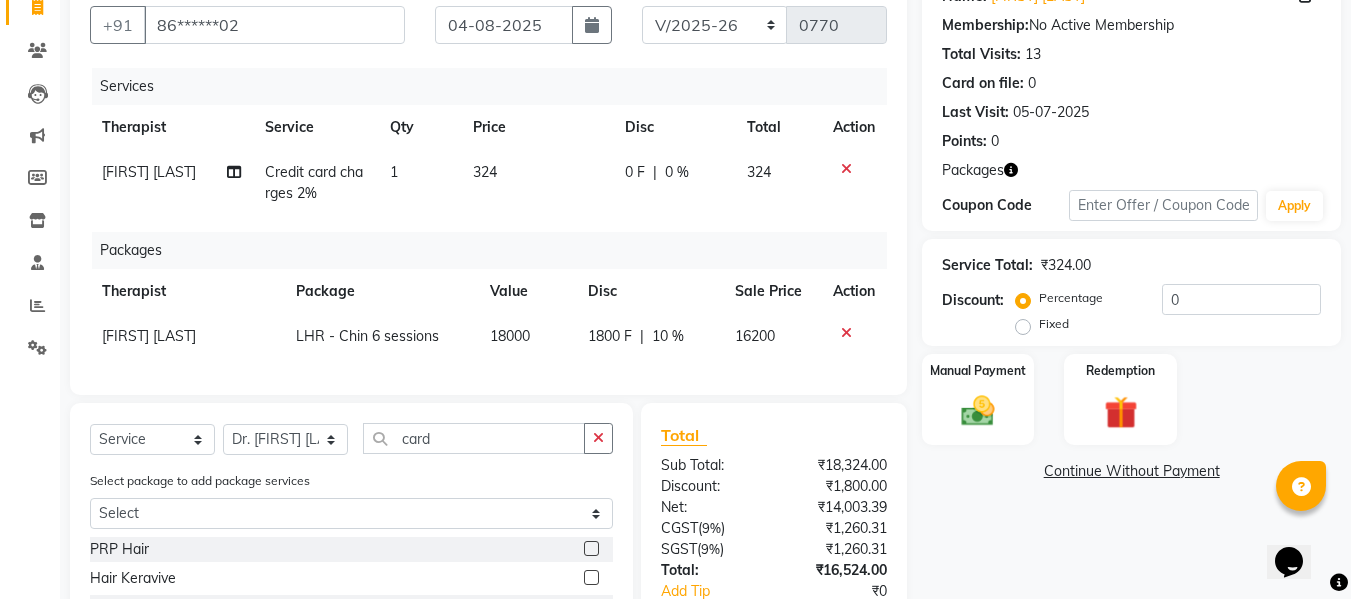 click on "Total Sub Total: ₹18,324.00 Discount: ₹1,800.00 Net: ₹14,003.39 CGST  ( 9% ) ₹1,260.31 SGST  ( 9% ) ₹1,260.31 Total: ₹16,524.00 Add Tip ₹0 Payable: ₹16,524.00 Paid: ₹0 Balance   : ₹16,524.00" 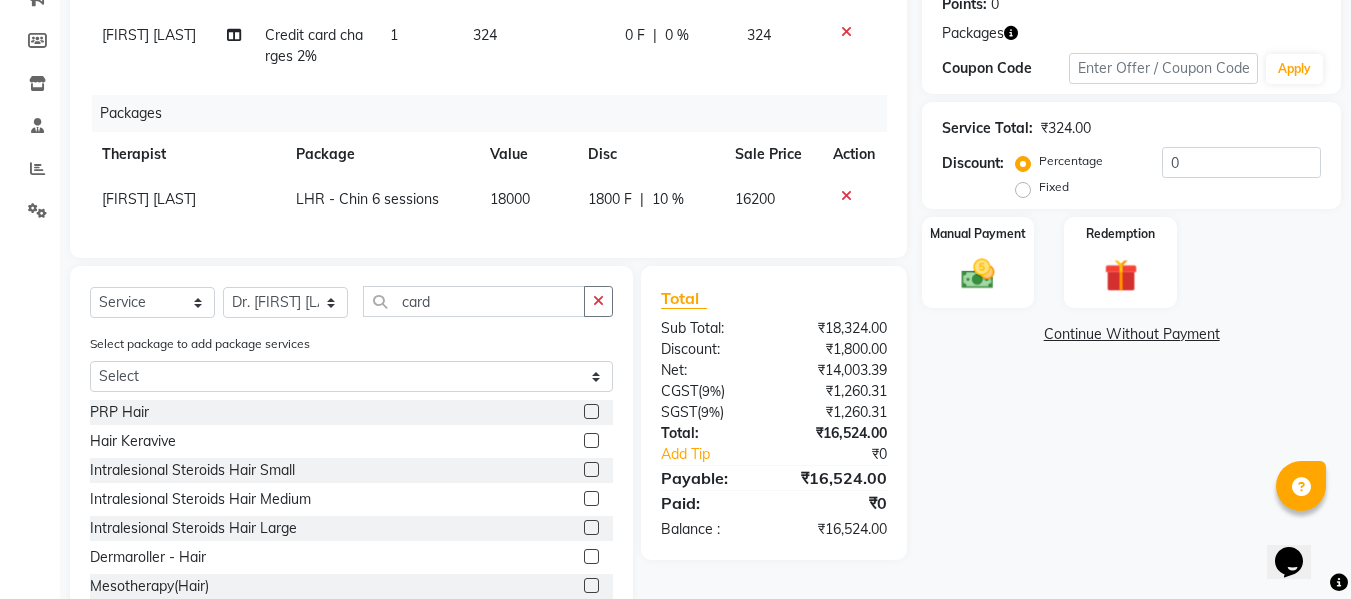 scroll, scrollTop: 391, scrollLeft: 0, axis: vertical 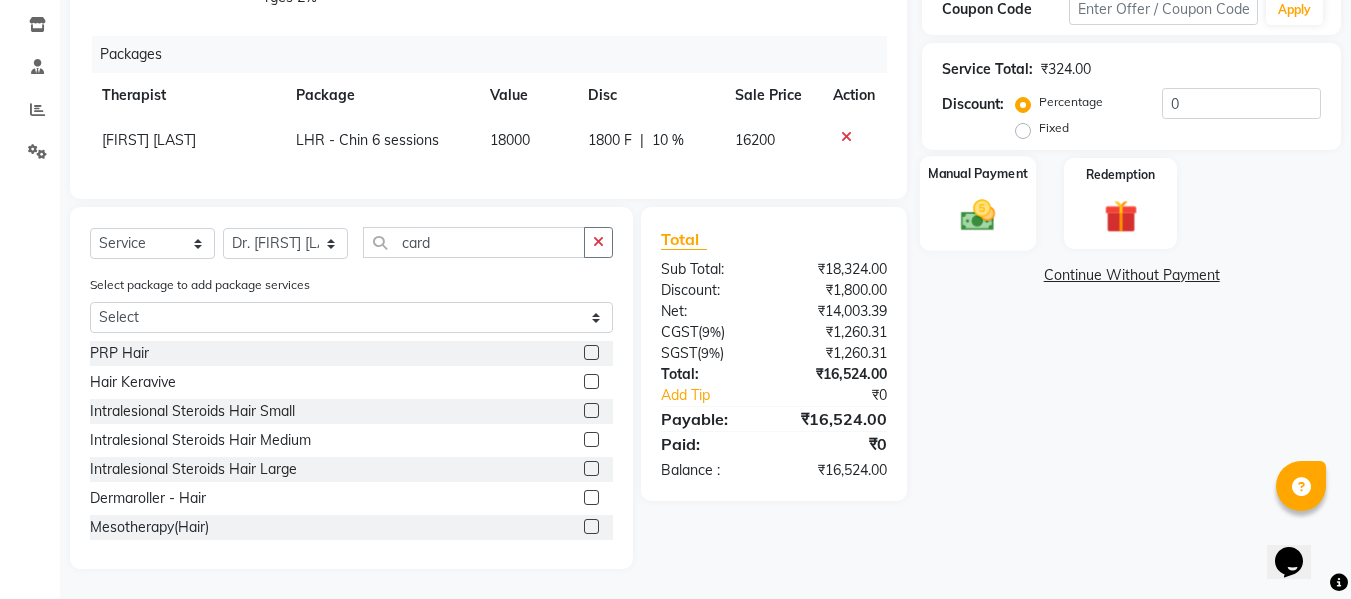click 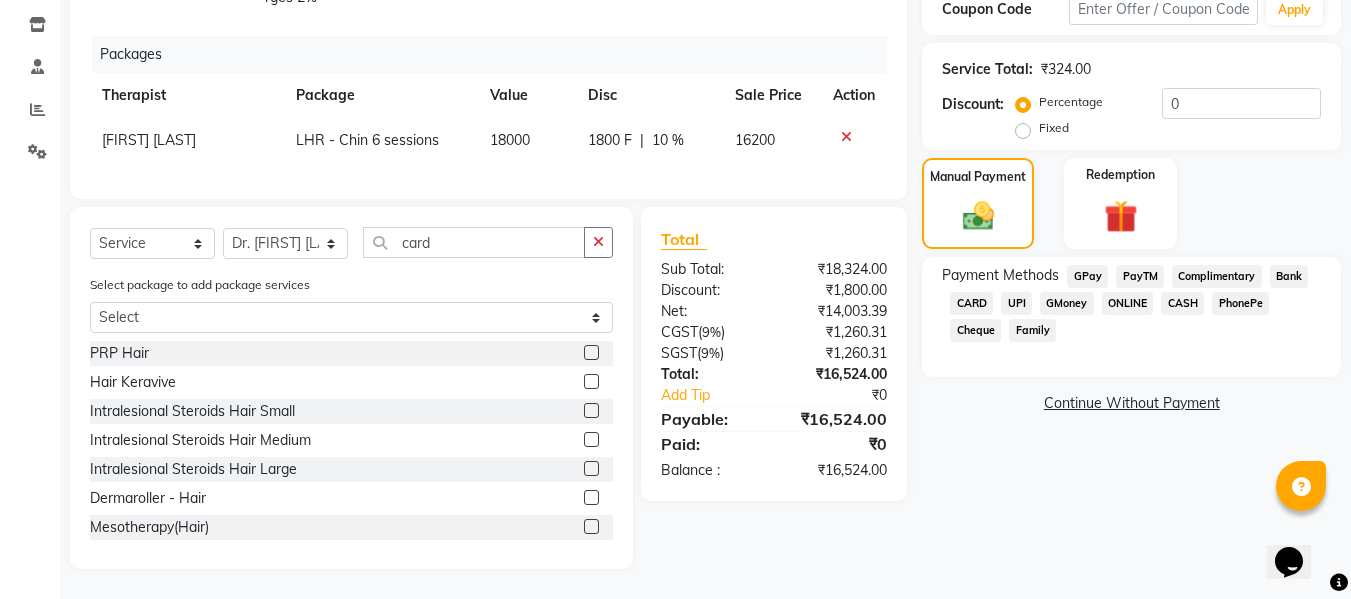 click on "CARD" 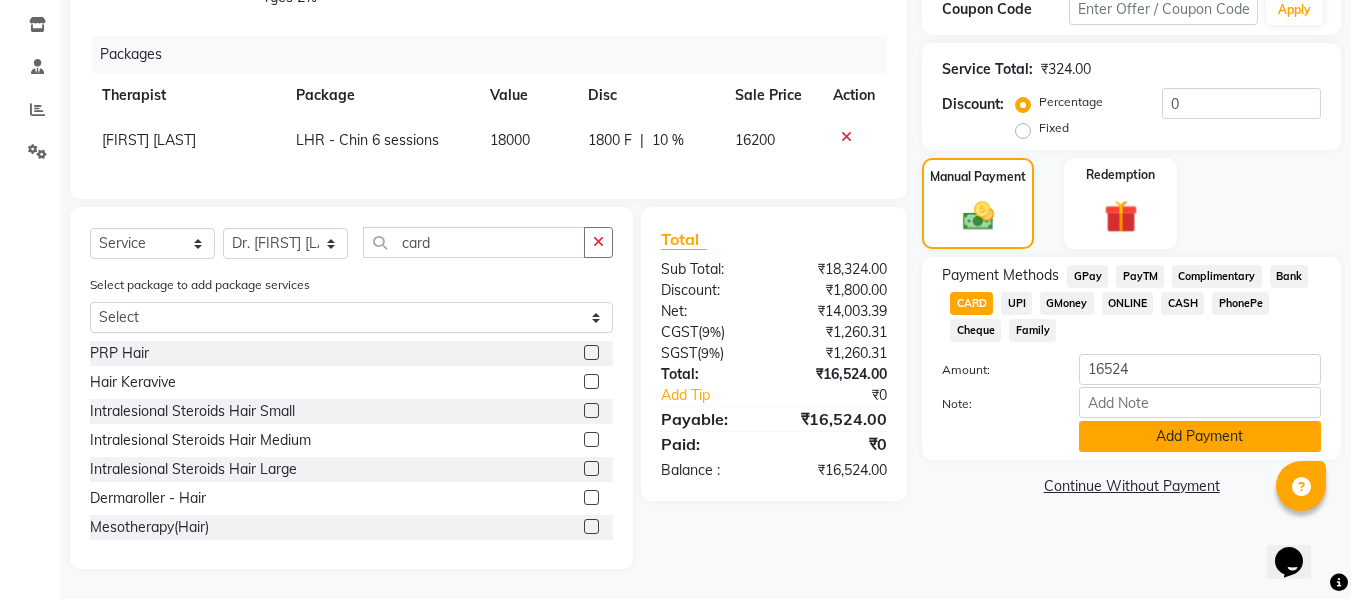 click on "Add Payment" 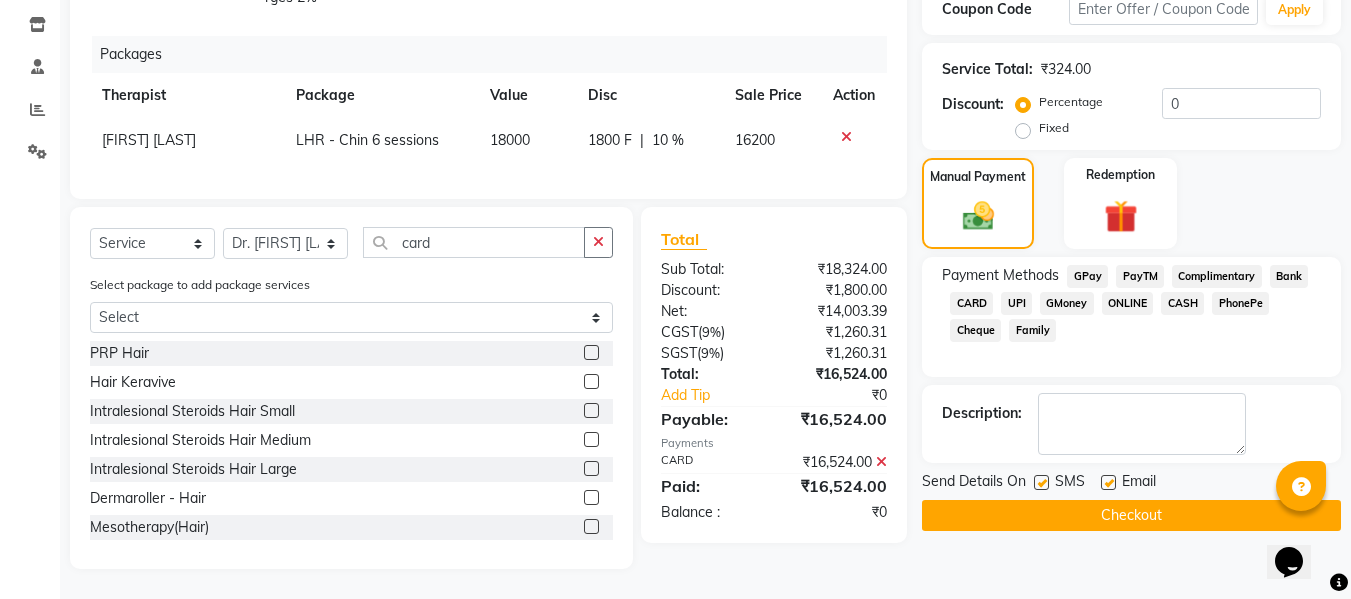 click 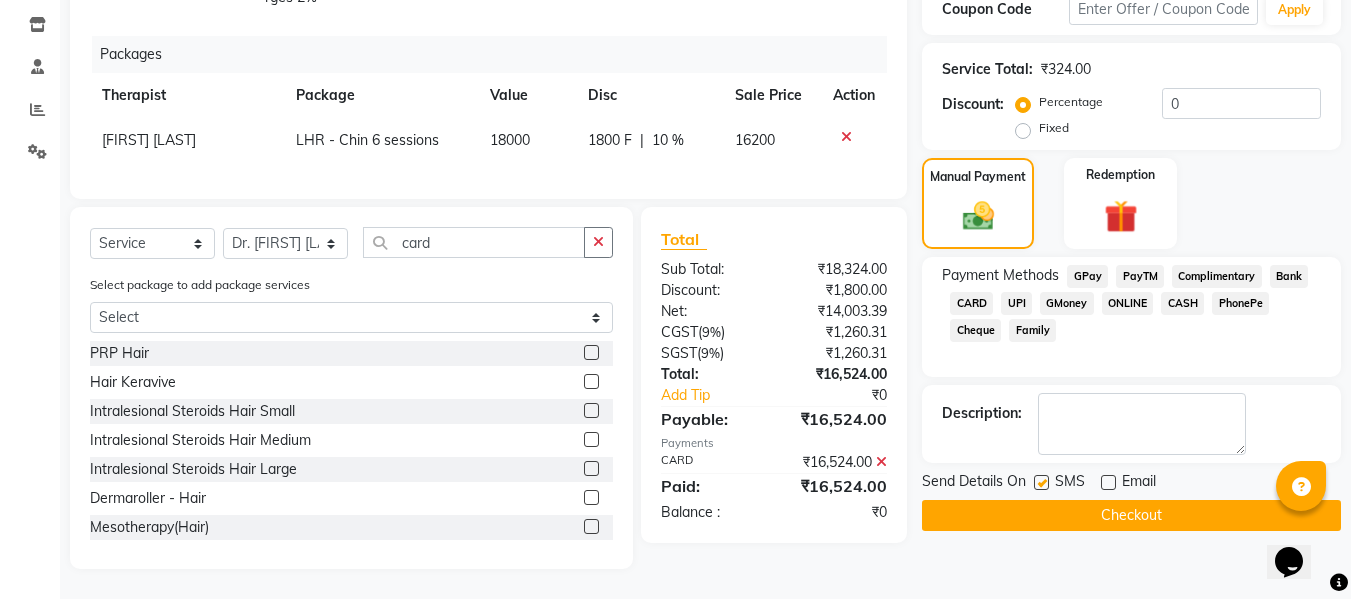 click 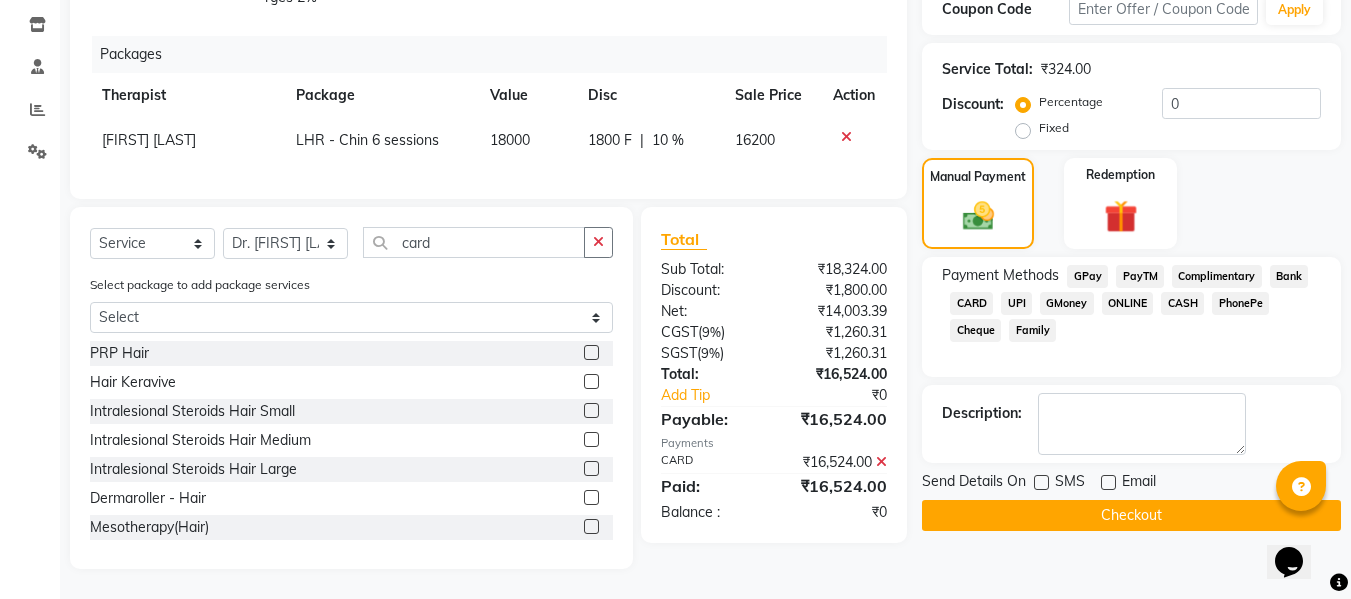 click on "Checkout" 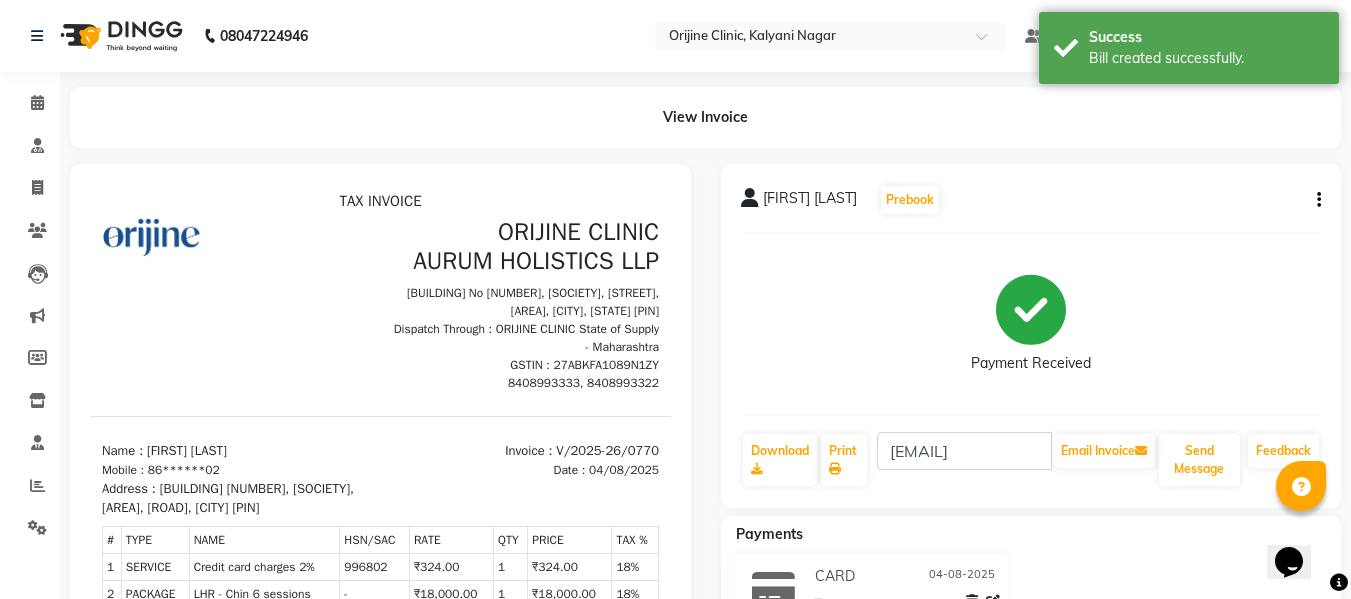 scroll, scrollTop: 0, scrollLeft: 0, axis: both 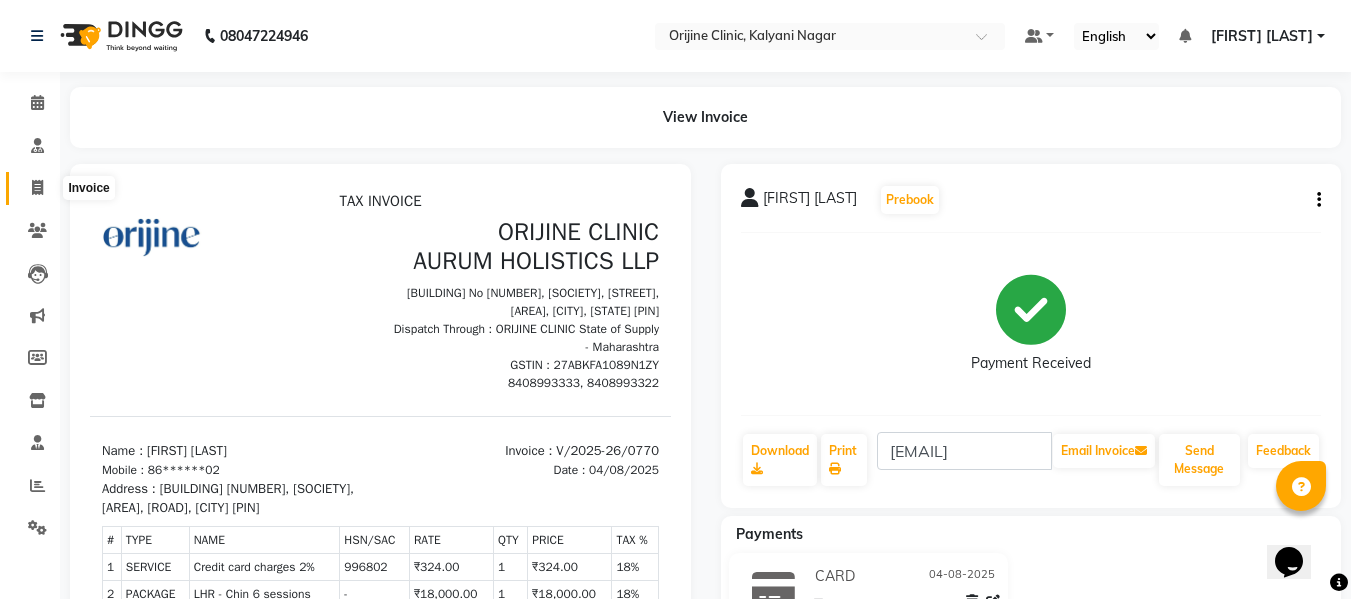 click 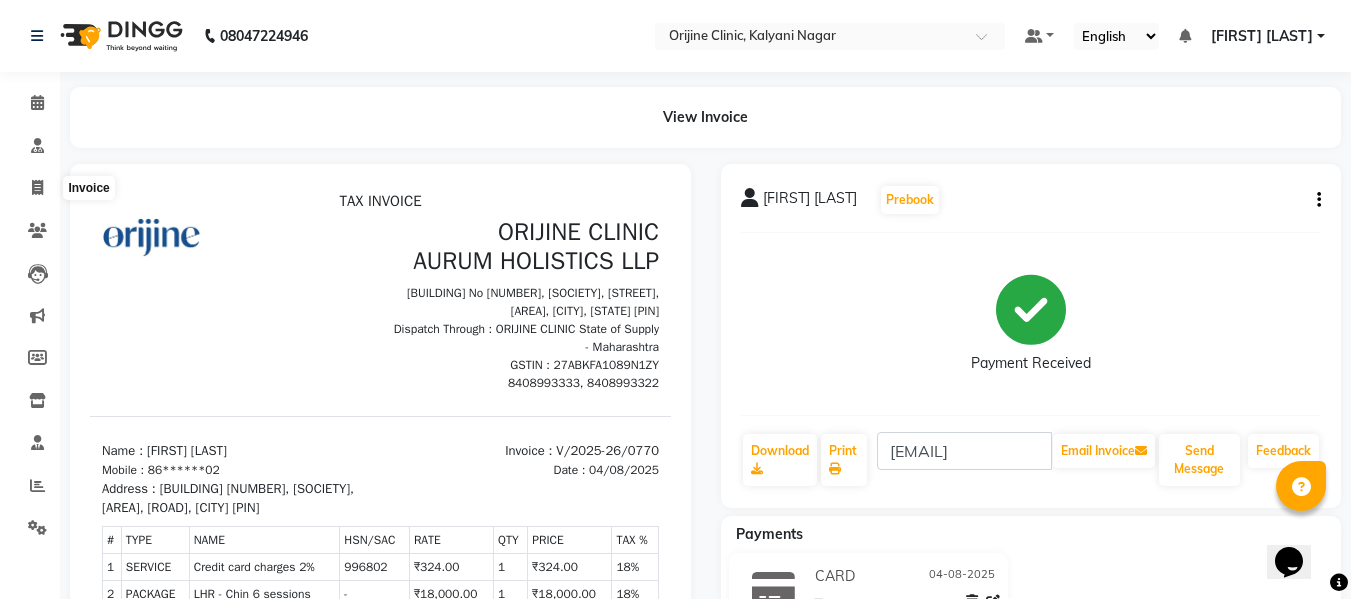 select on "service" 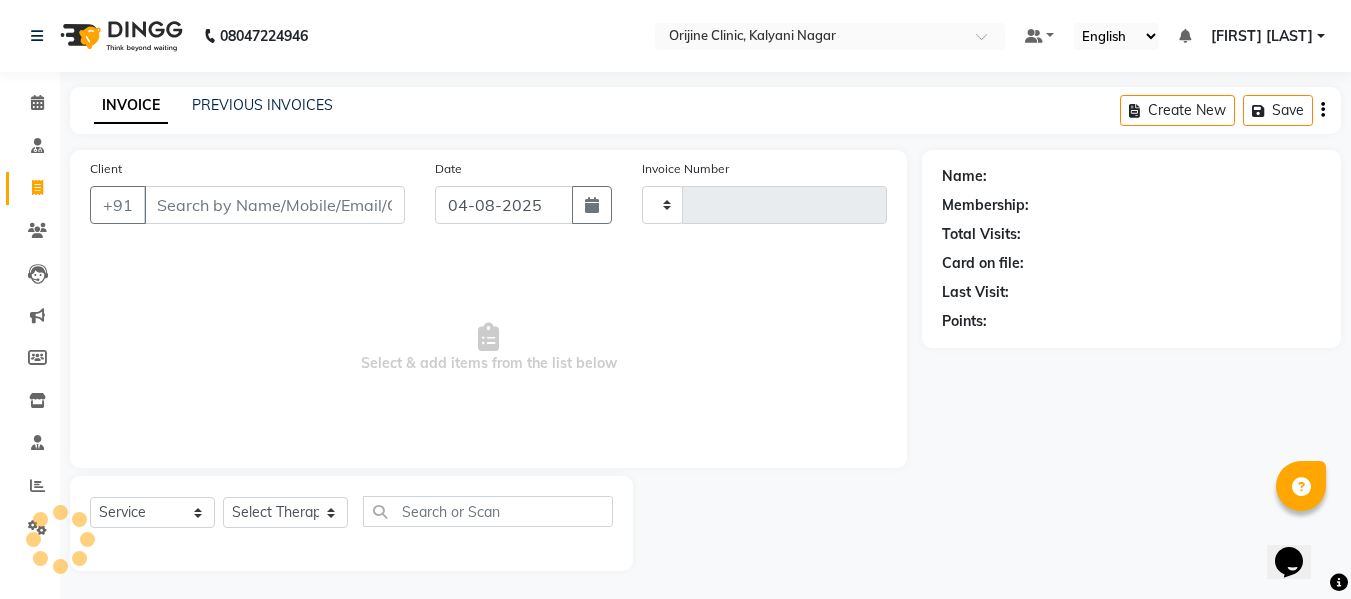 scroll, scrollTop: 2, scrollLeft: 0, axis: vertical 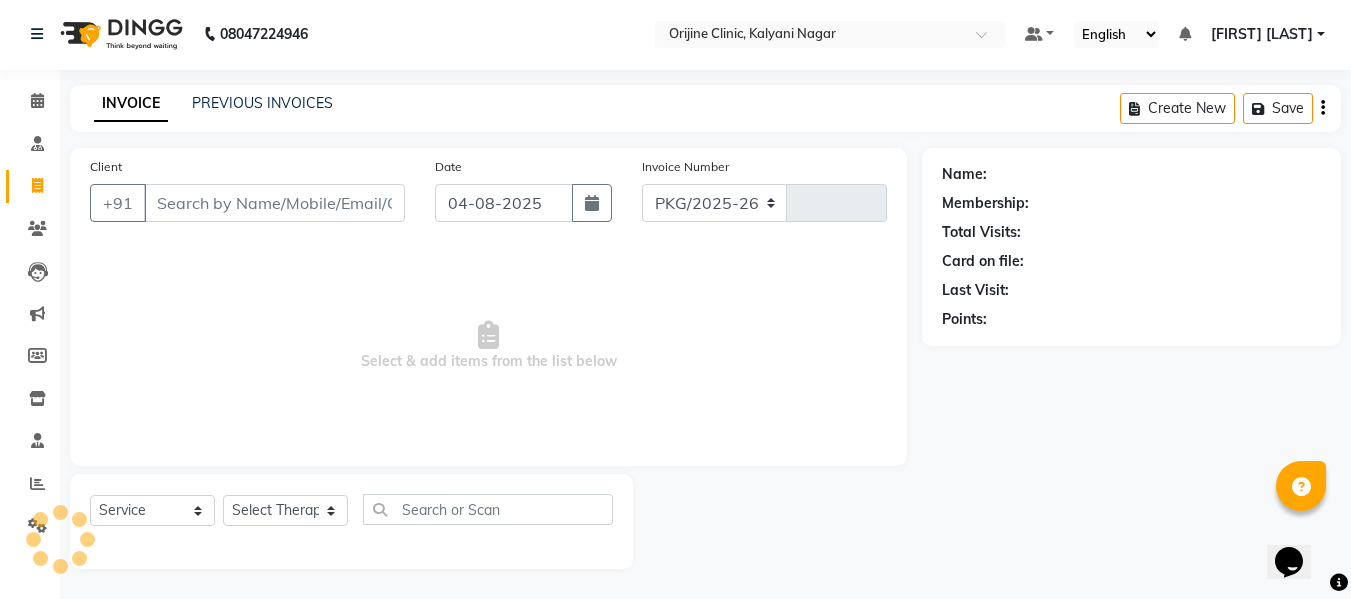 select on "702" 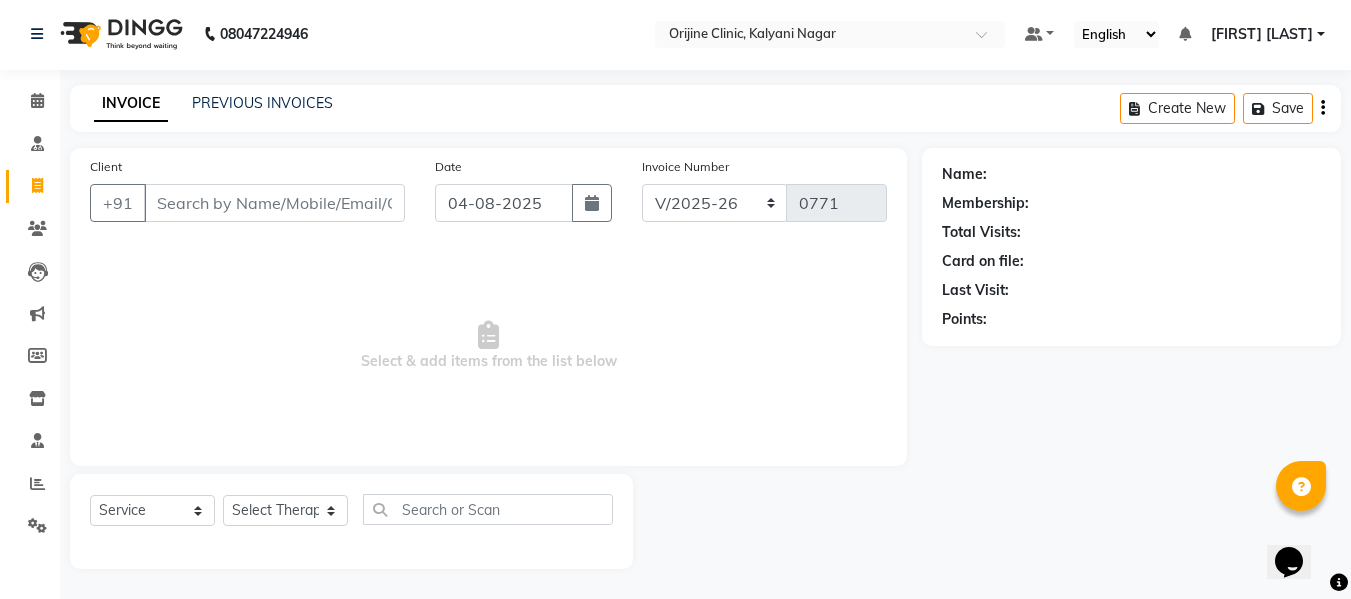 click on "Client" at bounding box center (274, 203) 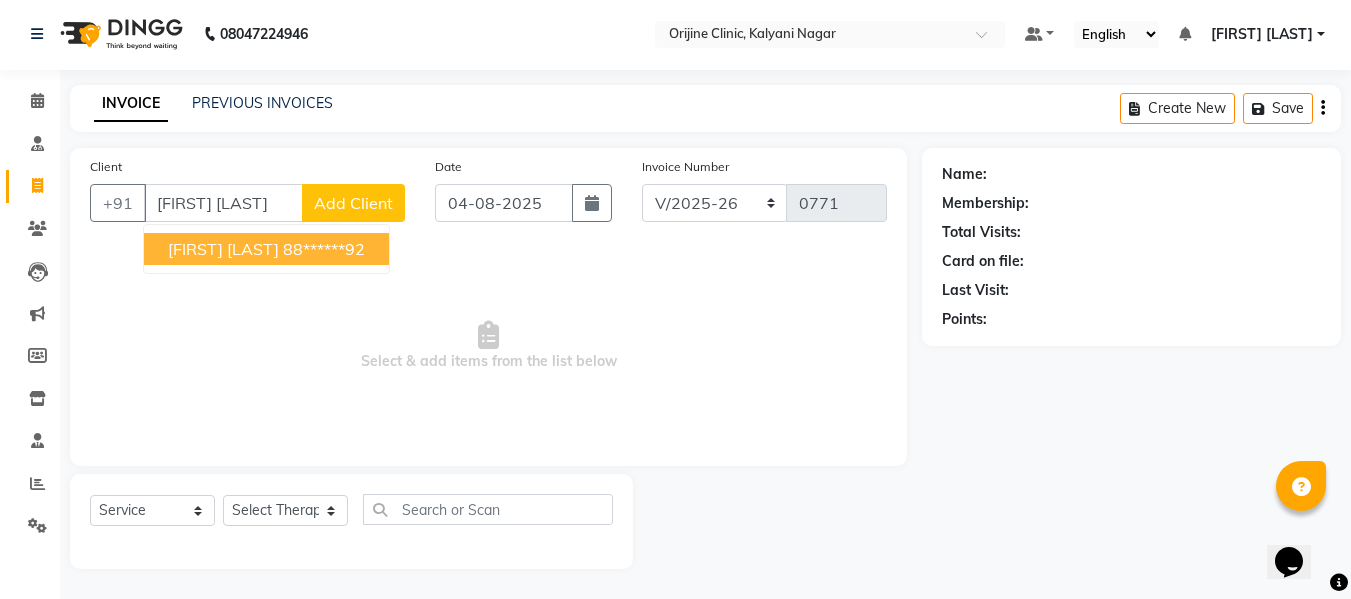 click on "[FIRST] [LAST]" at bounding box center (223, 249) 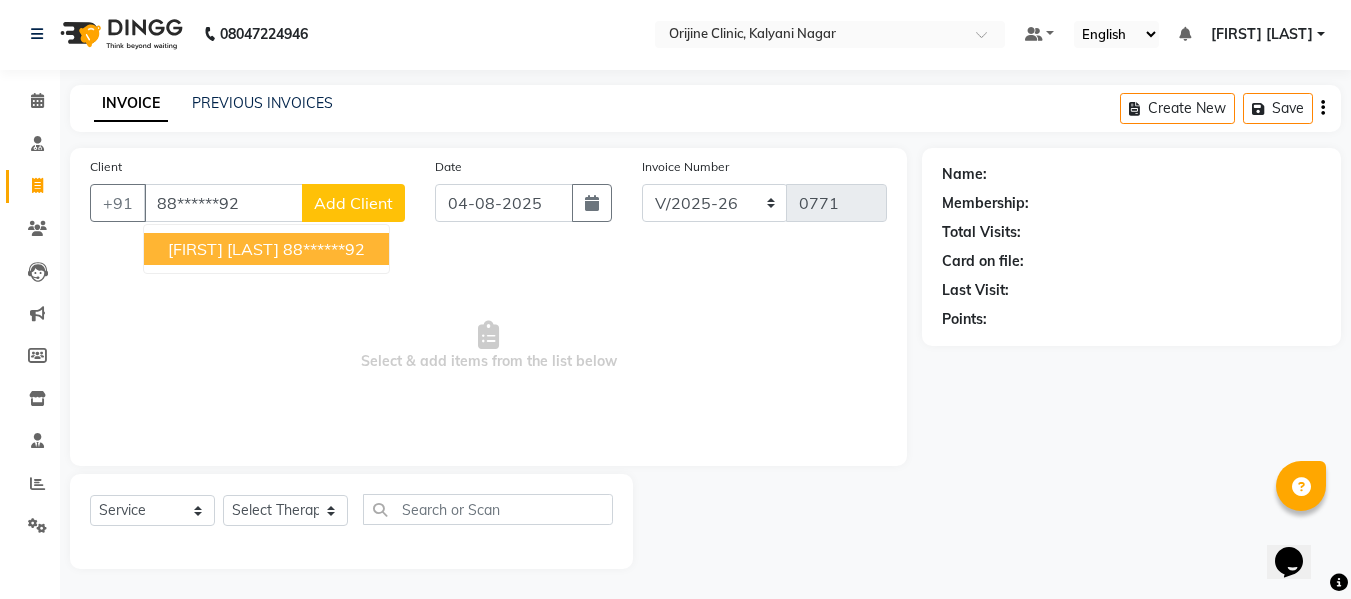 type on "88******92" 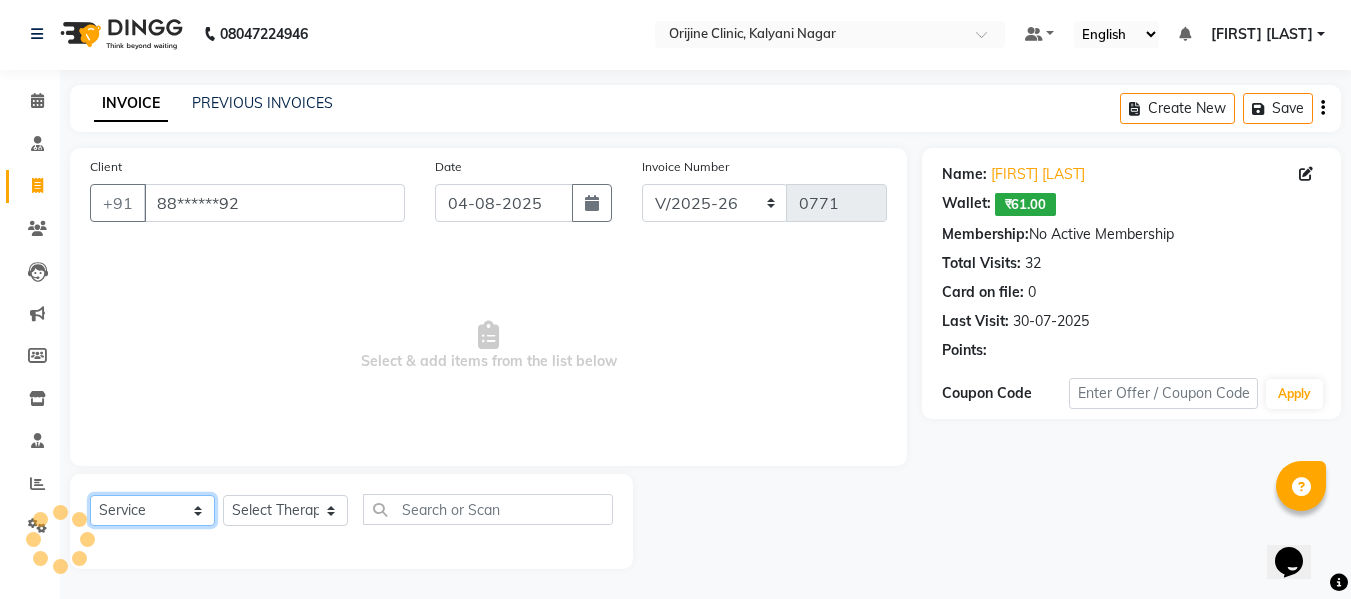 click on "Select  Service  Product  Membership  Package Voucher Prepaid Gift Card" 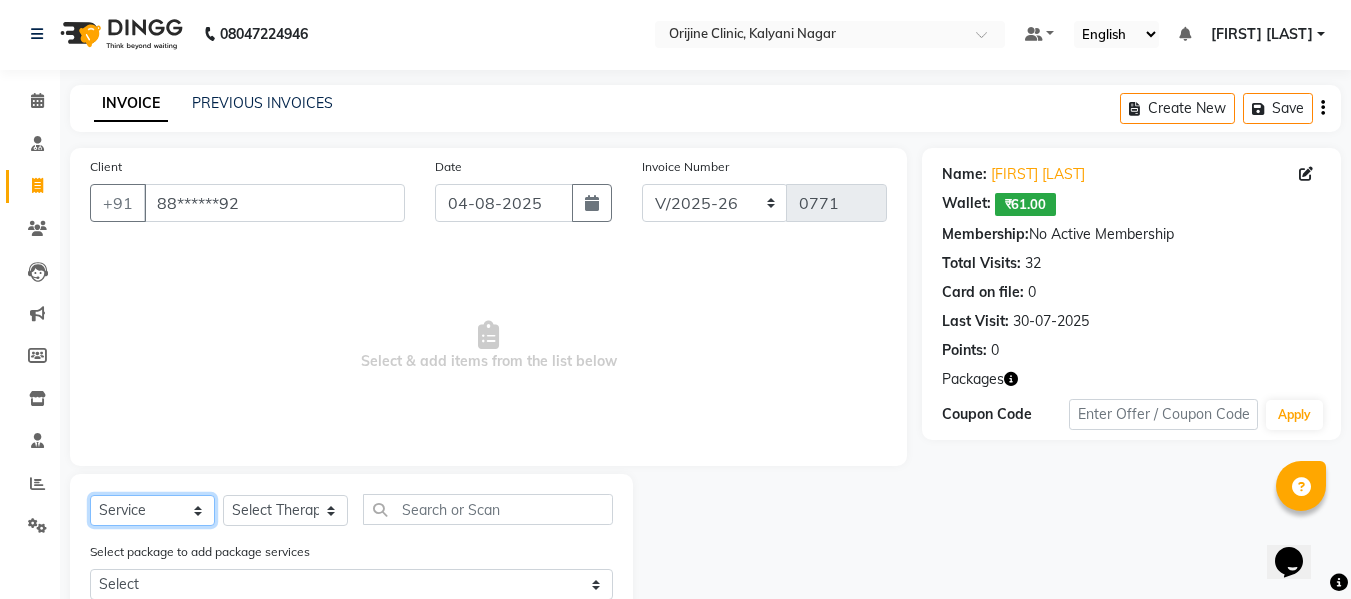 select on "product" 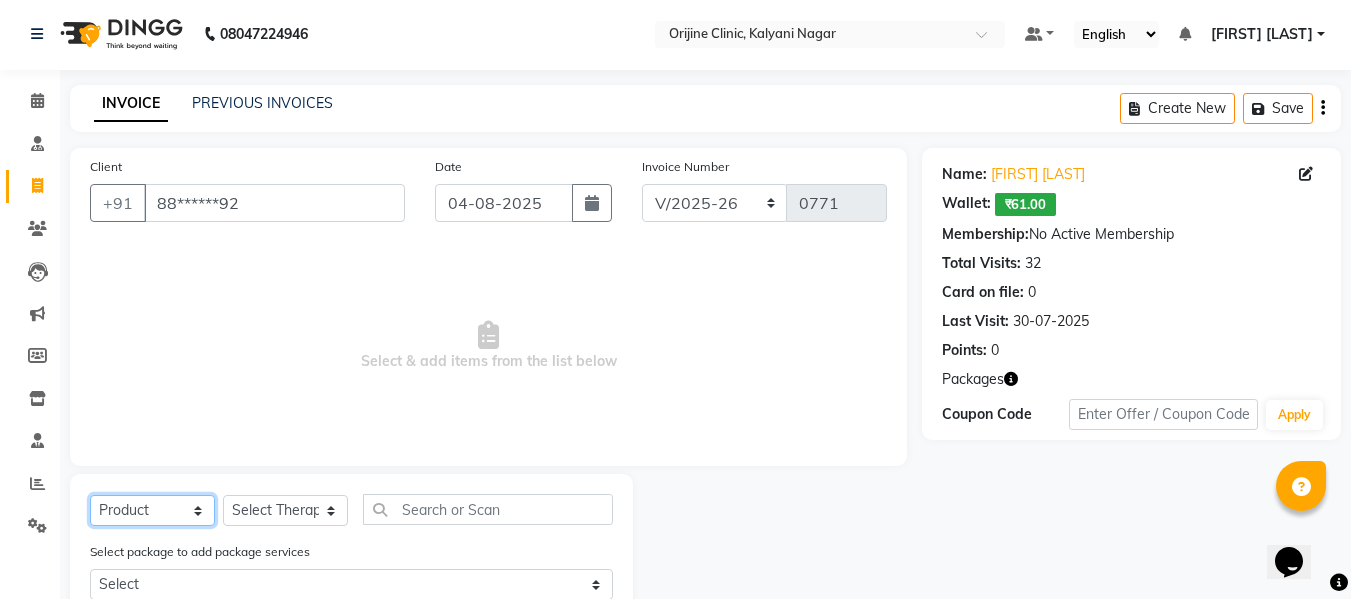 click on "Select  Service  Product  Membership  Package Voucher Prepaid Gift Card" 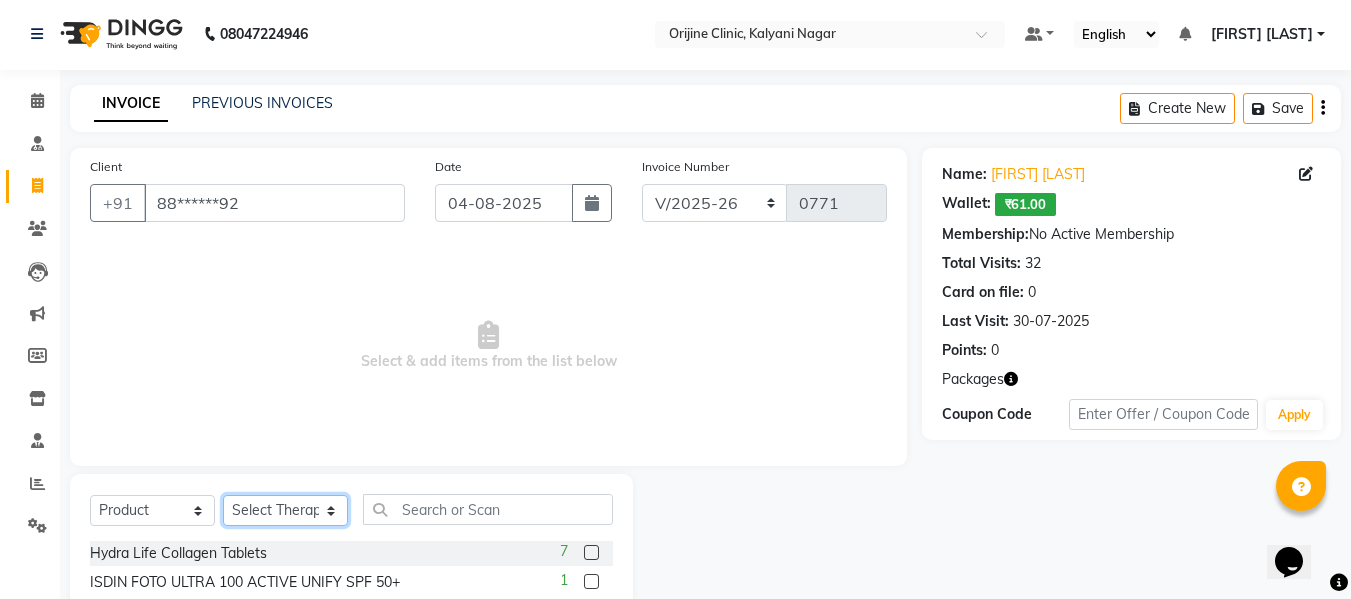 click on "Select Therapist Archana Gaikwad Battul Centre Head Dr. Kritu Bhandari Dr. Yojana Pokarna Meenakshi Dikonda Neha Das Rajeev Inventory Rajiv Kumar Rama  londhe Ranjit  Sarika Kadam Vaibhavi  Gondwal" 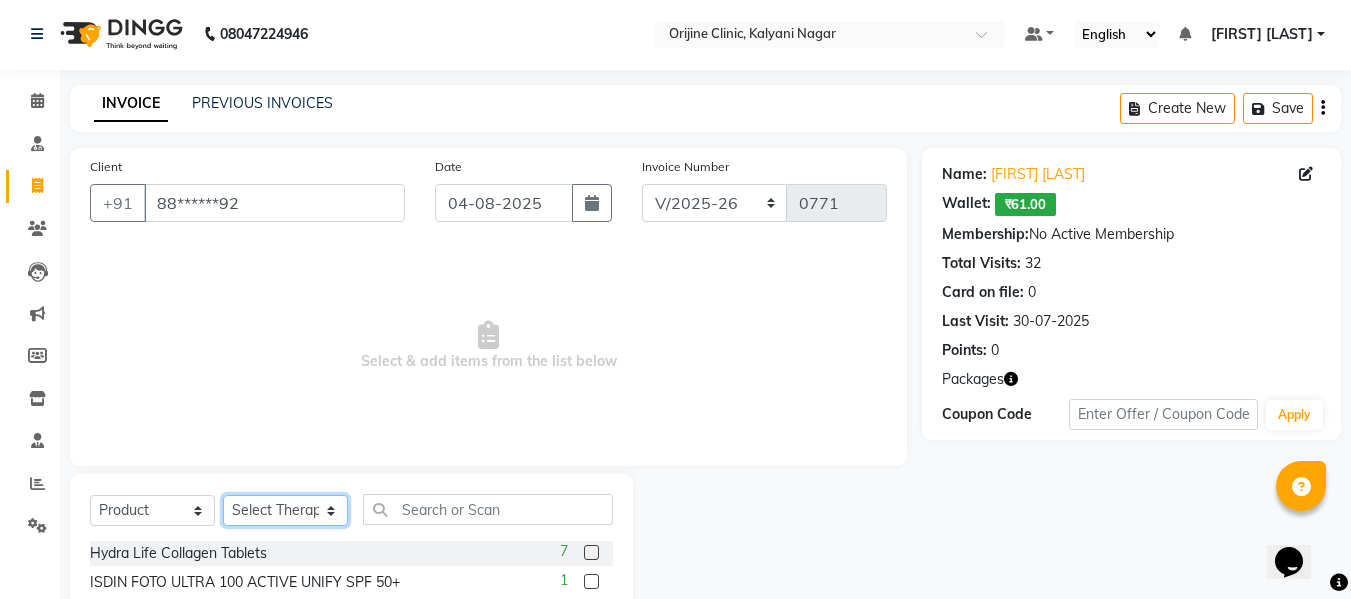 select on "10776" 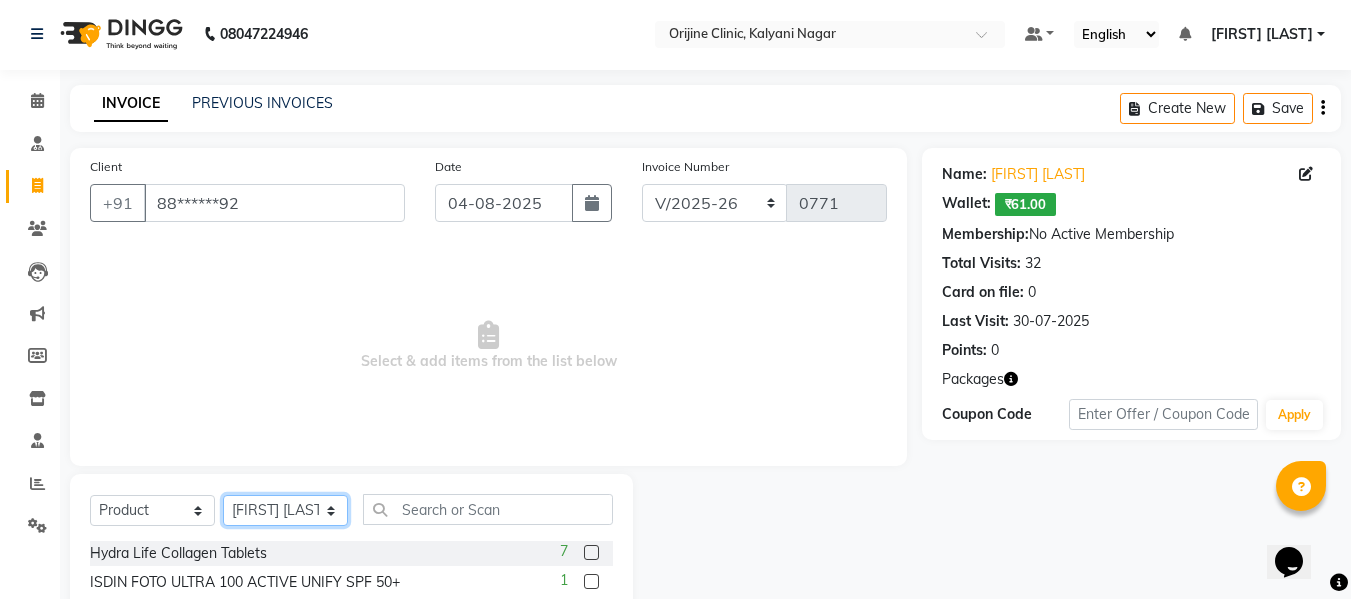 click on "Select Therapist Archana Gaikwad Battul Centre Head Dr. Kritu Bhandari Dr. Yojana Pokarna Meenakshi Dikonda Neha Das Rajeev Inventory Rajiv Kumar Rama  londhe Ranjit  Sarika Kadam Vaibhavi  Gondwal" 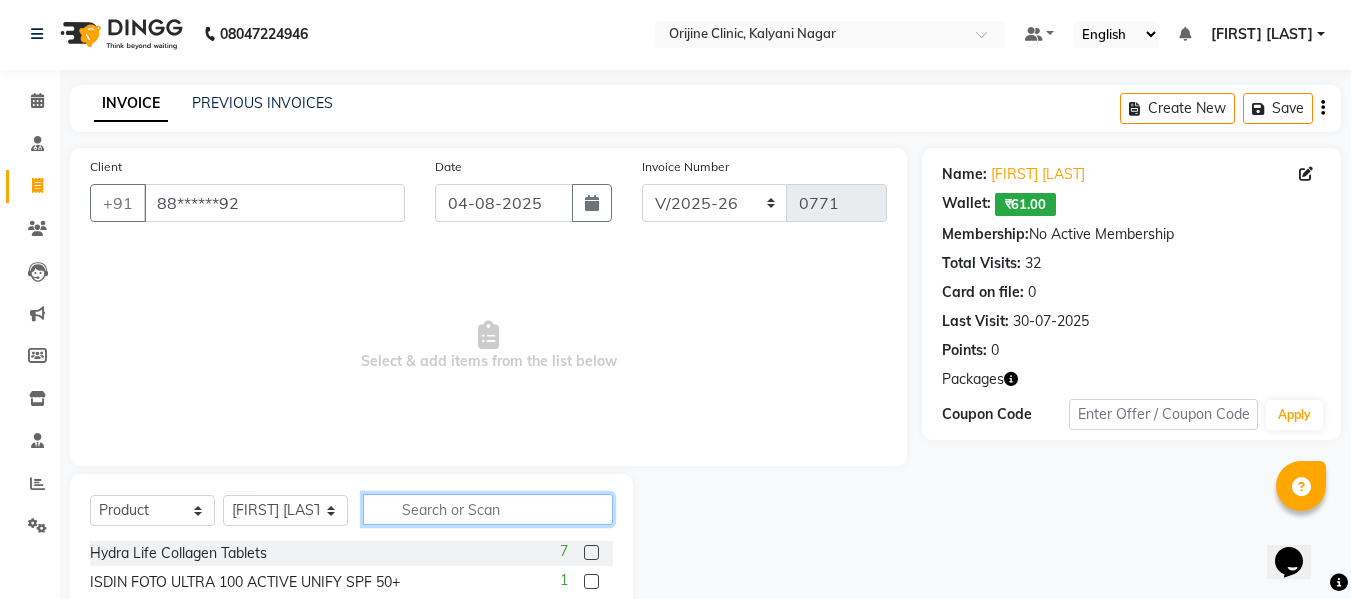 click 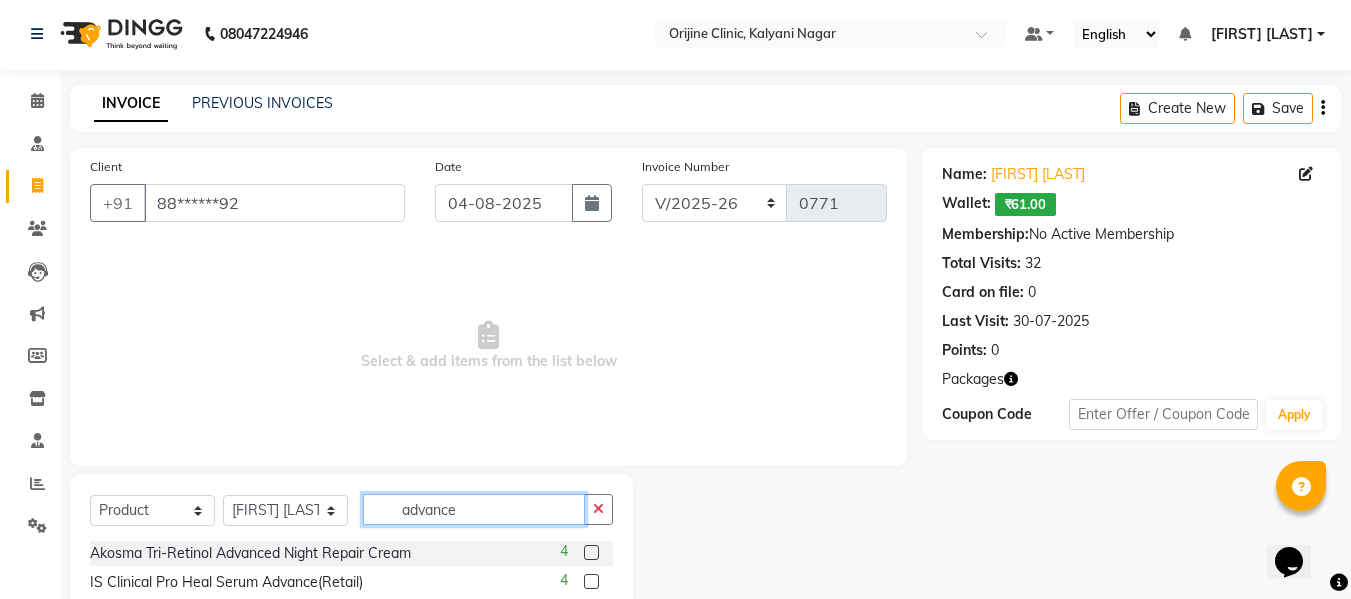 type on "advance" 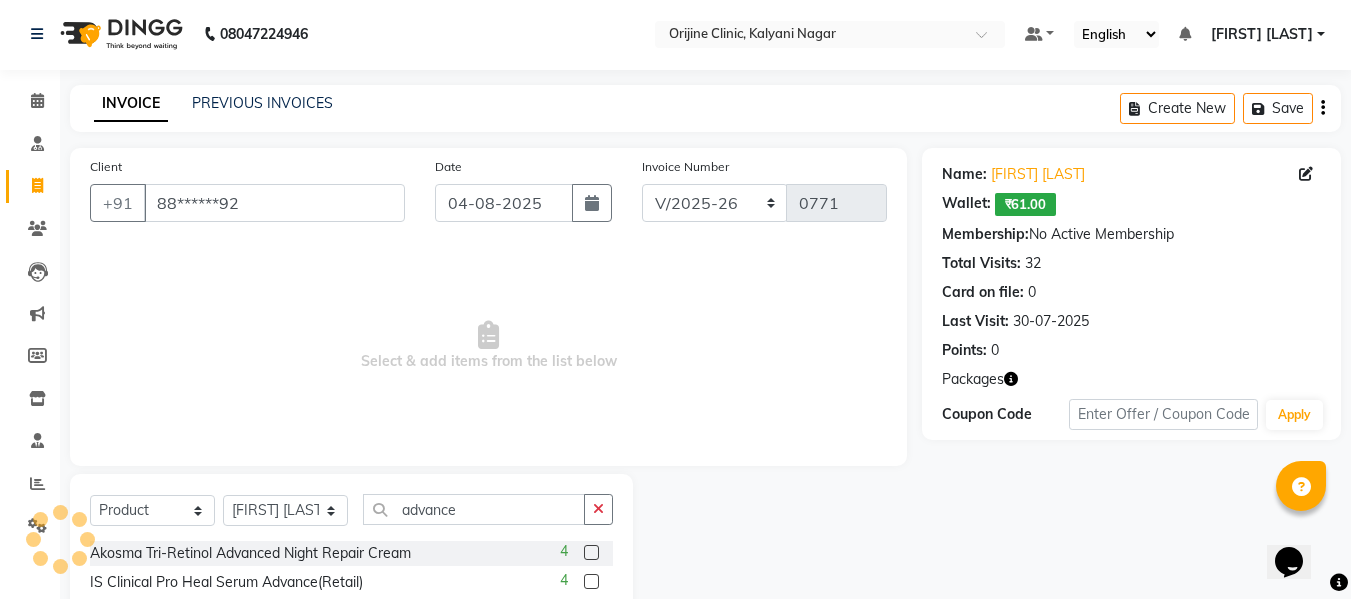 click on "Select  Service  Product  Membership  Package Voucher Prepaid Gift Card  Select Therapist Archana Gaikwad Battul Centre Head Dr. Kritu Bhandari Dr. Yojana Pokarna Meenakshi Dikonda Neha Das Rajeev Inventory Rajiv Kumar Rama  londhe Ranjit  Sarika Kadam Vaibhavi  Gondwal advance Akosma Tri-Retinol Advanced Night Repair Cream  4 IS Clinical Pro Heal Serum Advance(Retail)  4 Is Clinical C Eye Serum Advance+  3 Is Clinical Super Serum Advance+  4 Dermaceutic Advance Cleanser  Akosma Advance Radiant Day Cream  0 IS Clinical-Pro Heal Serum Advance(CONSUAMBLE)  3" 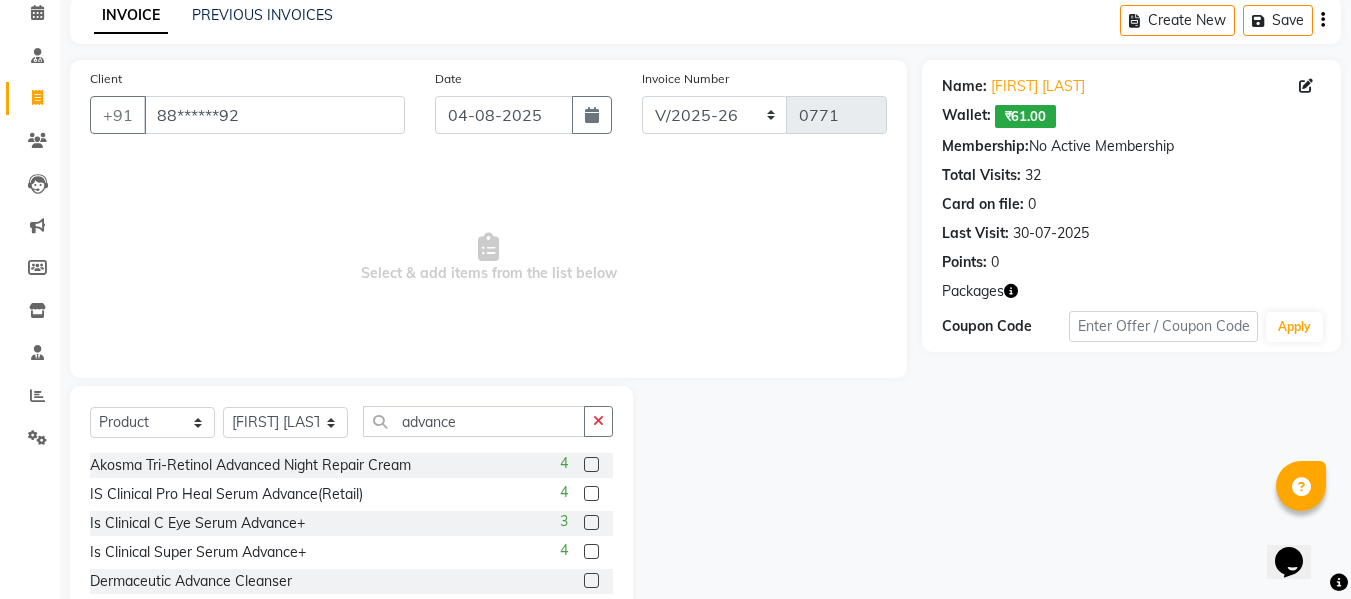 scroll, scrollTop: 122, scrollLeft: 0, axis: vertical 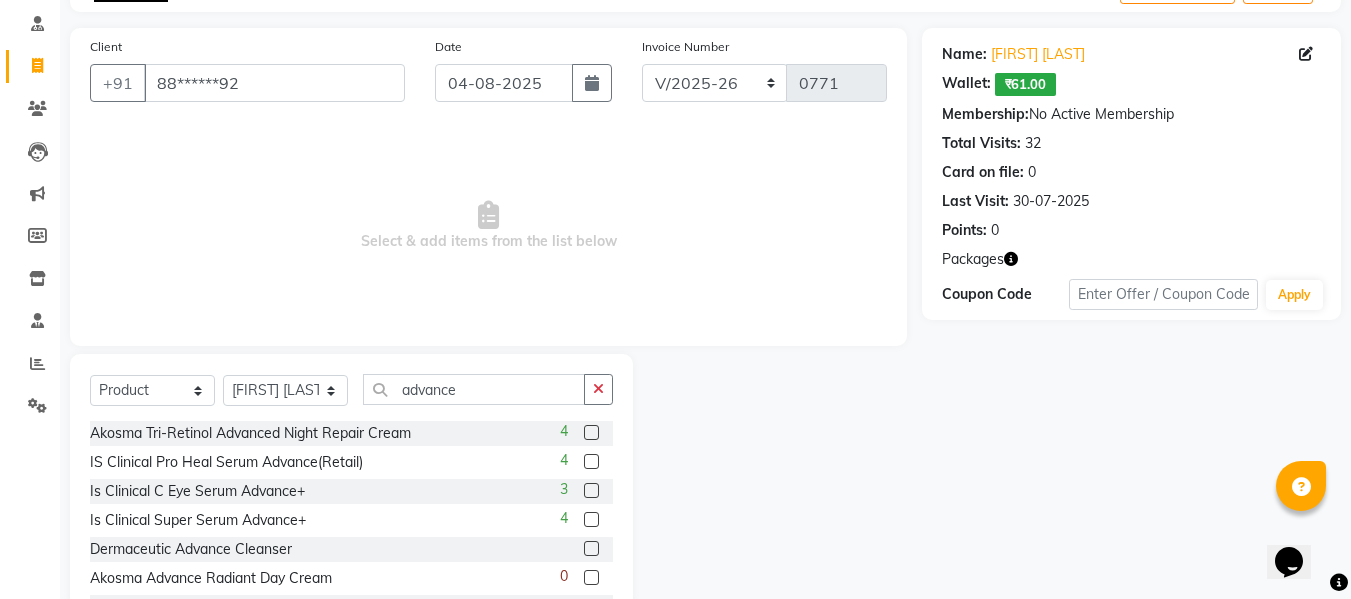 click 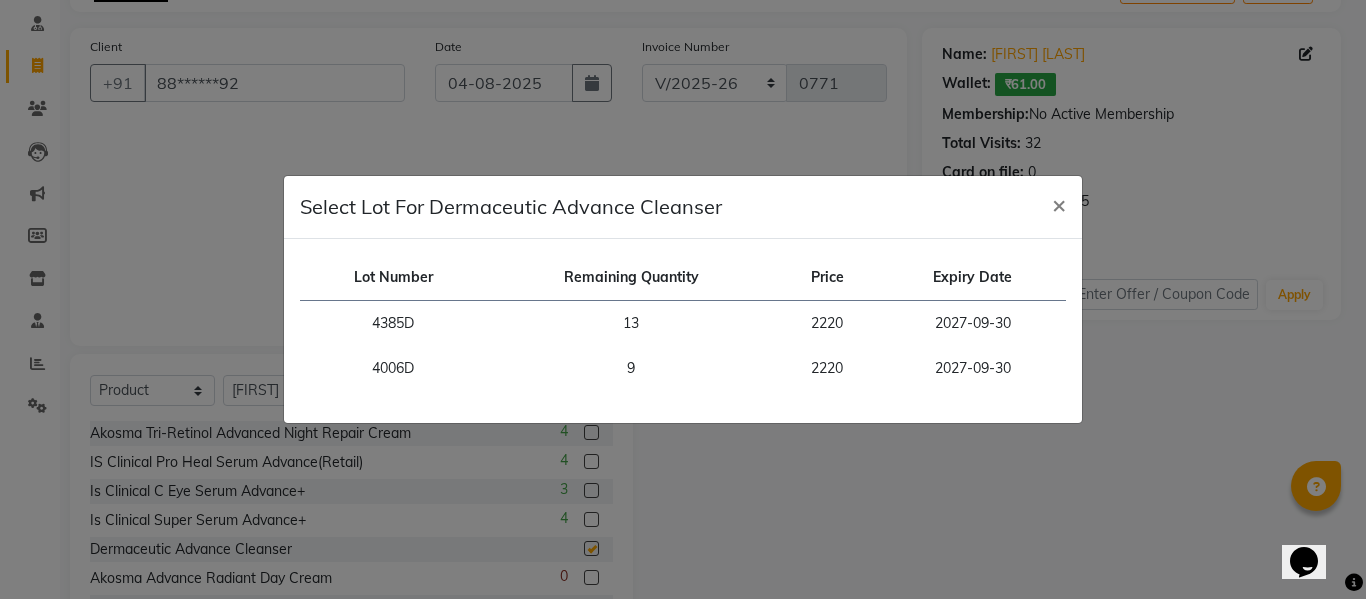 checkbox on "false" 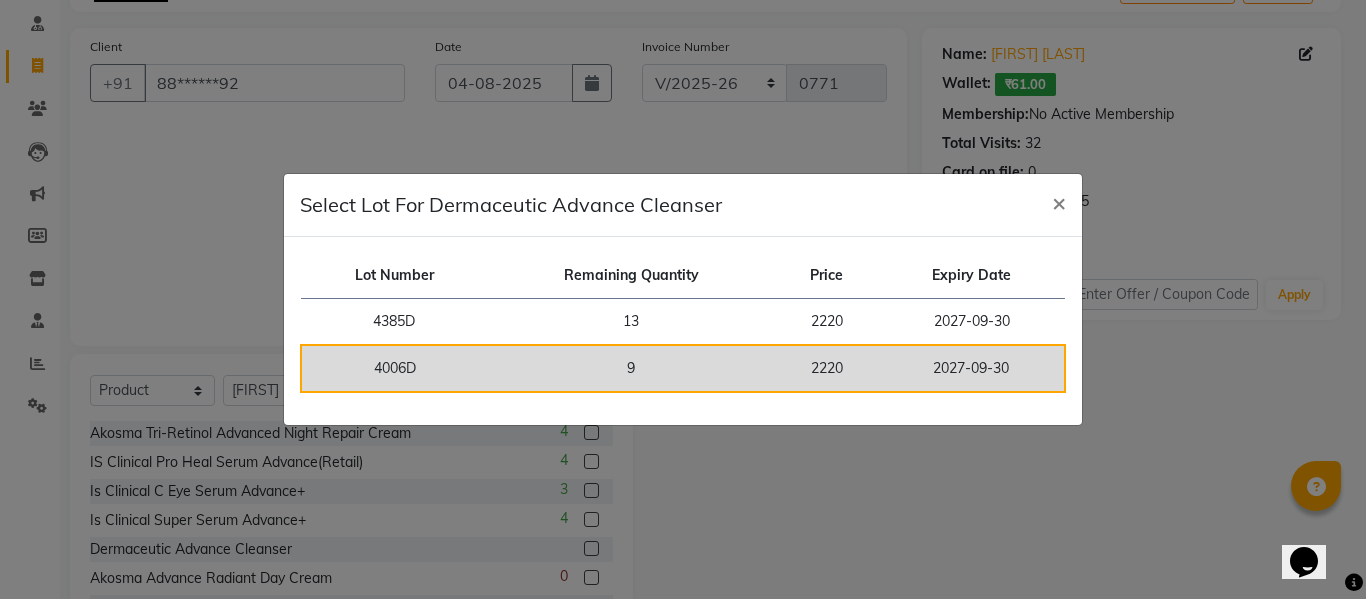click on "9" 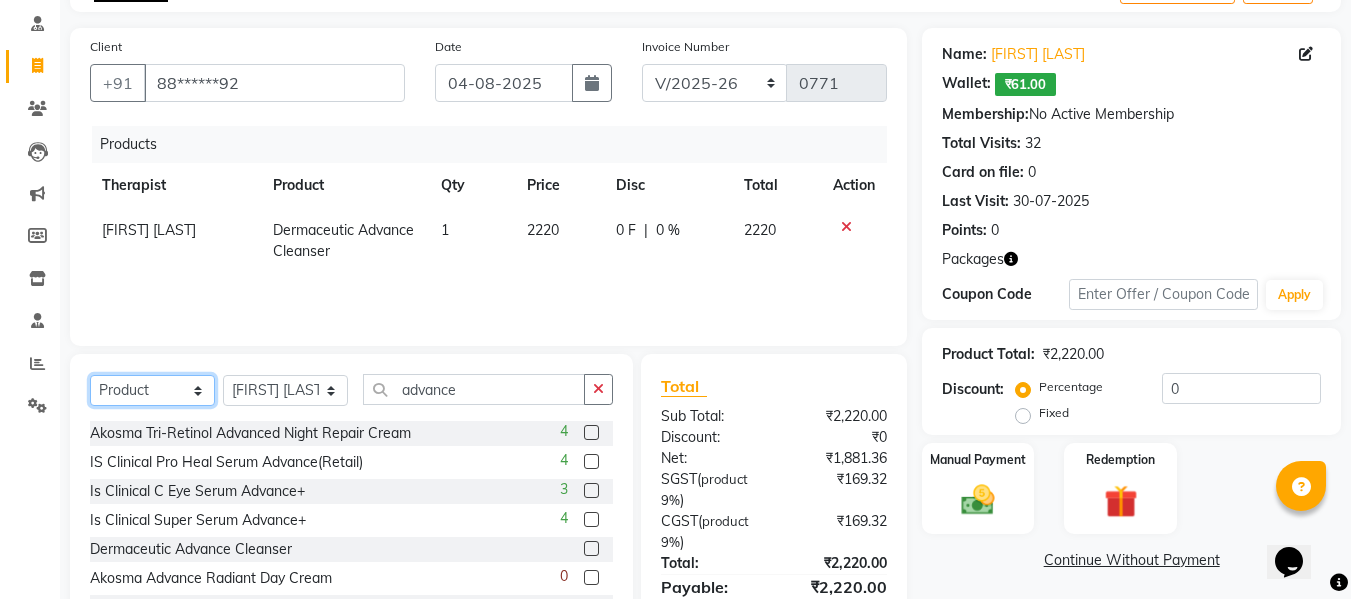 click on "Select  Service  Product  Membership  Package Voucher Prepaid Gift Card" 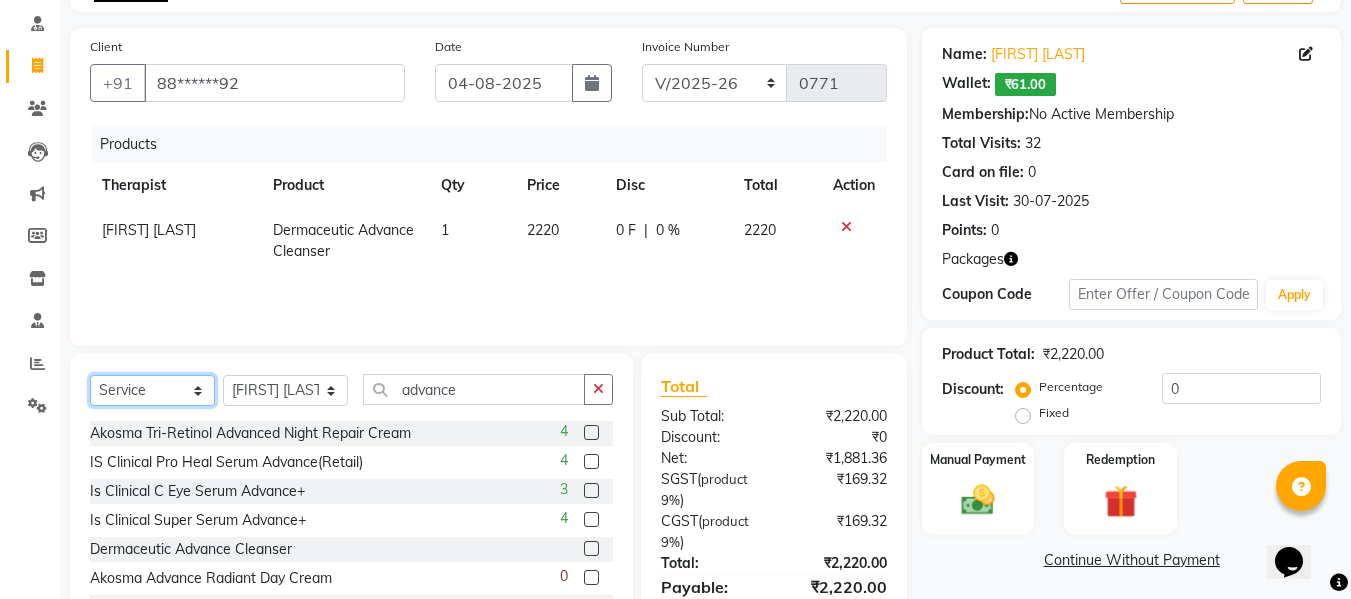 click on "Select  Service  Product  Membership  Package Voucher Prepaid Gift Card" 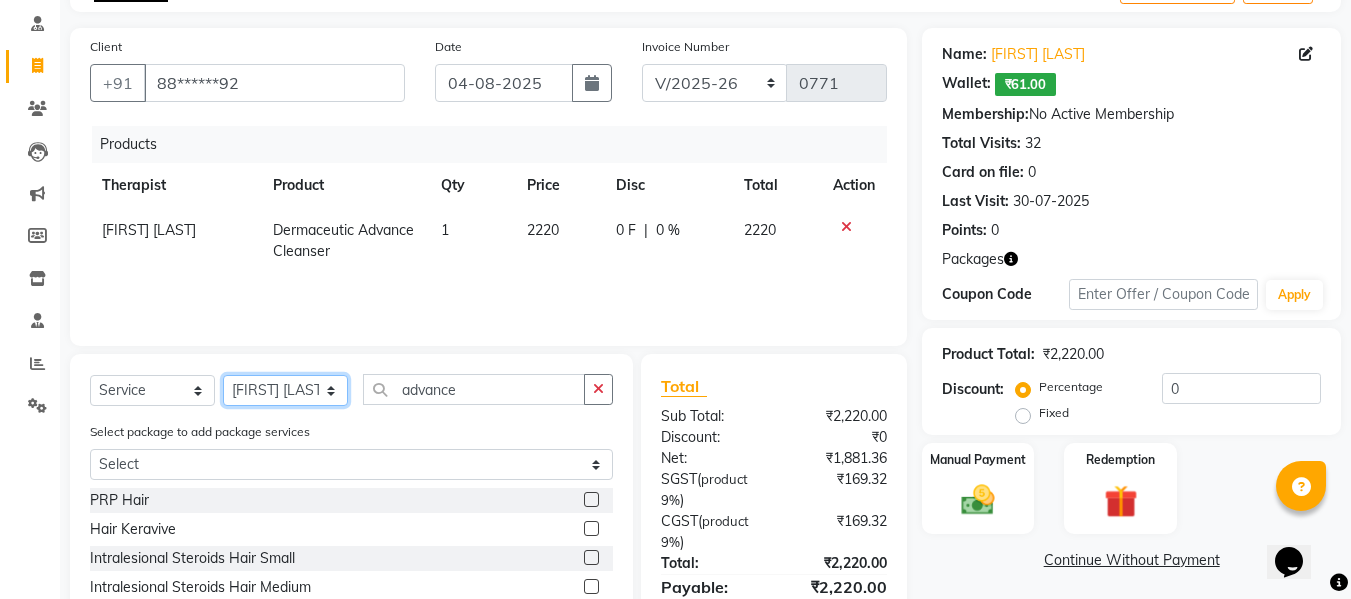 click on "Select Therapist Archana Gaikwad Battul Centre Head Dr. Kritu Bhandari Dr. Yojana Pokarna Meenakshi Dikonda Neha Das Rajeev Inventory Rajiv Kumar Rama  londhe Ranjit  Sarika Kadam Vaibhavi  Gondwal" 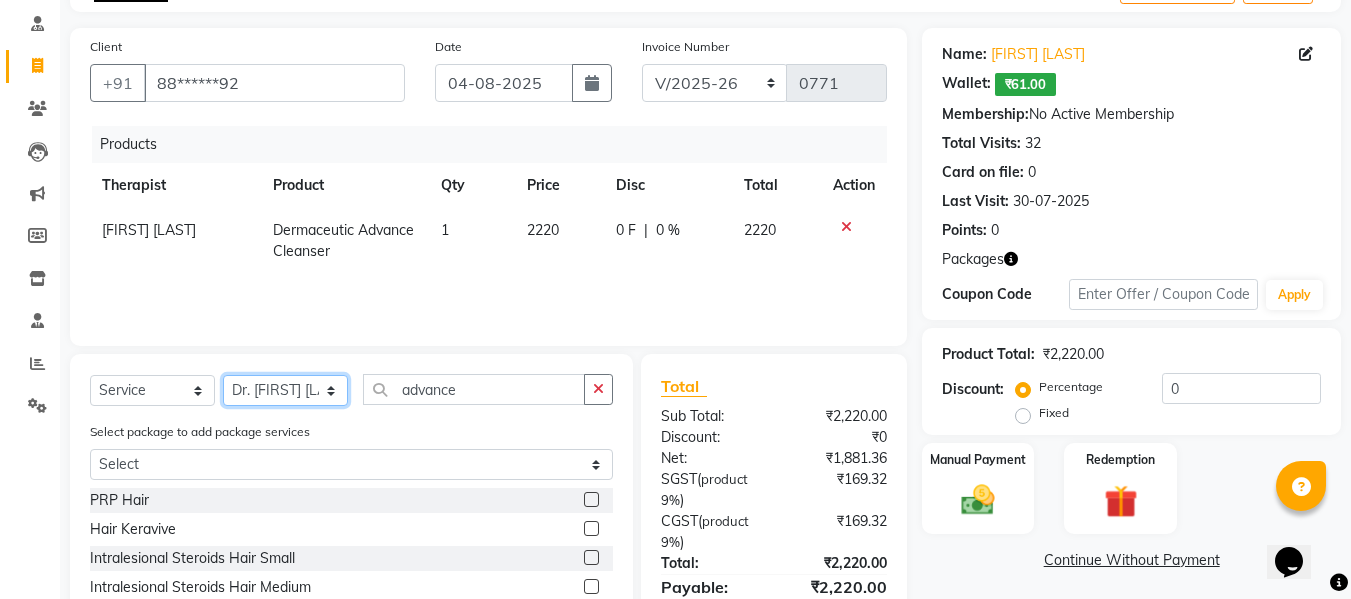 click on "Select Therapist Archana Gaikwad Battul Centre Head Dr. Kritu Bhandari Dr. Yojana Pokarna Meenakshi Dikonda Neha Das Rajeev Inventory Rajiv Kumar Rama  londhe Ranjit  Sarika Kadam Vaibhavi  Gondwal" 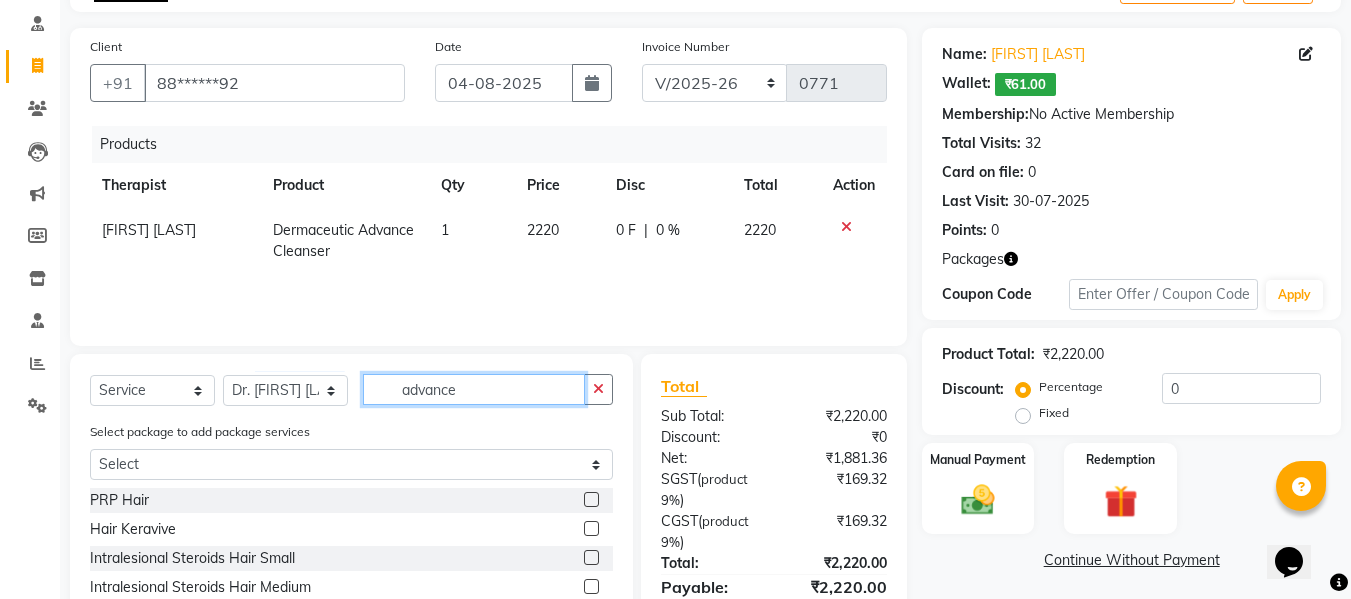 click on "advance" 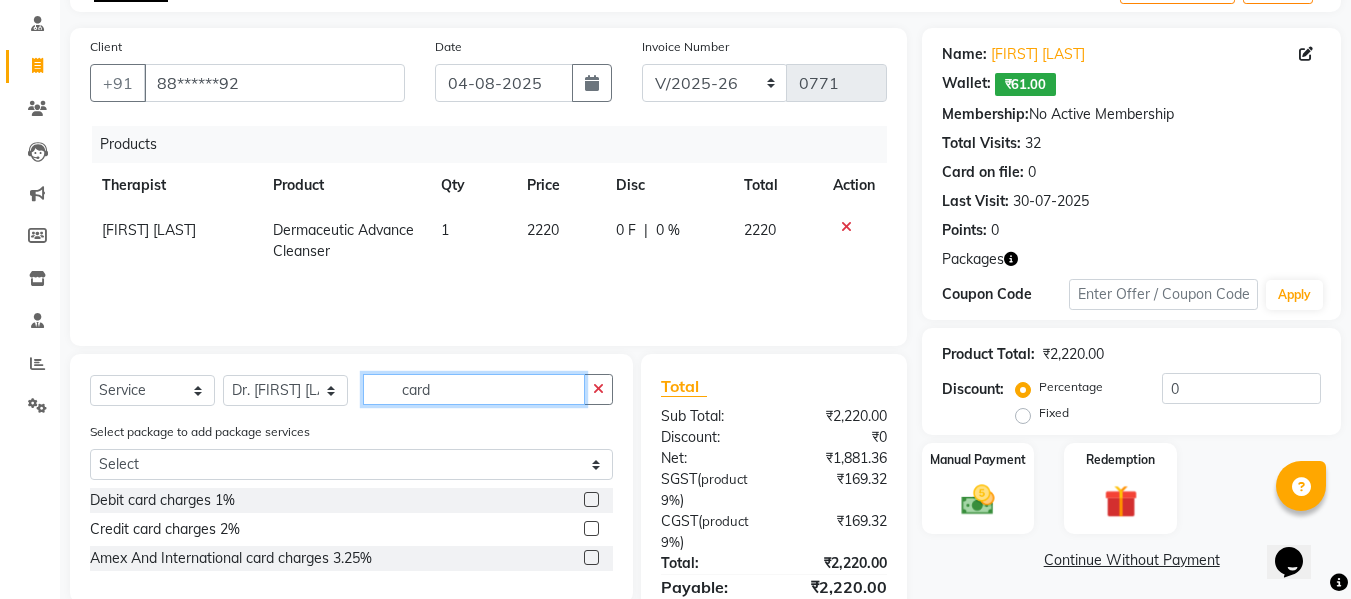 type on "card" 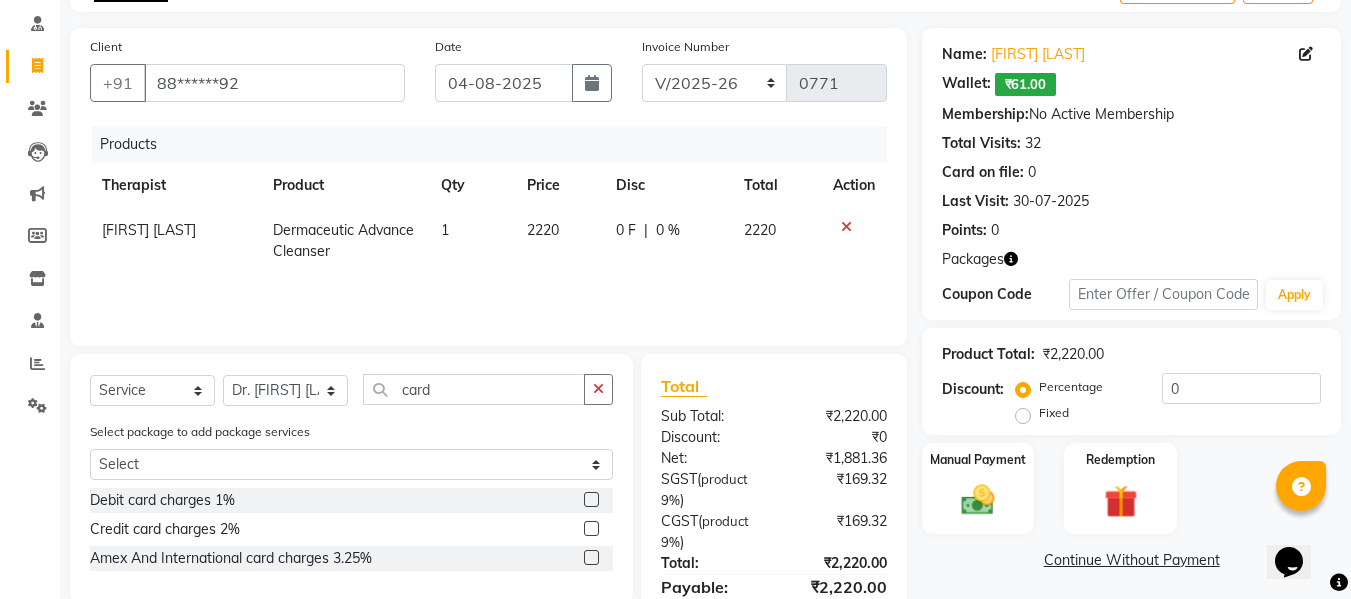 click 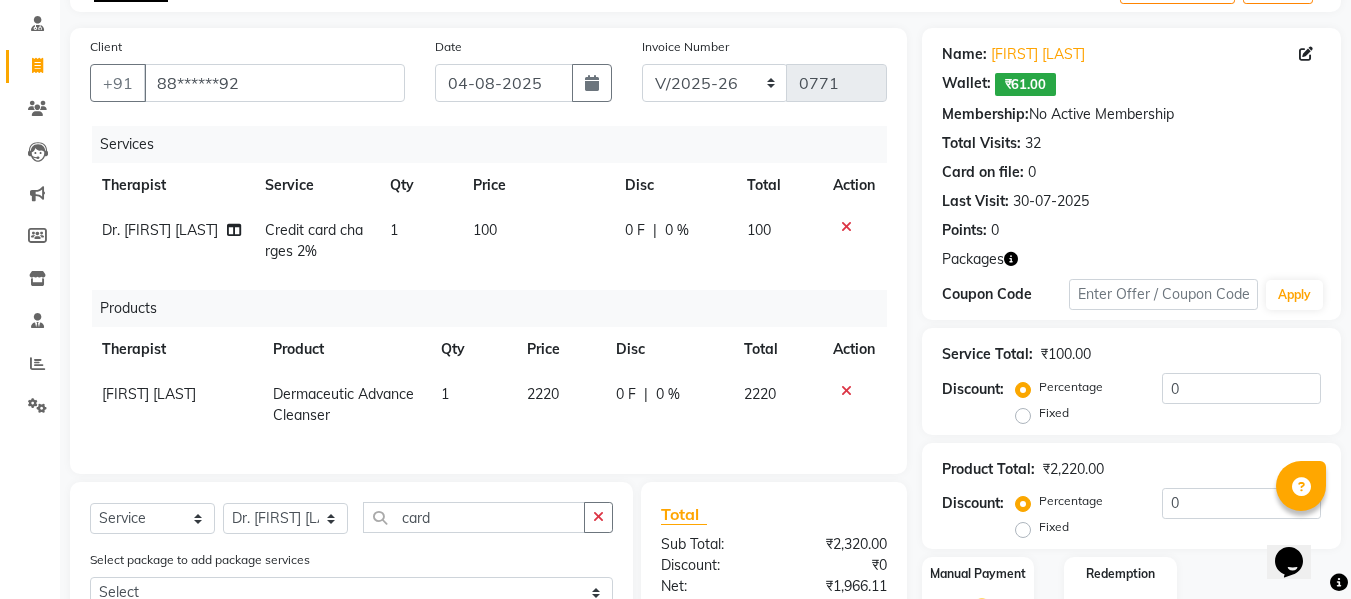checkbox on "false" 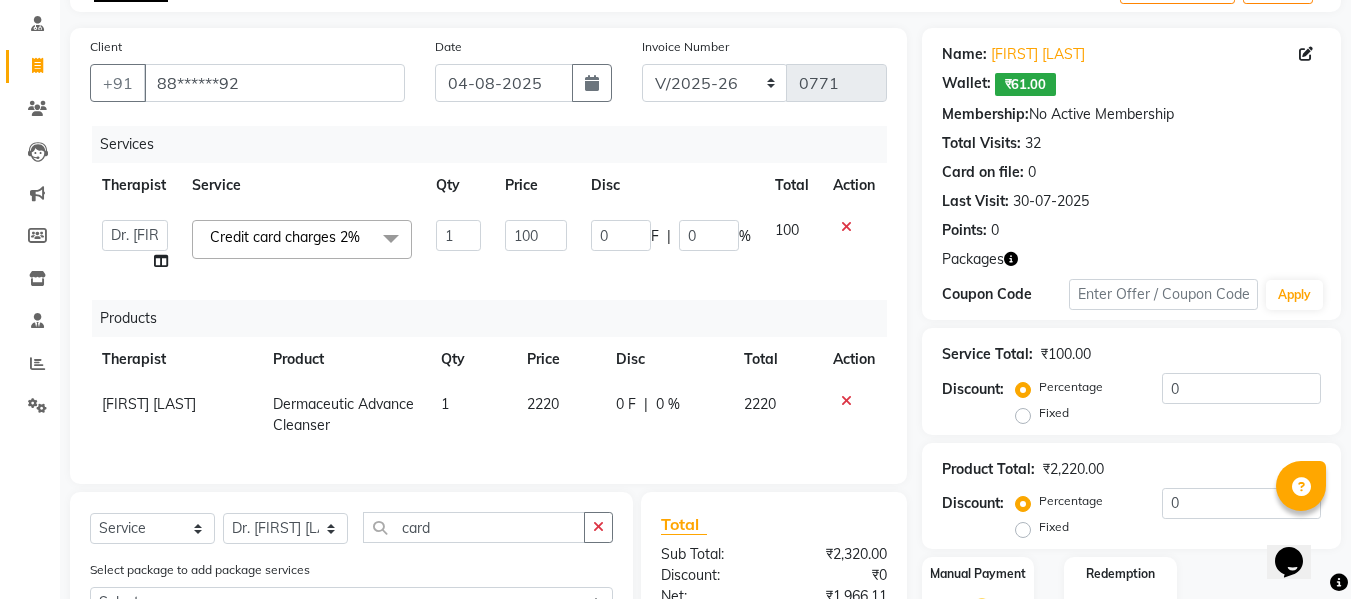 click on "1" 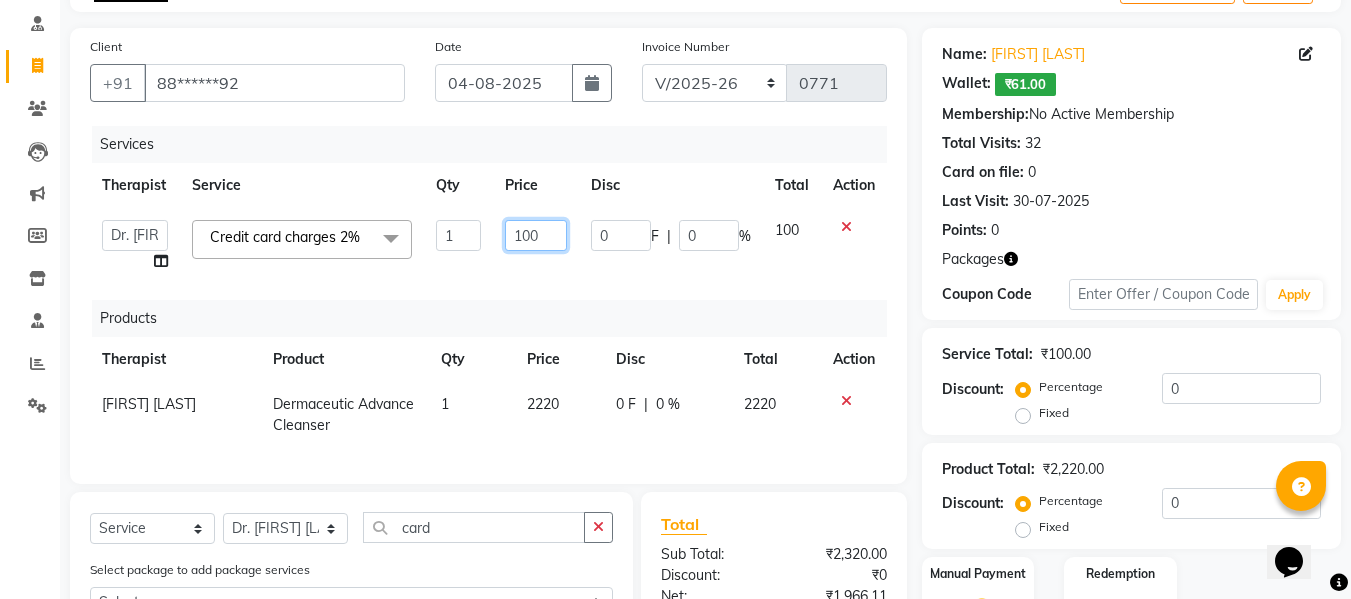 click on "100" 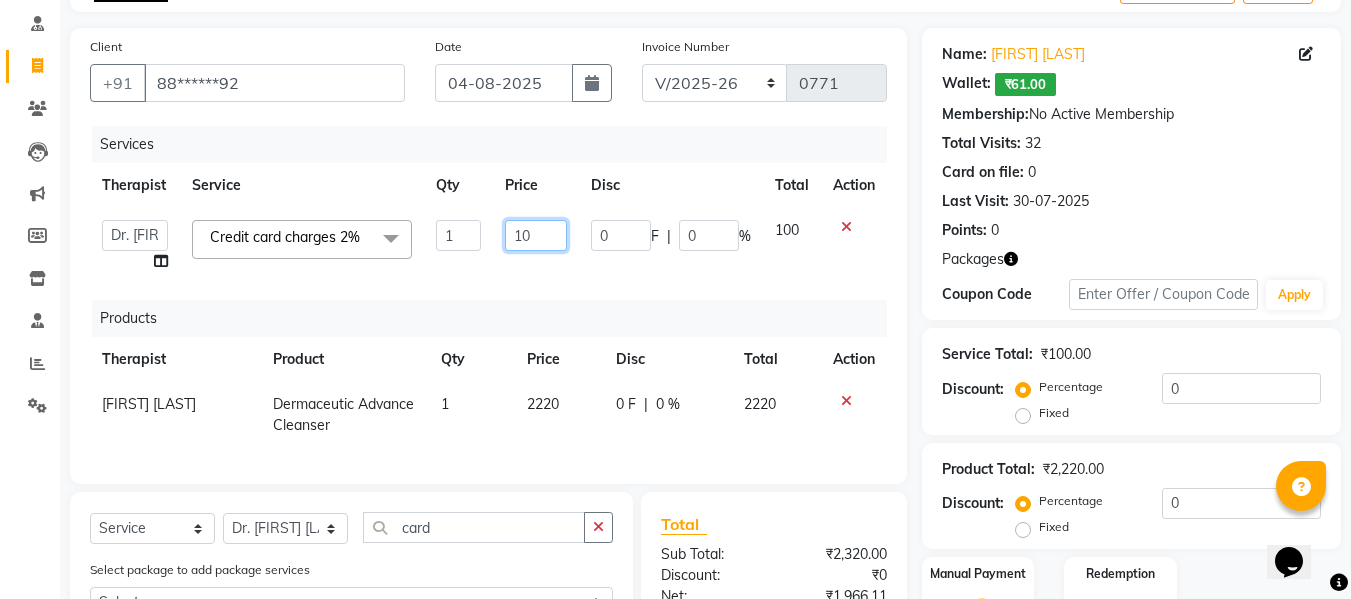 type on "1" 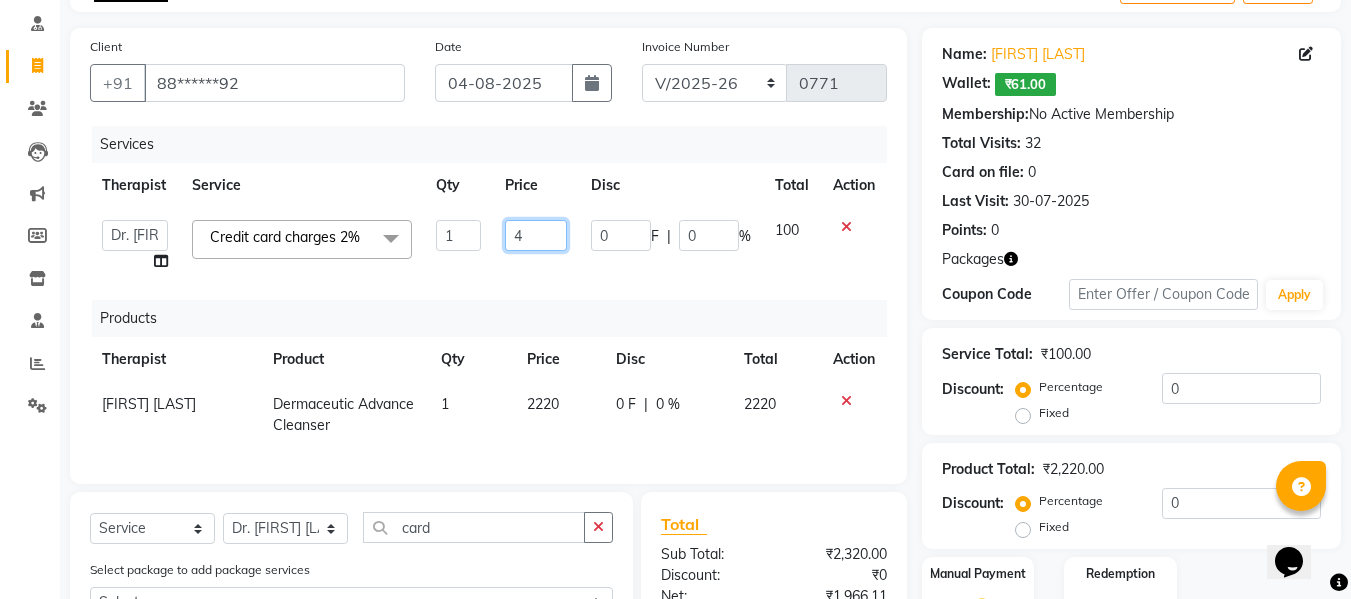 type on "44" 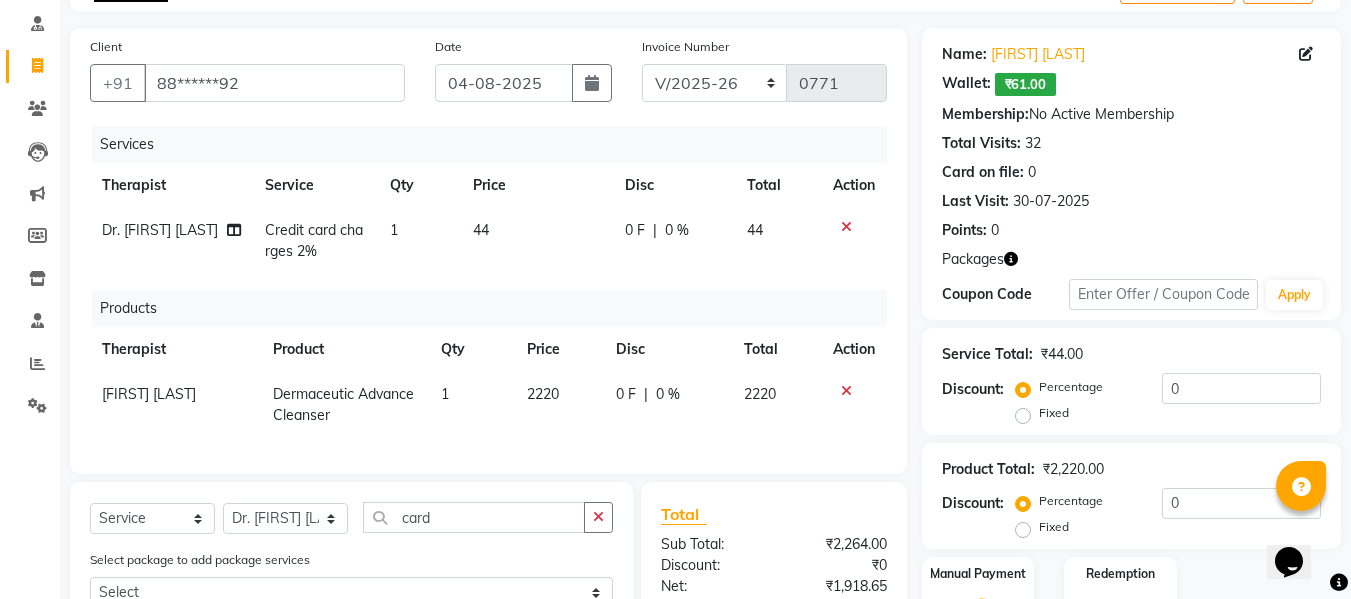 click on "Disc" 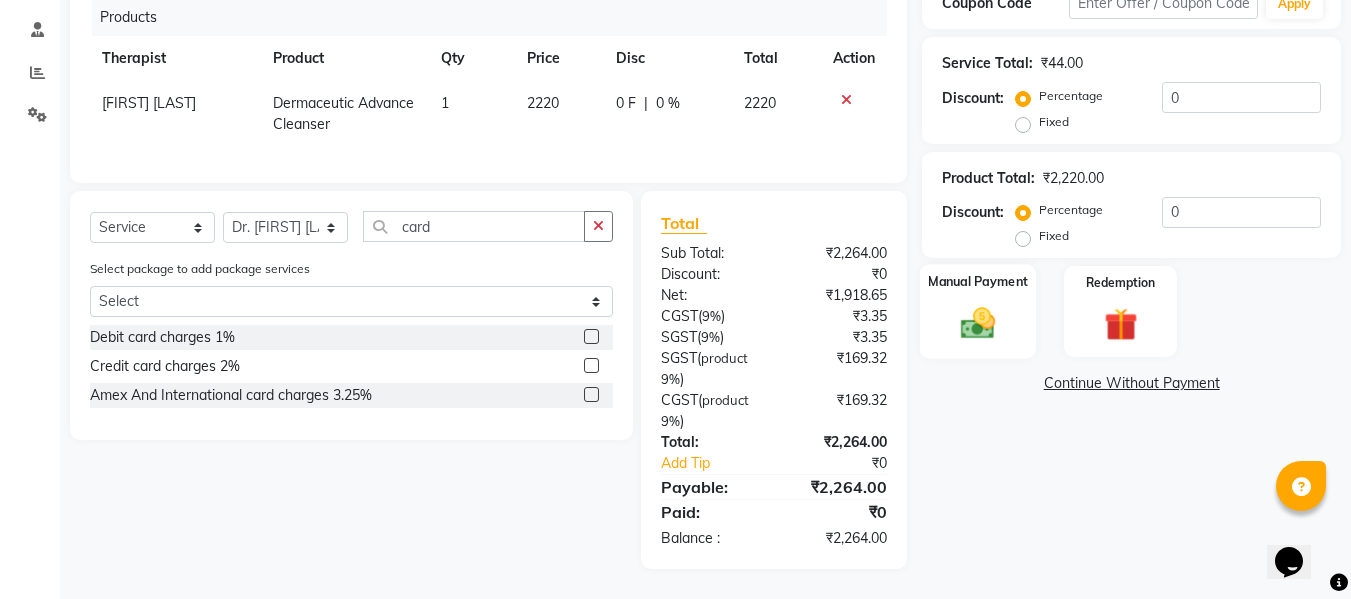 click 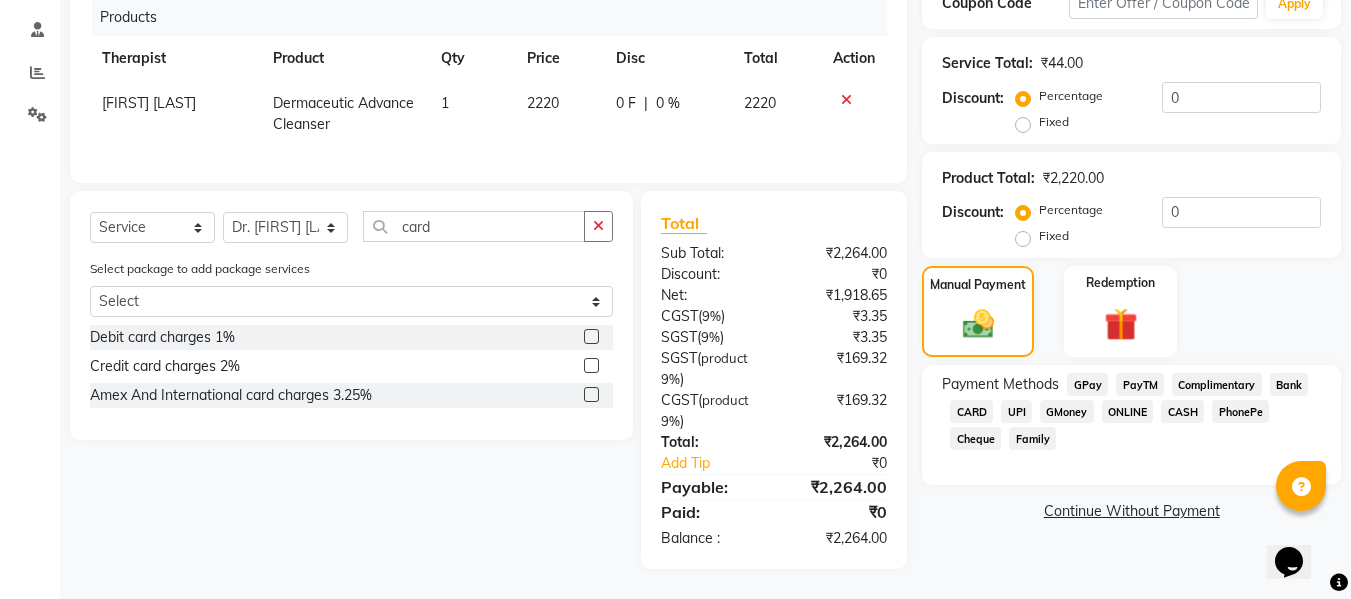 click on "CARD" 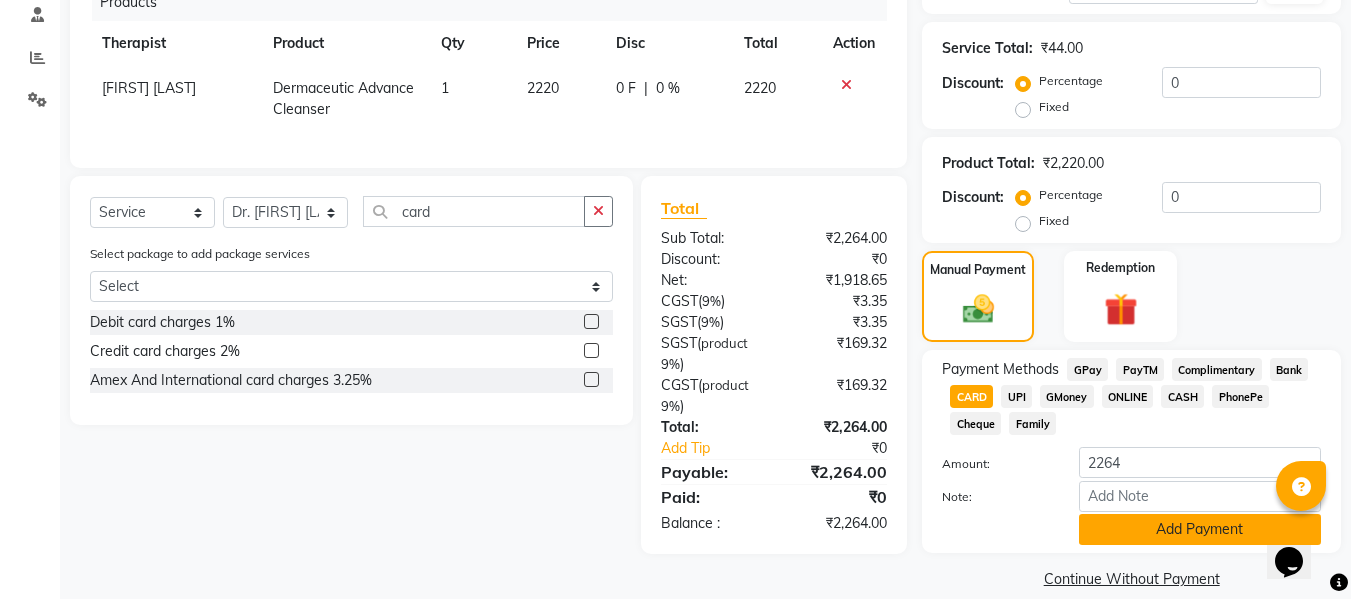 click on "Add Payment" 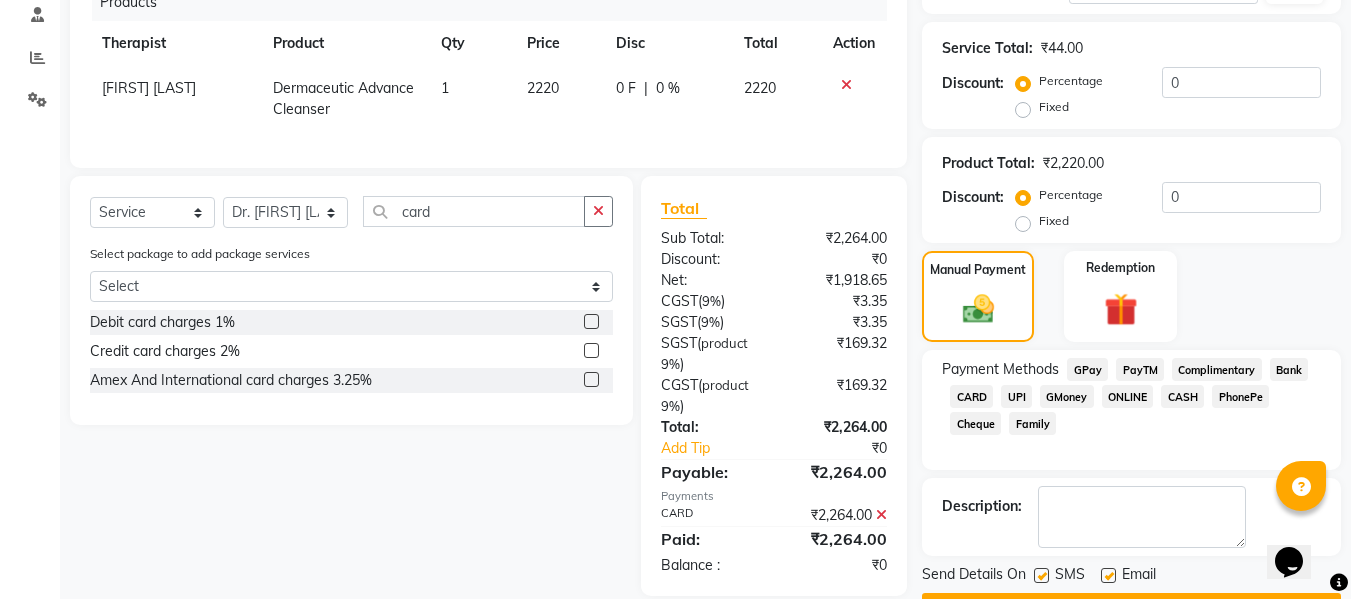 scroll, scrollTop: 483, scrollLeft: 0, axis: vertical 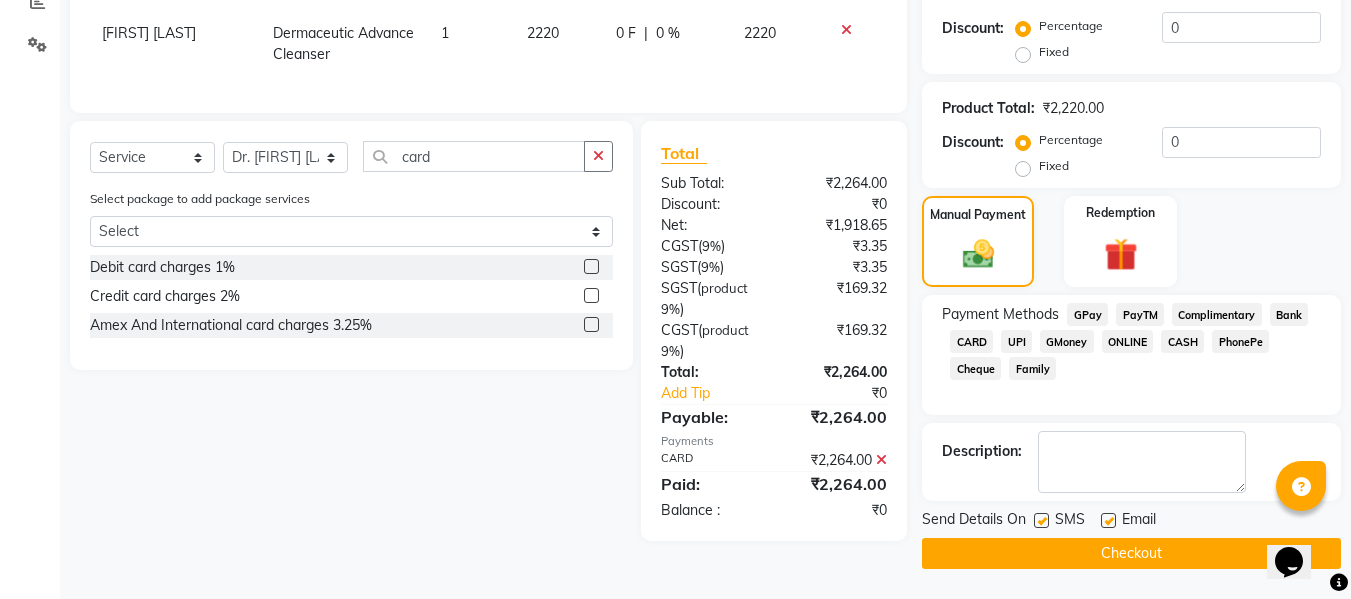 click 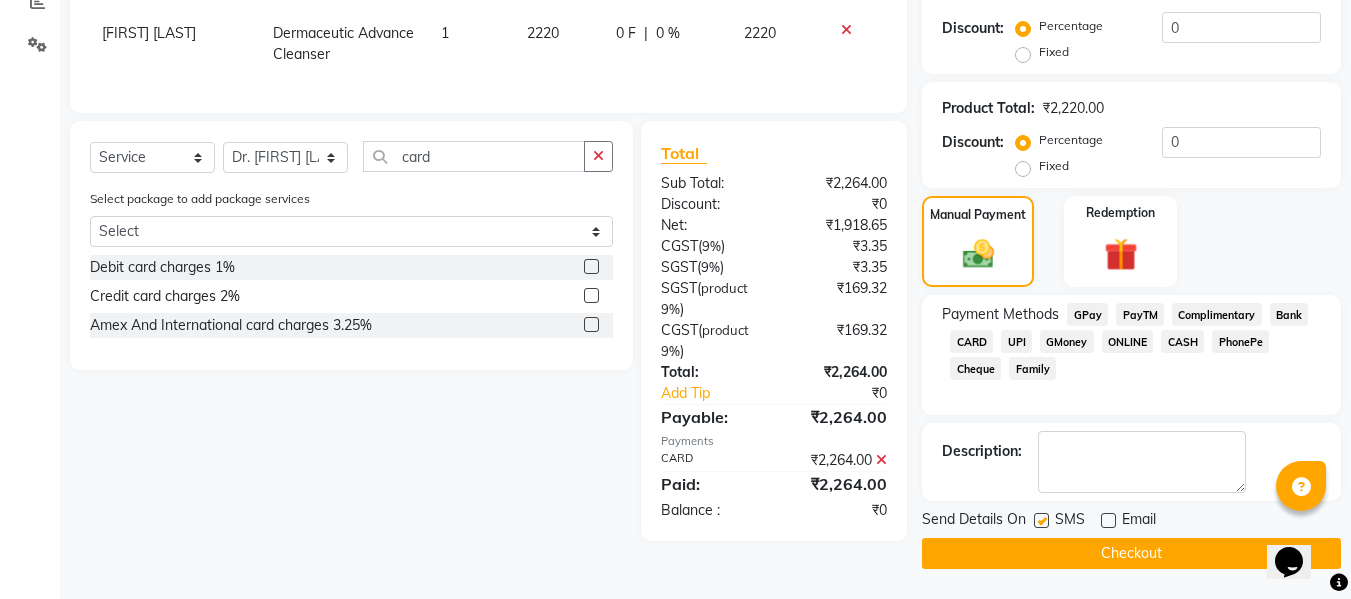 click 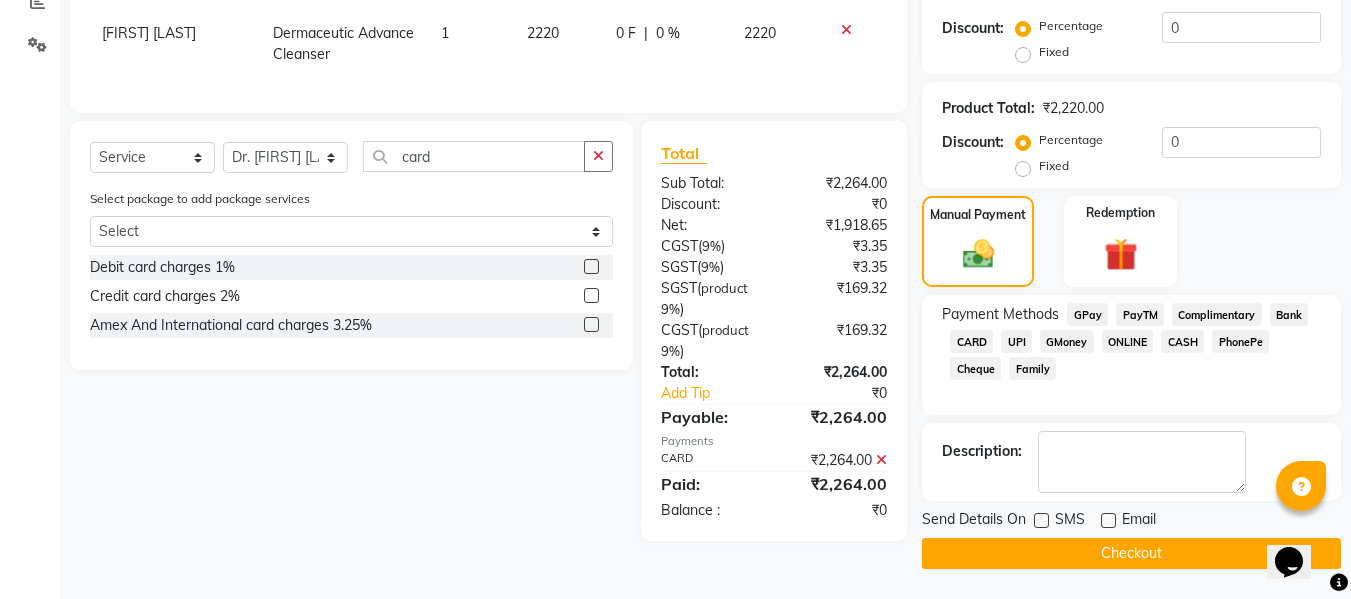 click on "Checkout" 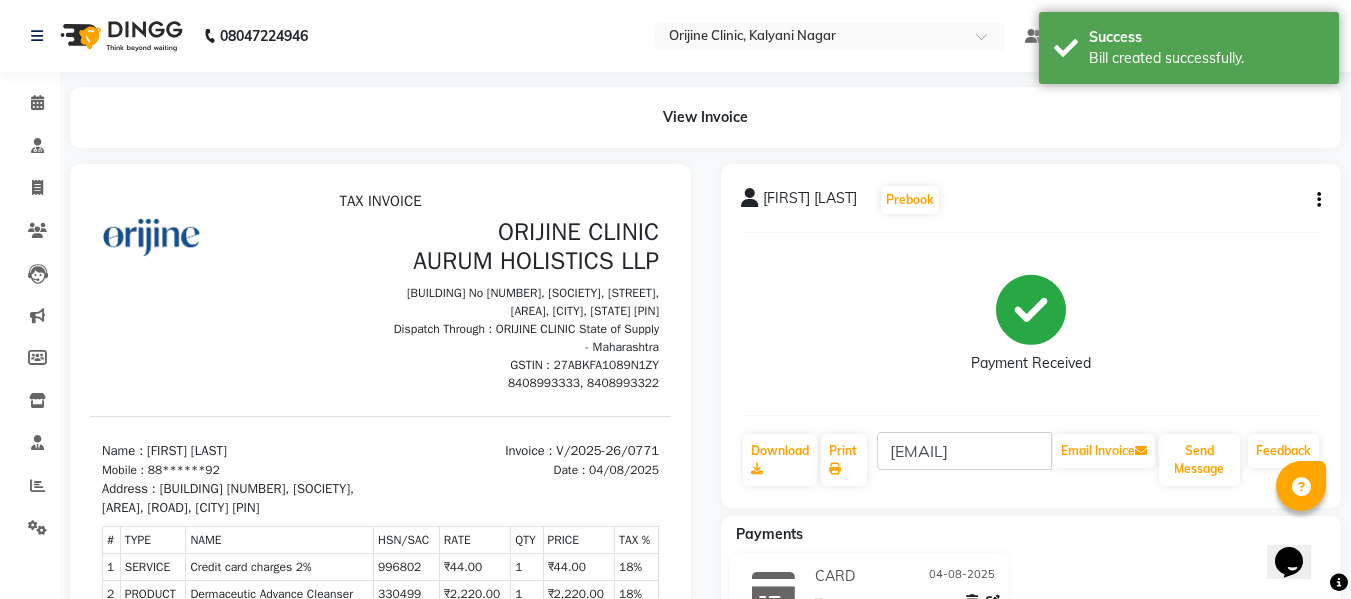 scroll, scrollTop: 0, scrollLeft: 0, axis: both 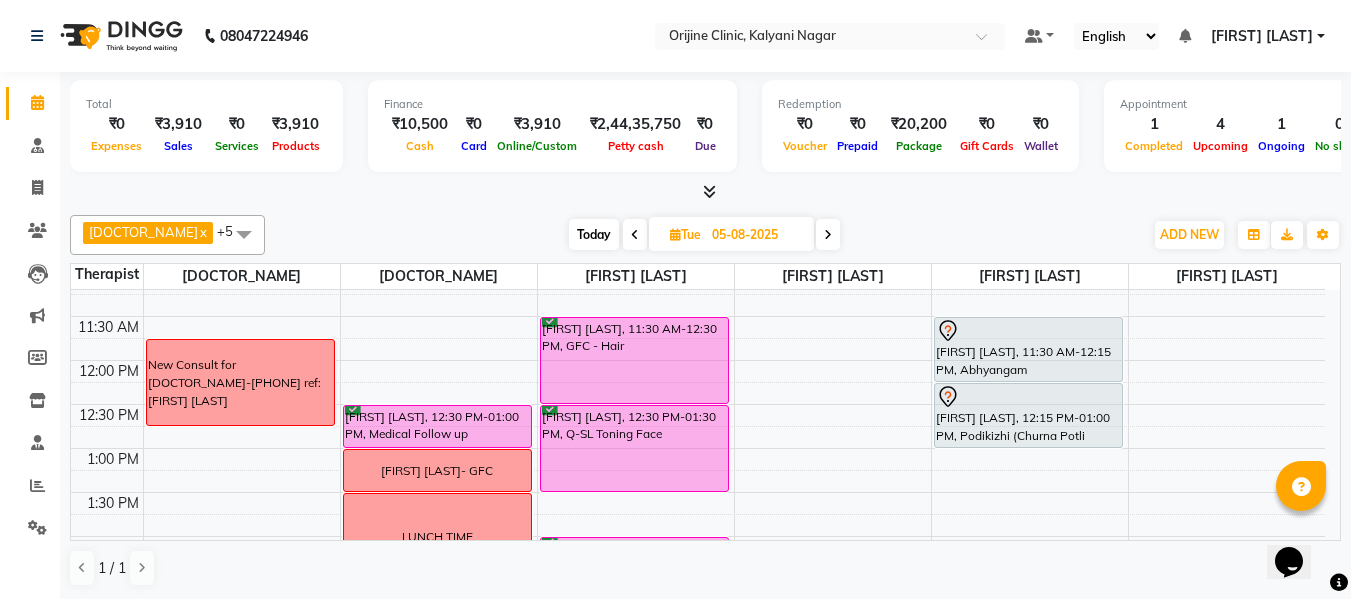 click on "Today" at bounding box center [594, 234] 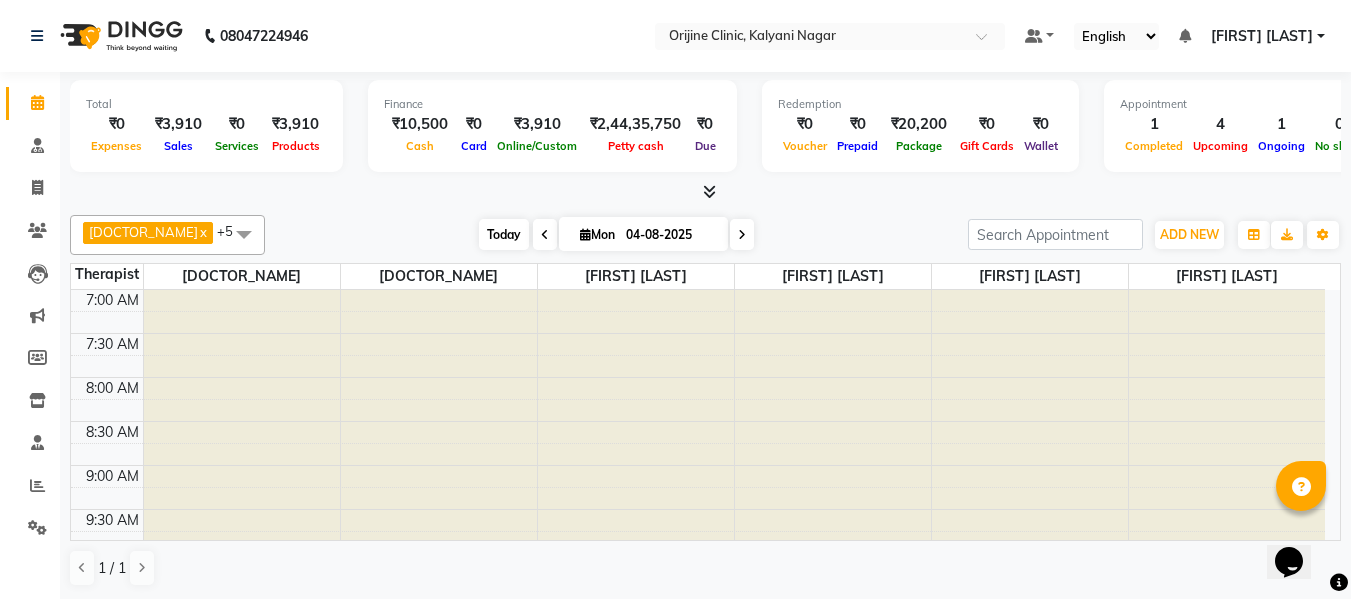 scroll, scrollTop: 881, scrollLeft: 0, axis: vertical 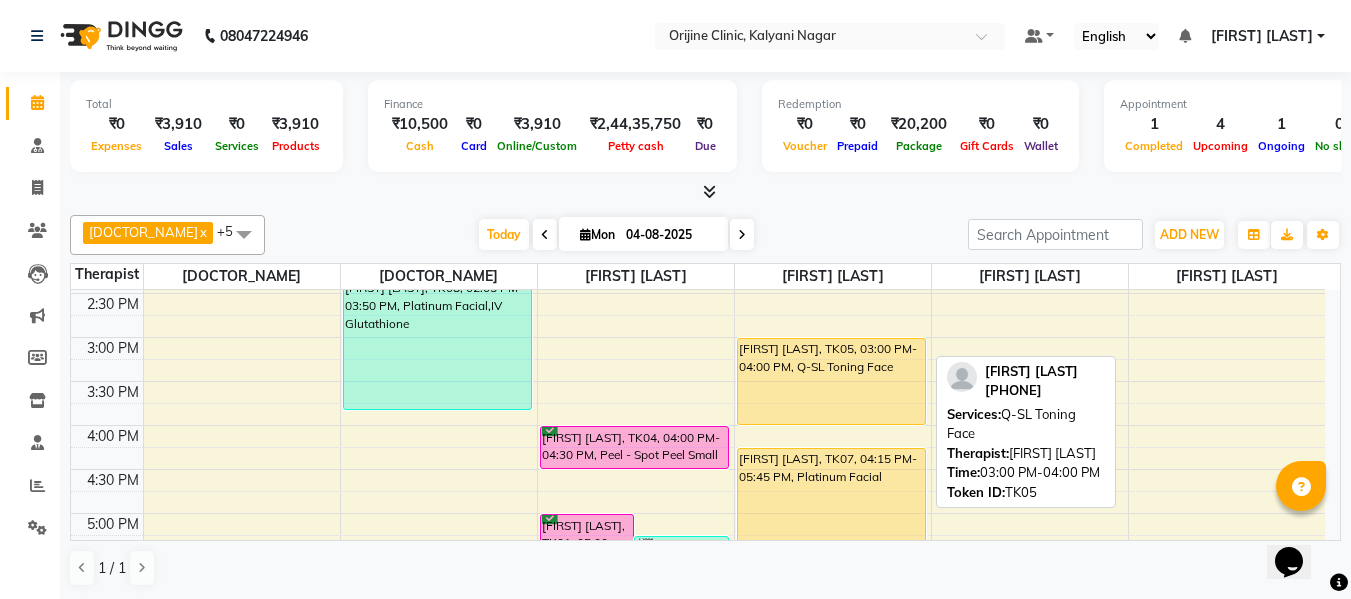click on "[FIRST] [LAST], TK05, 03:00 PM-04:00 PM, Q-SL Toning Face" at bounding box center [831, 381] 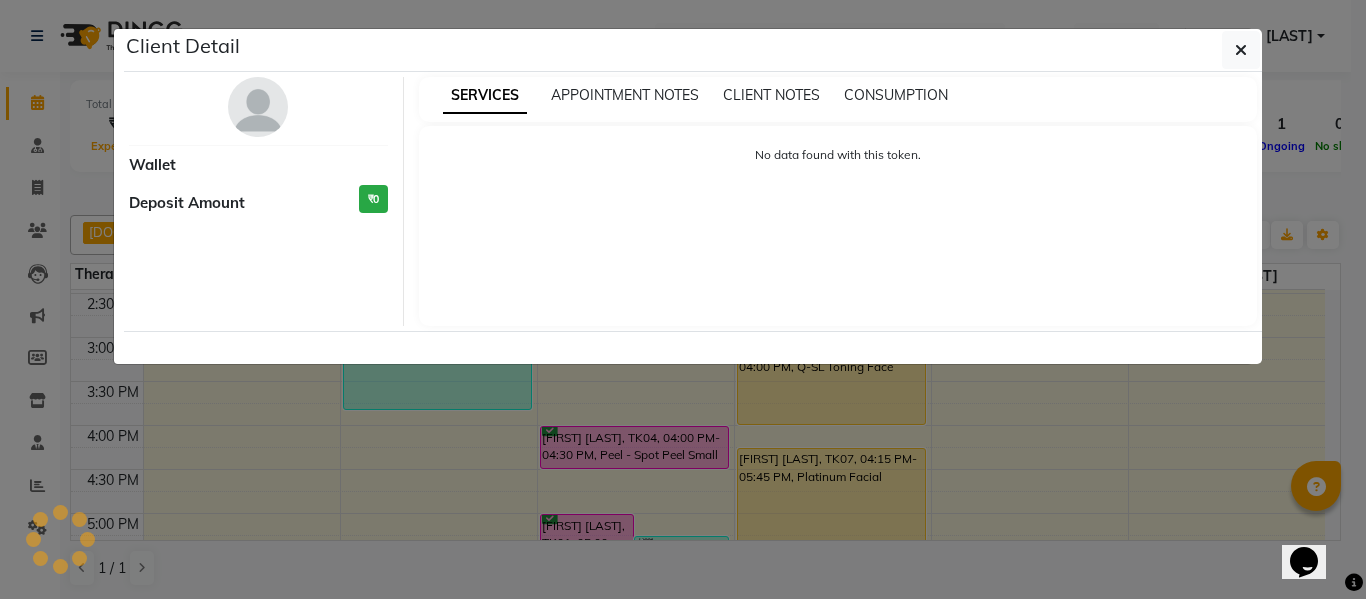 select on "1" 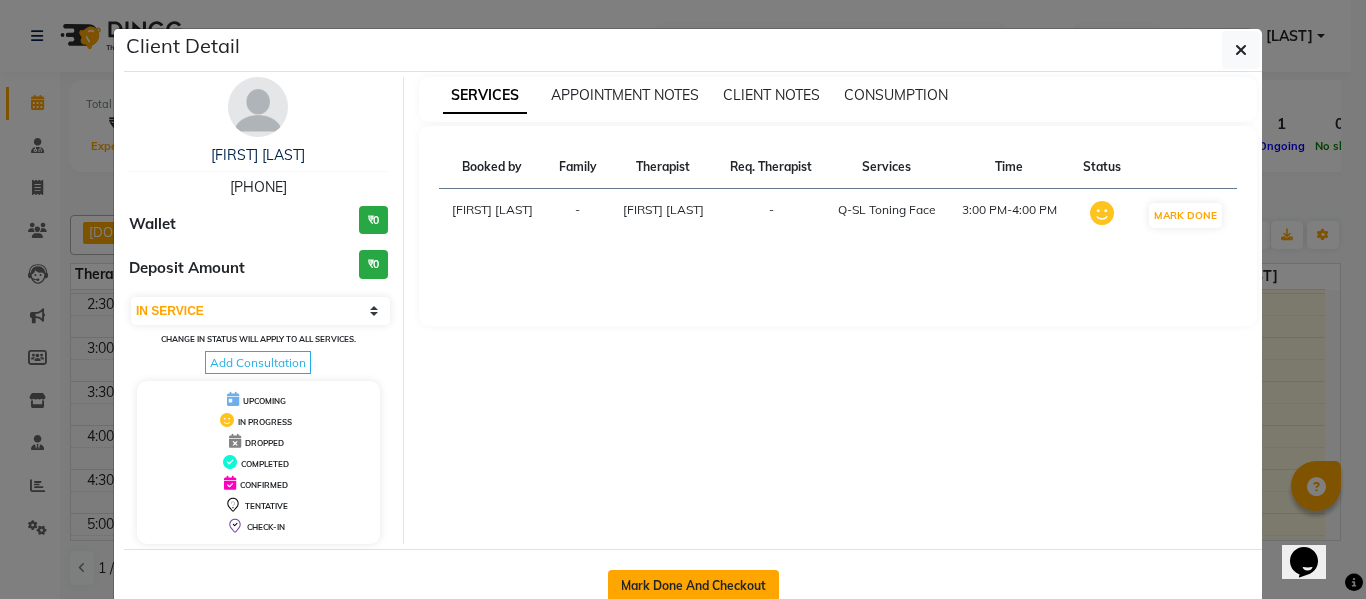 click on "Mark Done And Checkout" 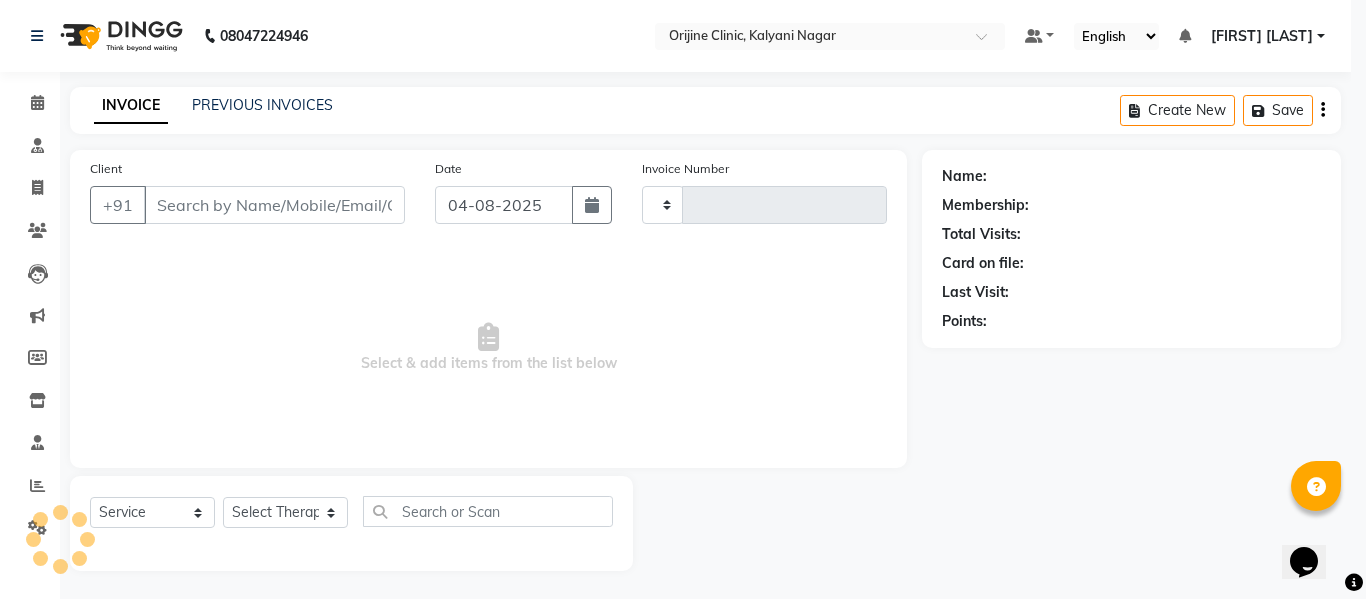 type on "0771" 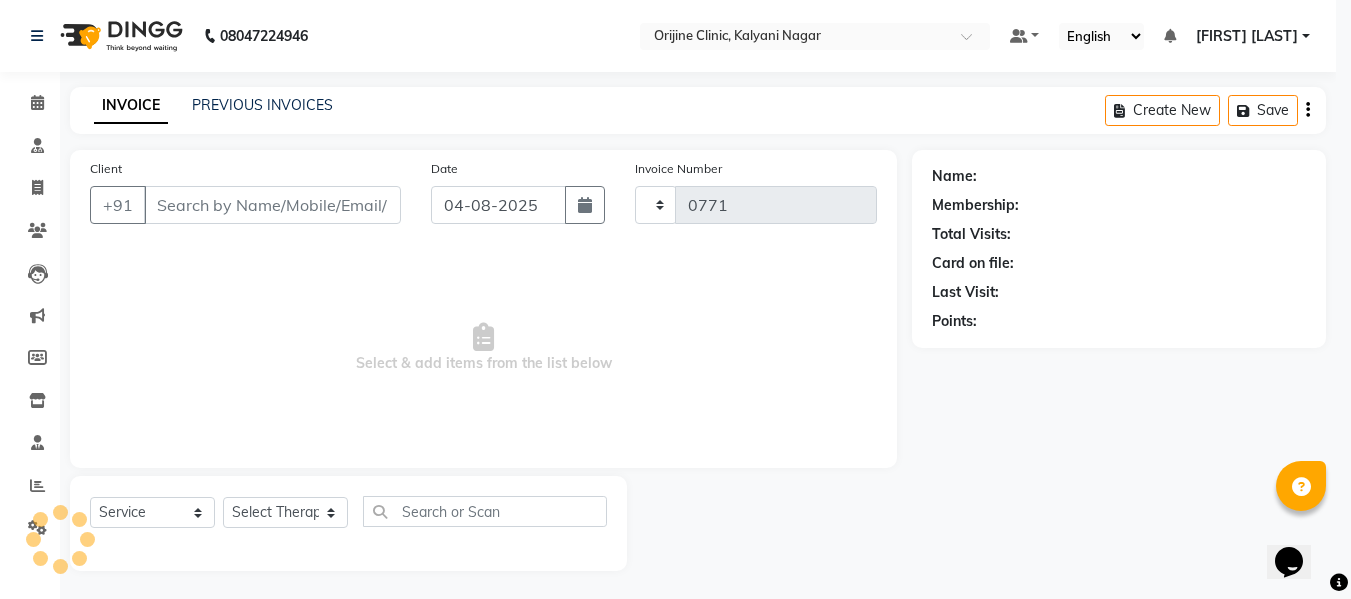select on "702" 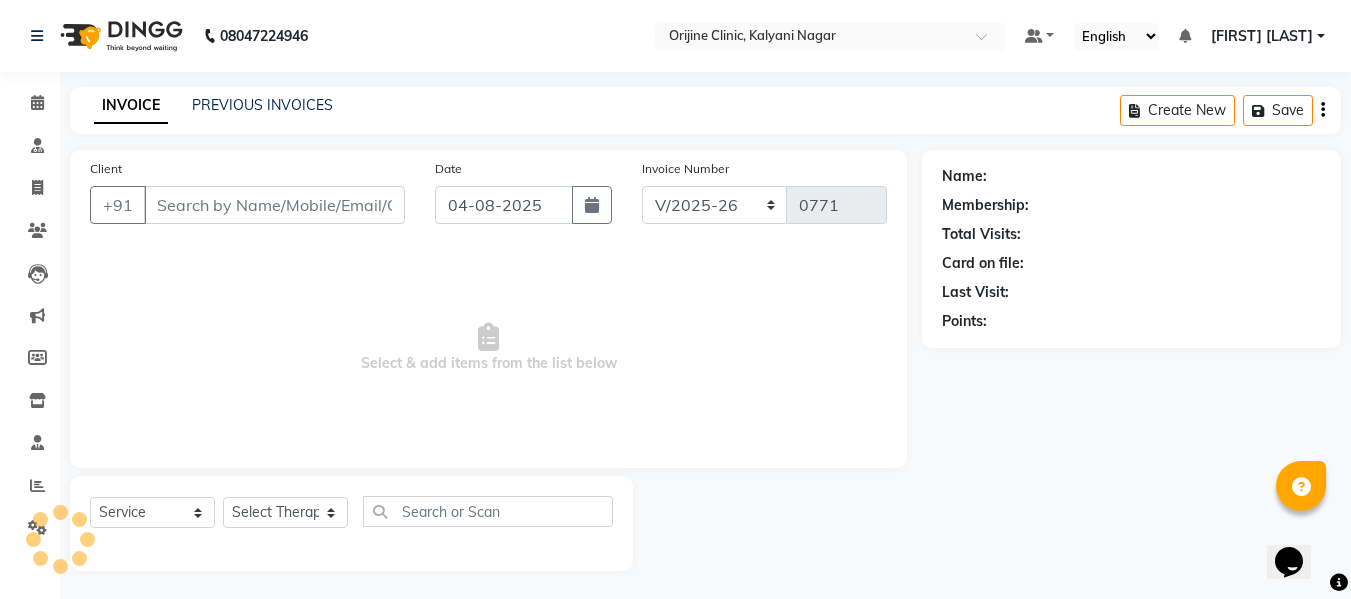 type on "98******00" 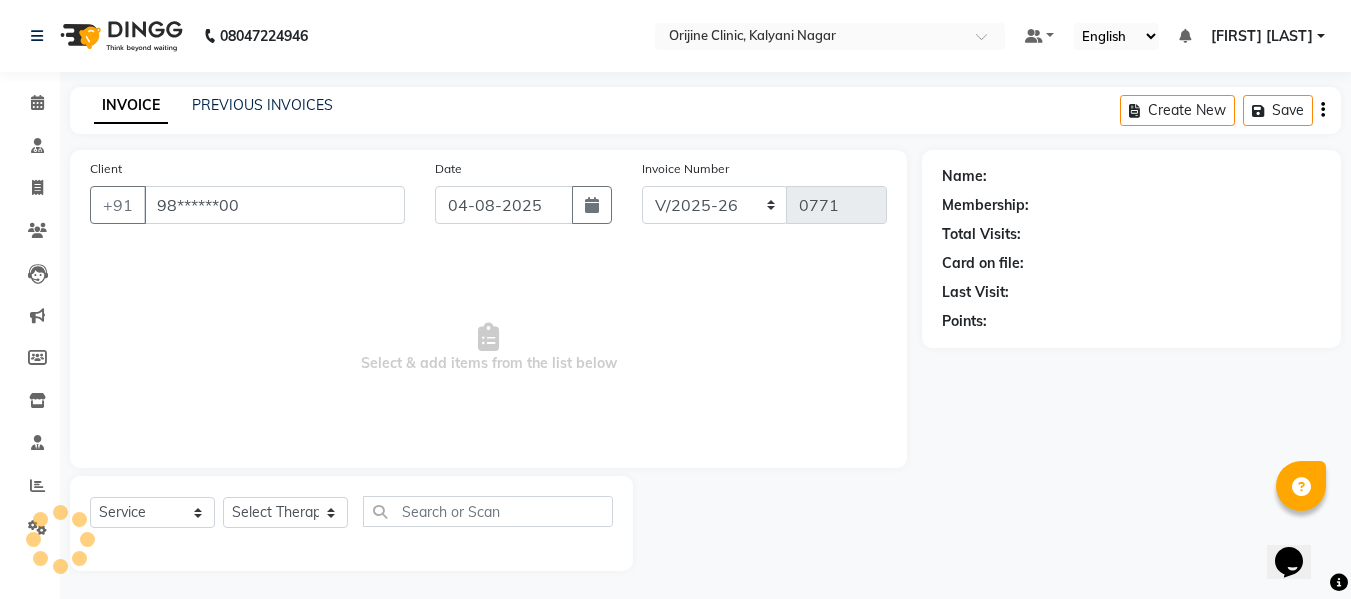 select on "10777" 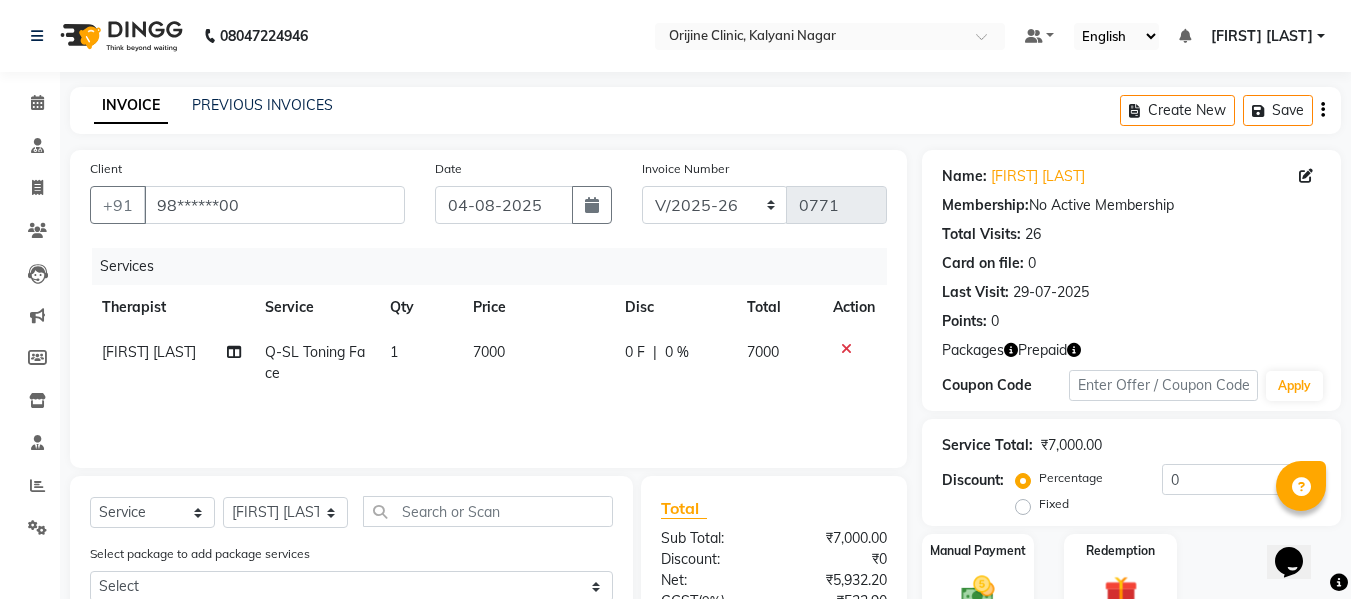 scroll, scrollTop: 252, scrollLeft: 0, axis: vertical 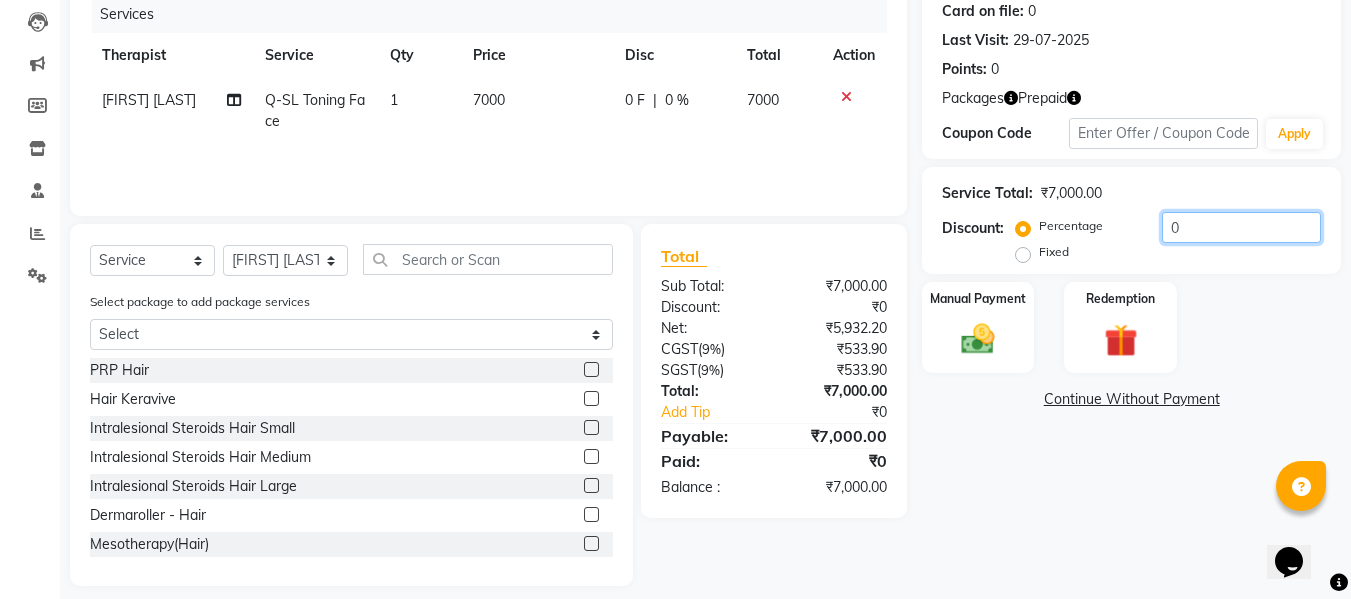 click on "0" 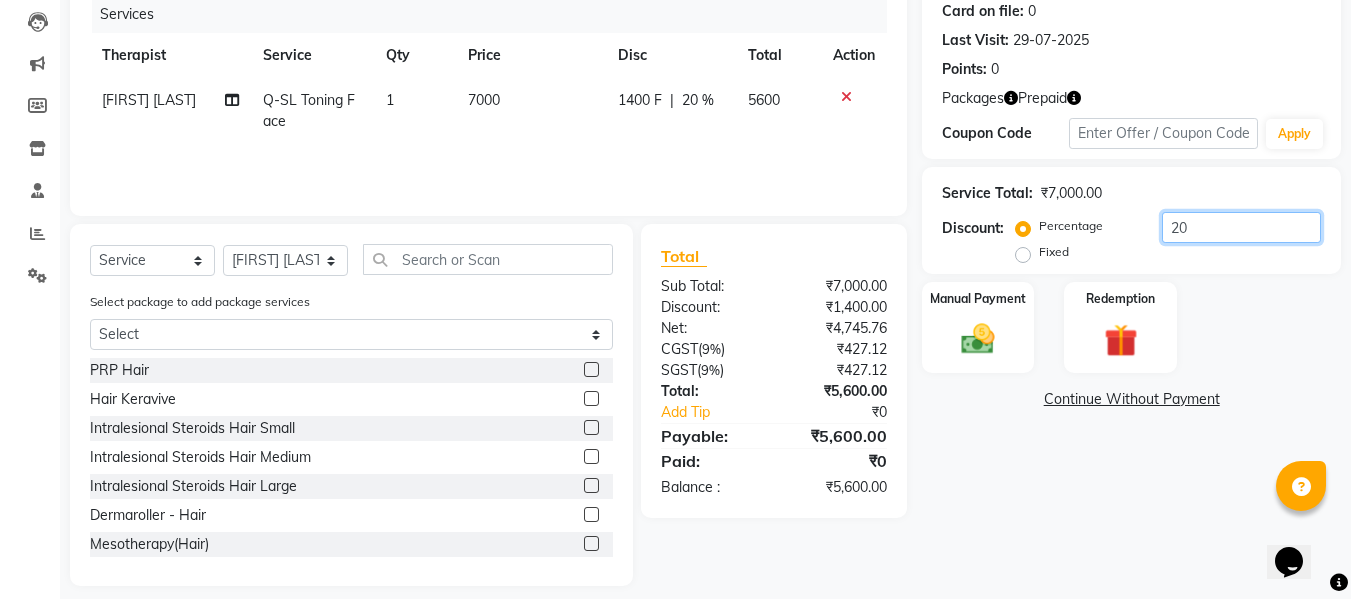 type on "20" 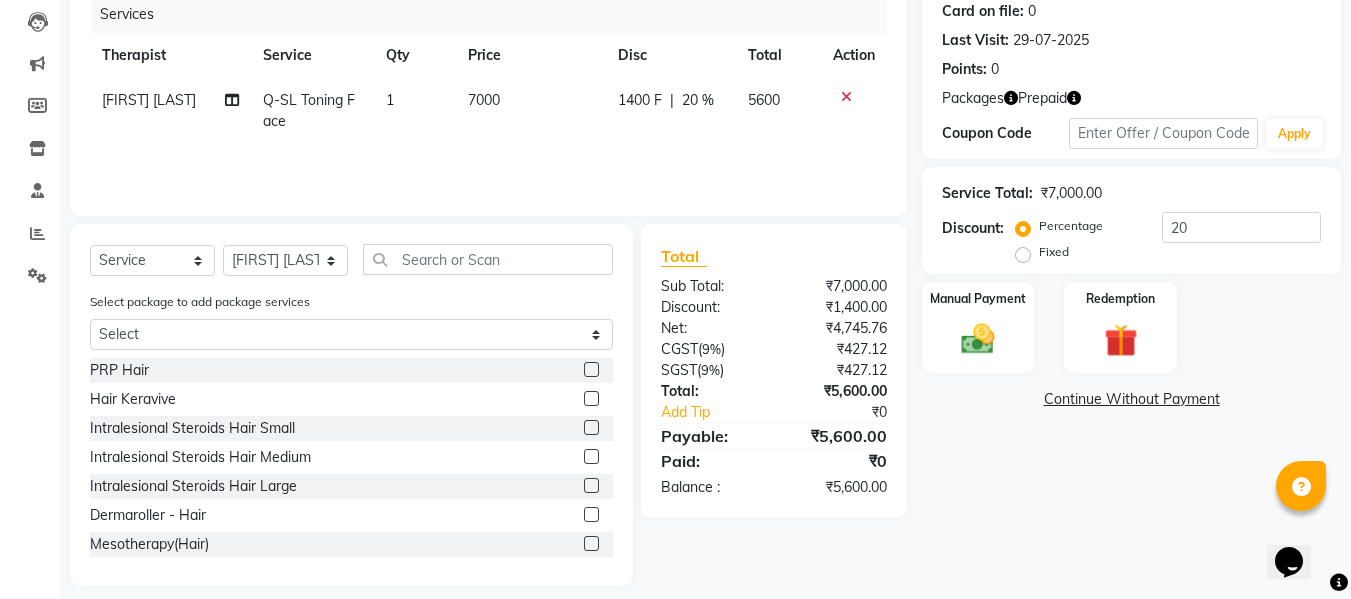 click on "Service Total:  ₹7,000.00" 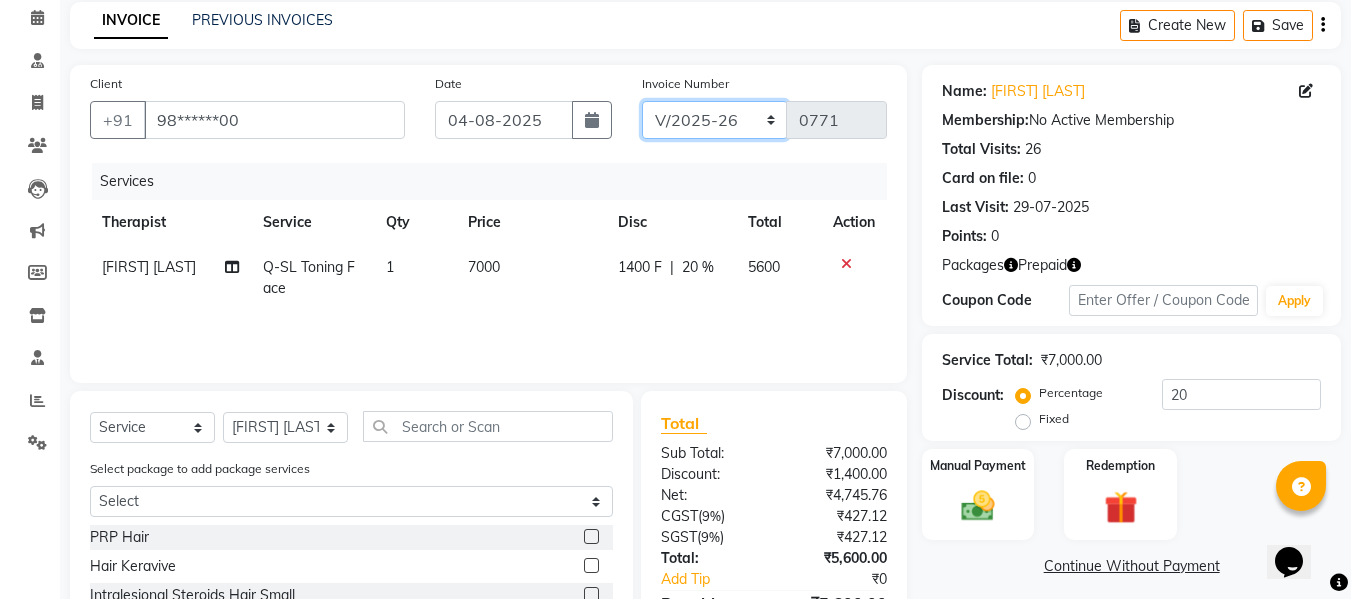 click on "PKG/2025-26 V/2025 V/2025-26" 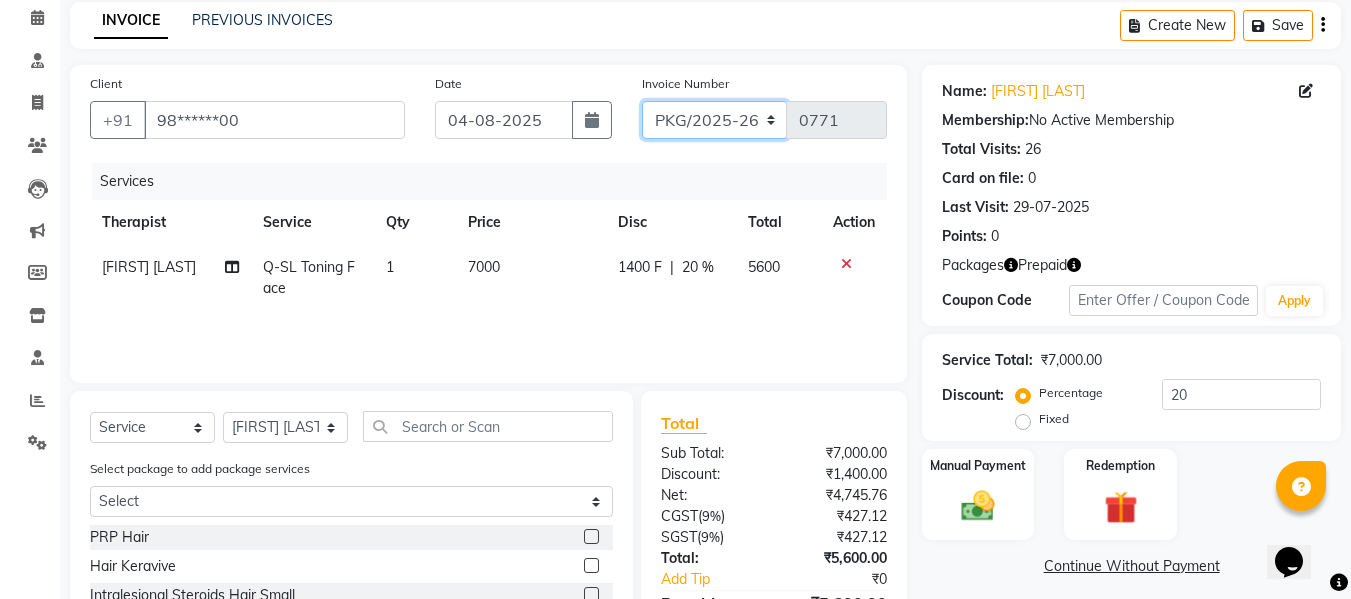 click on "PKG/2025-26 V/2025 V/2025-26" 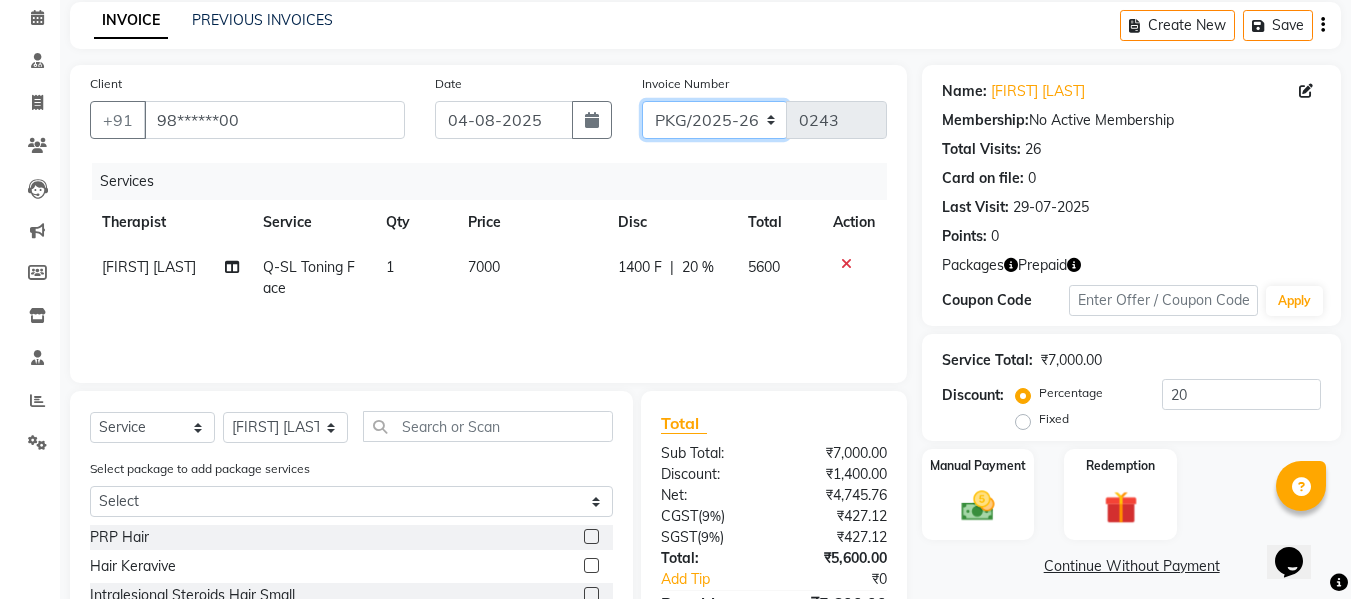 scroll, scrollTop: 269, scrollLeft: 0, axis: vertical 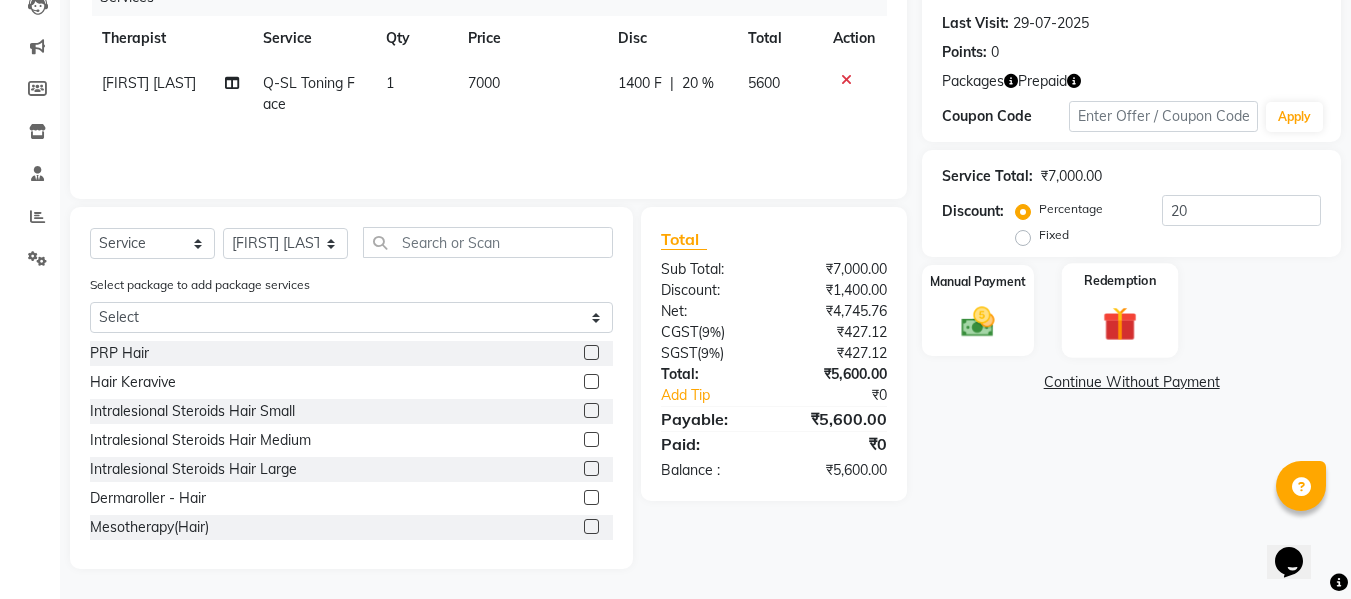 click 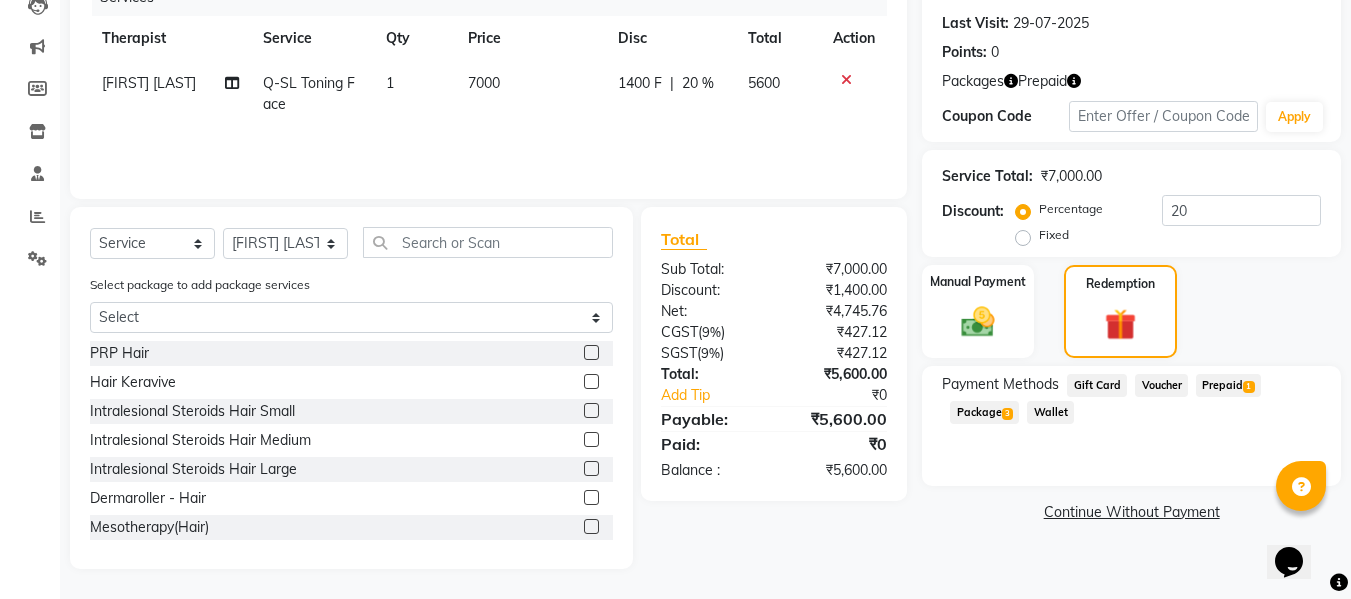 click on "Prepaid  1" 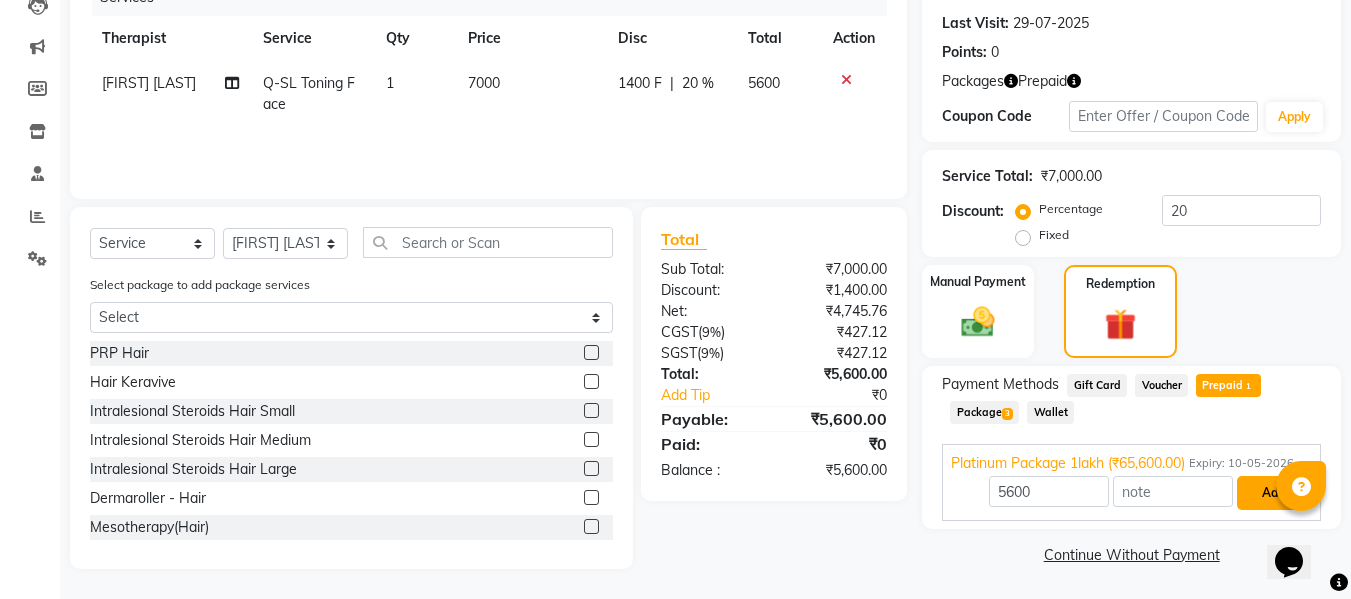 click on "Add" at bounding box center [1273, 493] 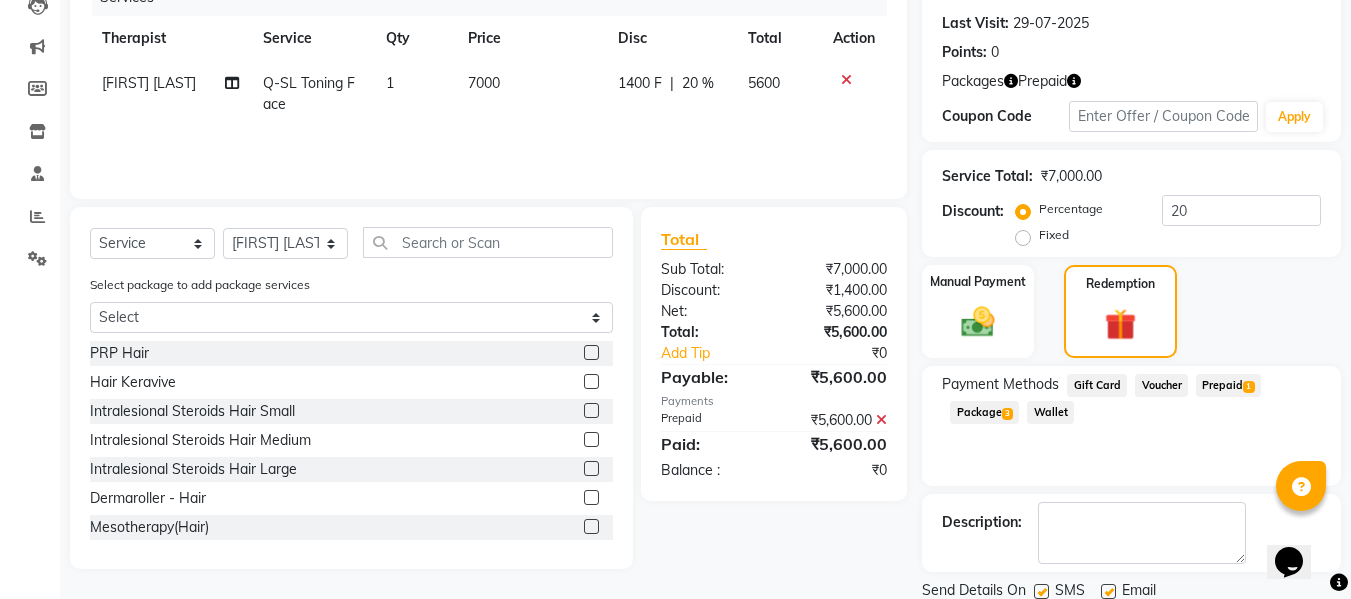 click 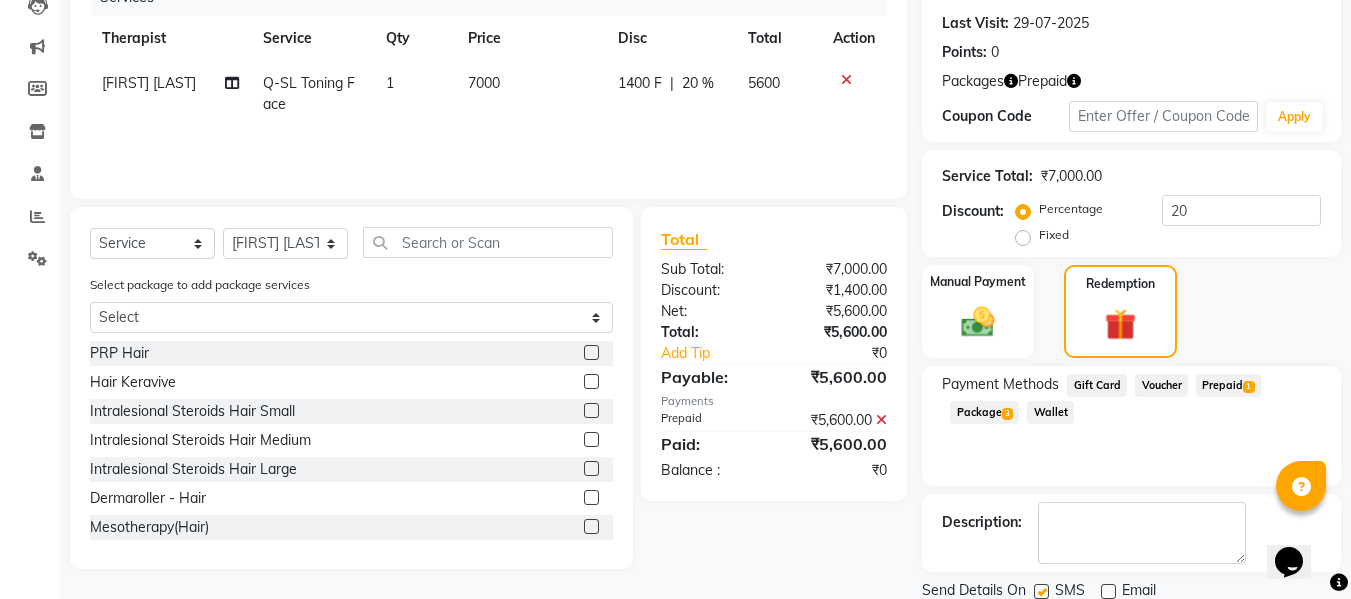click 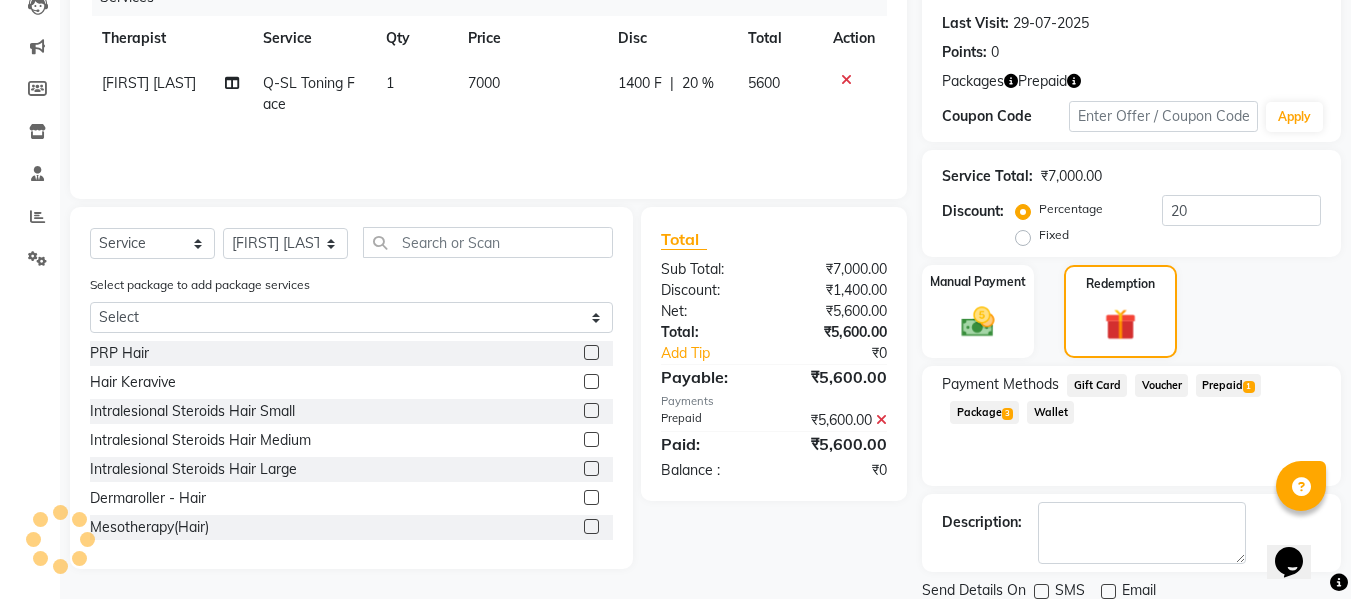 scroll, scrollTop: 340, scrollLeft: 0, axis: vertical 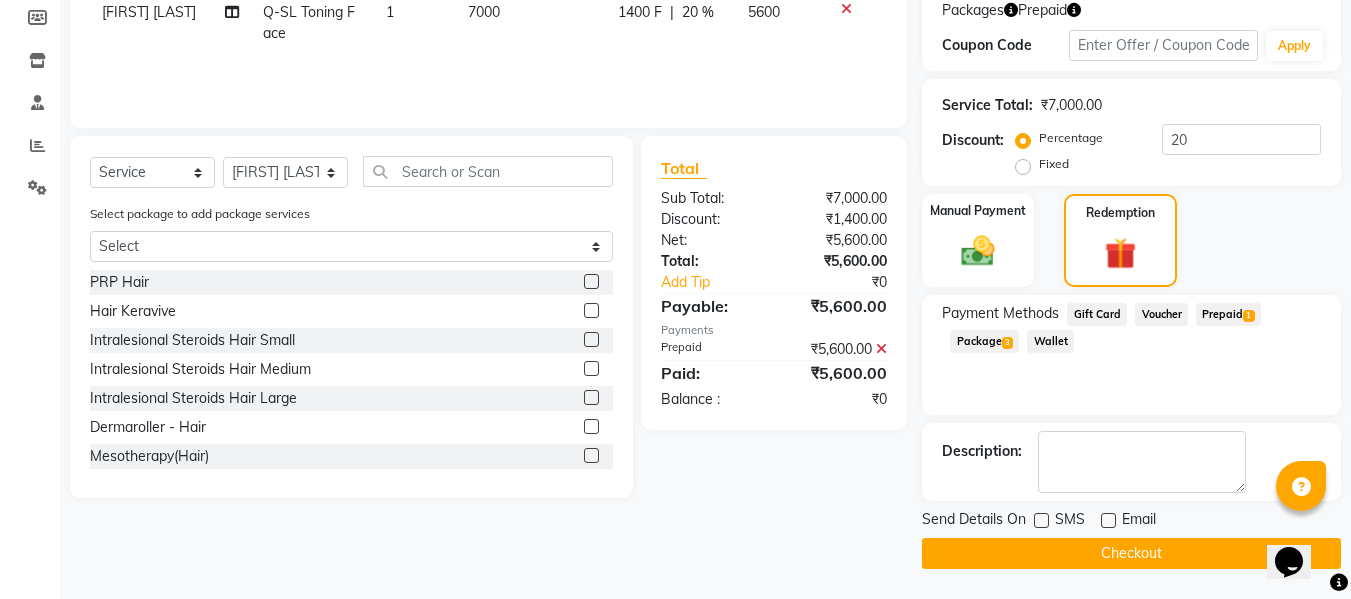 click on "Checkout" 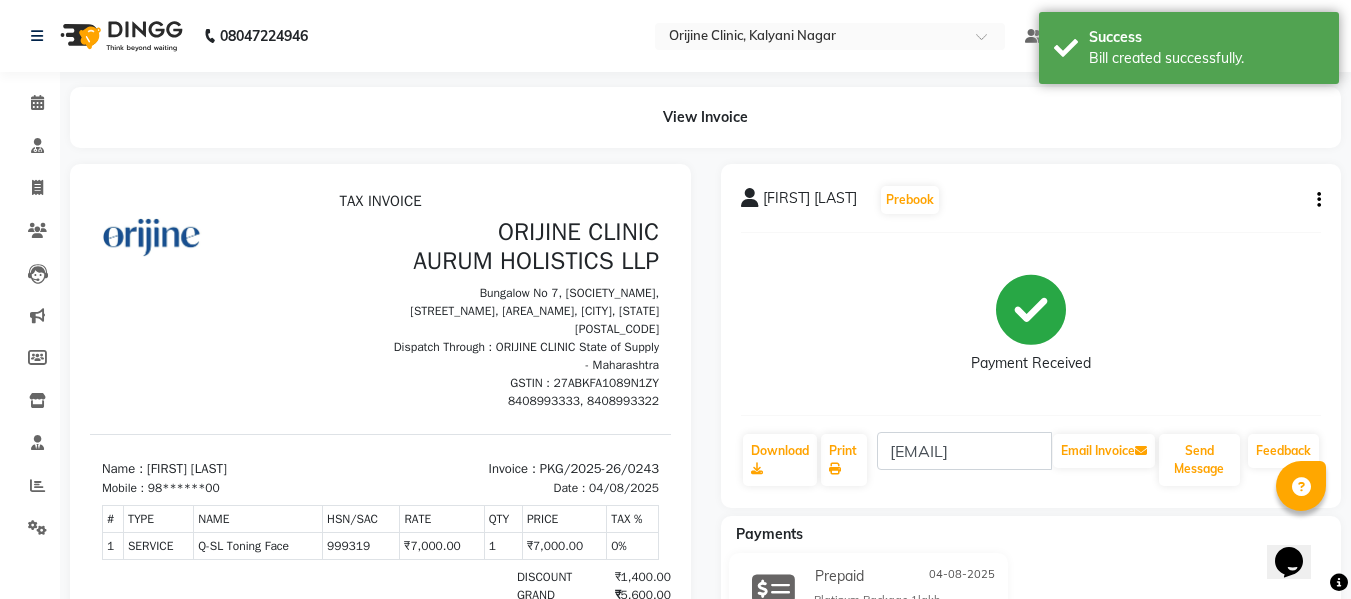 scroll, scrollTop: 0, scrollLeft: 0, axis: both 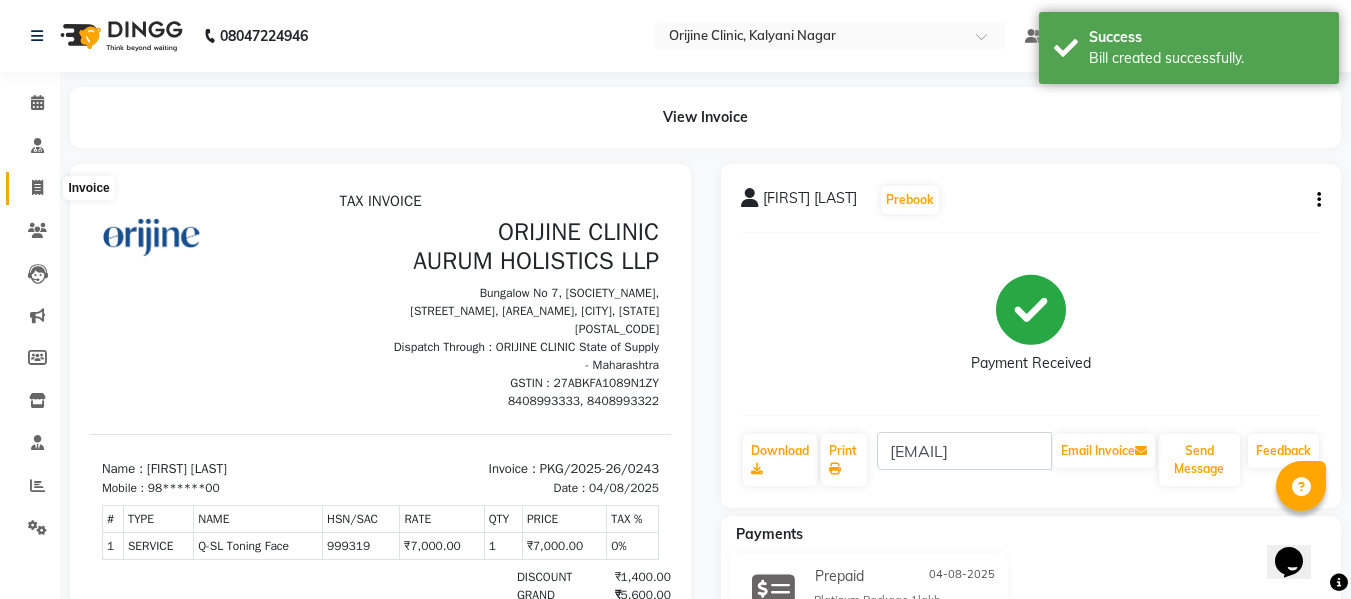 click 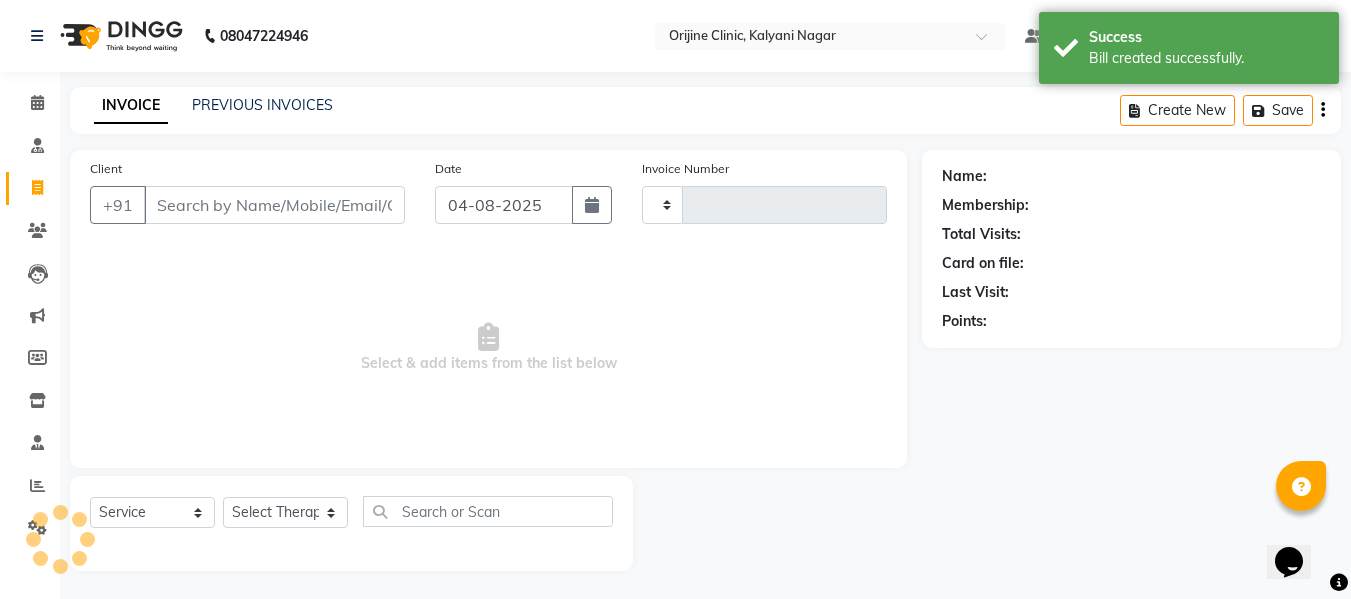 scroll, scrollTop: 2, scrollLeft: 0, axis: vertical 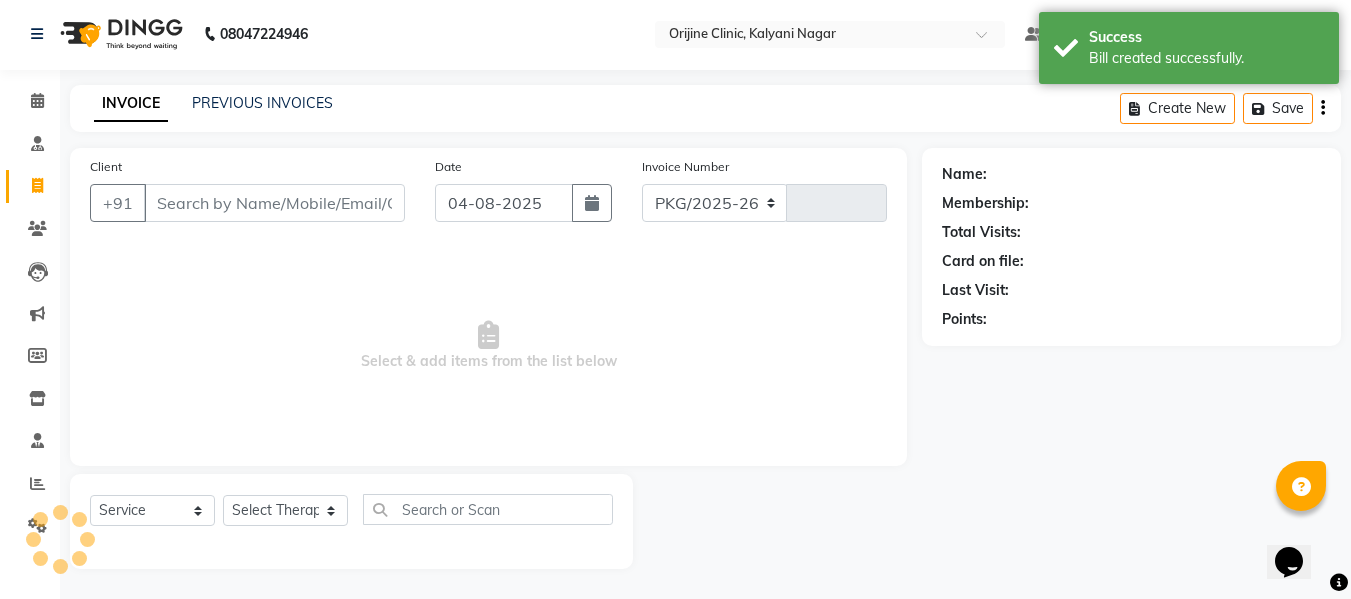 select on "702" 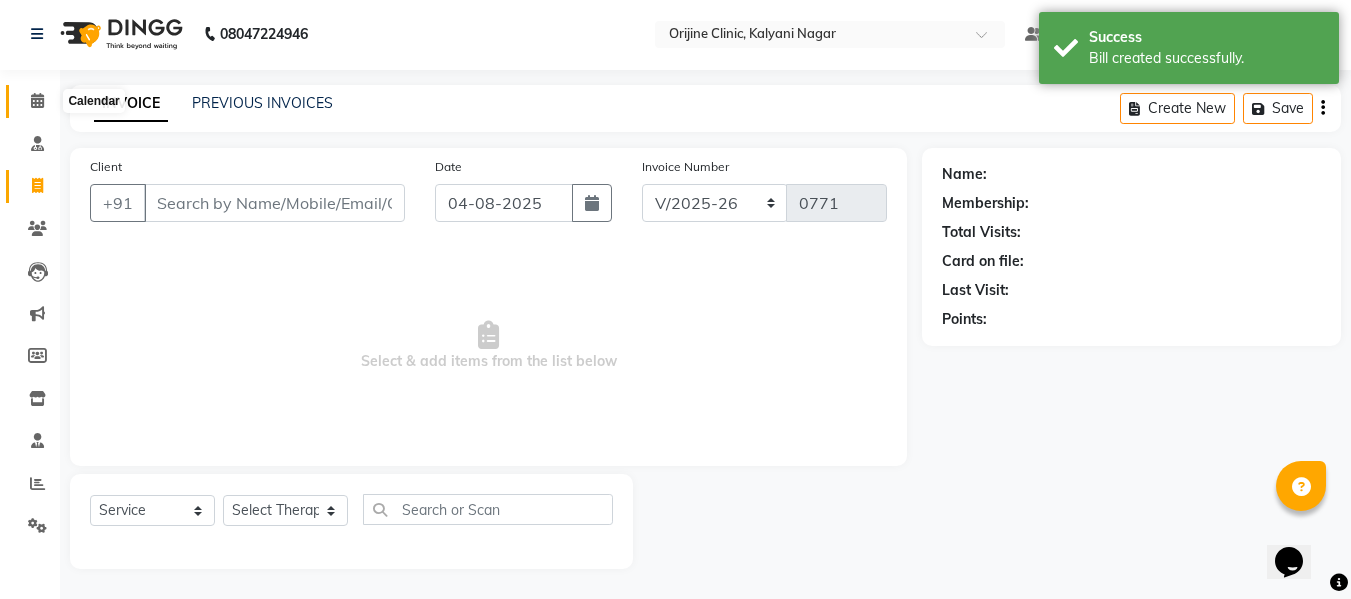 click 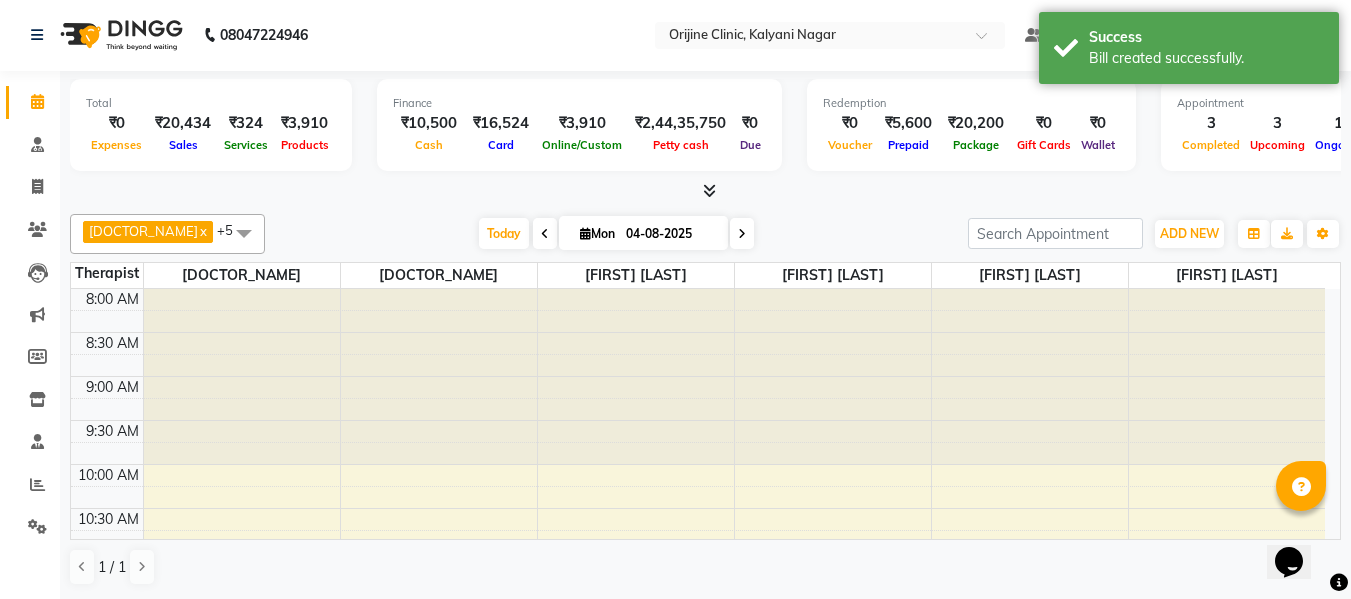 scroll, scrollTop: 0, scrollLeft: 0, axis: both 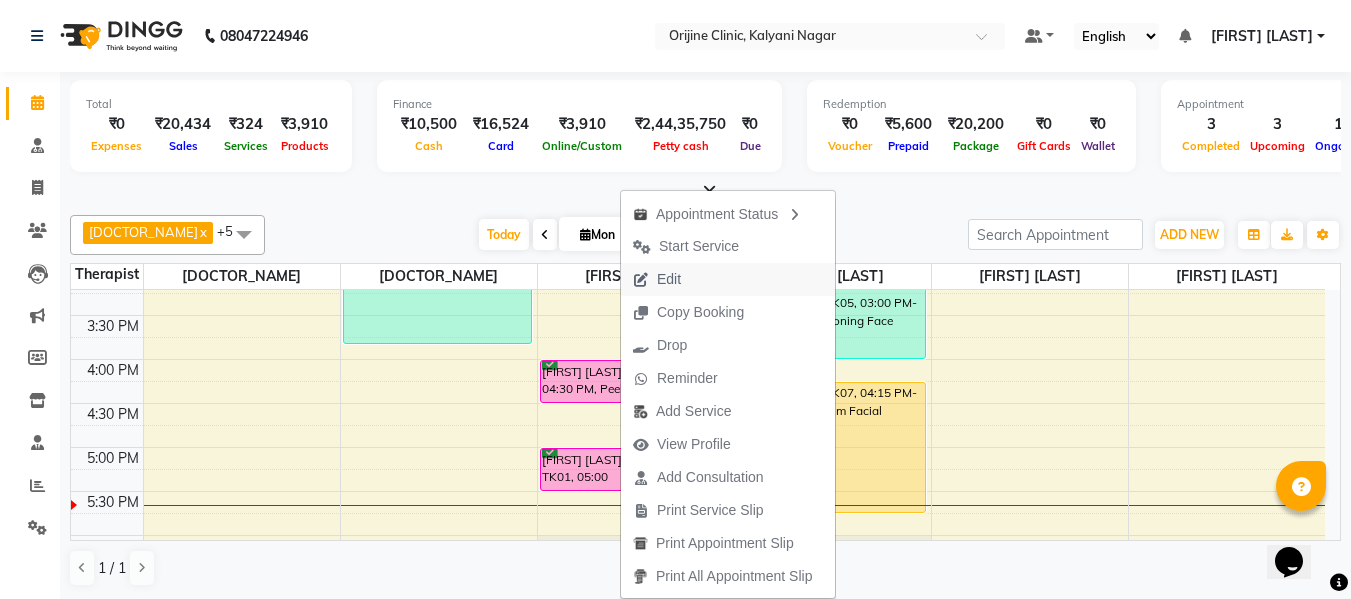 click on "Edit" at bounding box center (657, 279) 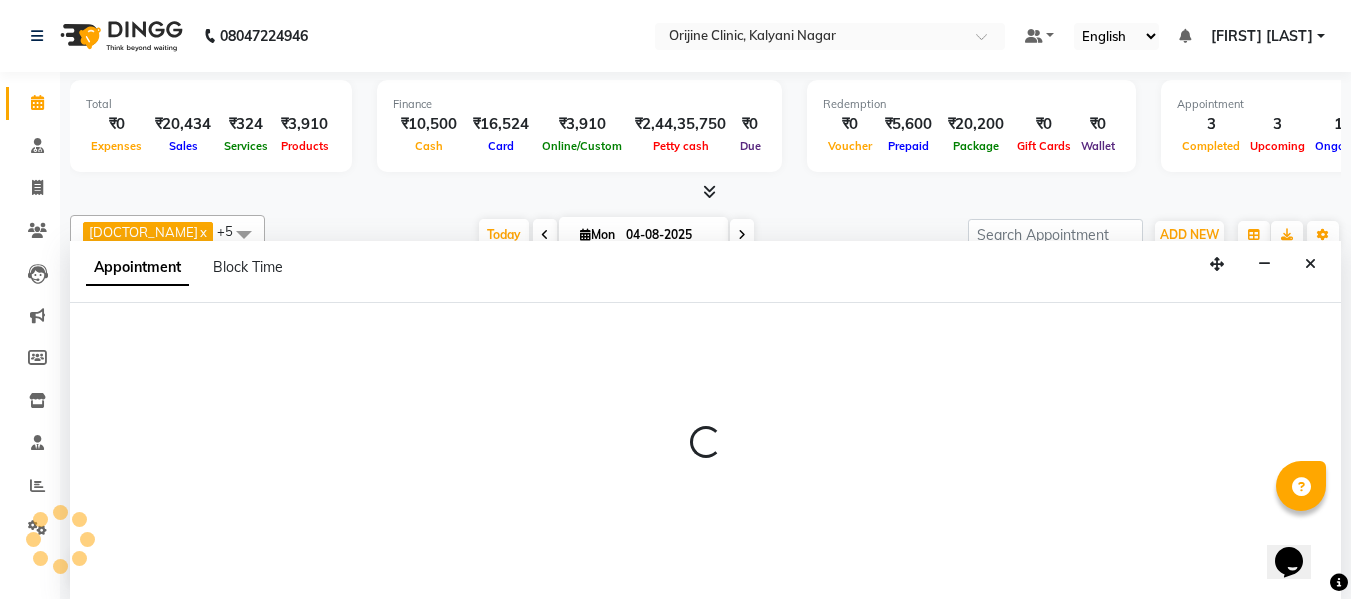 scroll, scrollTop: 1, scrollLeft: 0, axis: vertical 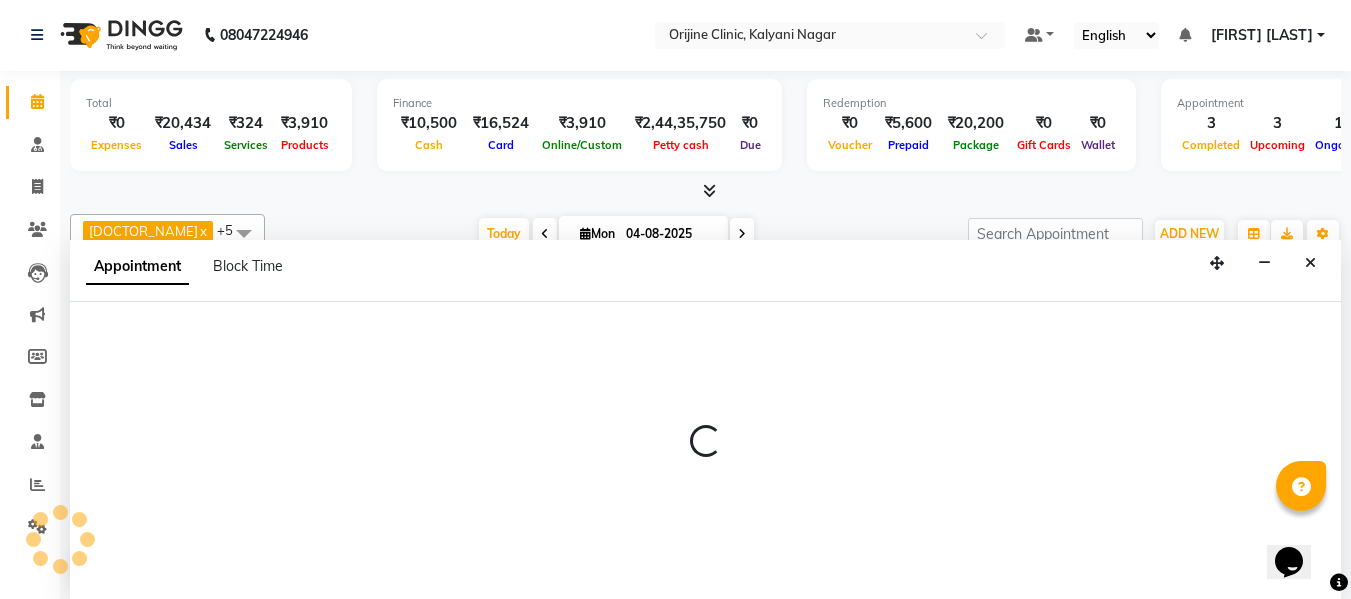 select on "confirm booking" 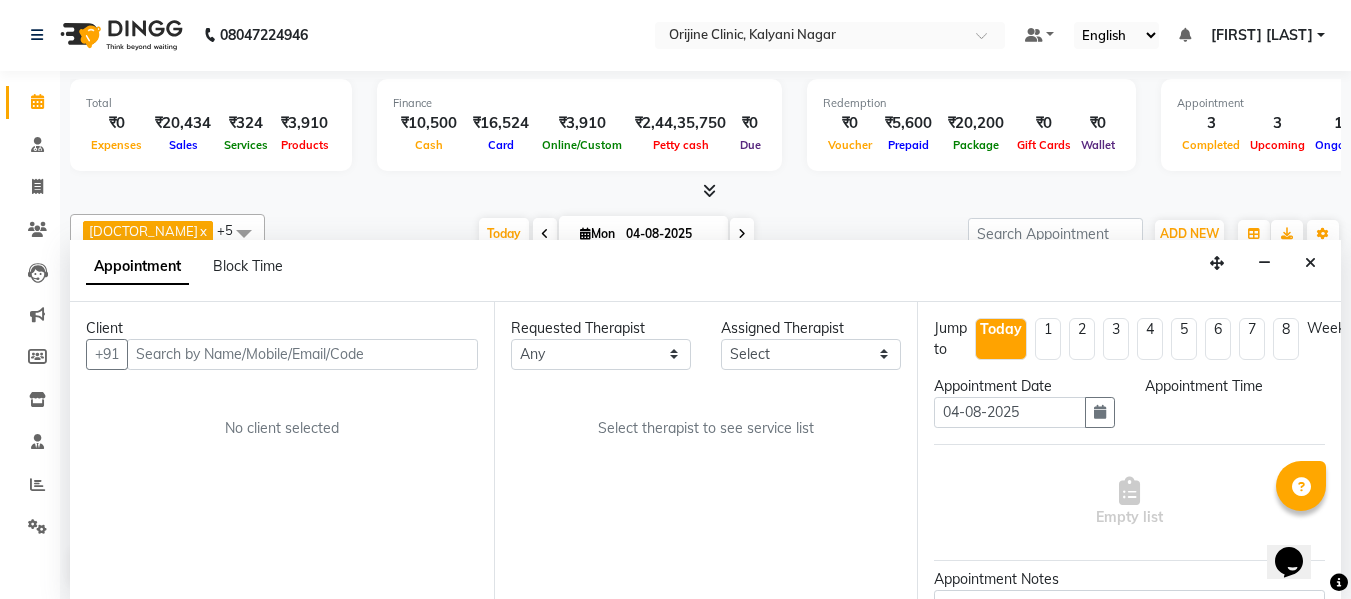 select on "10776" 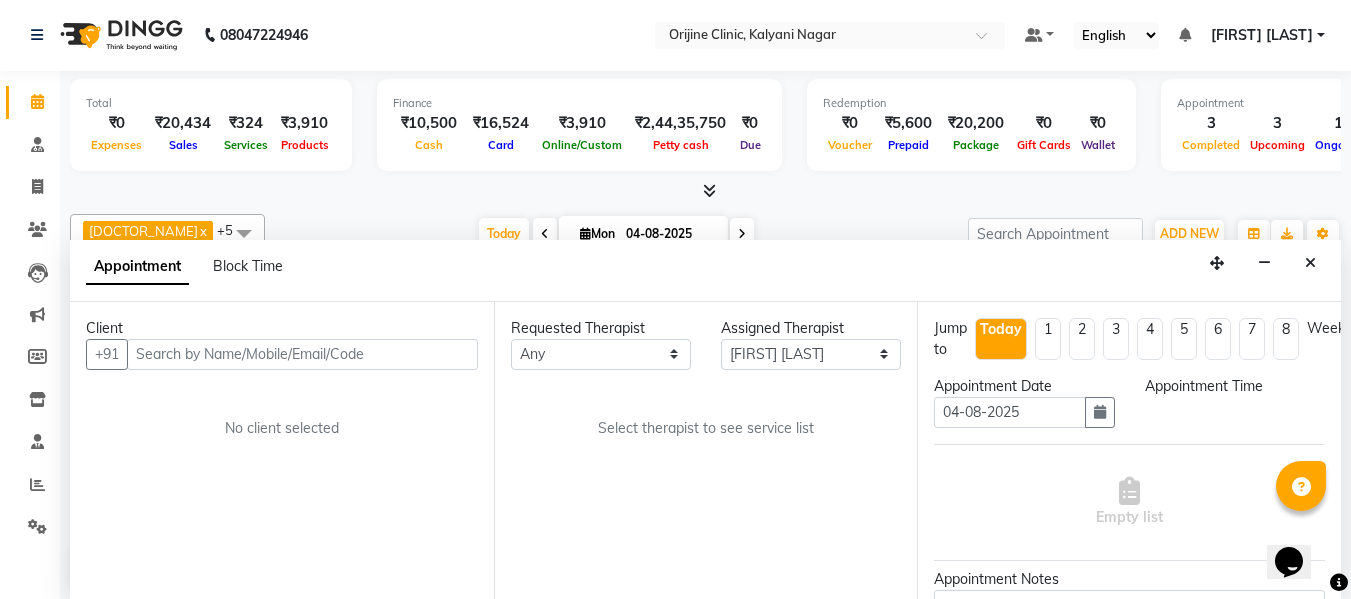 scroll, scrollTop: 881, scrollLeft: 0, axis: vertical 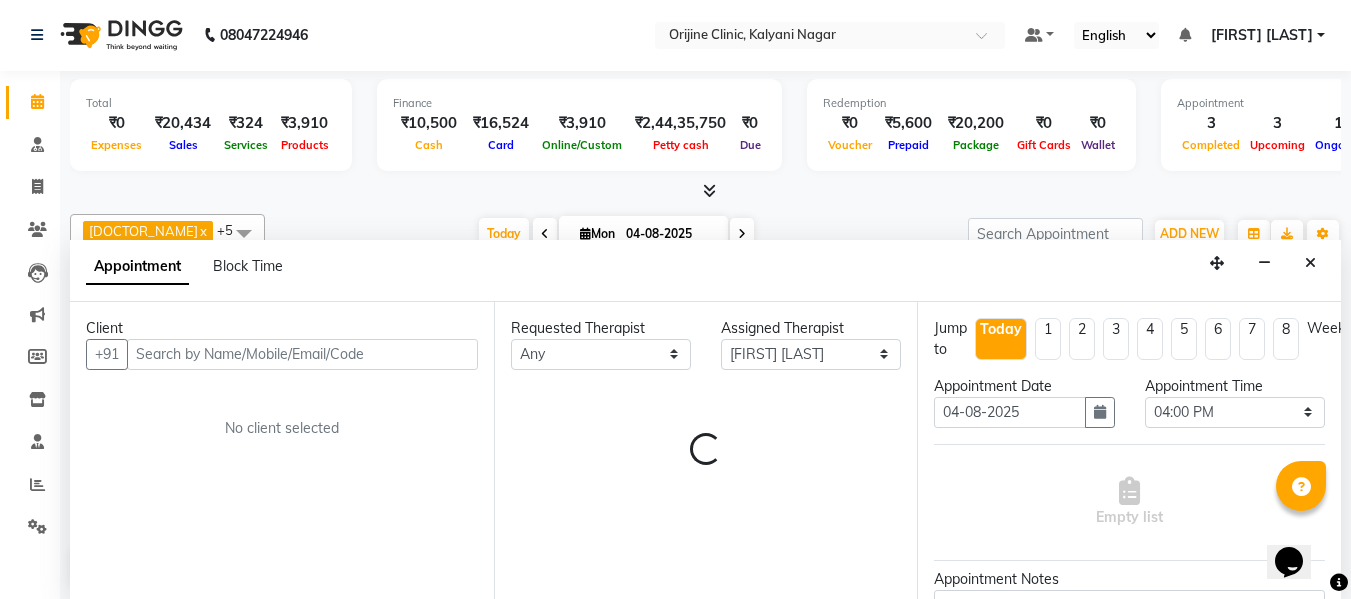 select on "1133" 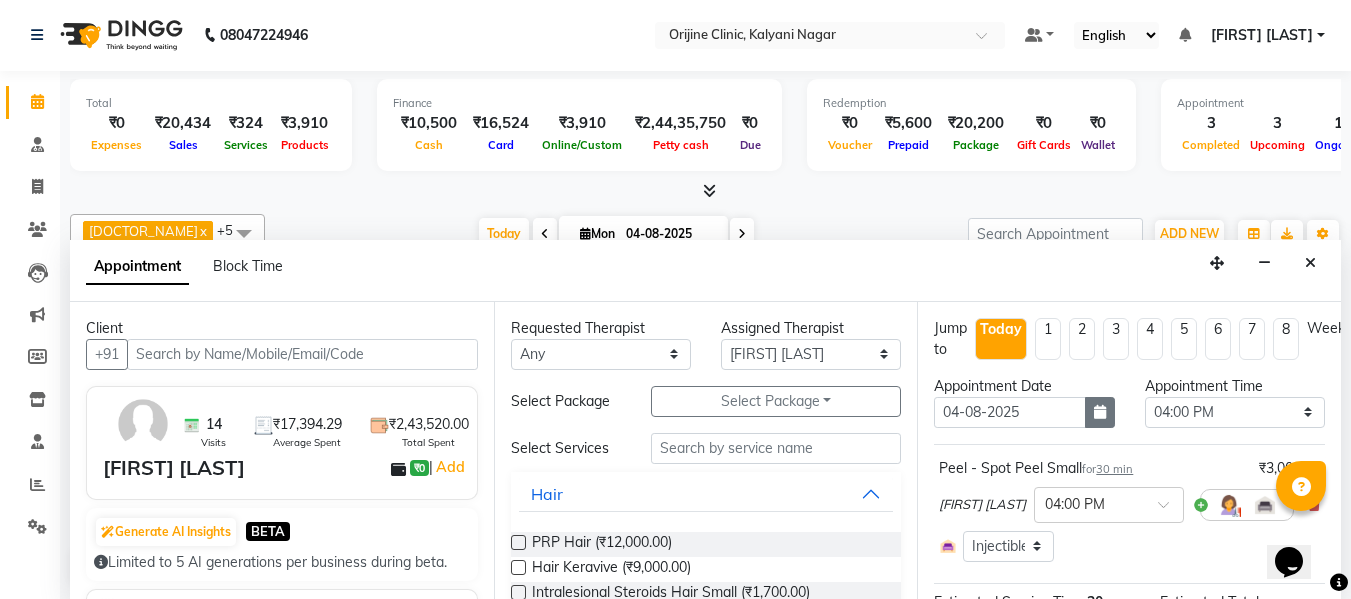 click at bounding box center (1100, 412) 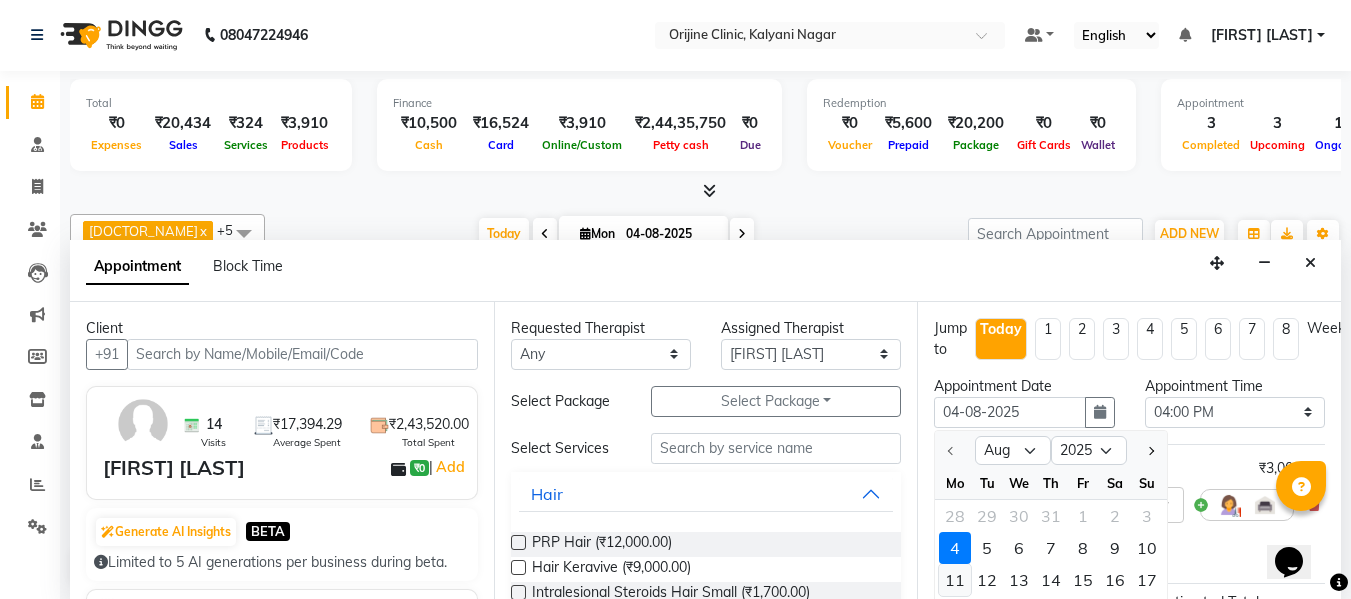 click on "11" at bounding box center (955, 580) 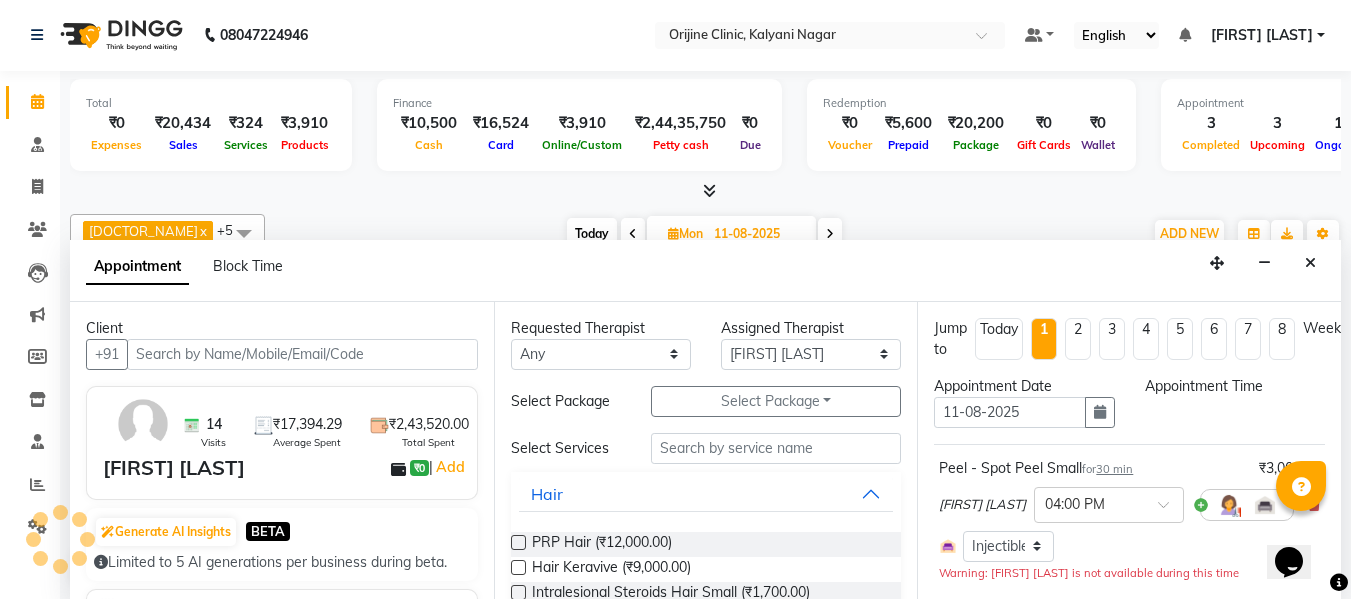 scroll, scrollTop: 0, scrollLeft: 0, axis: both 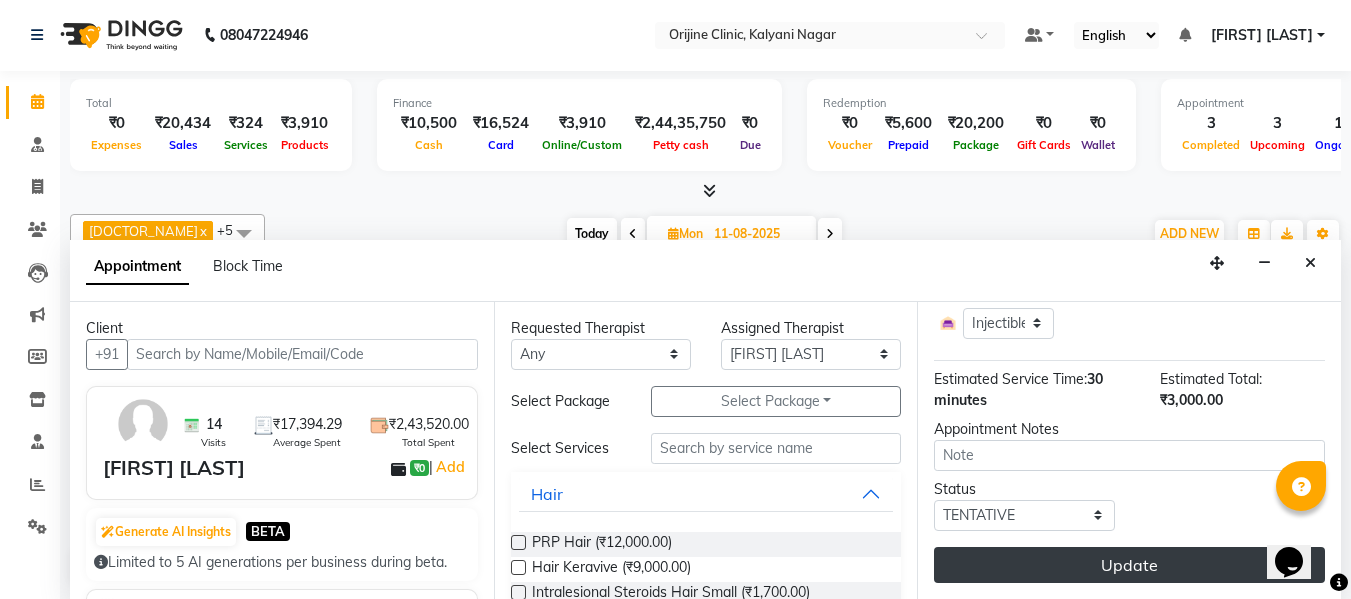 click on "Update" at bounding box center [1129, 565] 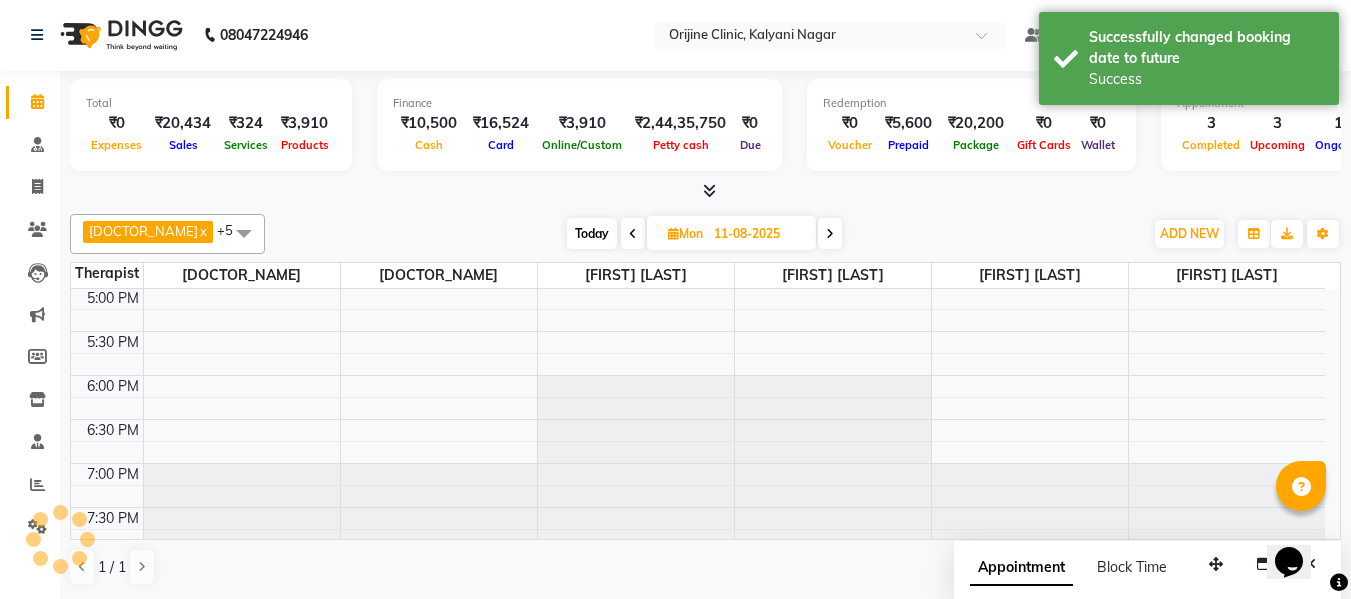 scroll, scrollTop: 0, scrollLeft: 0, axis: both 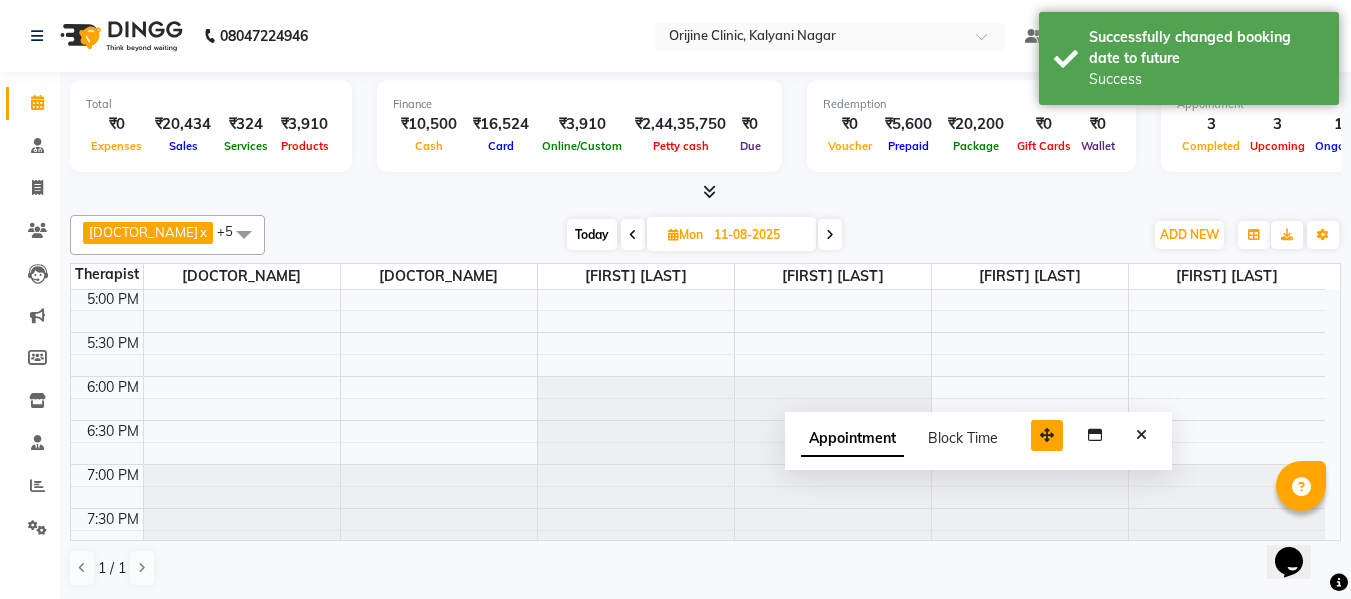drag, startPoint x: 1213, startPoint y: 566, endPoint x: 1031, endPoint y: 424, distance: 230.84193 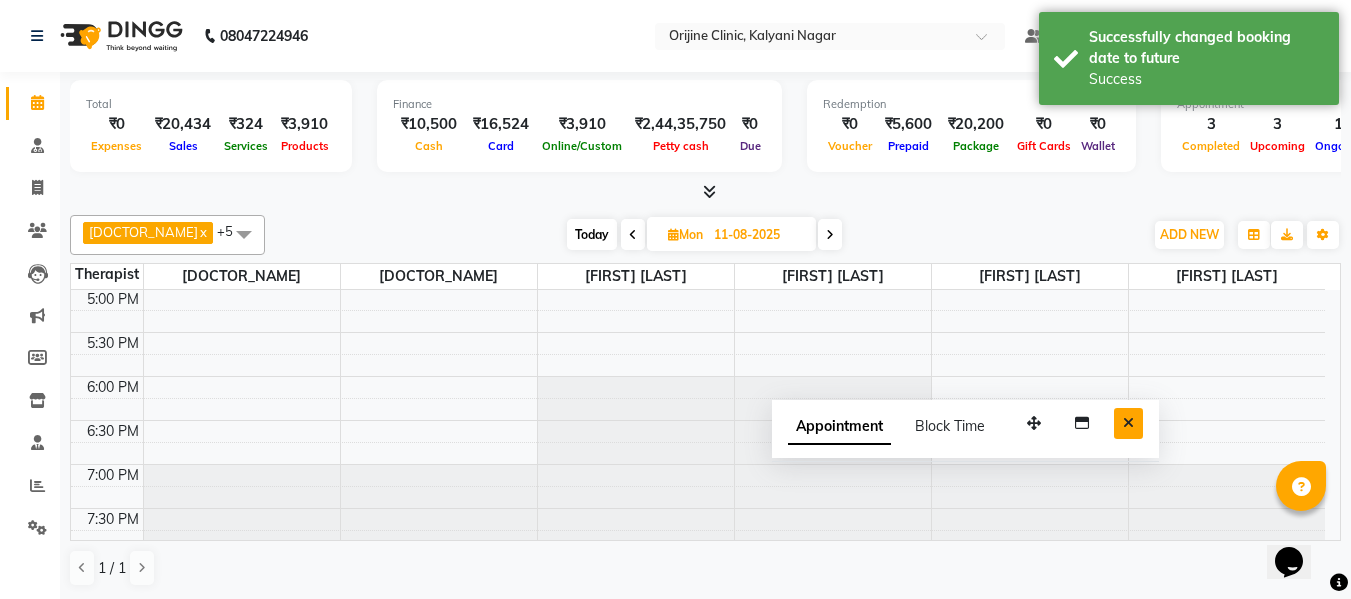 click at bounding box center (1128, 423) 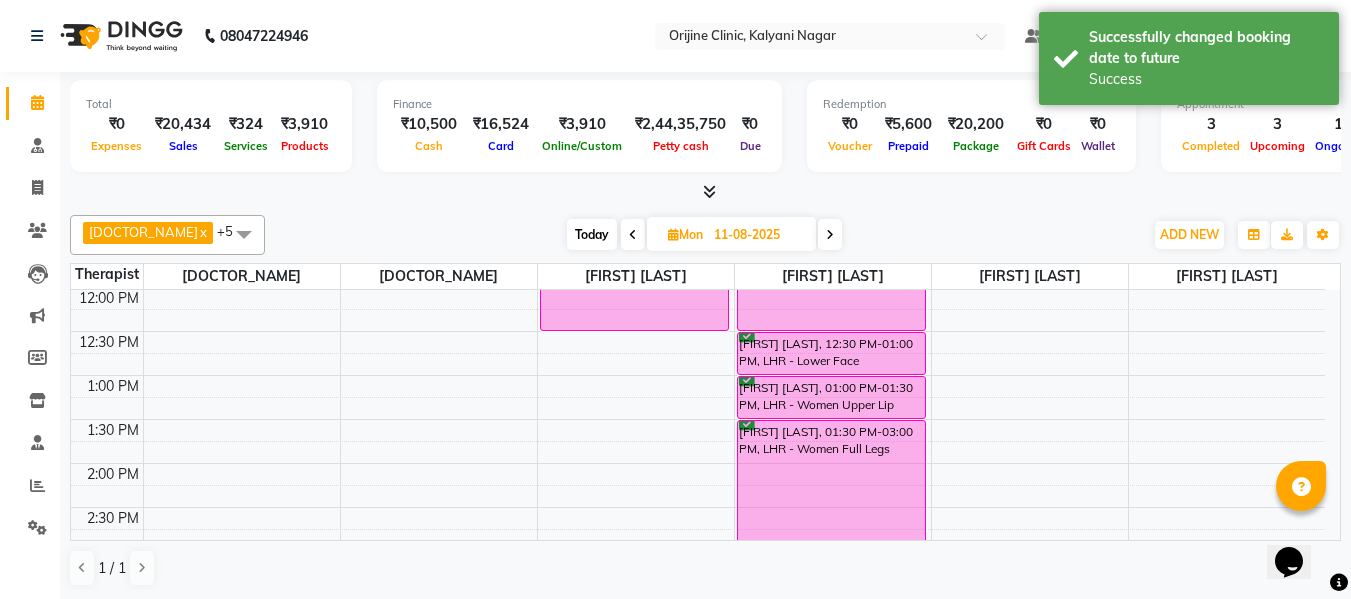 scroll, scrollTop: 426, scrollLeft: 0, axis: vertical 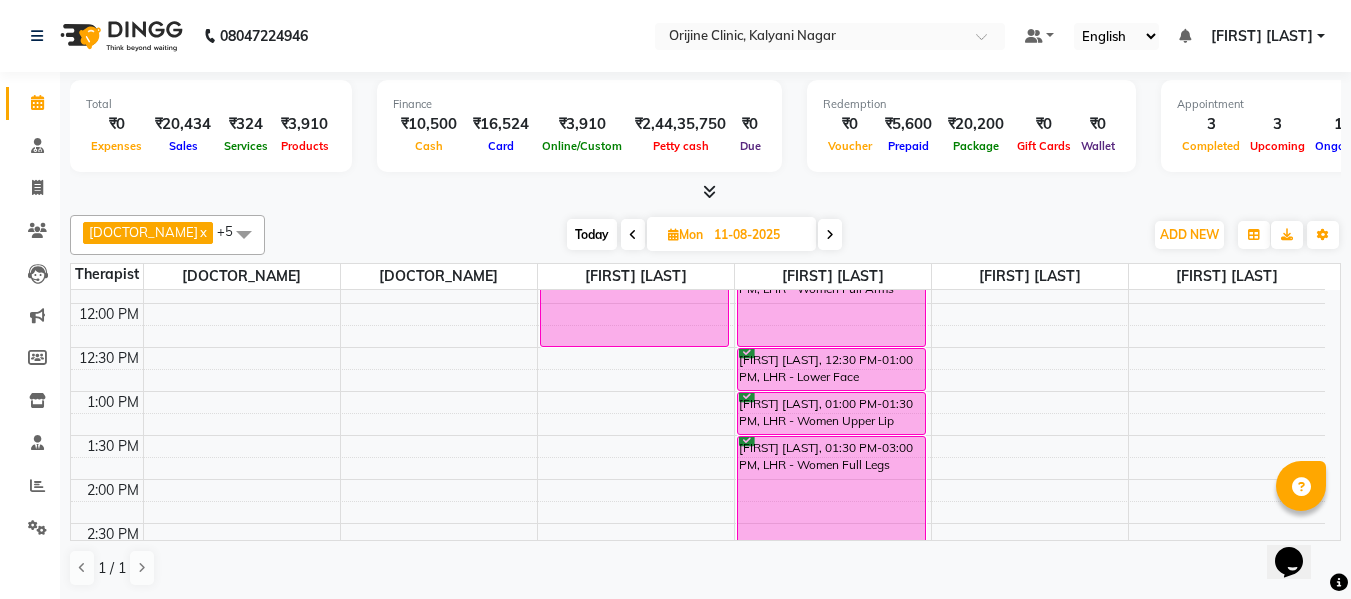 click on "Today" at bounding box center (592, 234) 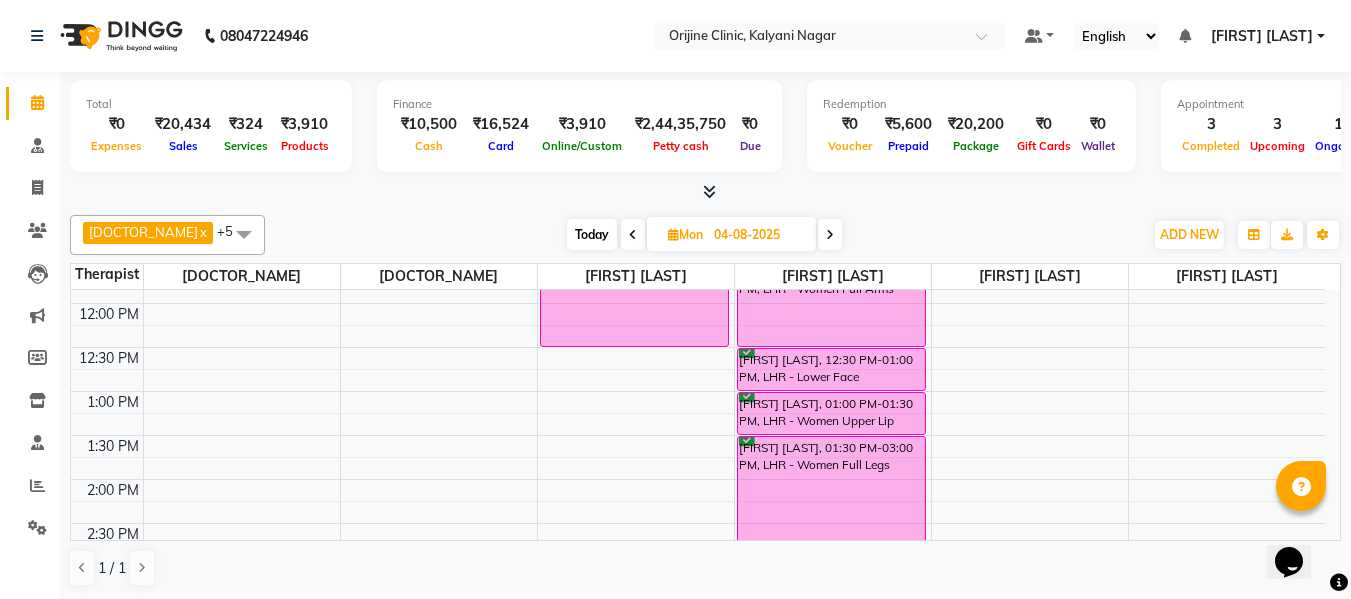 scroll, scrollTop: 881, scrollLeft: 0, axis: vertical 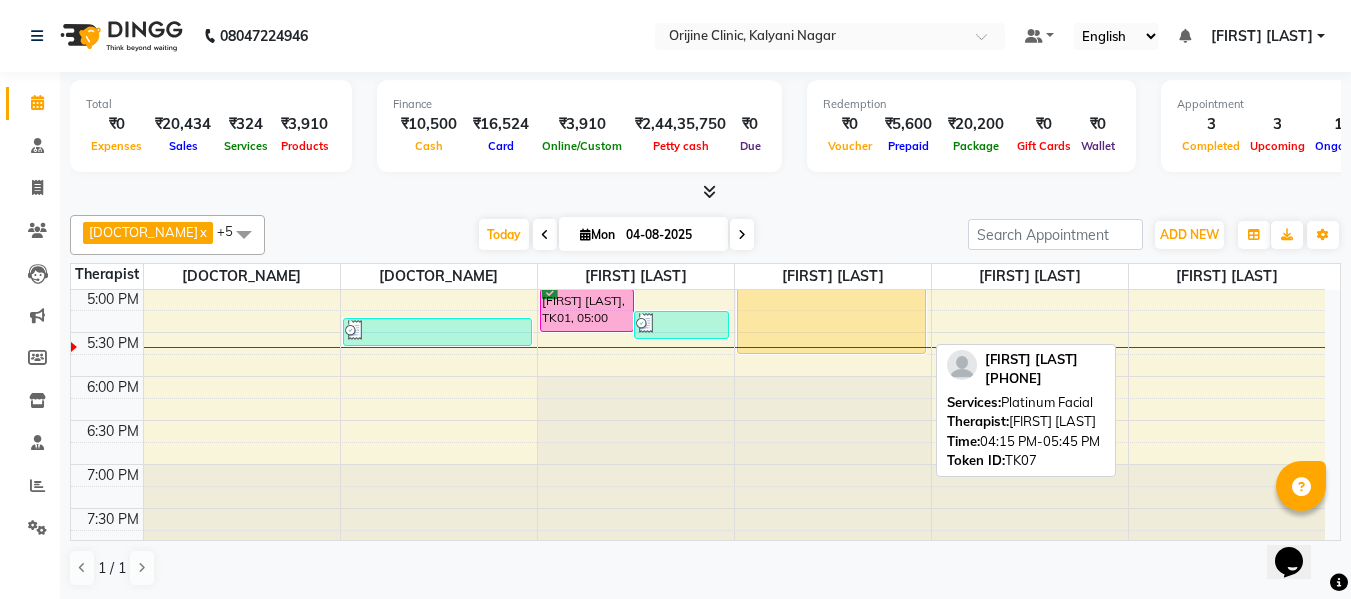 click on "Radha Agrawal, TK07, 04:15 PM-05:45 PM, Platinum Facial" at bounding box center [831, 288] 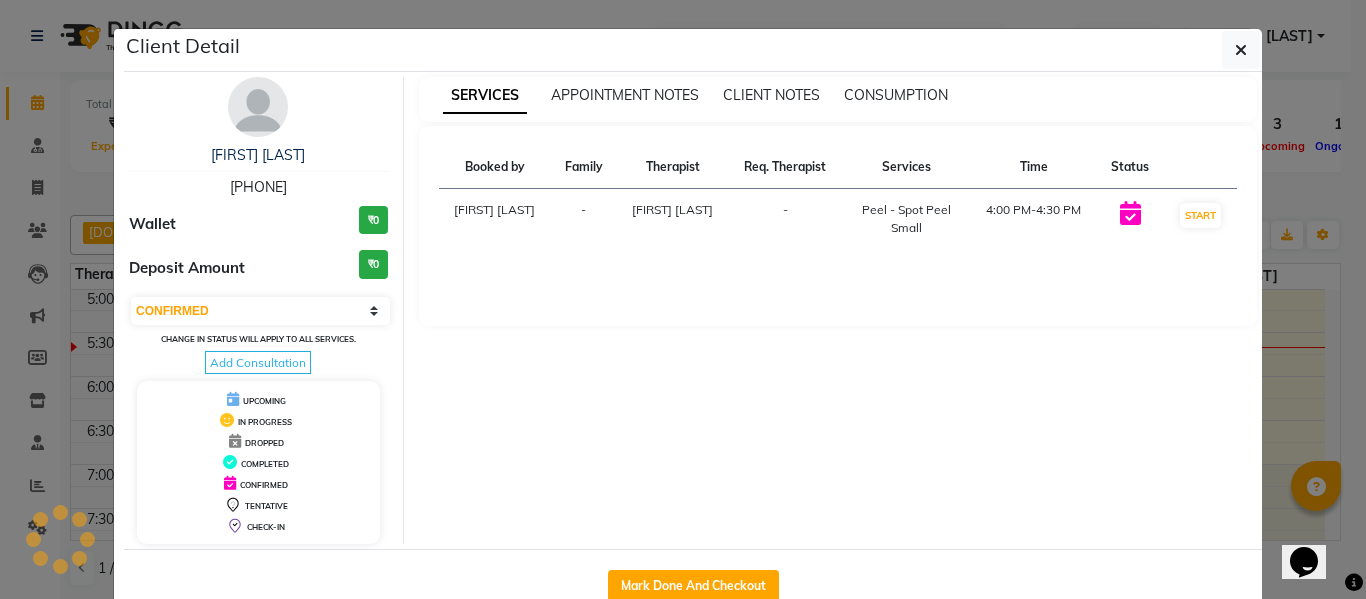 select on "1" 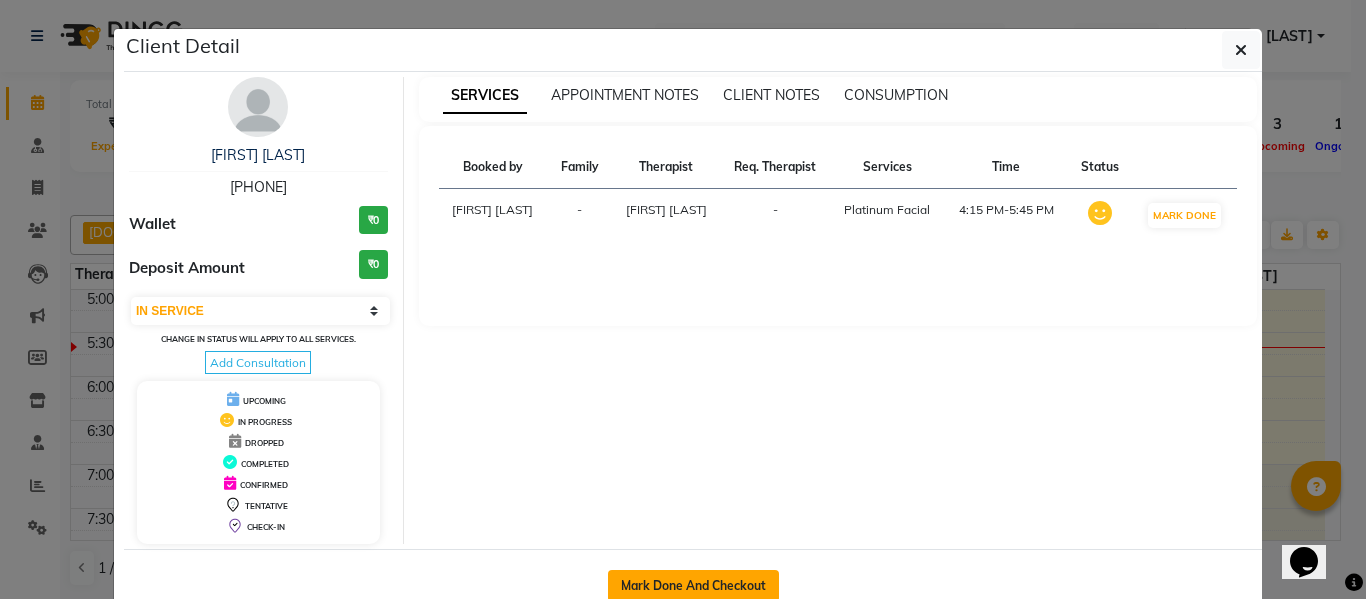 click on "Mark Done And Checkout" 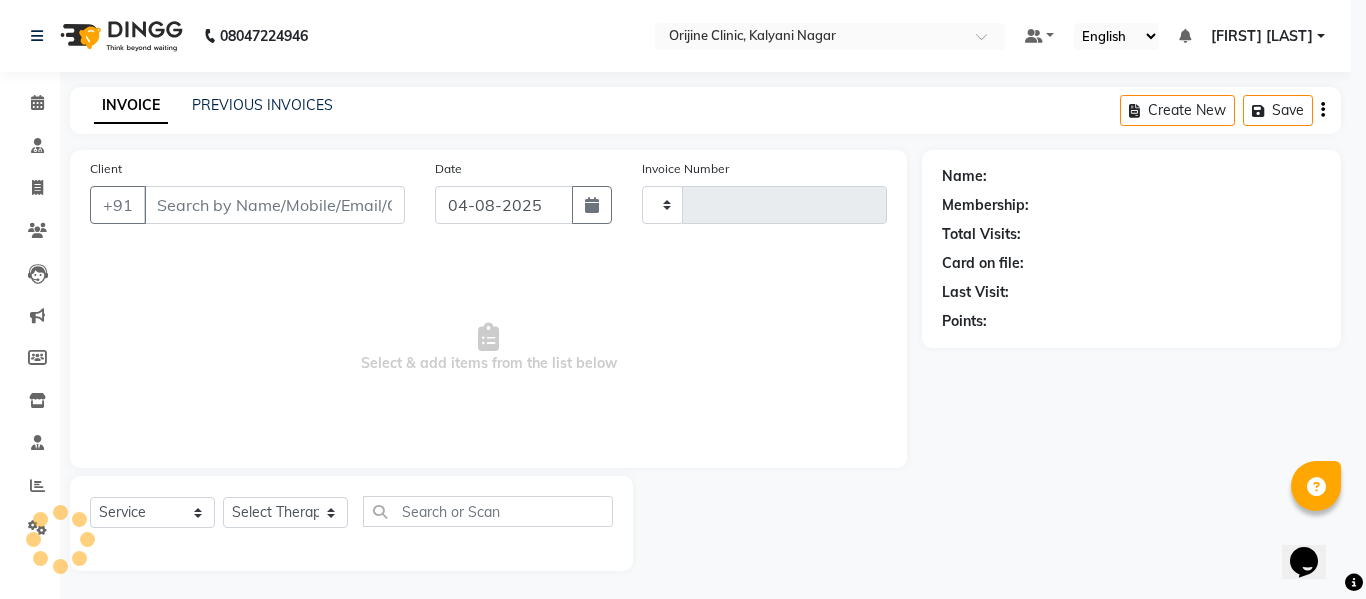 type on "0772" 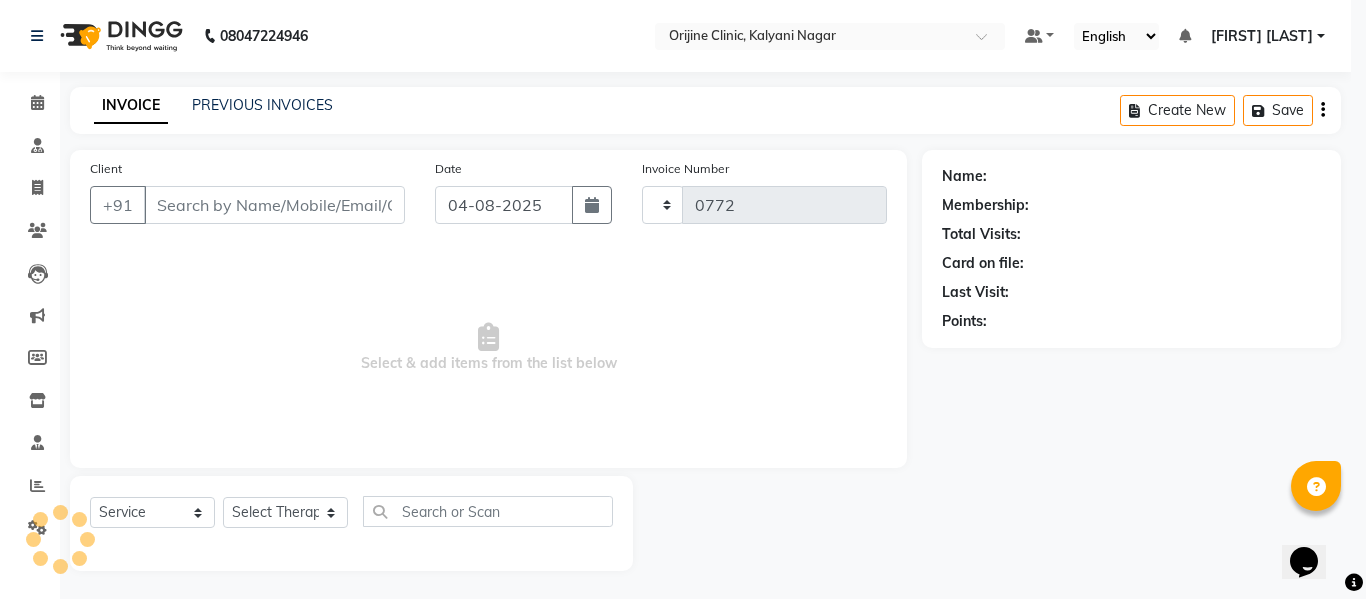 select on "702" 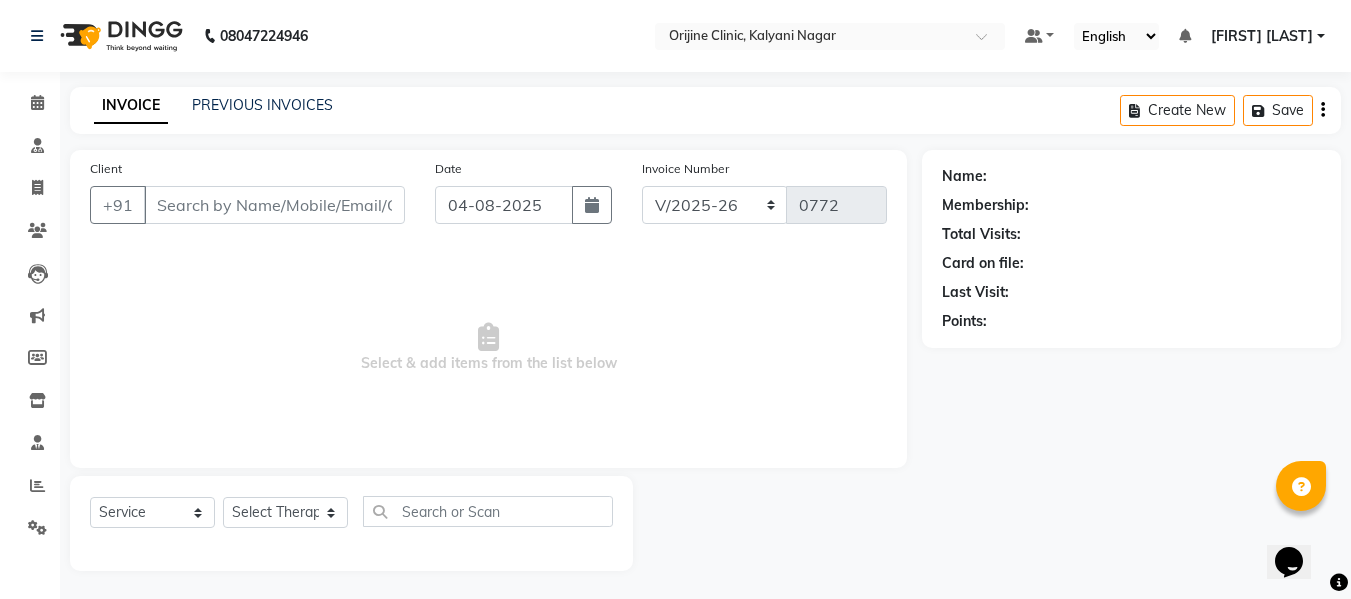 scroll, scrollTop: 2, scrollLeft: 0, axis: vertical 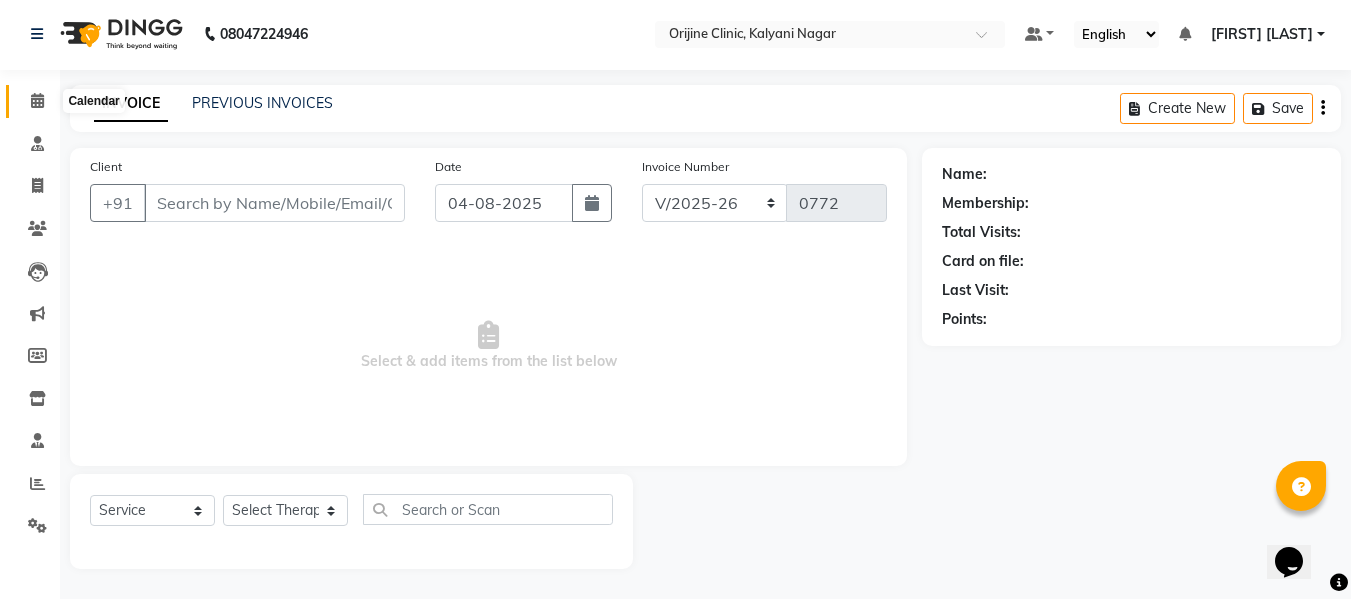 click 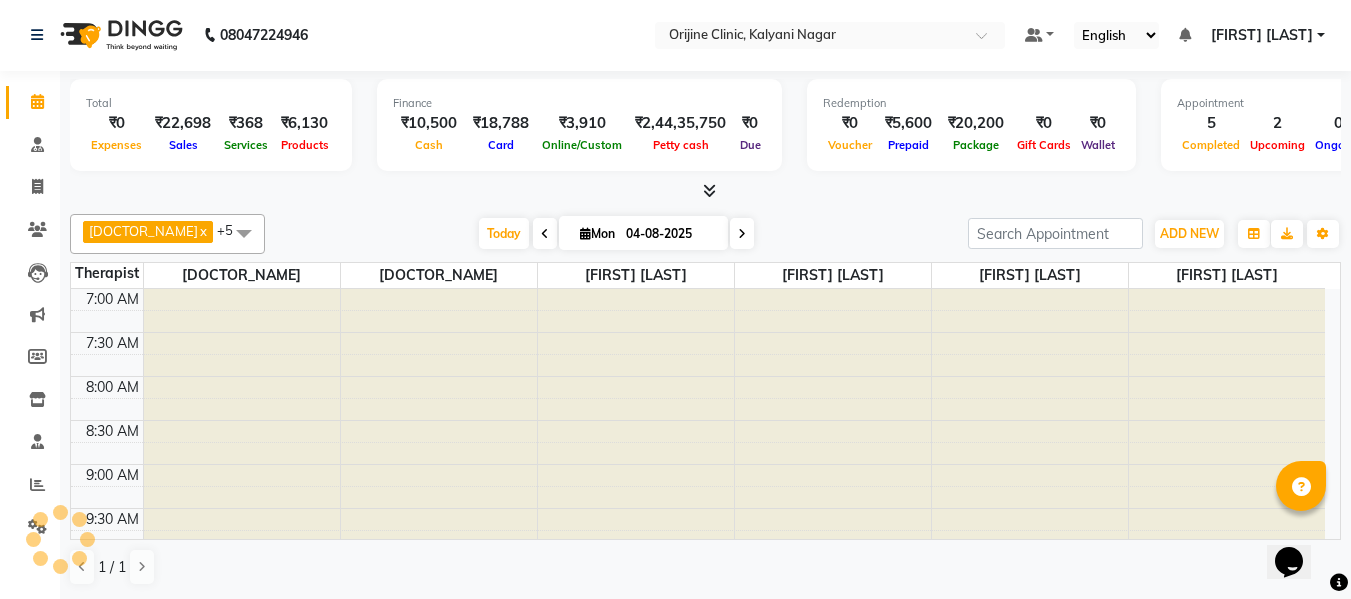 scroll, scrollTop: 0, scrollLeft: 0, axis: both 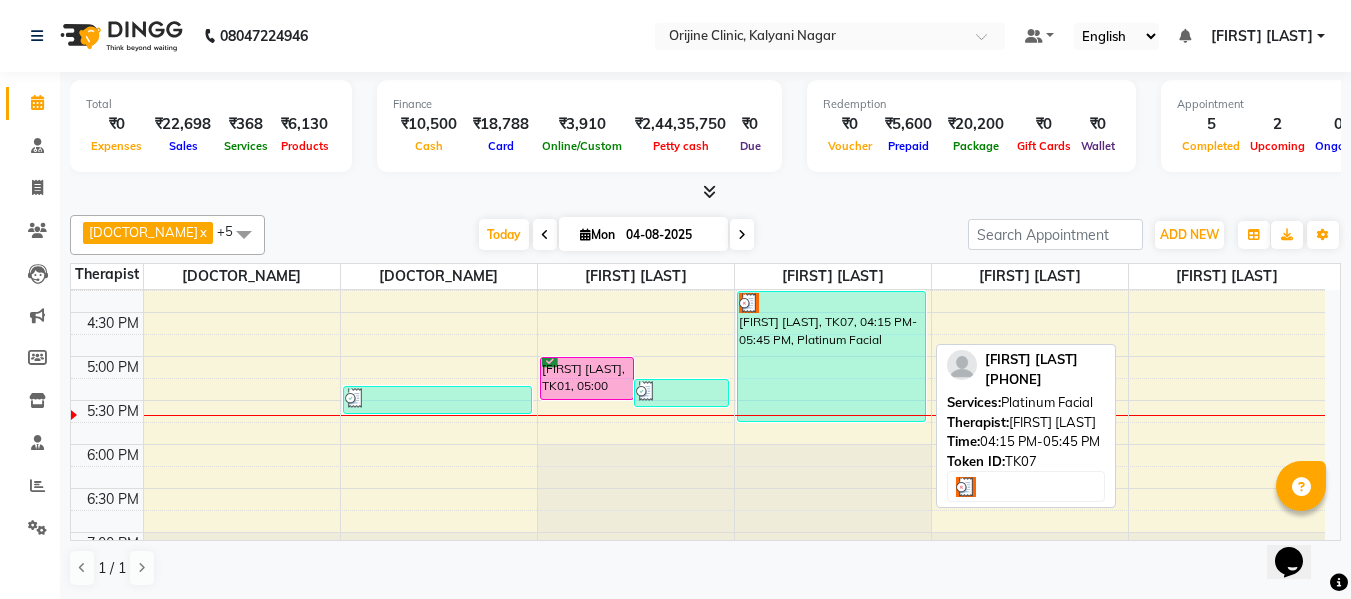 click on "Radha Agrawal, TK07, 04:15 PM-05:45 PM, Platinum Facial" at bounding box center [831, 356] 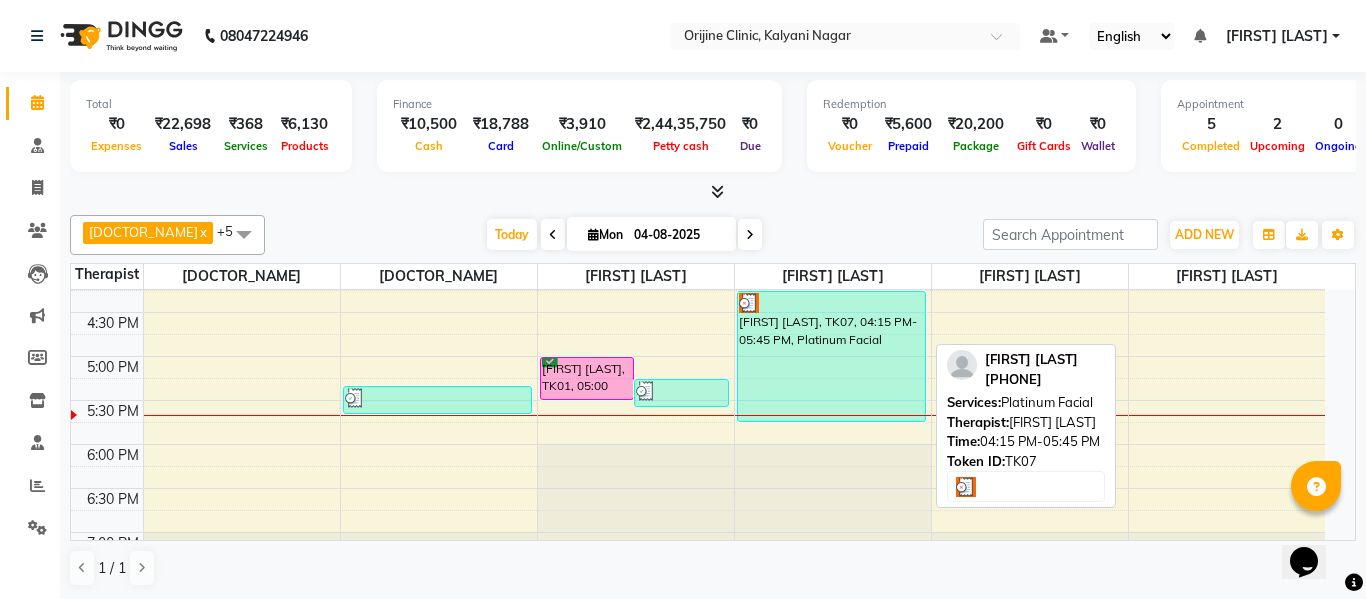 select on "3" 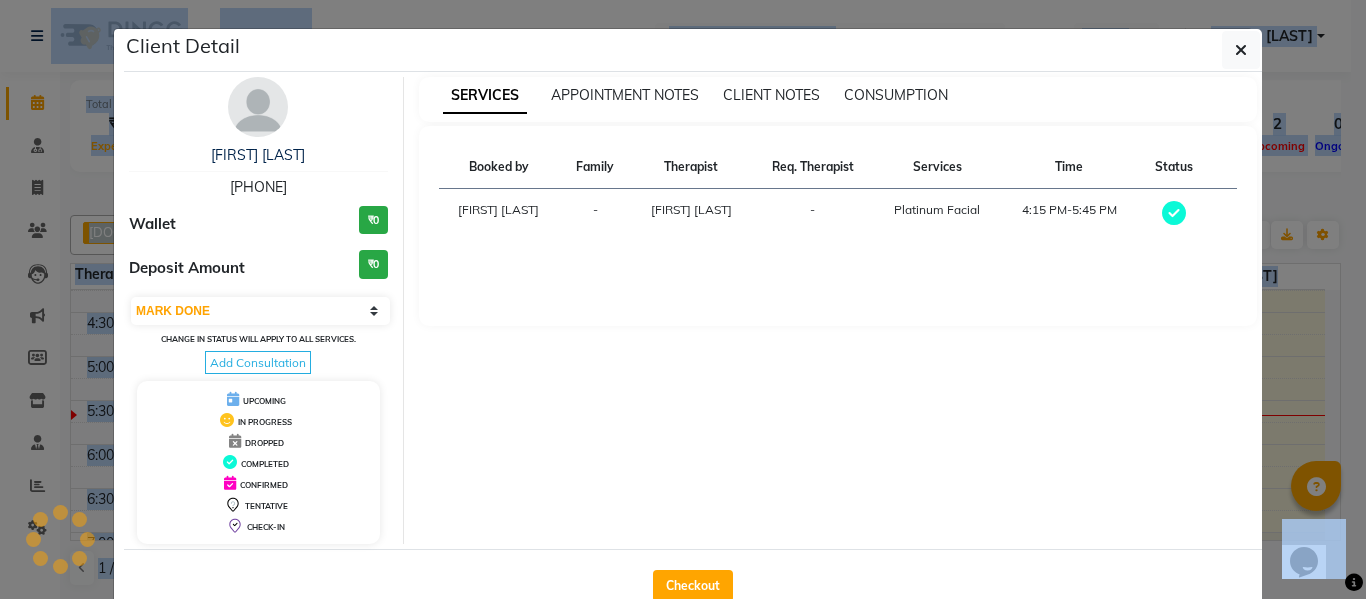 click on "Client Detail  Radha Agrawal   9545450419 Wallet ₹0 Deposit Amount  ₹0  Select MARK DONE UPCOMING Change in status will apply to all services. Add Consultation UPCOMING IN PROGRESS DROPPED COMPLETED CONFIRMED TENTATIVE CHECK-IN SERVICES APPOINTMENT NOTES CLIENT NOTES CONSUMPTION Booked by Family Therapist Req. Therapist Services Time Status  Archana Gaikwad  - Sarika Kadam -  Platinum Facial   4:15 PM-5:45 PM   Checkout" 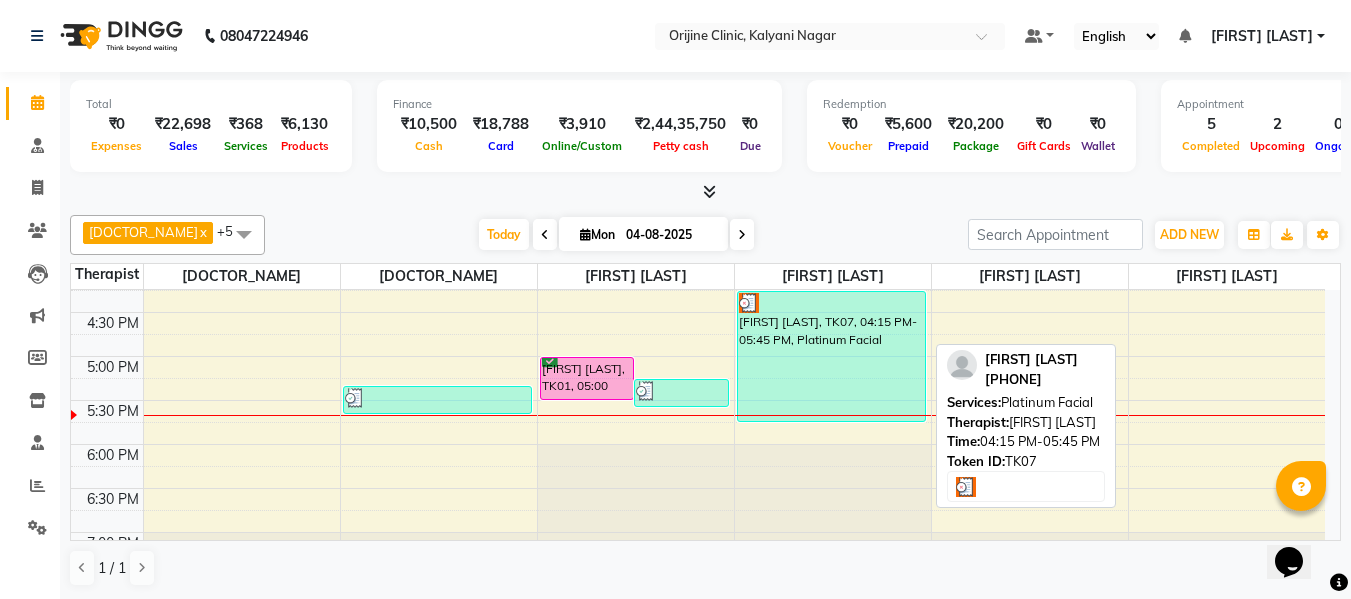 click on "Radha Agrawal, TK07, 04:15 PM-05:45 PM, Platinum Facial" at bounding box center (831, 356) 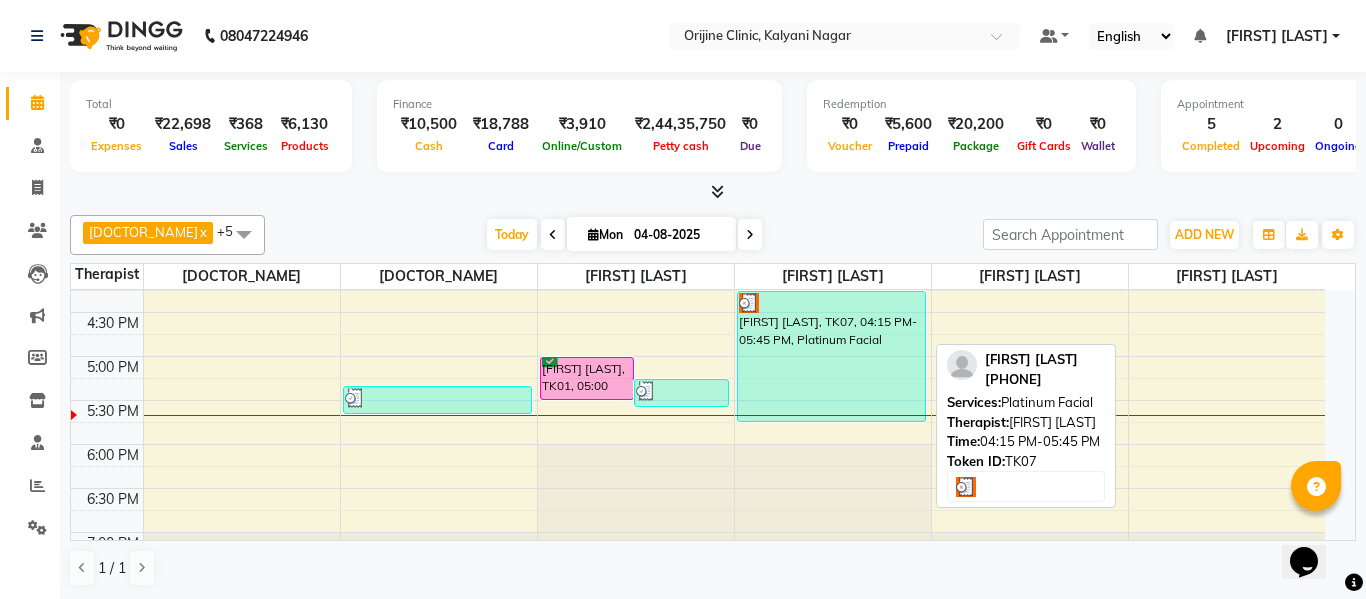 select on "3" 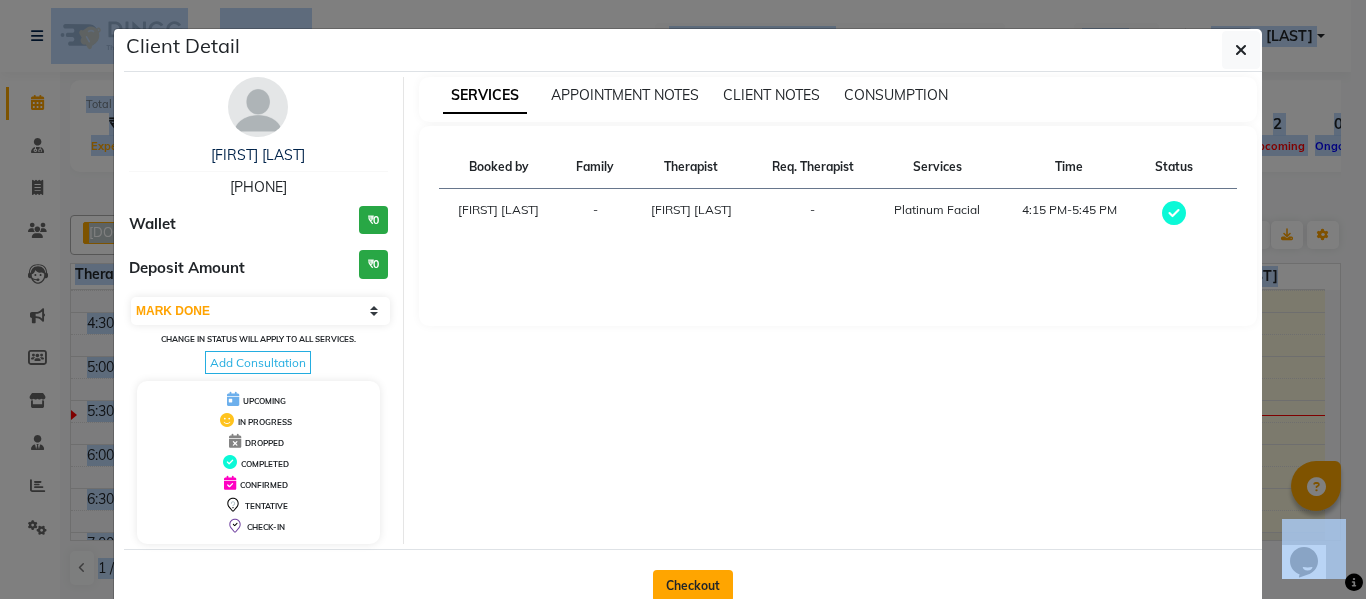 click on "Checkout" 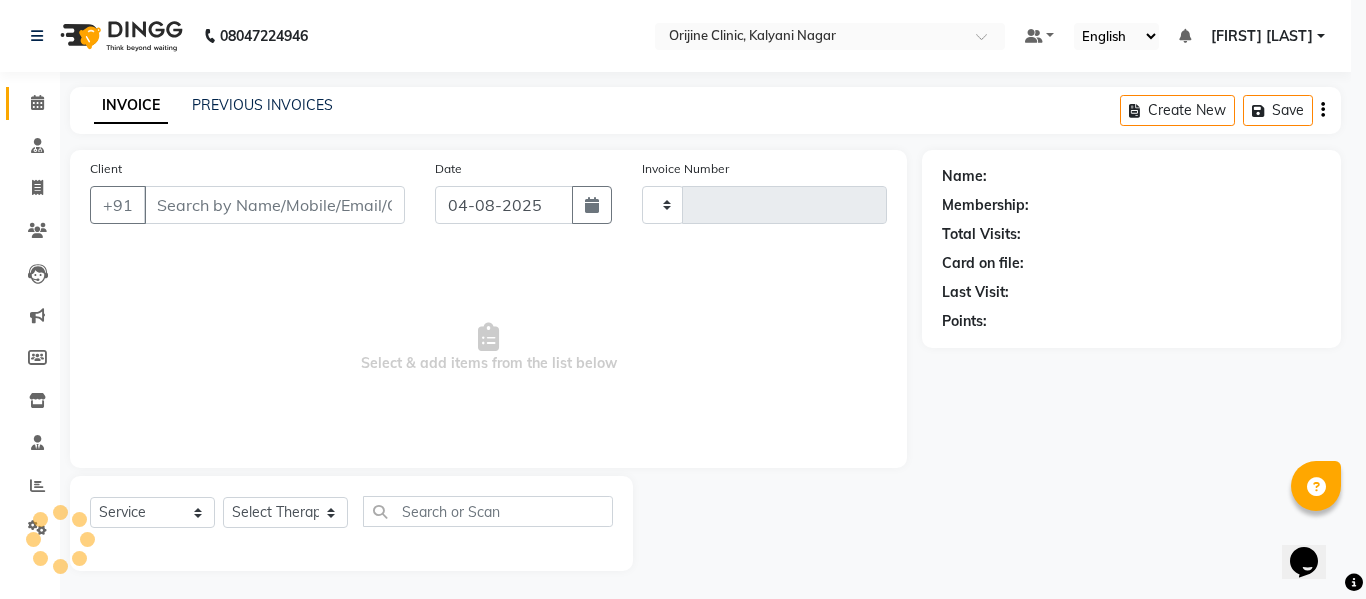 type on "0772" 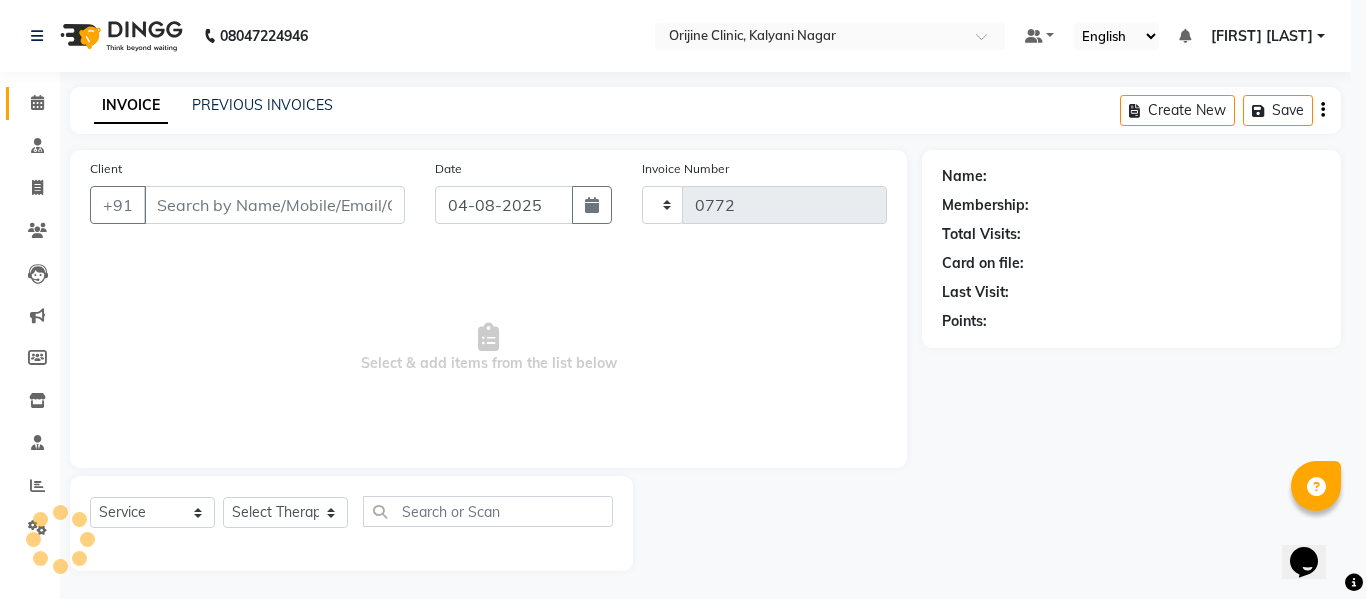 select on "702" 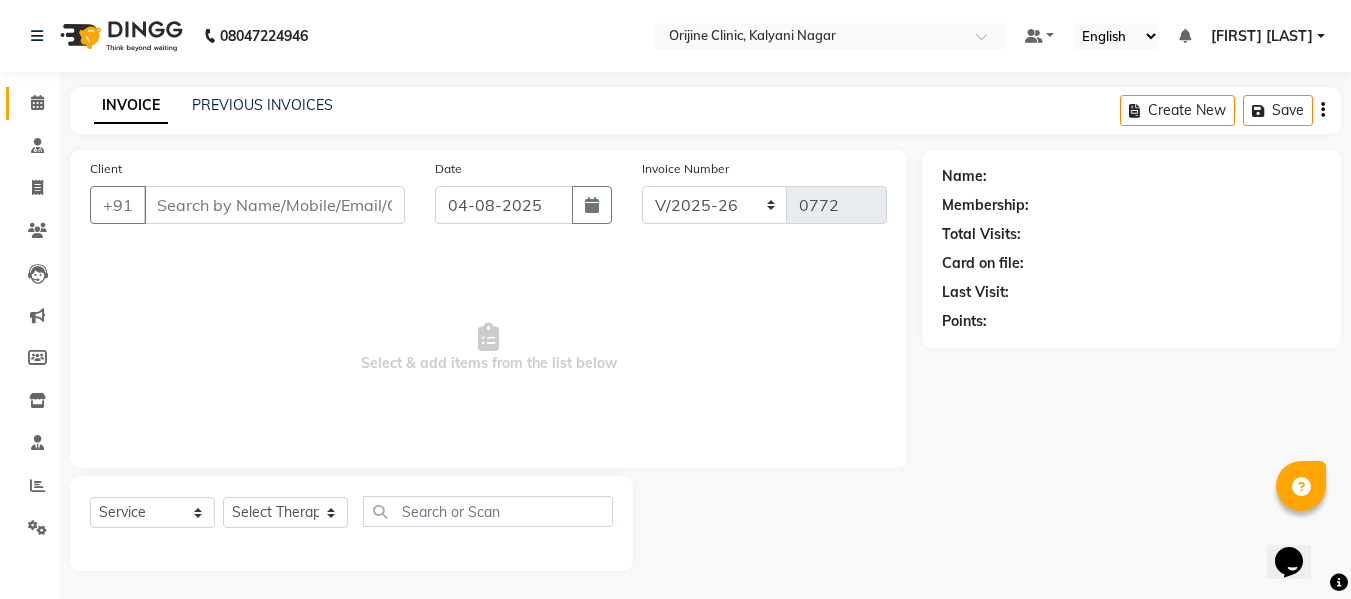 type on "95******19" 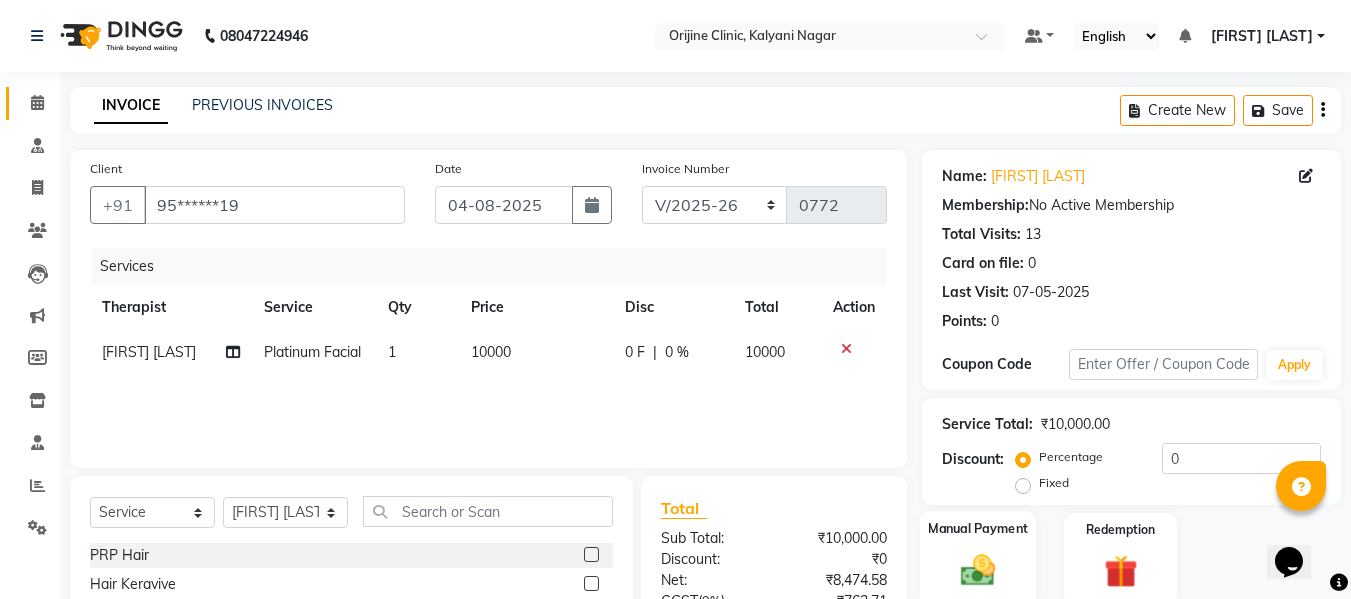 scroll, scrollTop: 202, scrollLeft: 0, axis: vertical 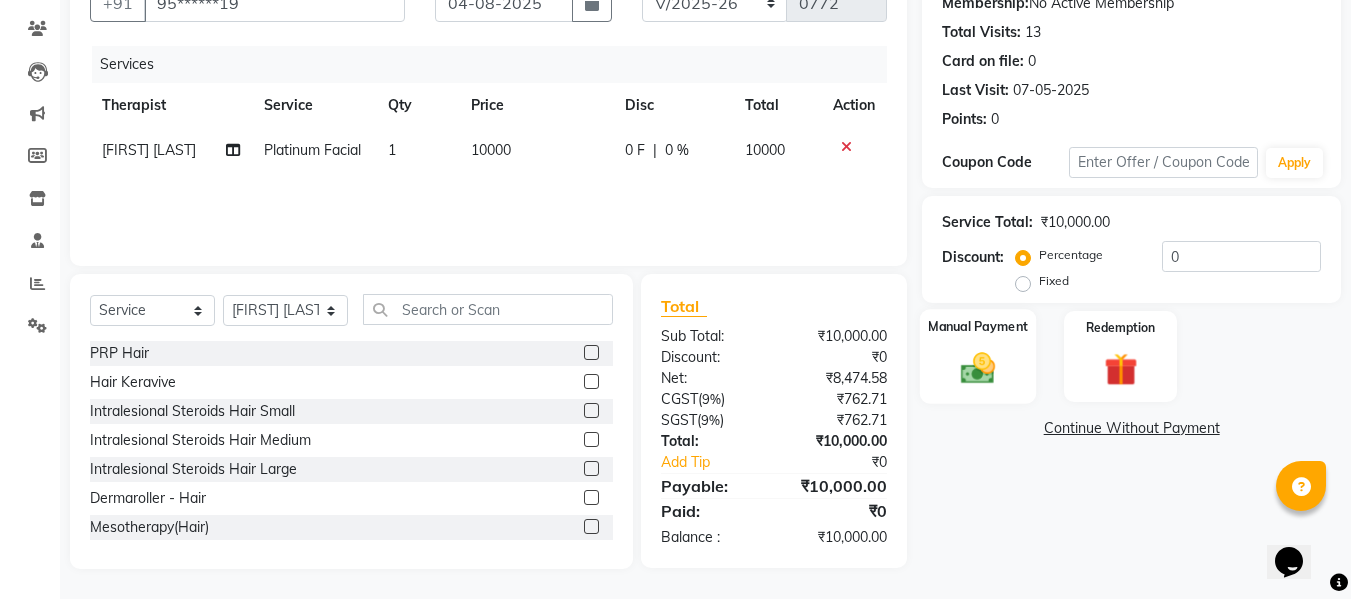 click on "Manual Payment" 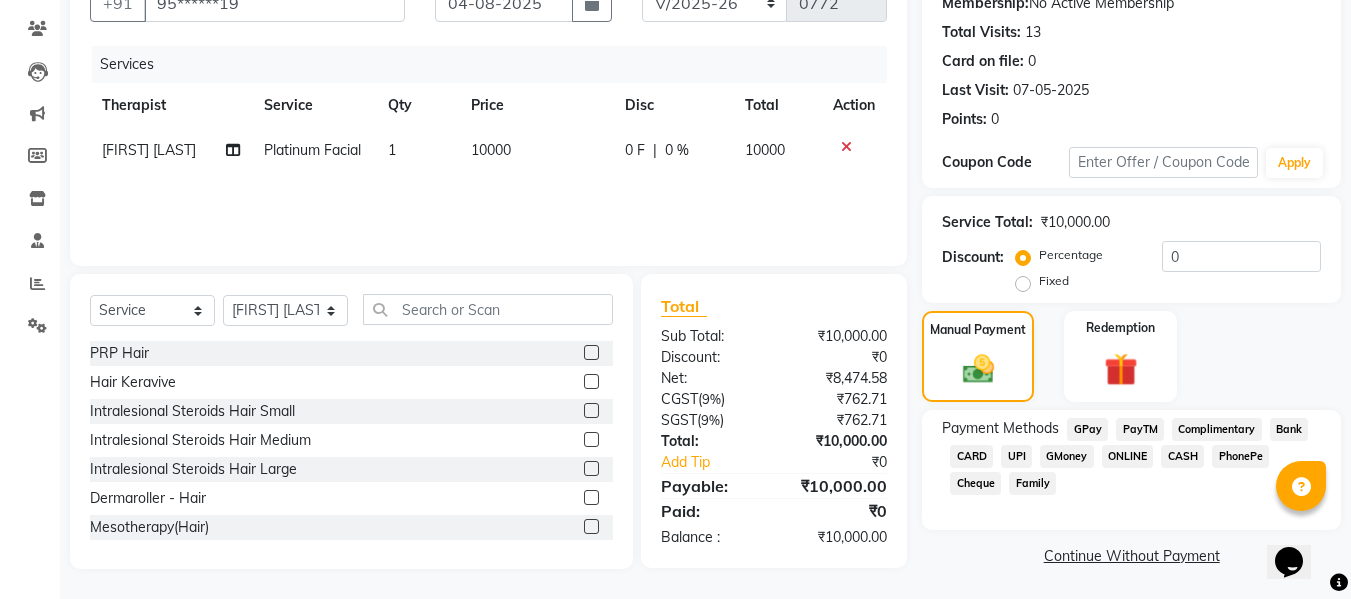 click on "CASH" 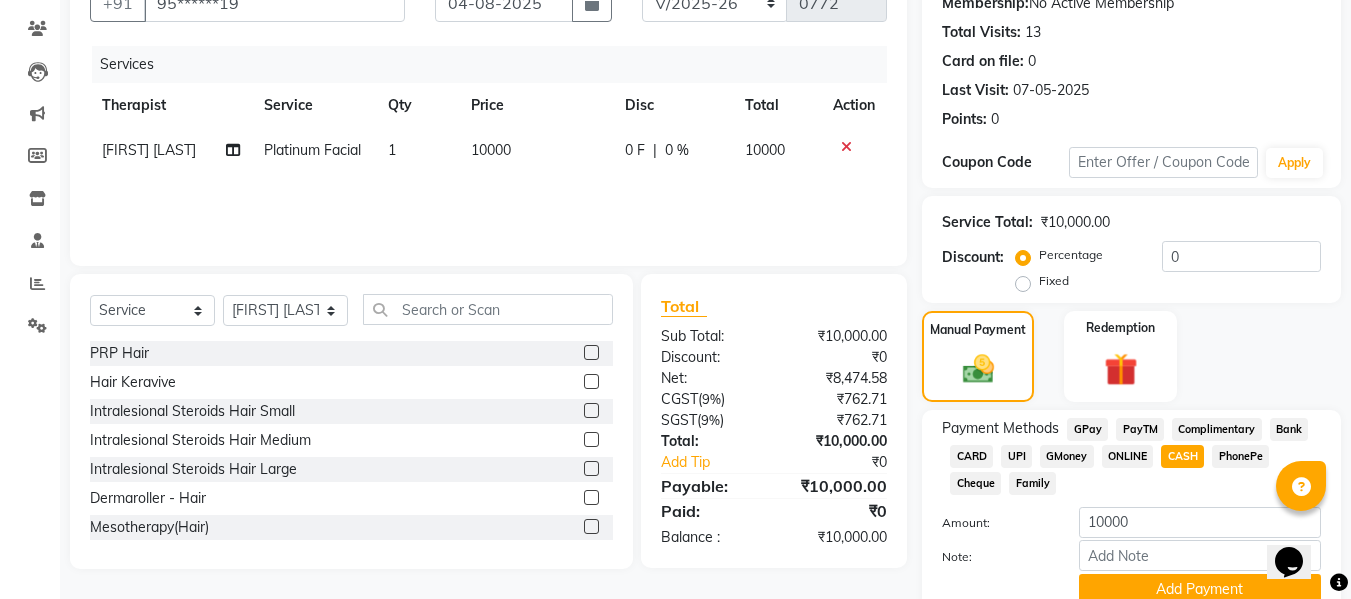scroll, scrollTop: 287, scrollLeft: 0, axis: vertical 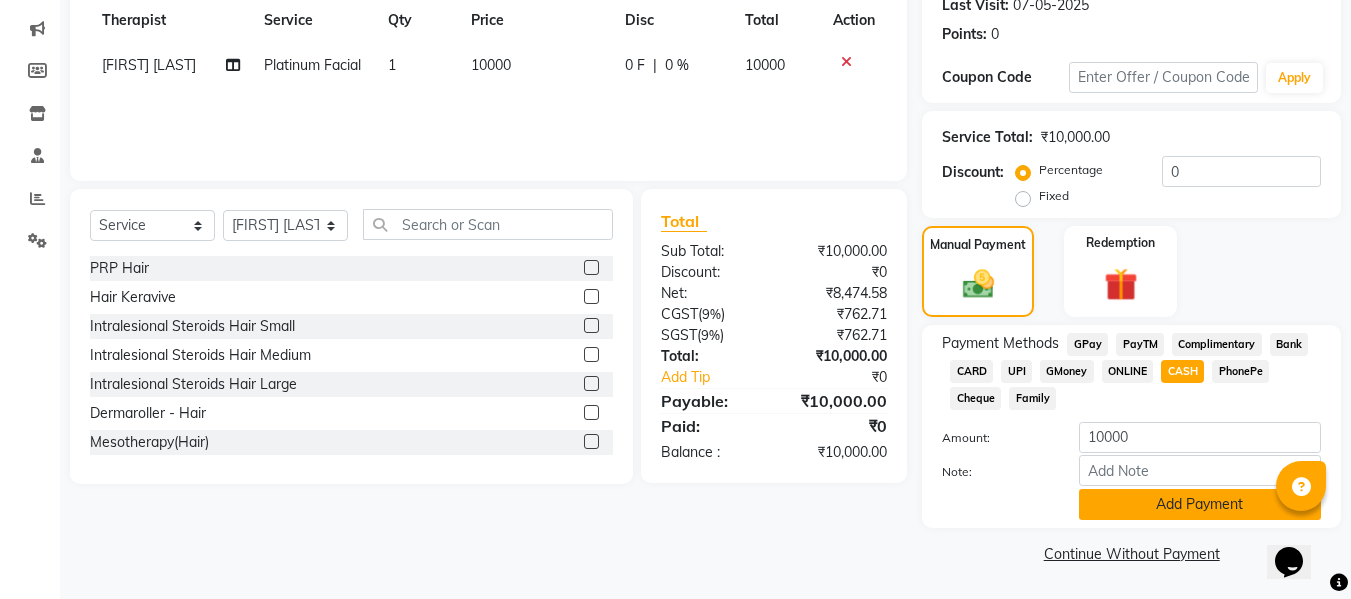 click on "Add Payment" 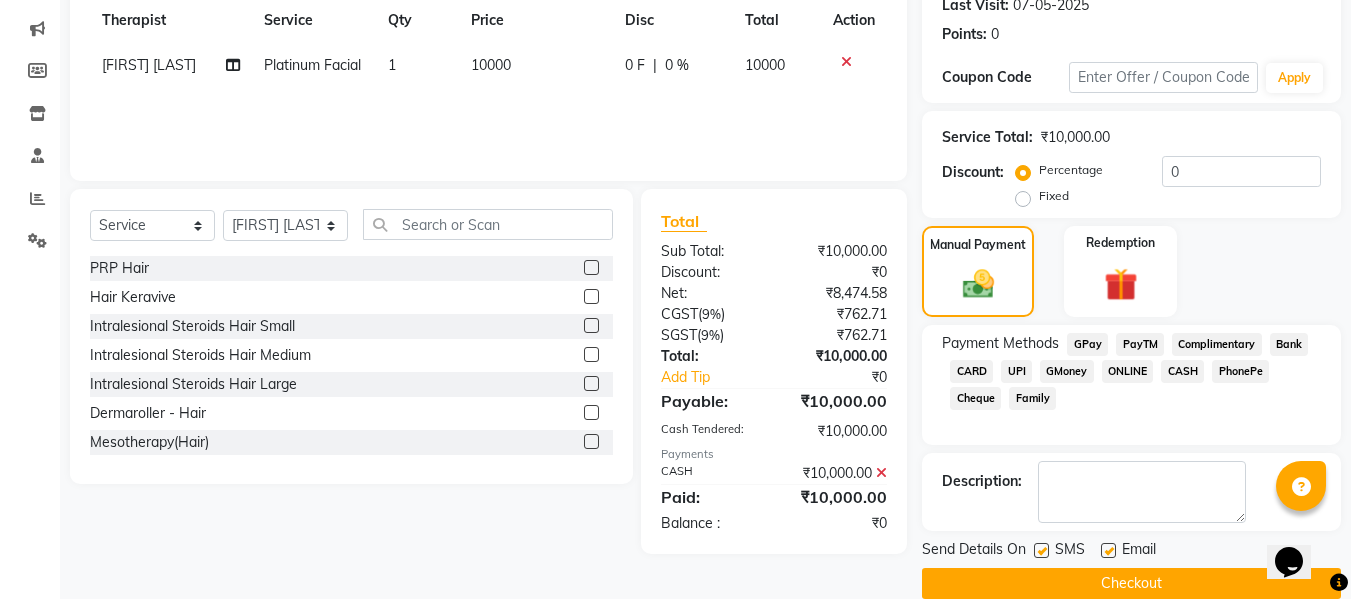 click 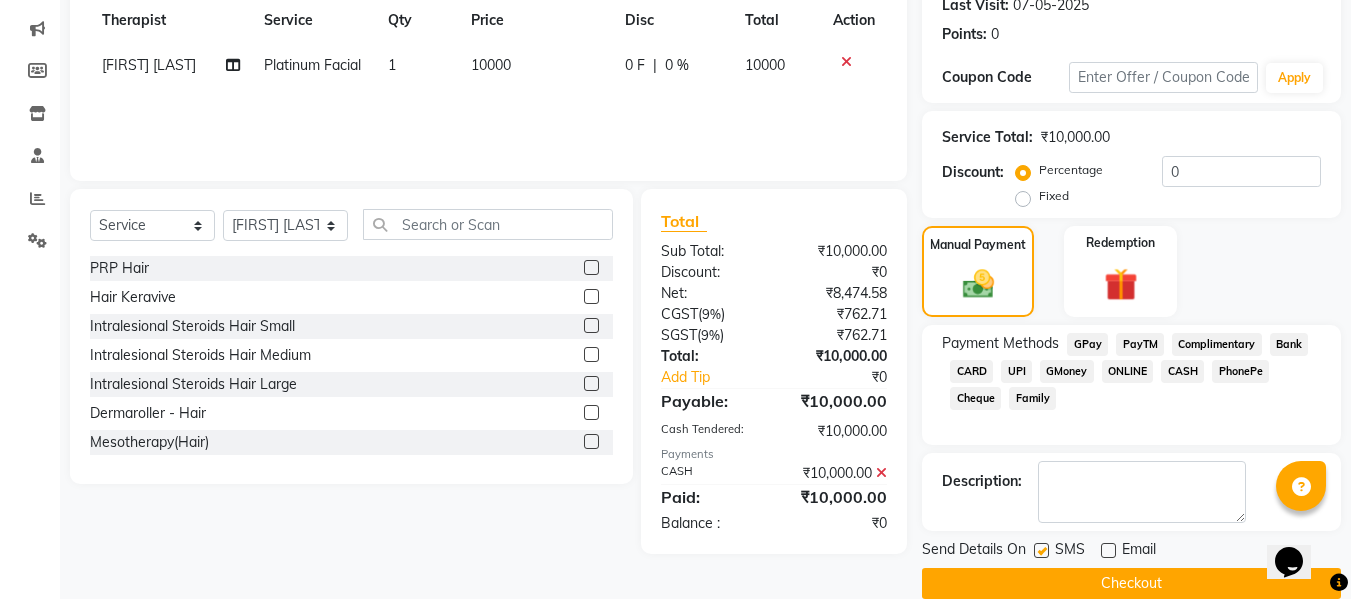 click 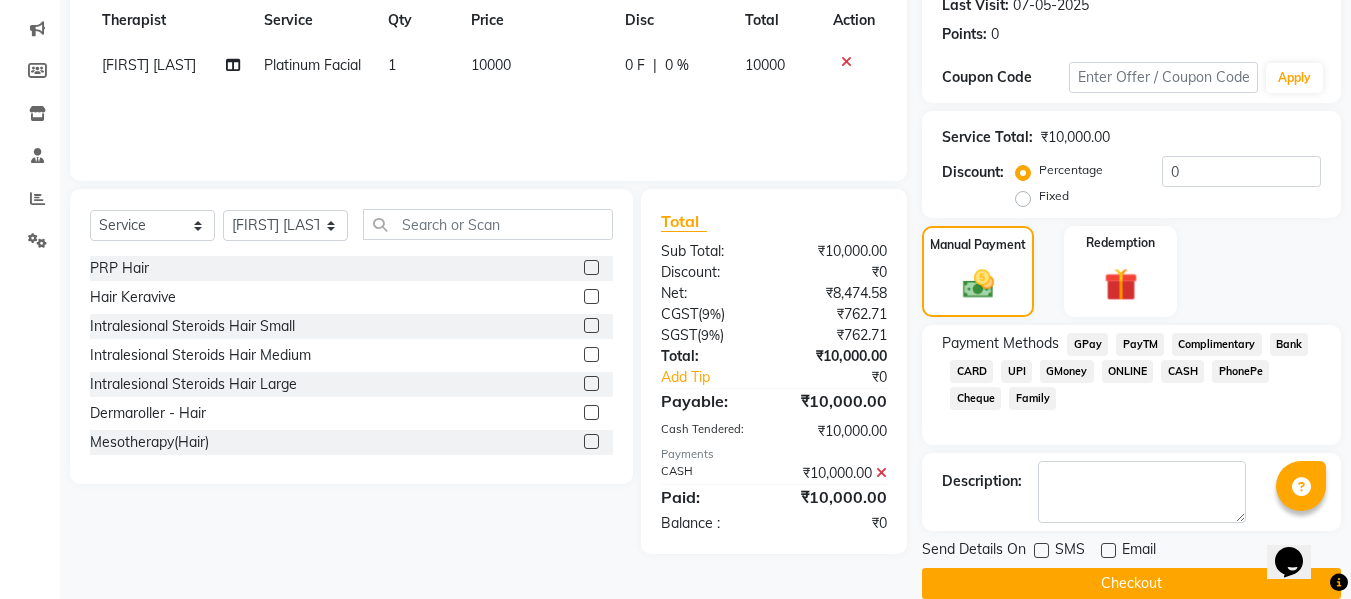 click on "Checkout" 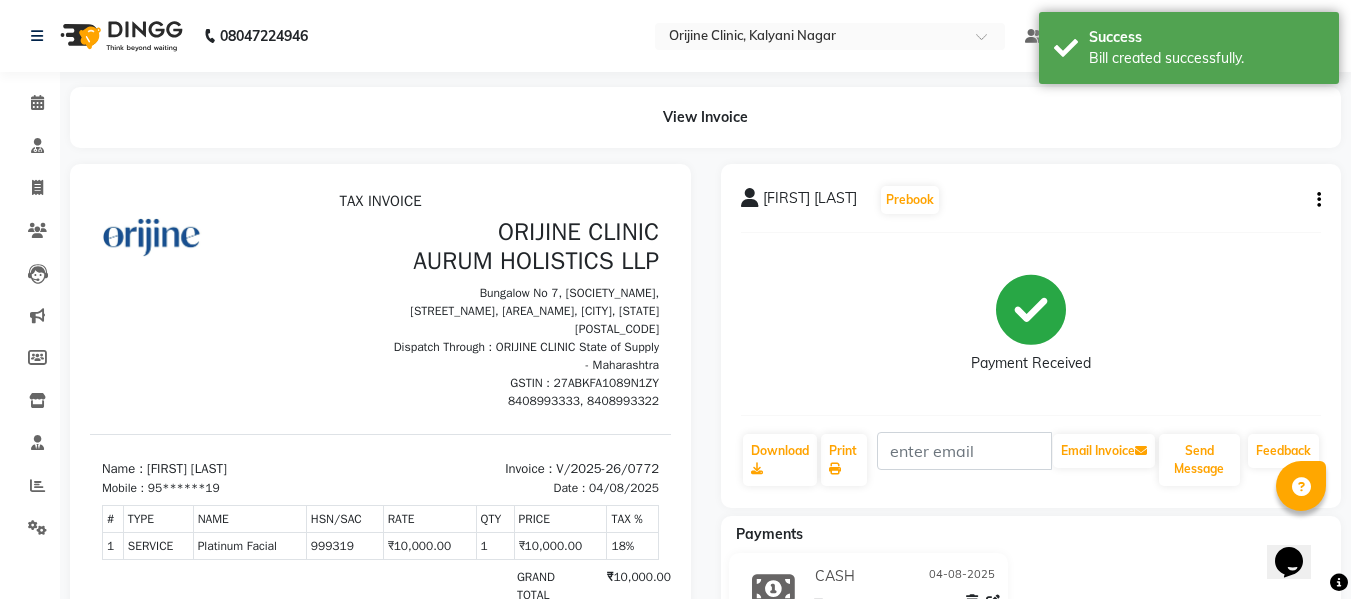 scroll, scrollTop: 0, scrollLeft: 0, axis: both 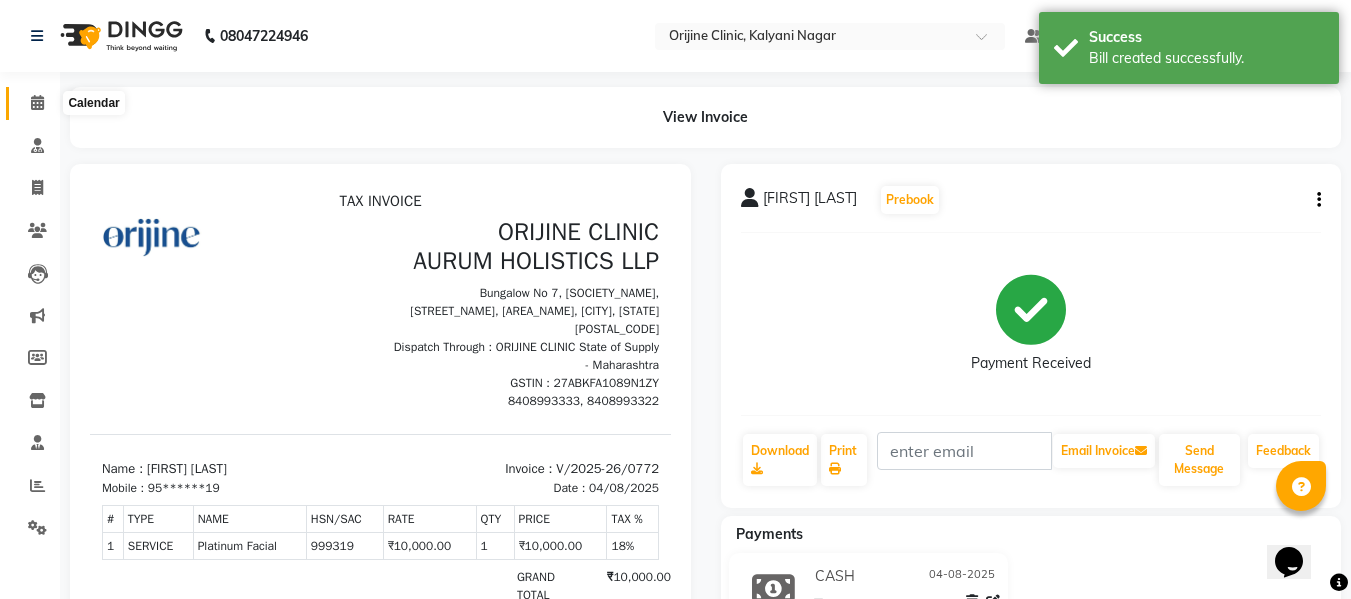 click 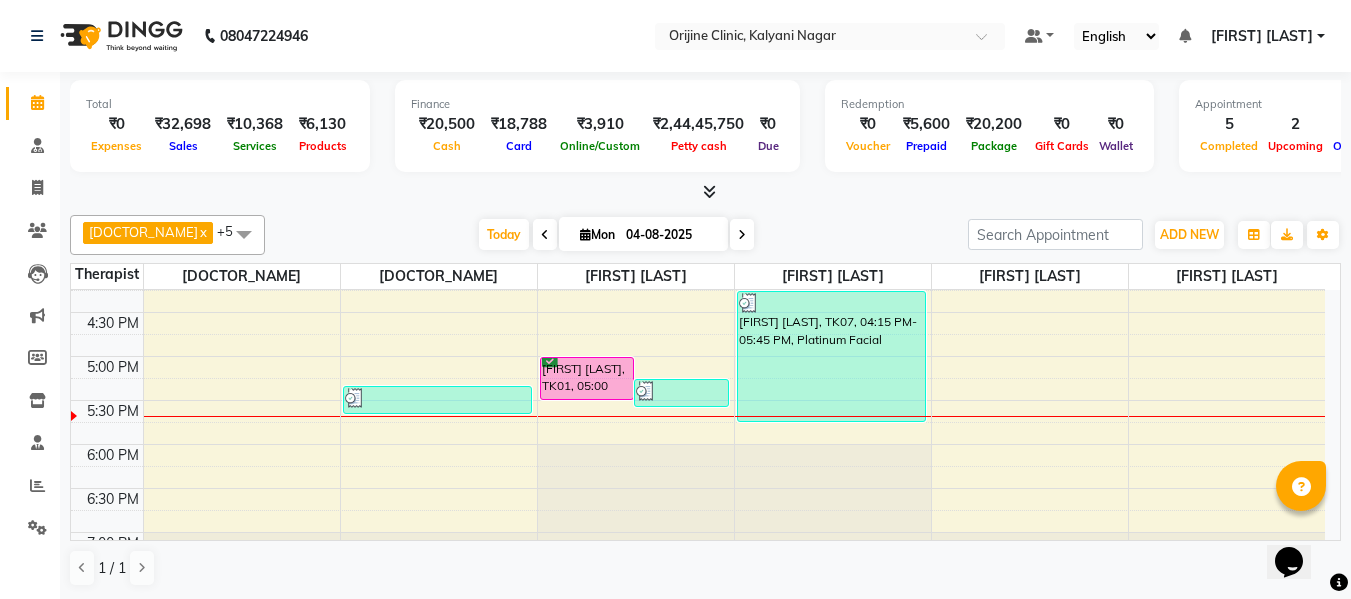 scroll, scrollTop: 807, scrollLeft: 0, axis: vertical 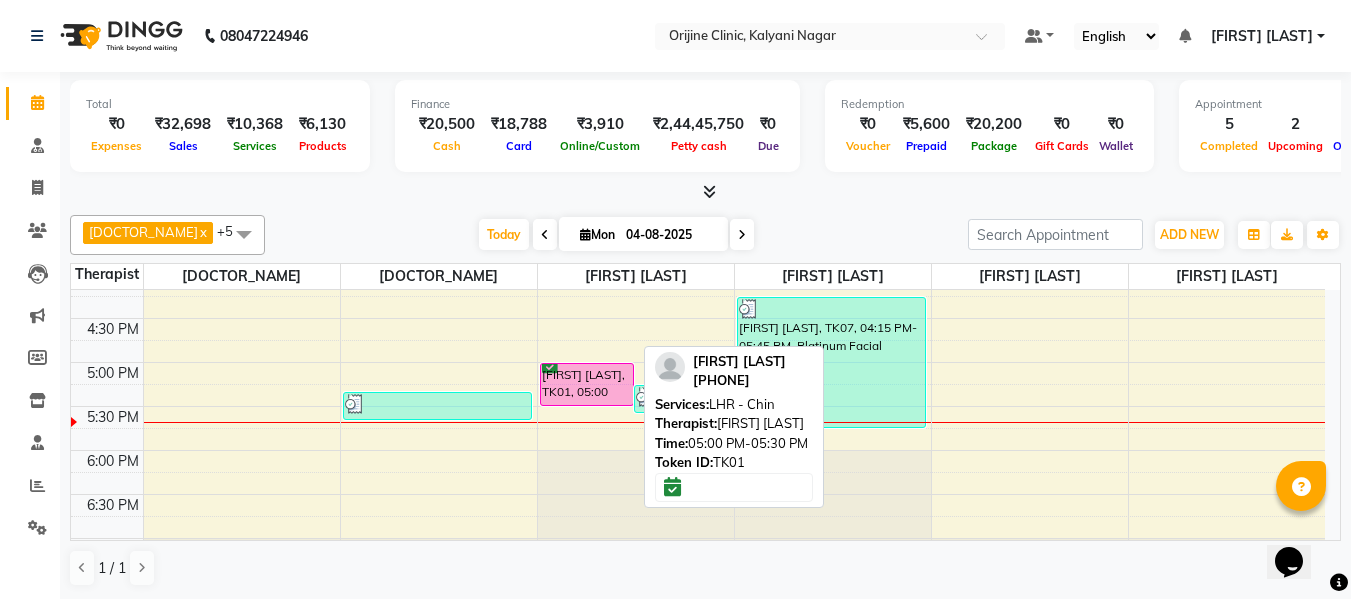 click on "Shreya Sharma, TK01, 05:00 PM-05:30 PM, LHR - Chin" at bounding box center (587, 384) 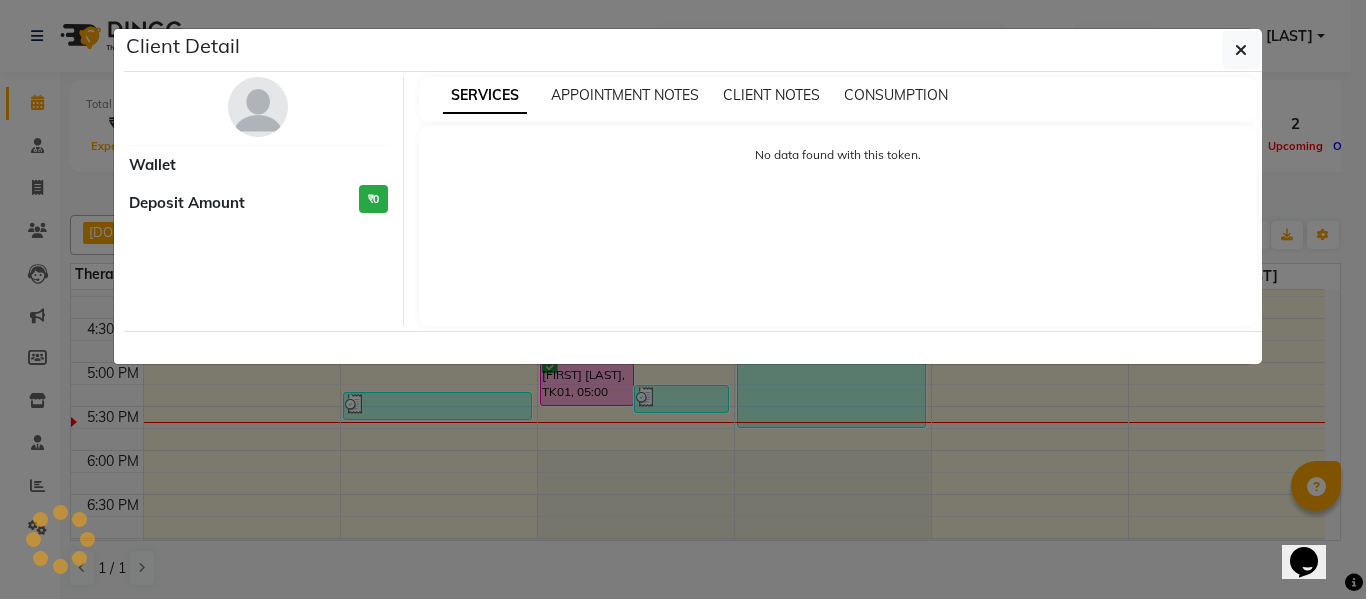 select on "6" 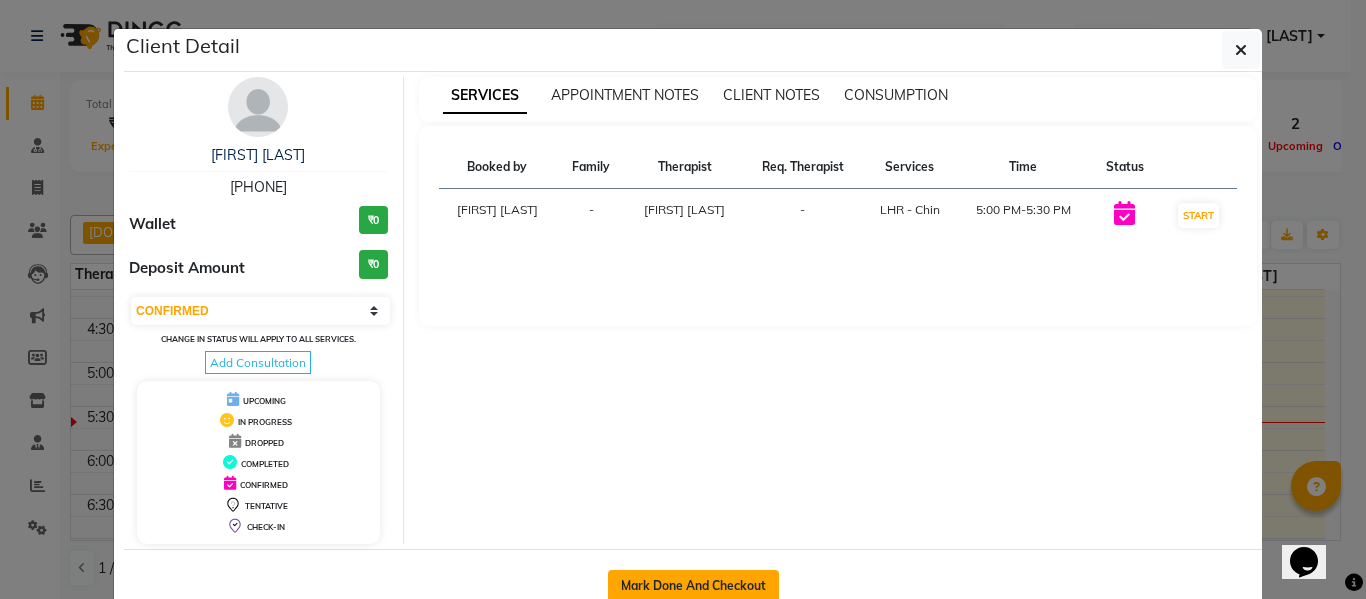click on "Mark Done And Checkout" 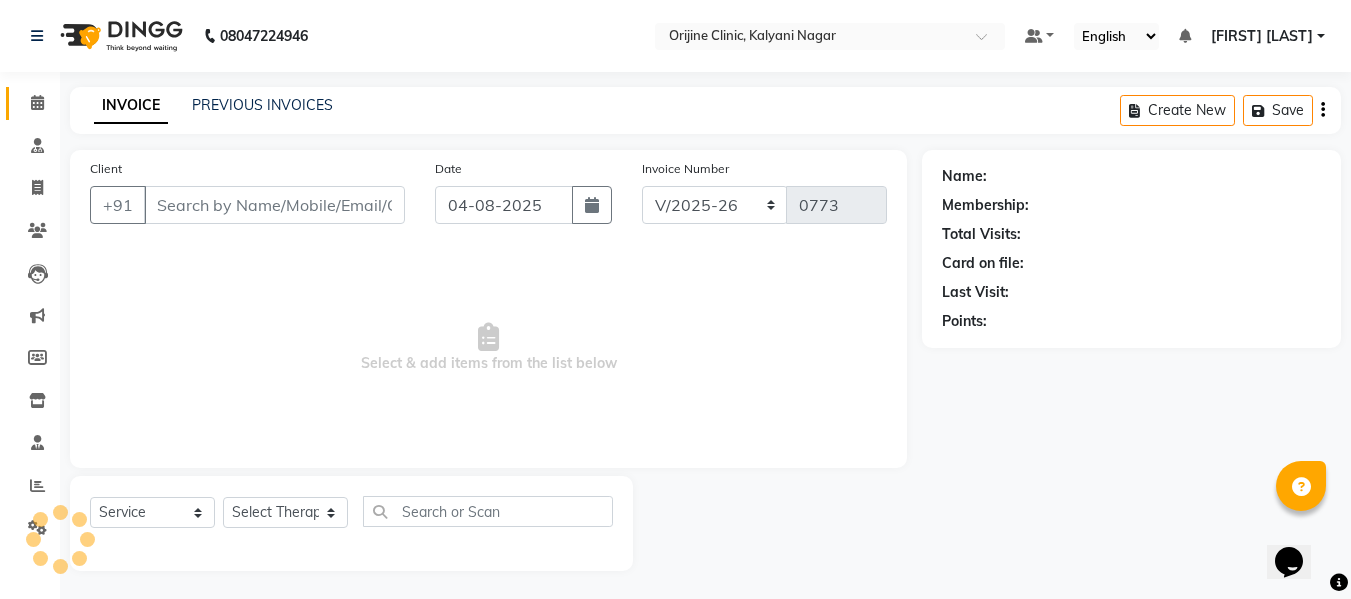 type on "86******02" 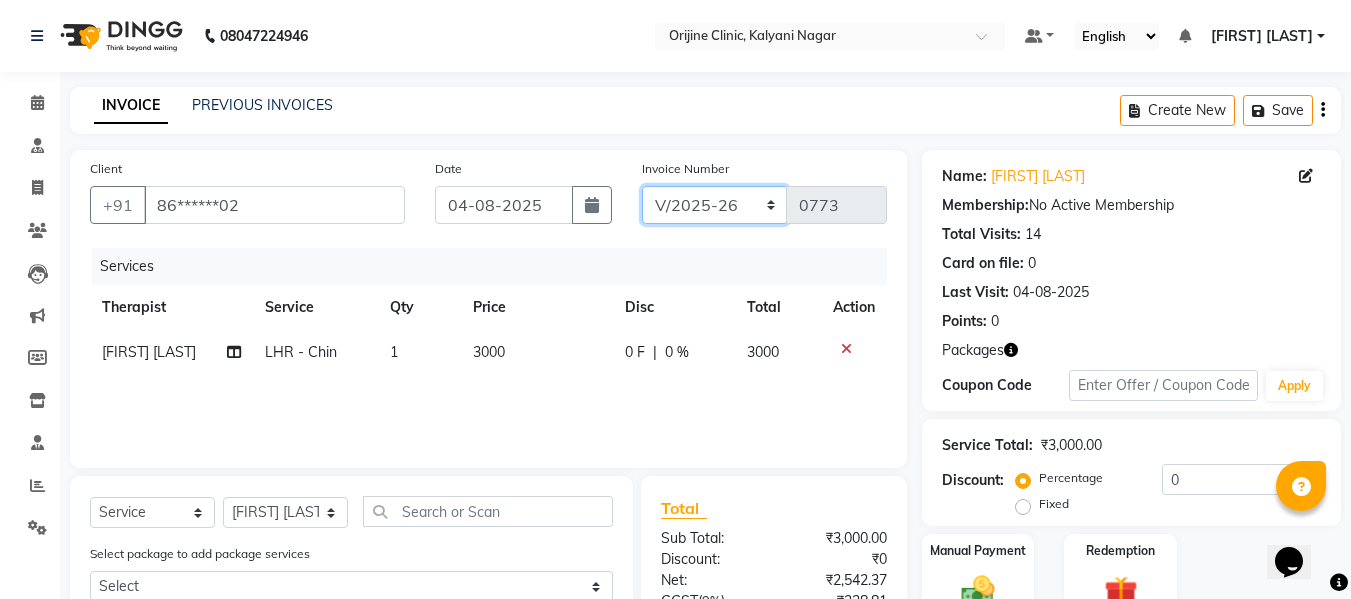 click on "PKG/2025-26 V/2025 V/2025-26" 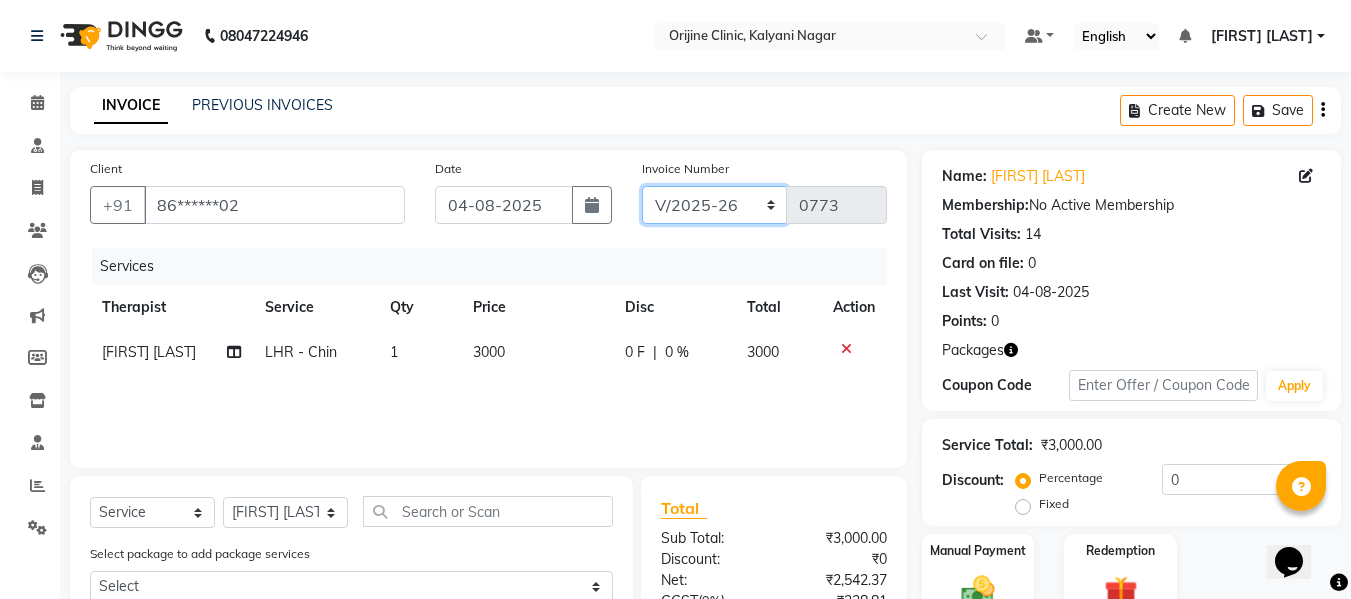 select on "4079" 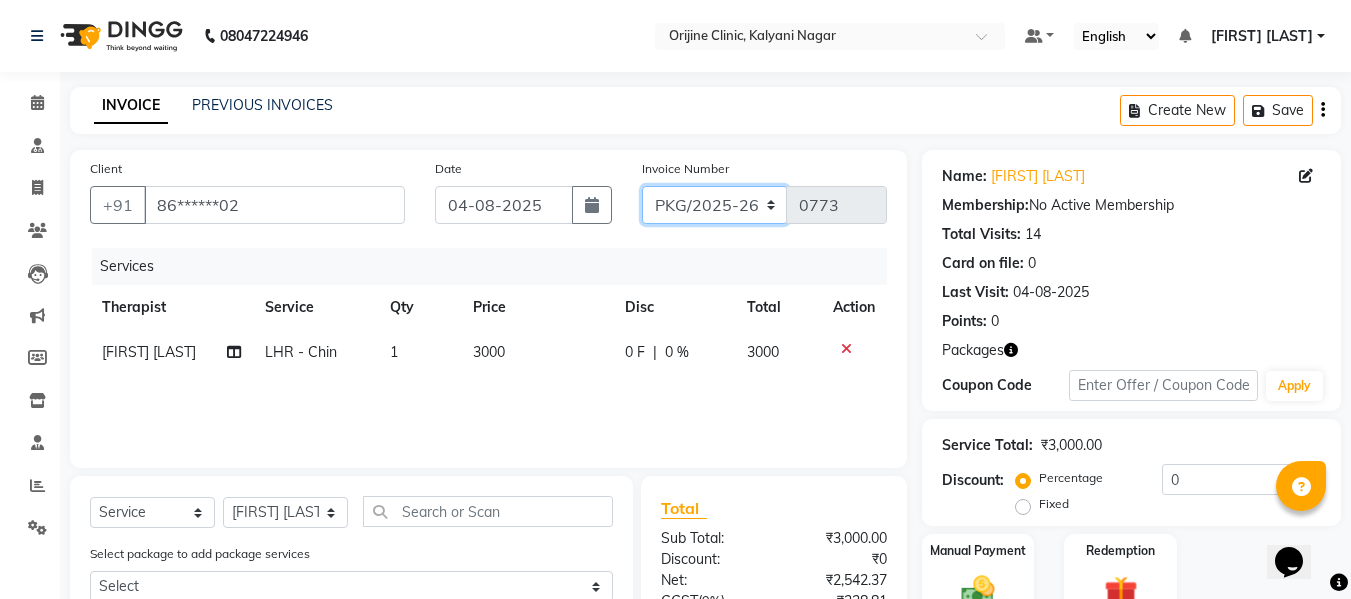 click on "PKG/2025-26 V/2025 V/2025-26" 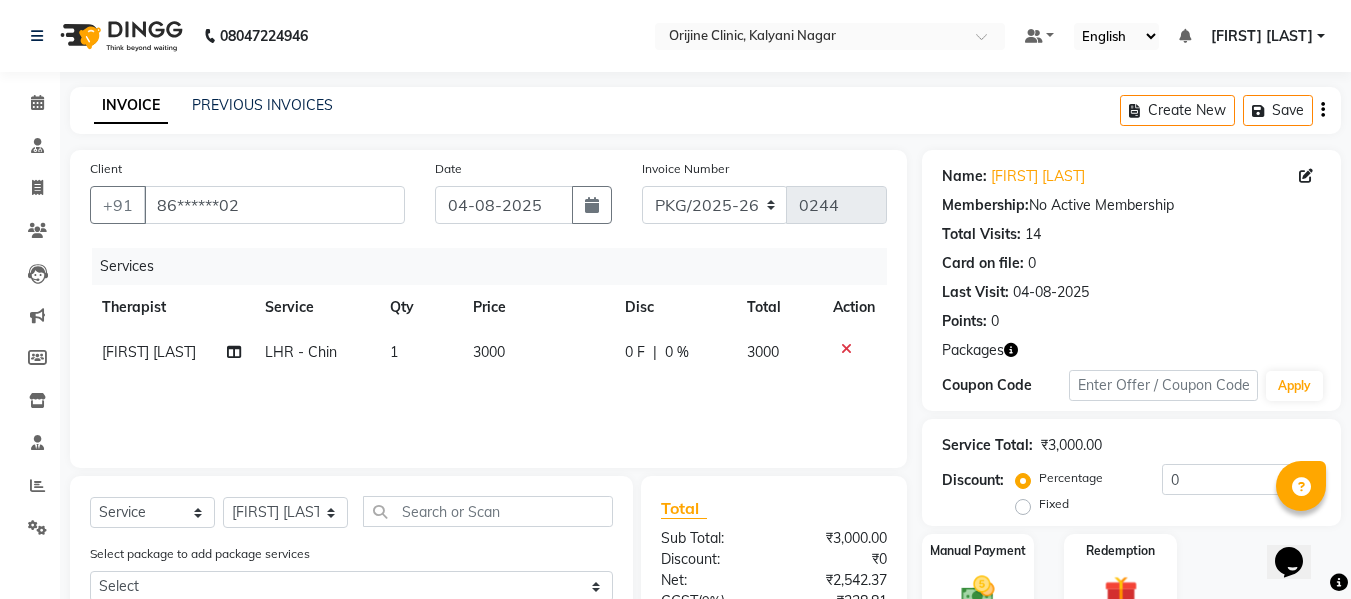 click 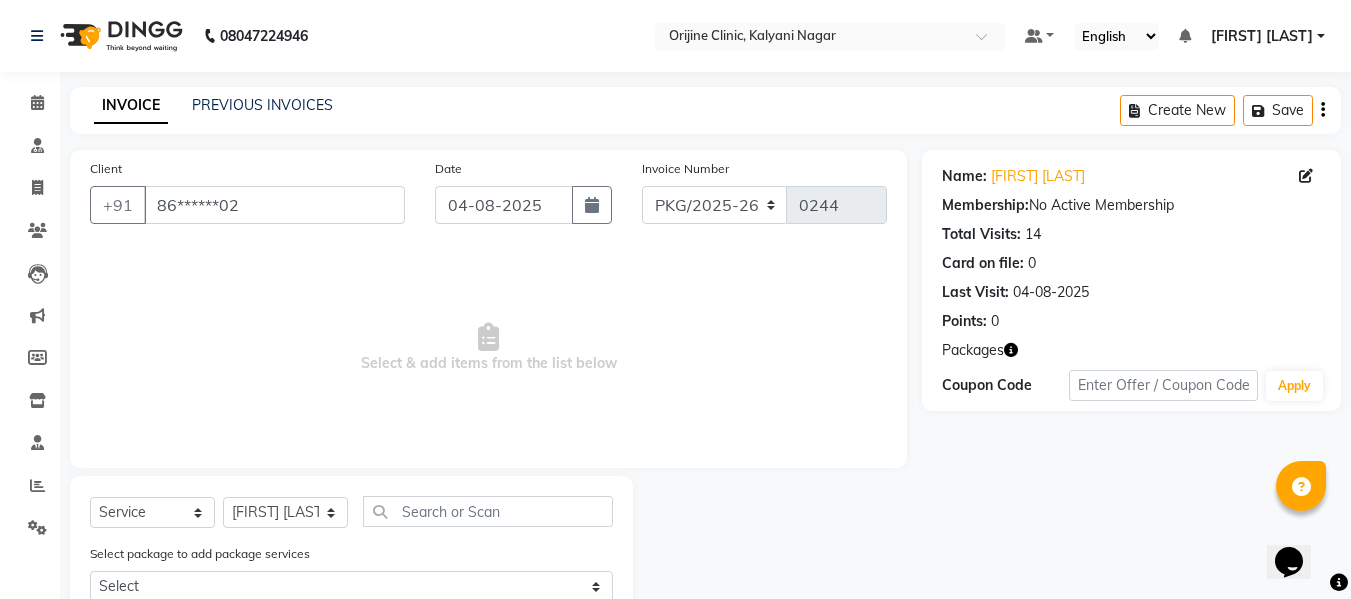 scroll, scrollTop: 269, scrollLeft: 0, axis: vertical 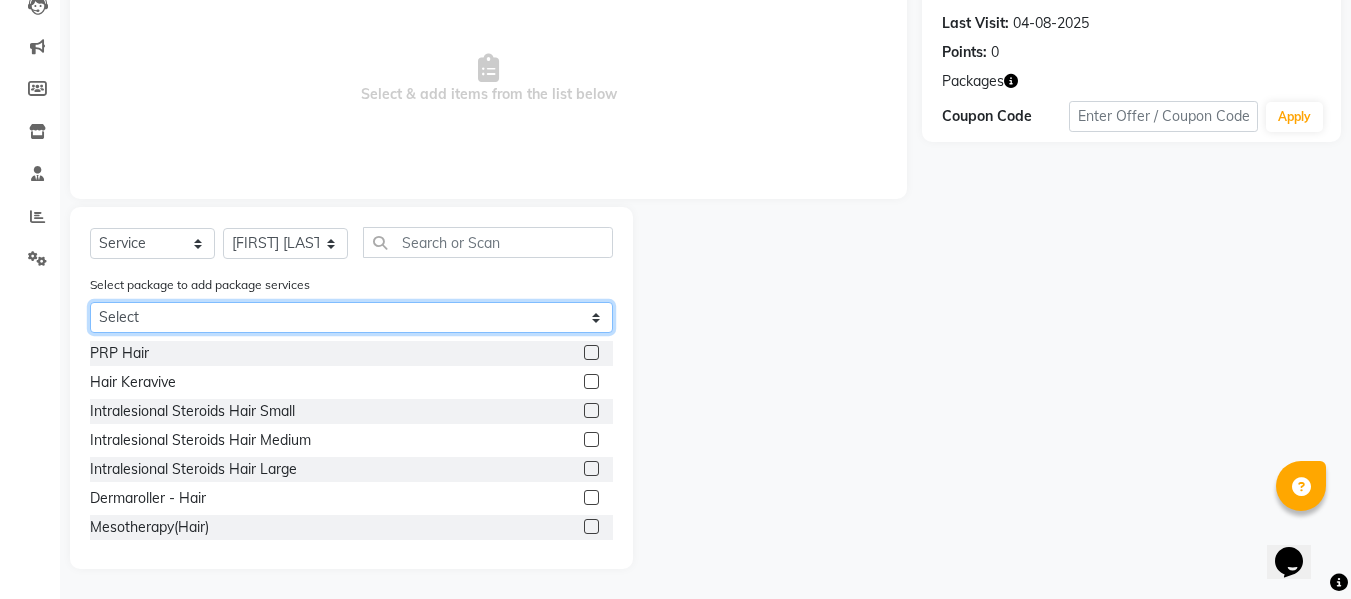 click on "Select LHR - Chin 6 sessions LHR - Women Full Legs 8 sessions LHR - Women Buttocks 8 sessions LHR - Bikini 8 sessions LHR Women Underarms 8 sessions LHR - Women Full Arms 8 sessions" 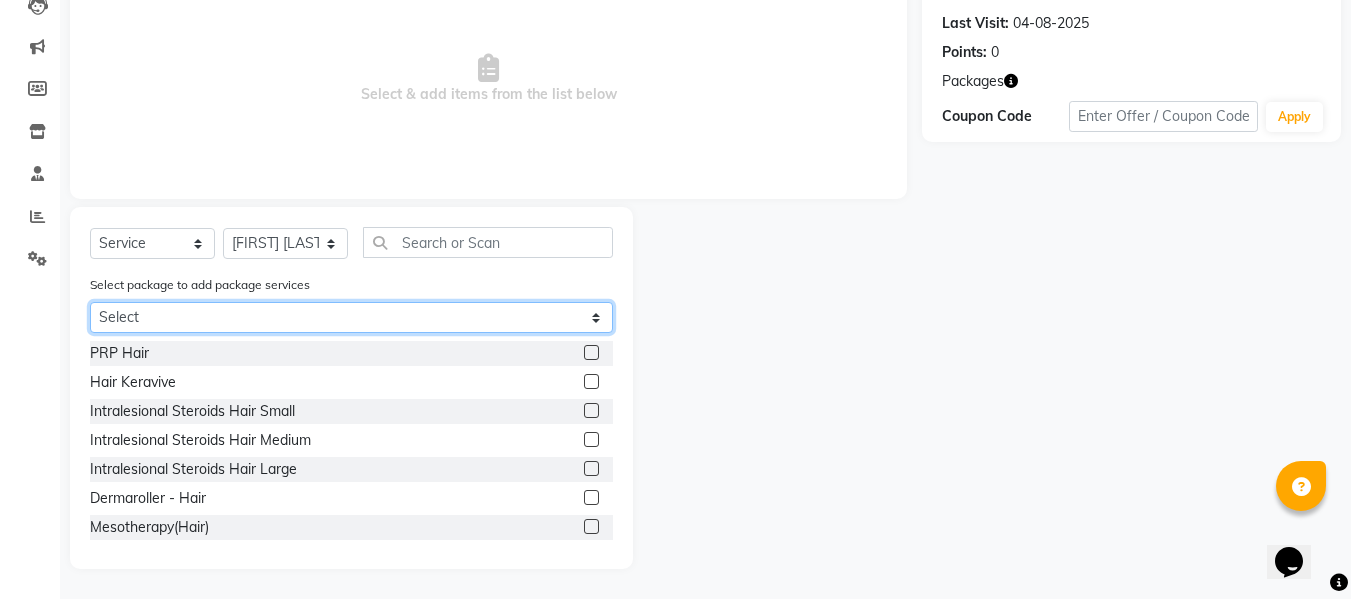 select on "1: Object" 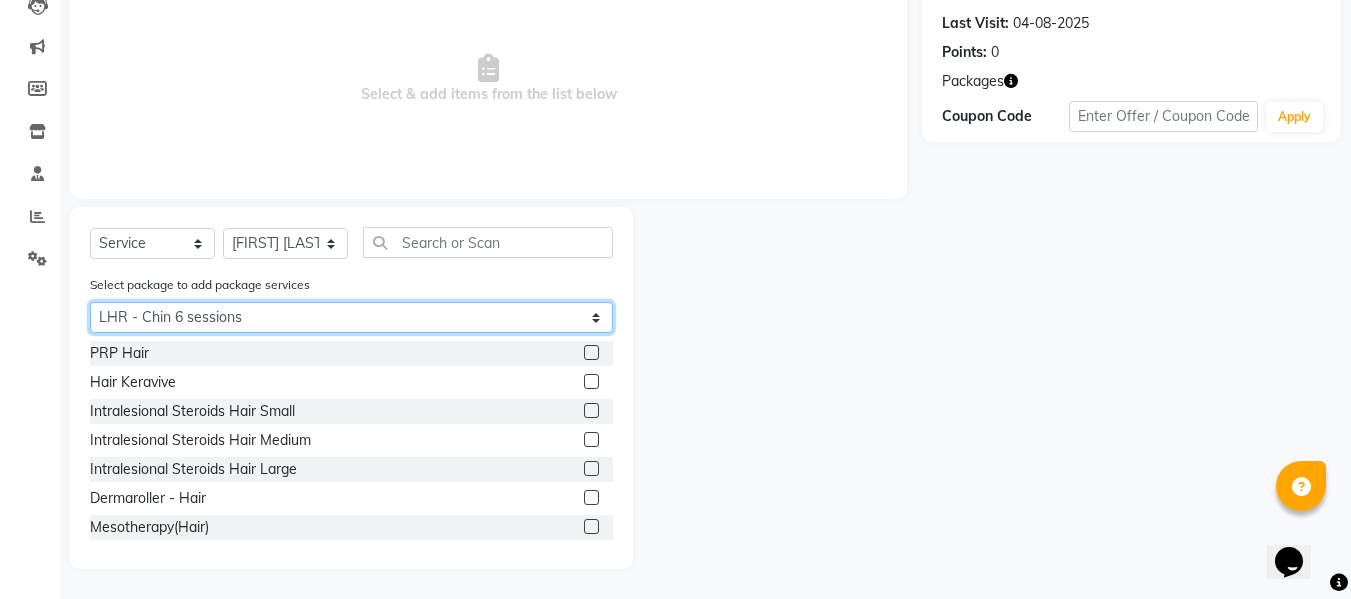 click on "Select LHR - Chin 6 sessions LHR - Women Full Legs 8 sessions LHR - Women Buttocks 8 sessions LHR - Bikini 8 sessions LHR Women Underarms 8 sessions LHR - Women Full Arms 8 sessions" 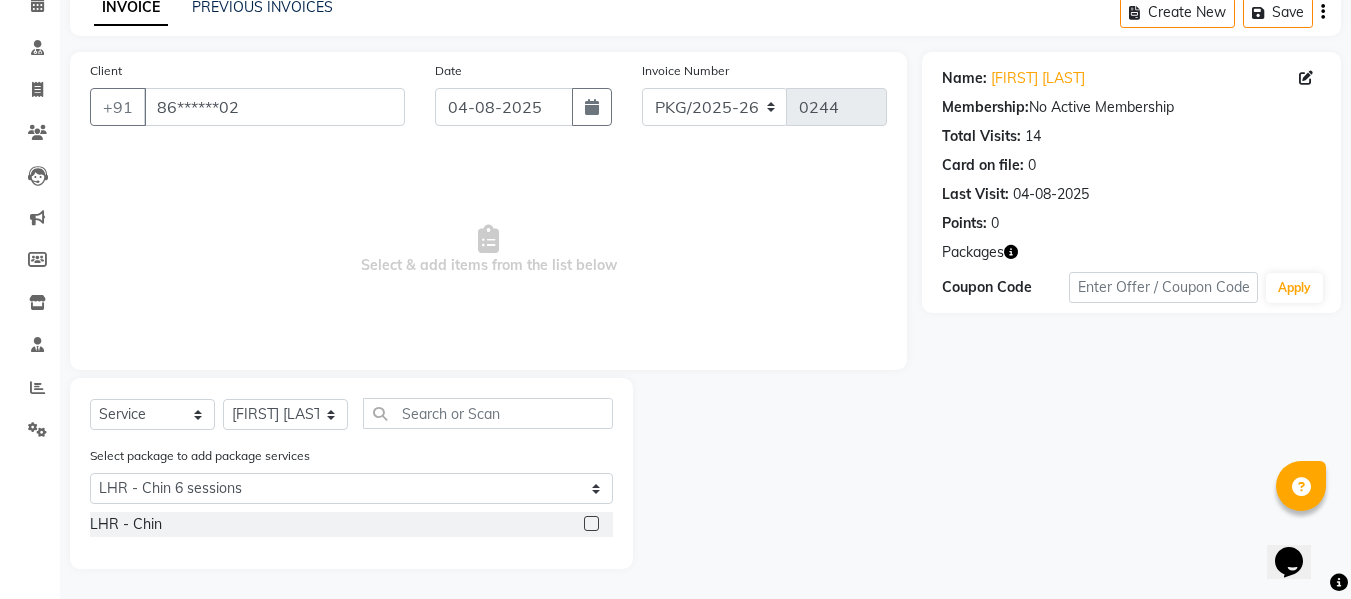 click 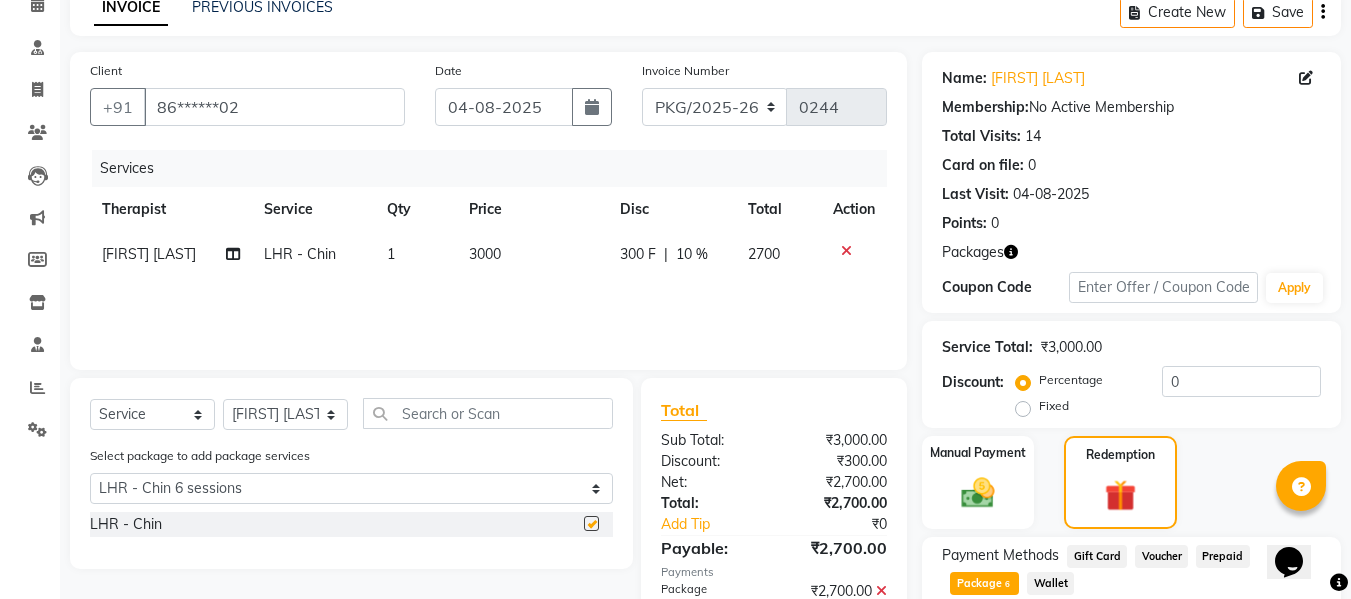checkbox on "false" 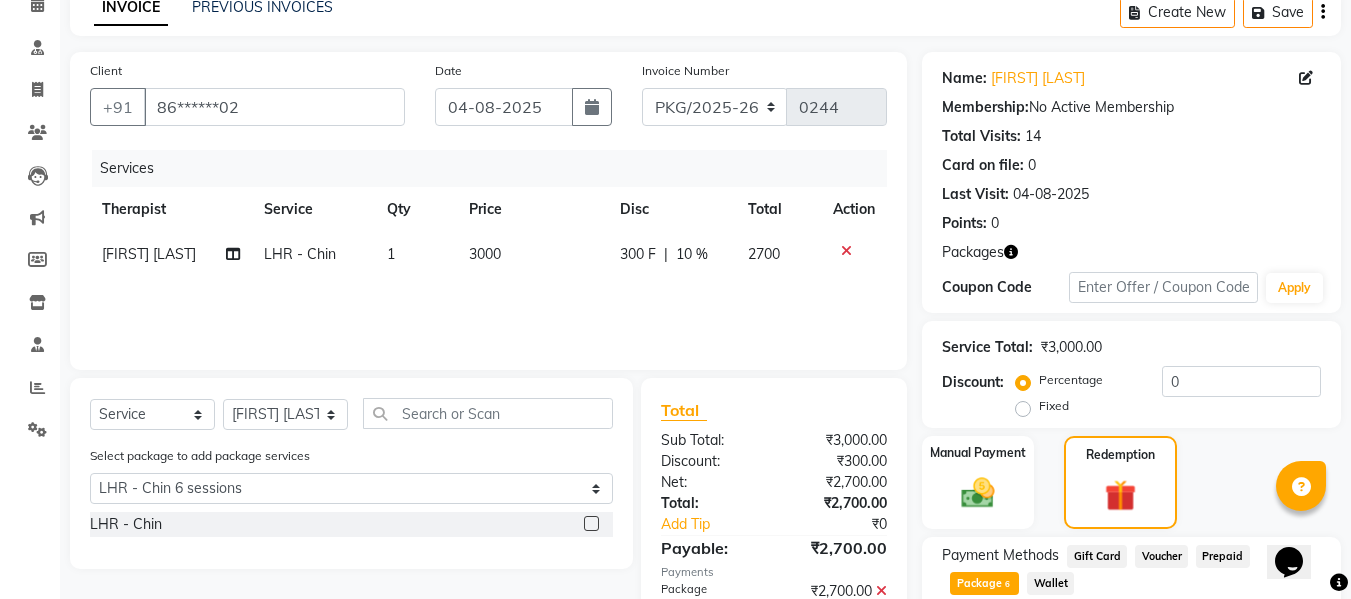 scroll, scrollTop: 528, scrollLeft: 0, axis: vertical 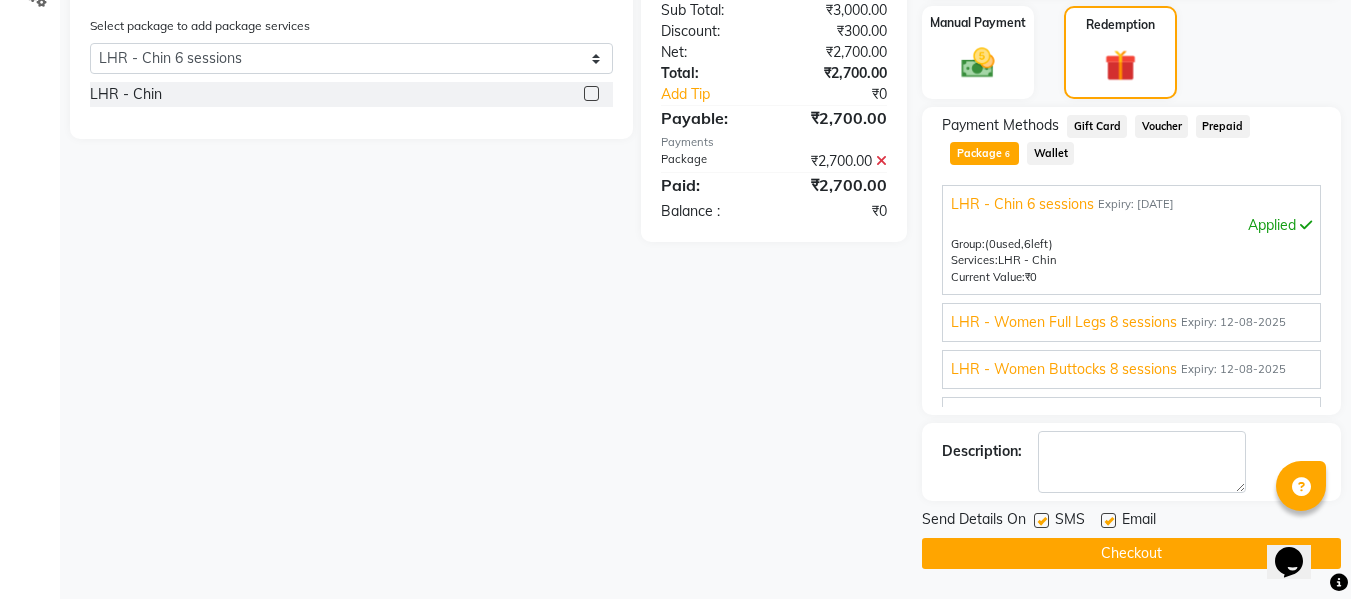 click 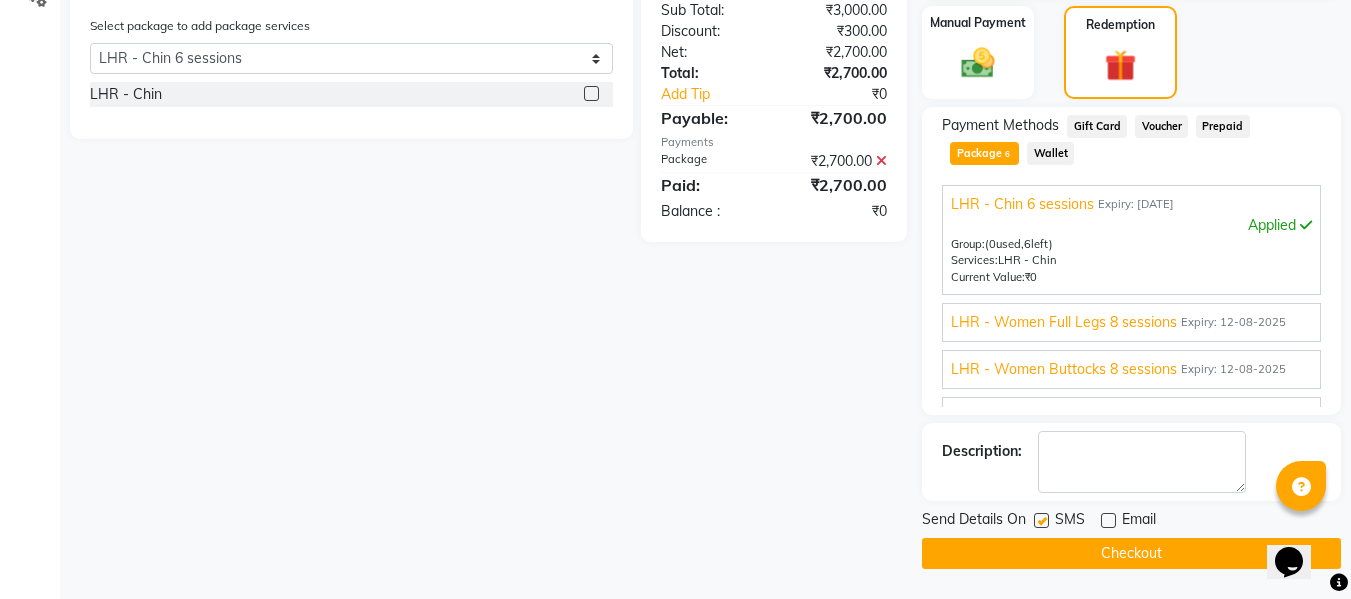click 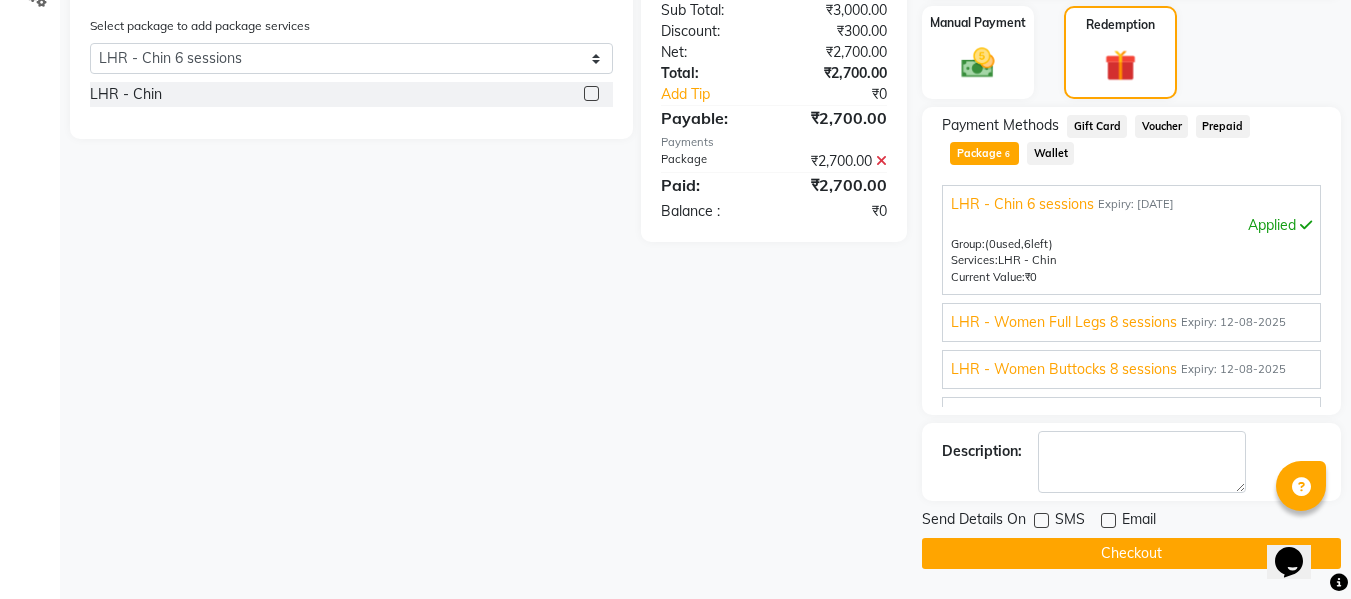 click on "Checkout" 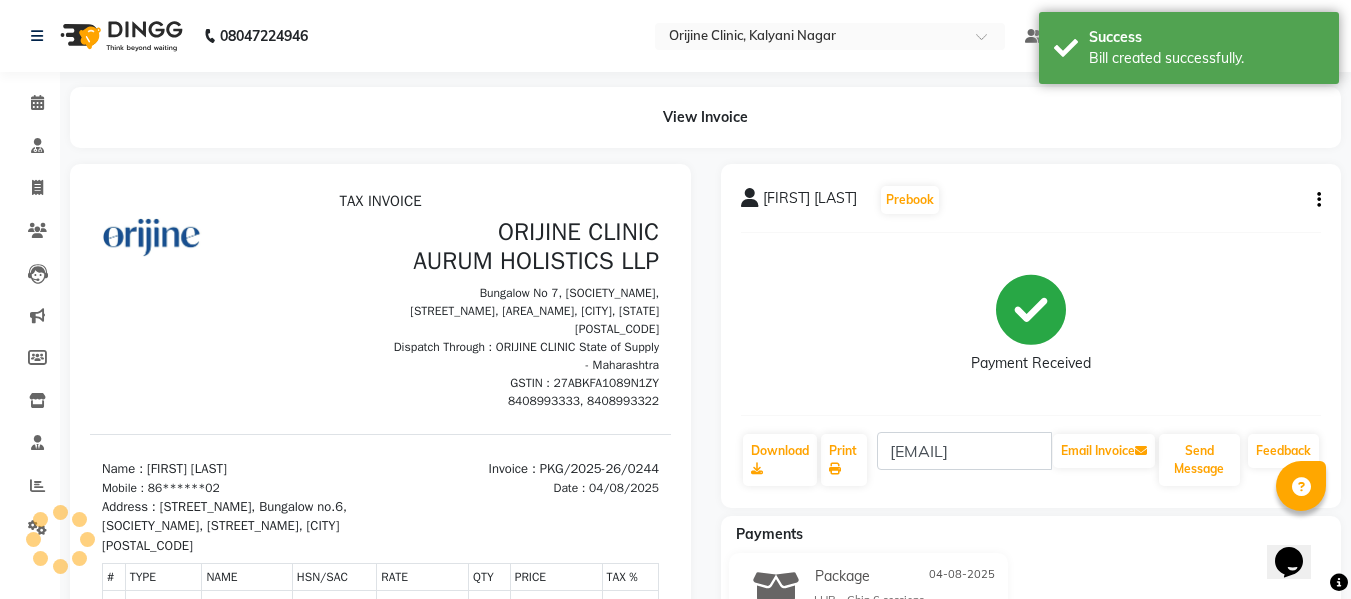 scroll, scrollTop: 0, scrollLeft: 0, axis: both 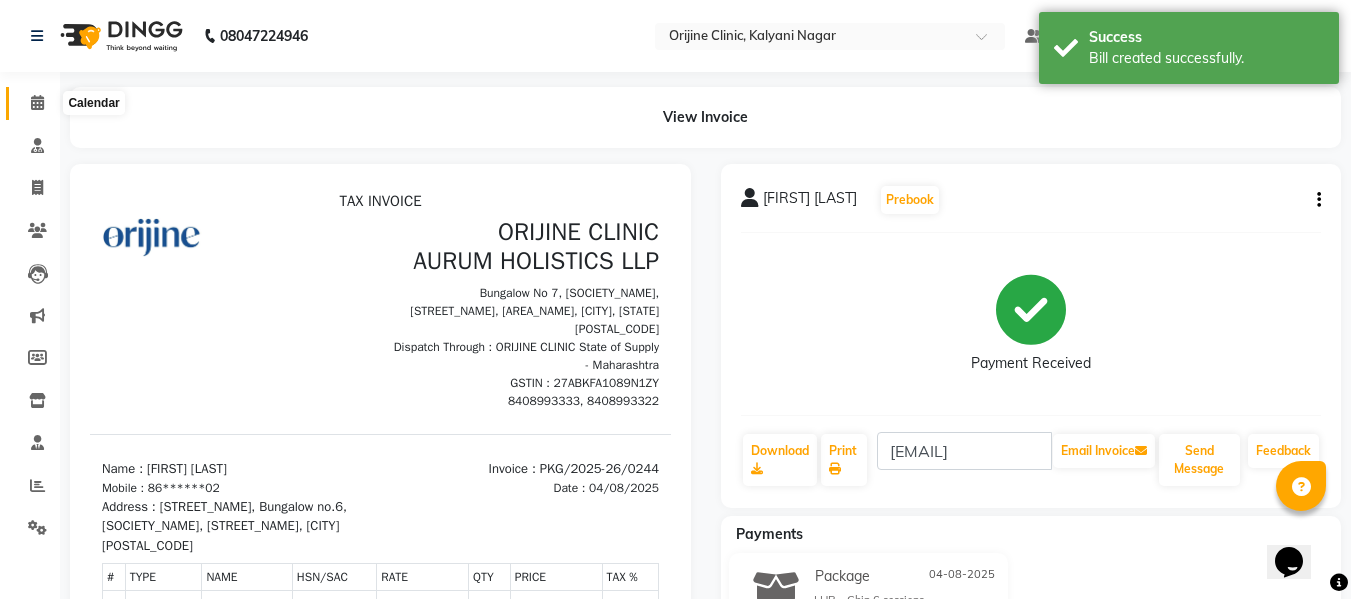click 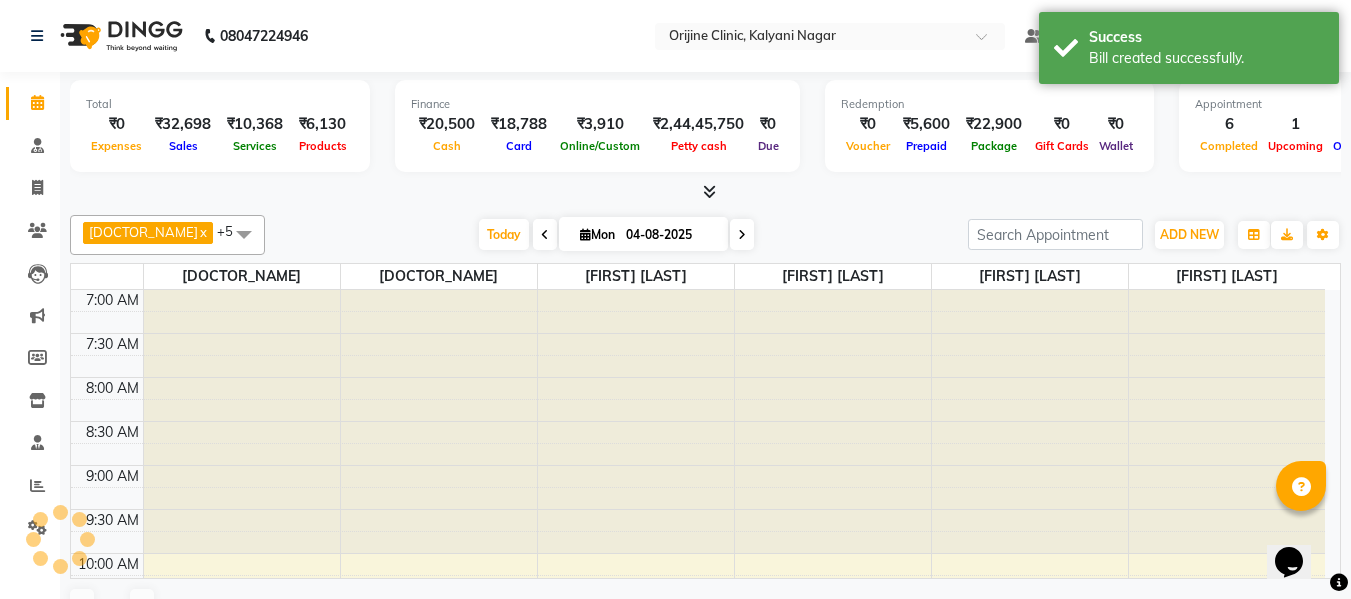 scroll, scrollTop: 0, scrollLeft: 0, axis: both 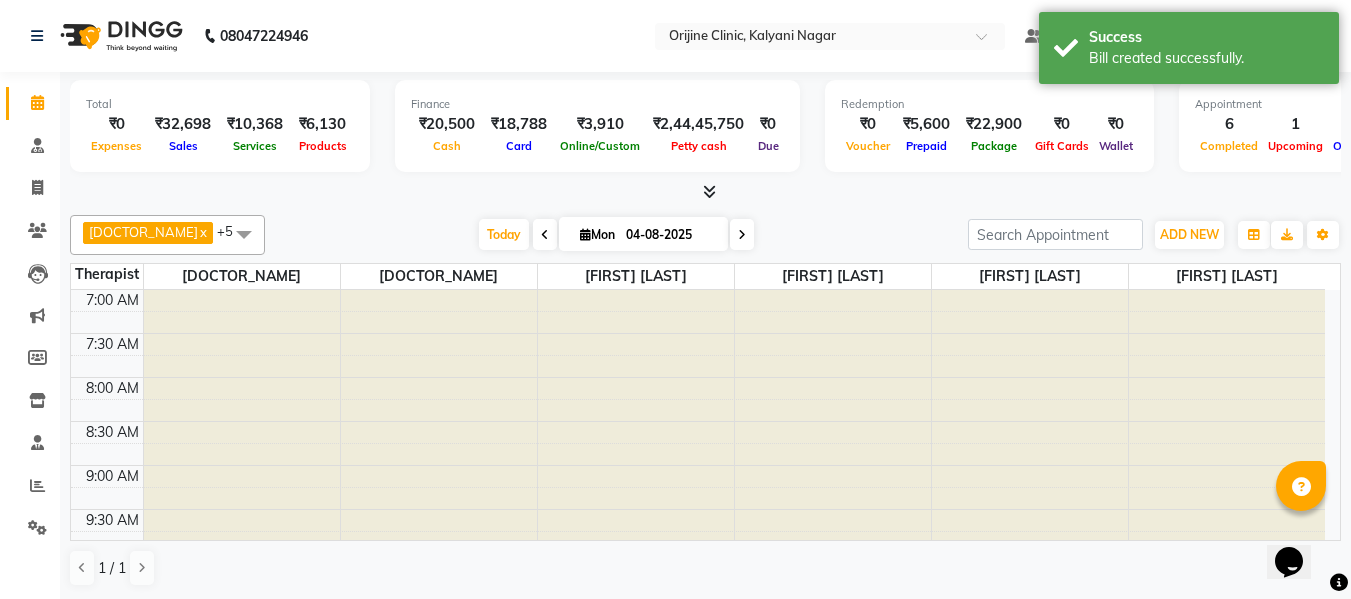 click on "Mon" at bounding box center (597, 234) 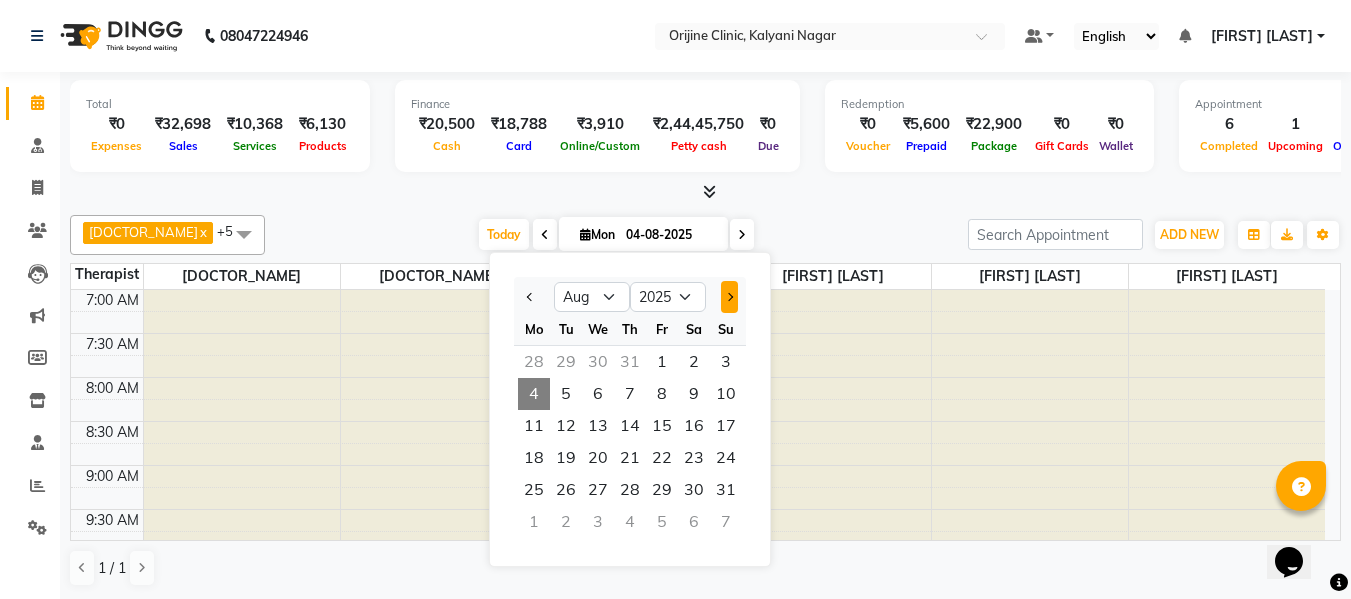 click at bounding box center (729, 297) 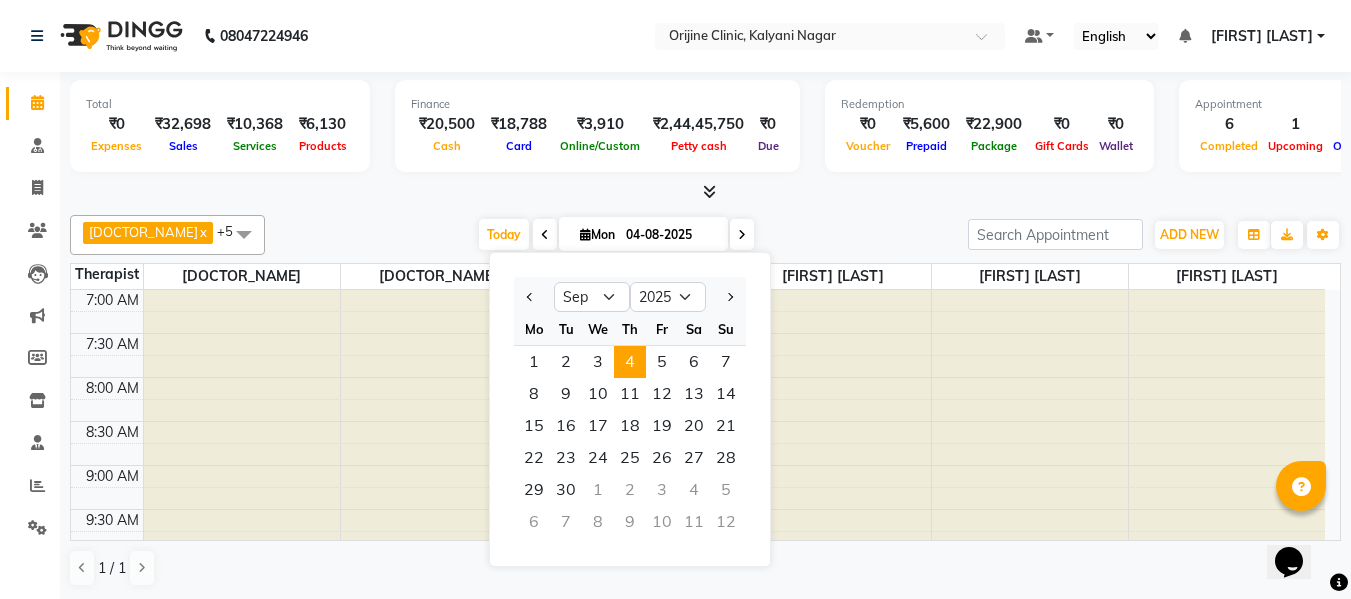 click on "4" at bounding box center (630, 362) 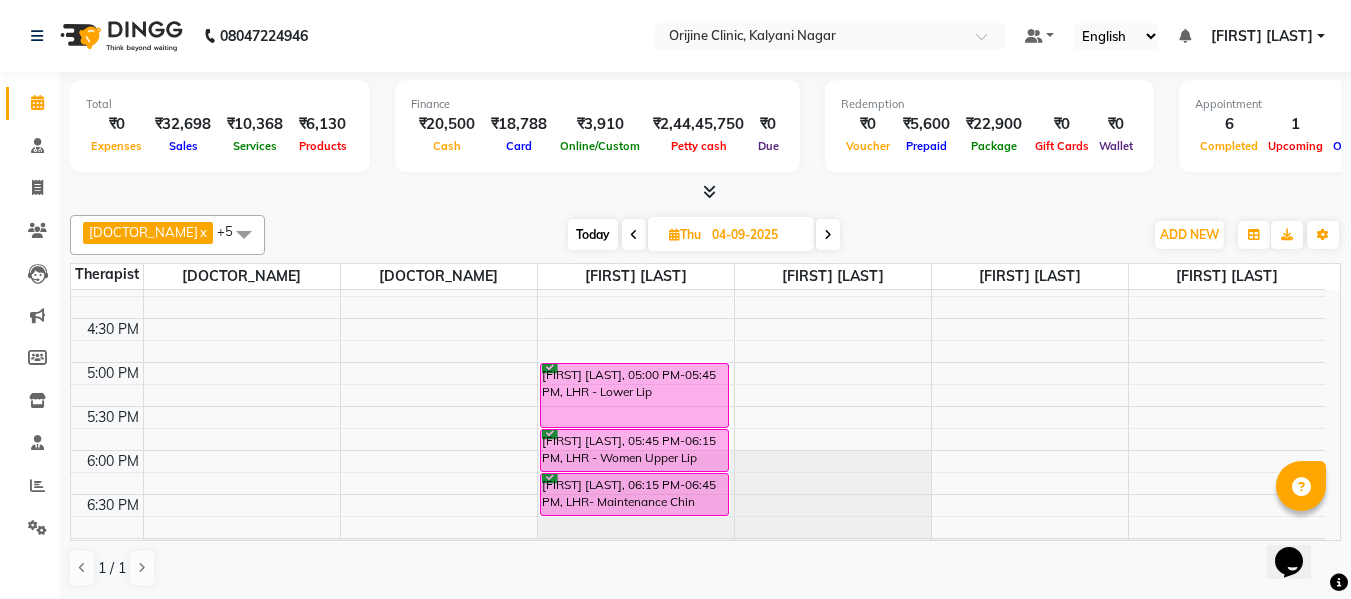 scroll, scrollTop: 791, scrollLeft: 0, axis: vertical 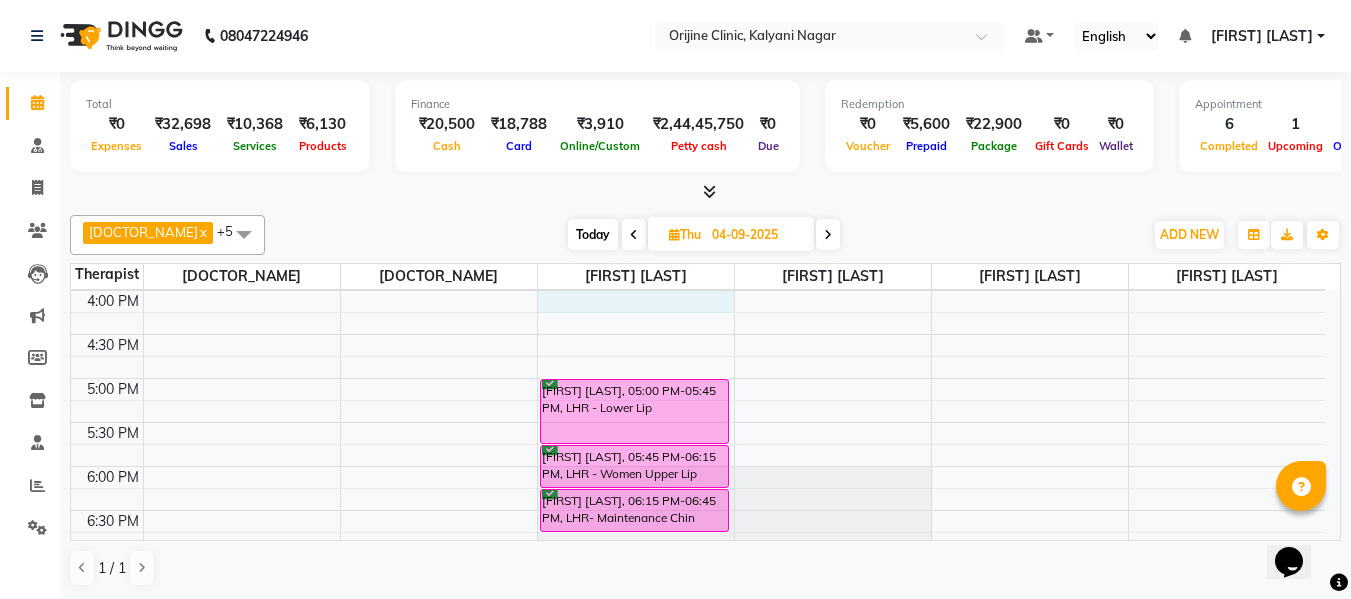 click on "7:00 AM 7:30 AM 8:00 AM 8:30 AM 9:00 AM 9:30 AM 10:00 AM 10:30 AM 11:00 AM 11:30 AM 12:00 PM 12:30 PM 1:00 PM 1:30 PM 2:00 PM 2:30 PM 3:00 PM 3:30 PM 4:00 PM 4:30 PM 5:00 PM 5:30 PM 6:00 PM 6:30 PM 7:00 PM 7:30 PM     Lianne Poonawalla, 05:00 PM-05:45 PM, LHR - Lower Lip     Lianne Poonawalla, 05:45 PM-06:15 PM, LHR - Women Upper Lip     Lianne Poonawalla, 06:15 PM-06:45 PM, LHR- Maintenance Chin" at bounding box center (698, 70) 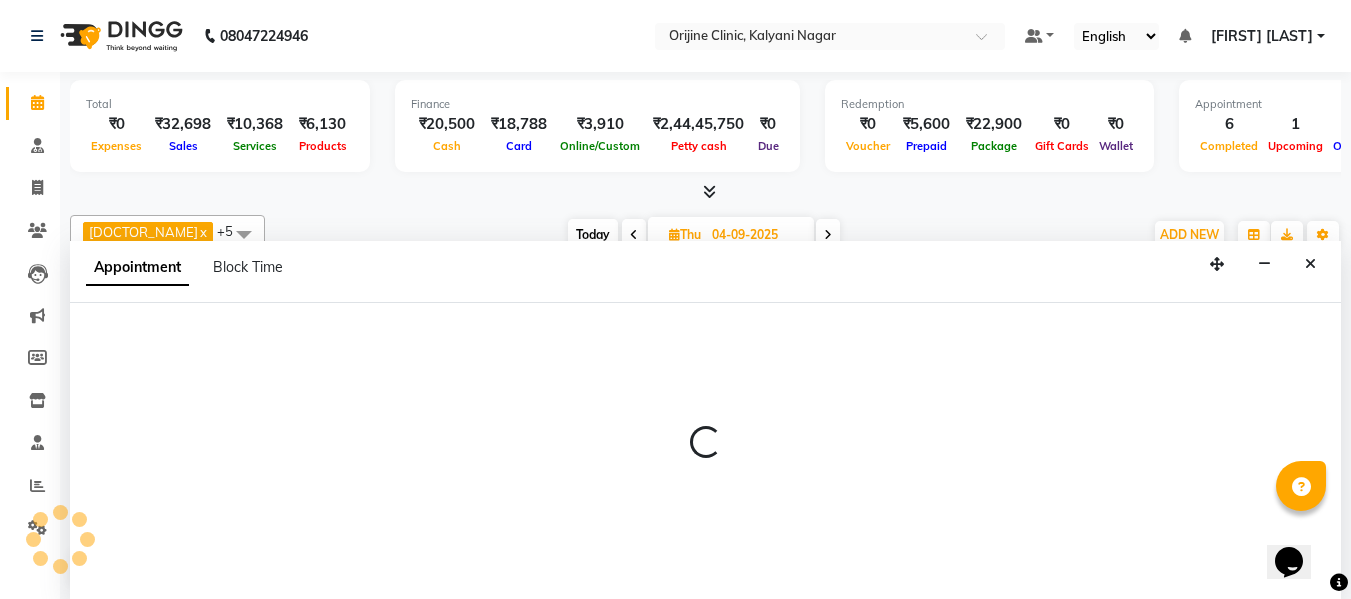 click on "Appointment Block Time" at bounding box center [705, 272] 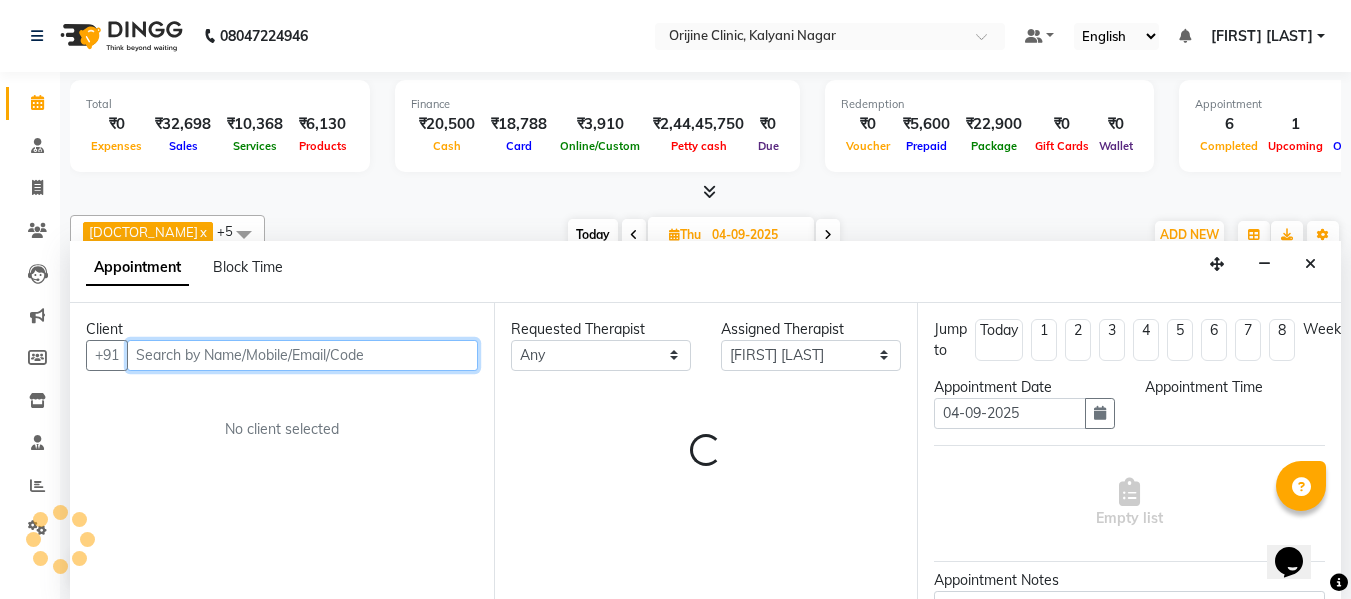 scroll, scrollTop: 1, scrollLeft: 0, axis: vertical 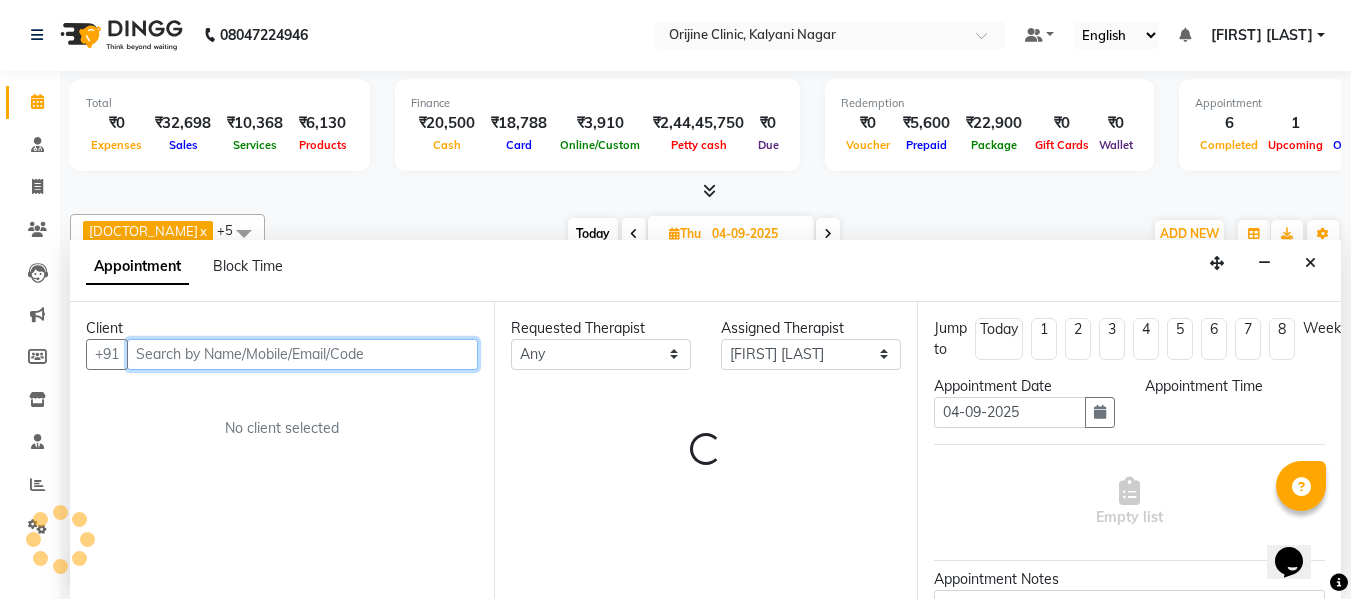 select on "960" 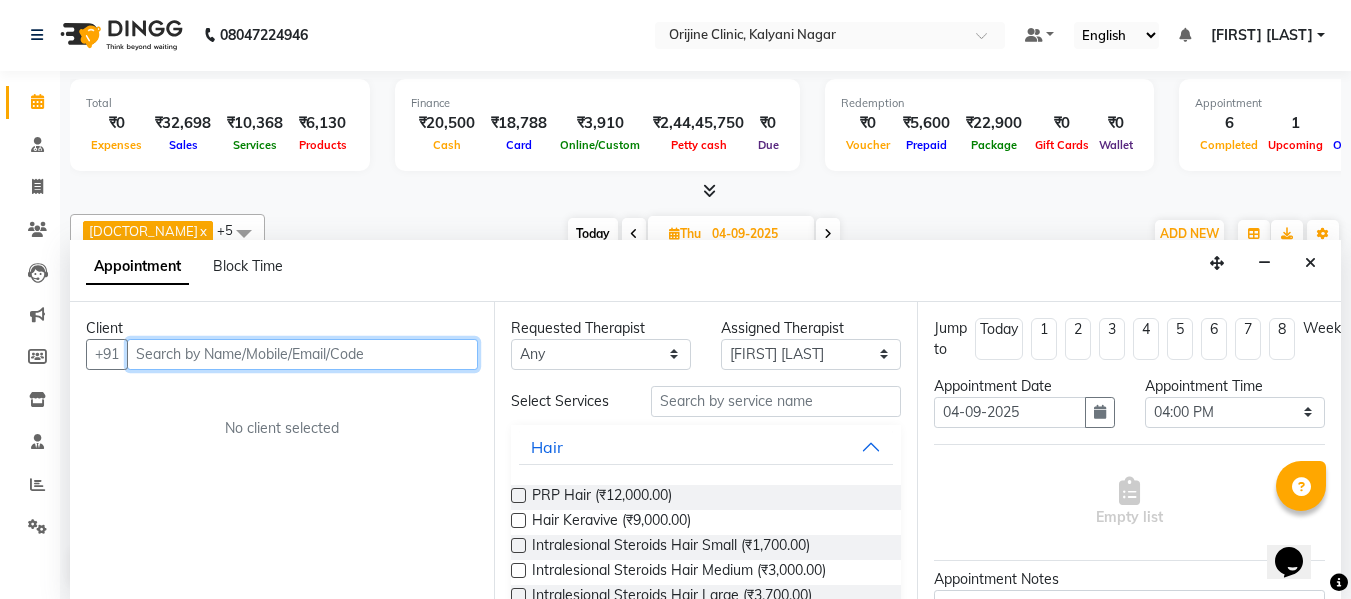 click at bounding box center (302, 354) 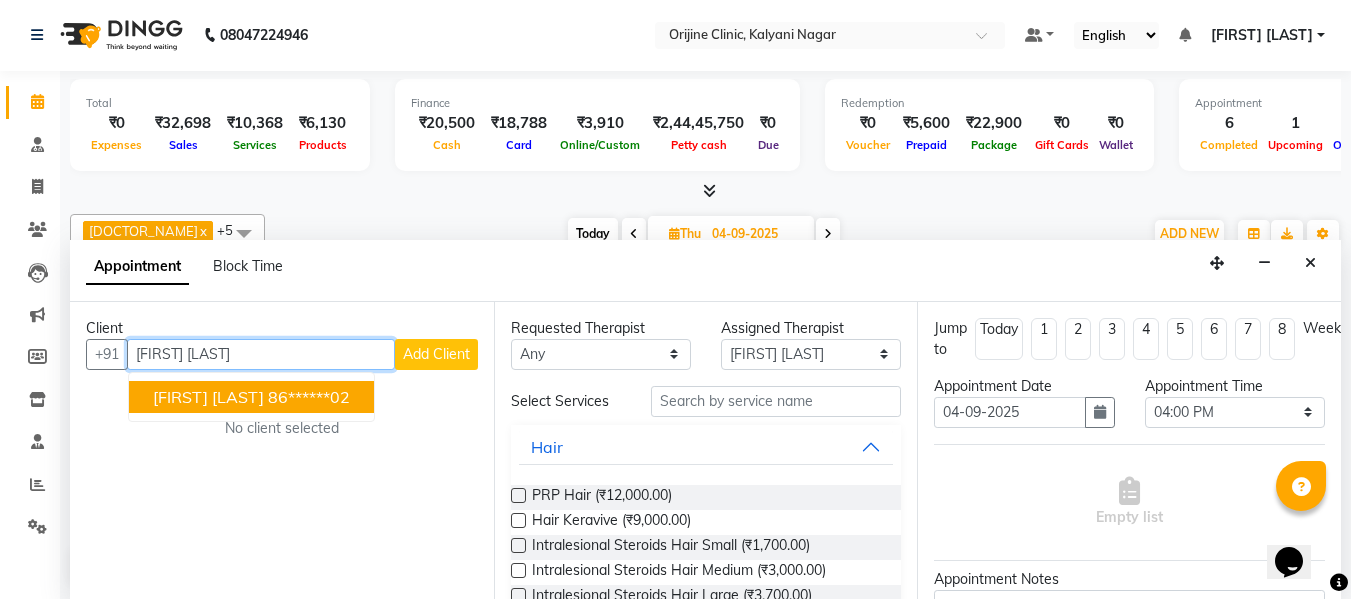 click on "Shreya Sharma" at bounding box center [208, 397] 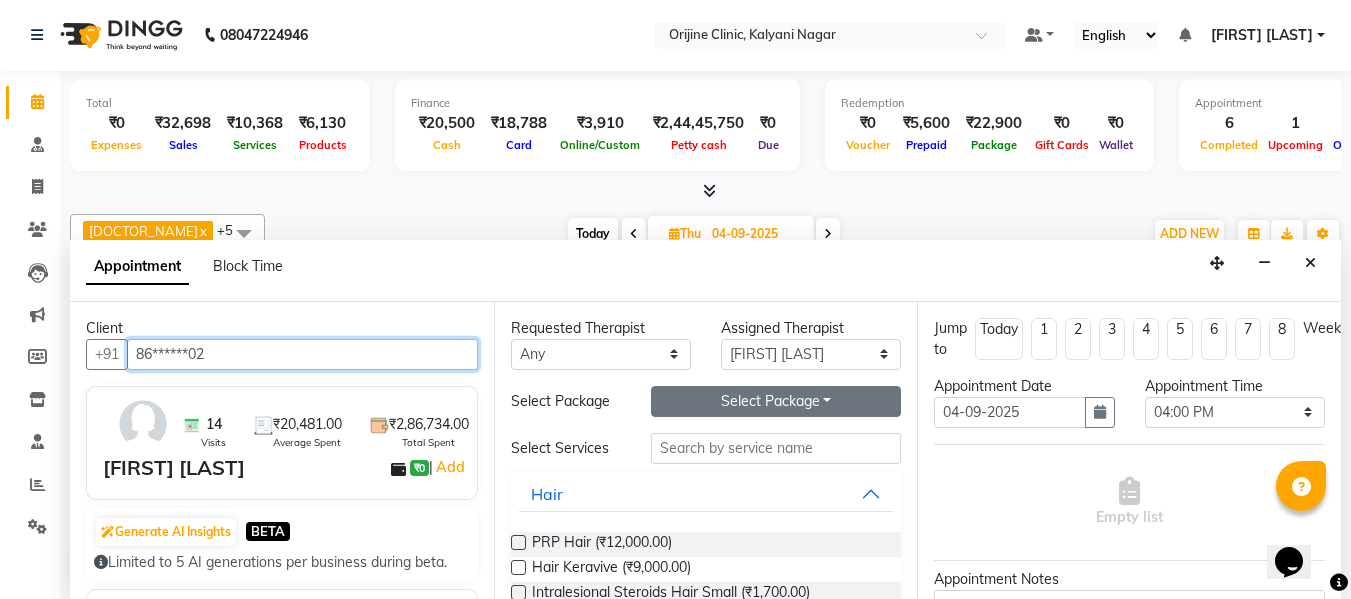 type on "86******02" 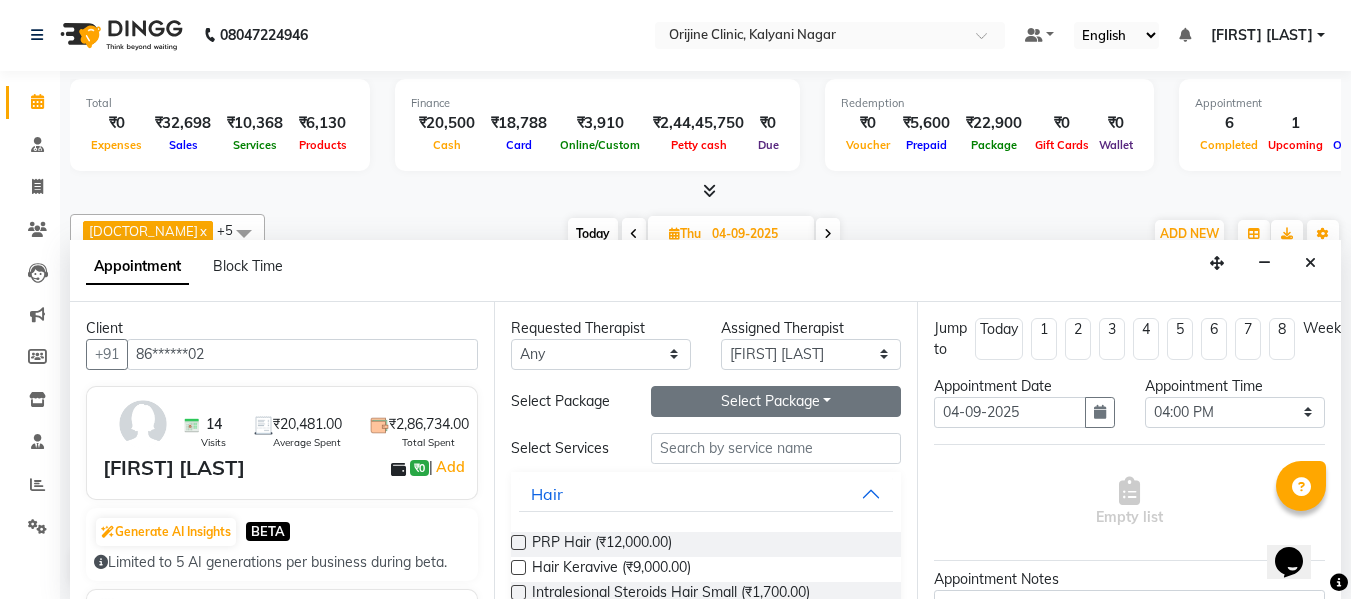 click on "Select Package  Toggle Dropdown" at bounding box center [776, 401] 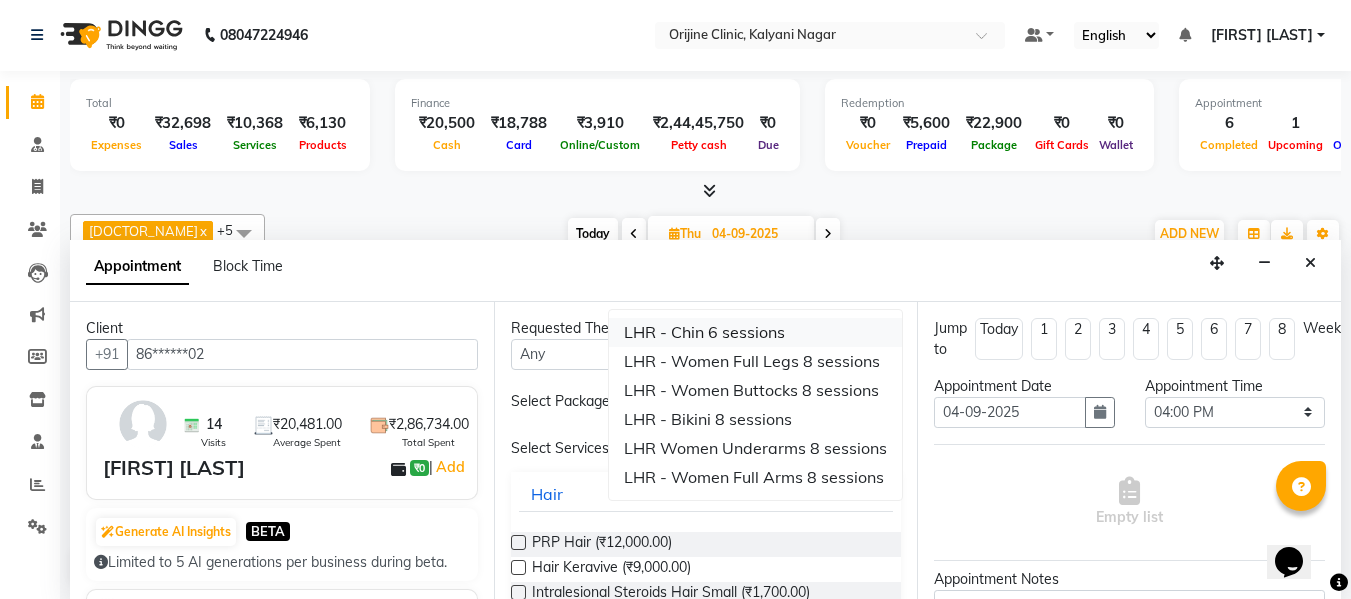 click on "LHR - Chin 6 sessions" at bounding box center (755, 332) 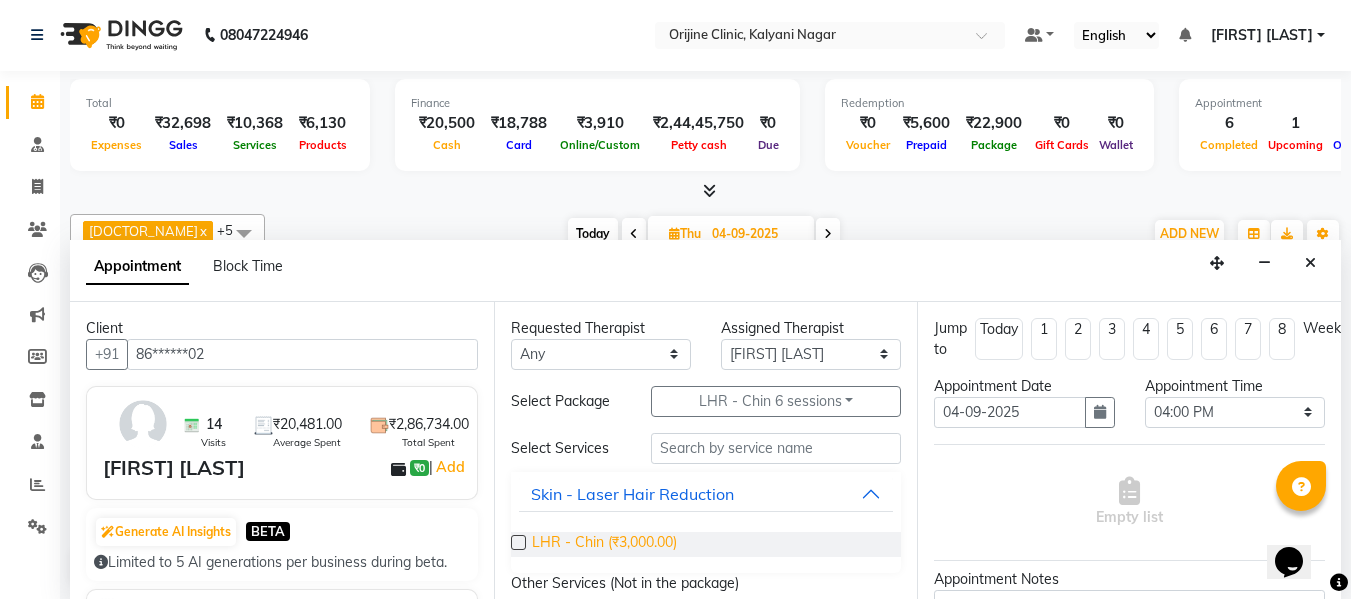 click on "LHR - Chin (₹3,000.00)" at bounding box center (604, 544) 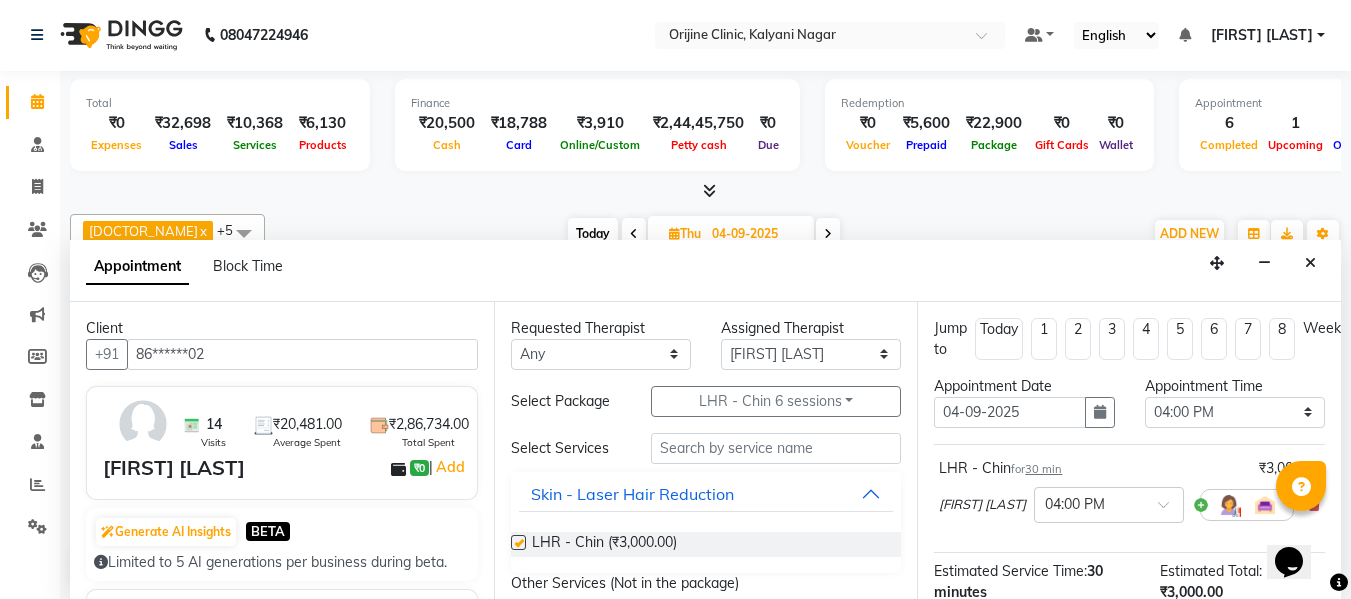 checkbox on "false" 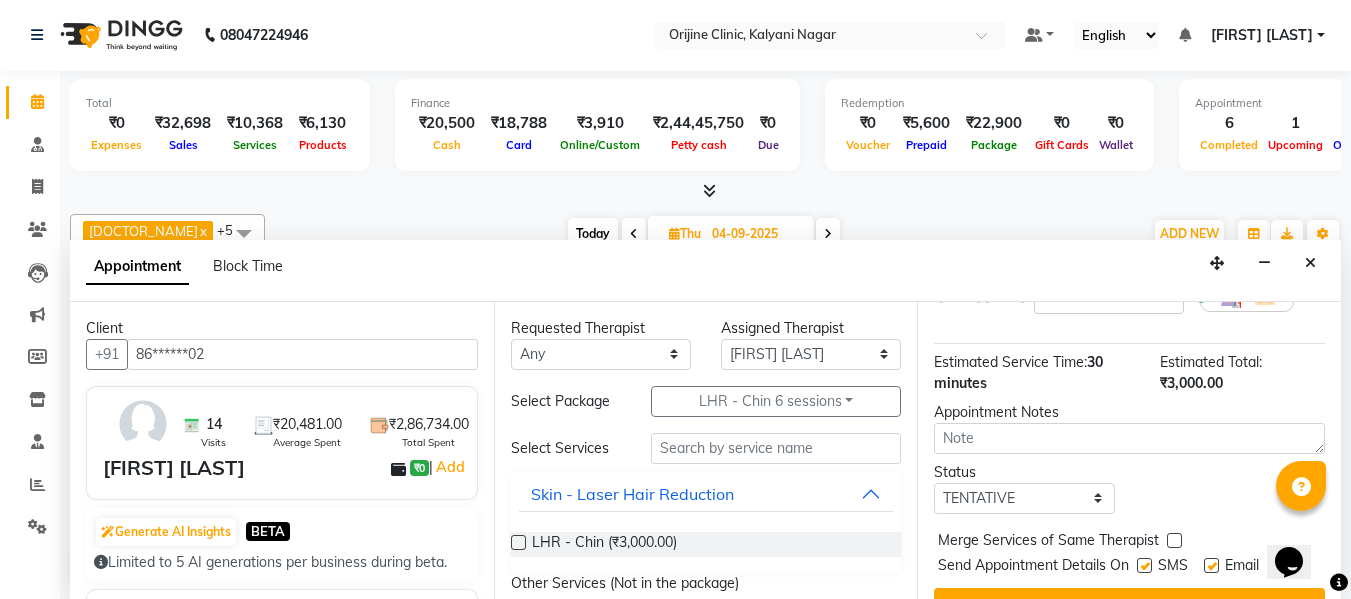 scroll, scrollTop: 265, scrollLeft: 0, axis: vertical 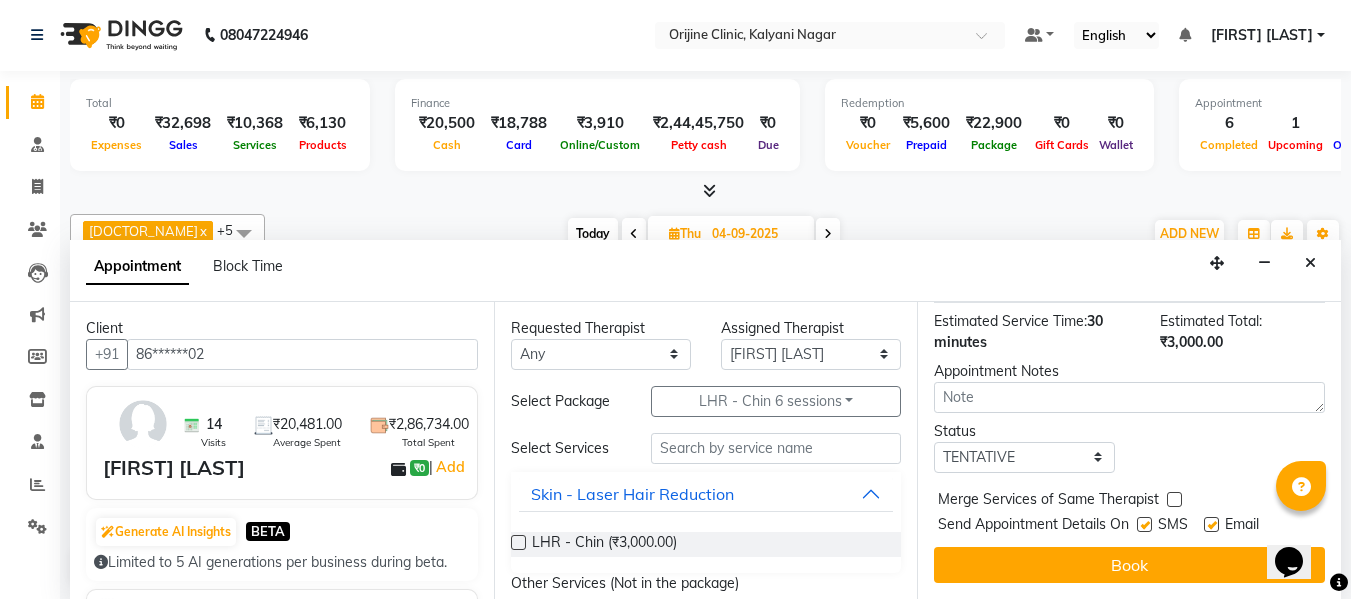click at bounding box center [1144, 524] 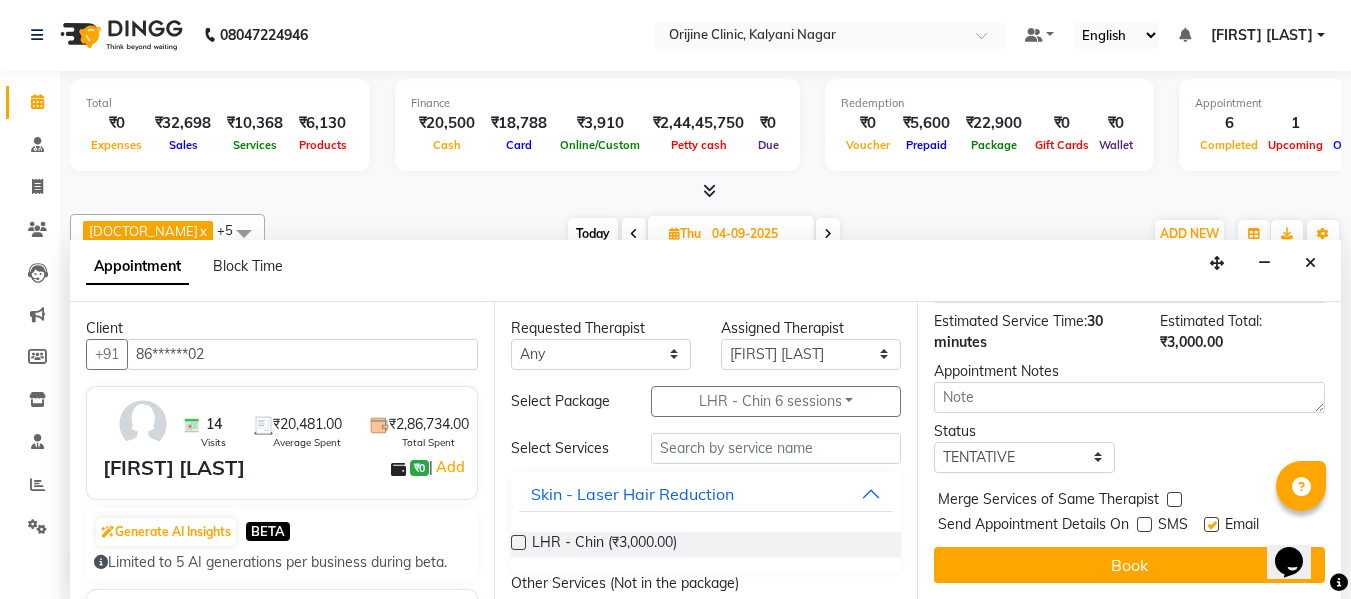 click at bounding box center [1211, 524] 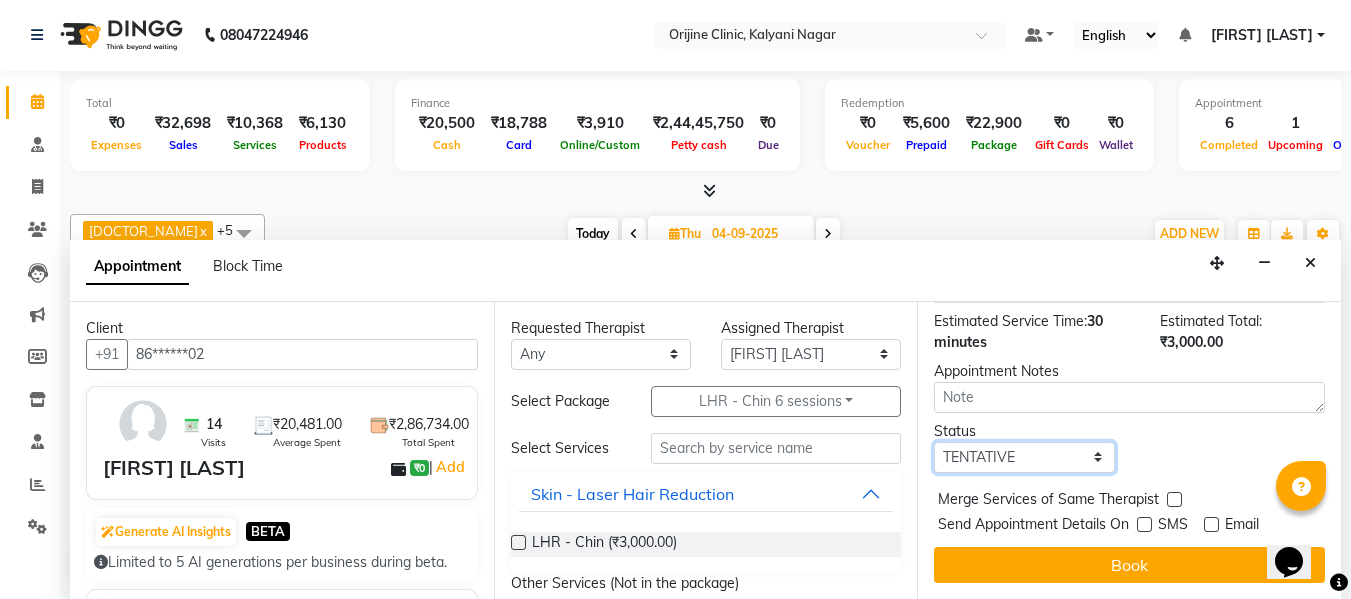 click on "Select TENTATIVE CONFIRM UPCOMING" at bounding box center [1024, 457] 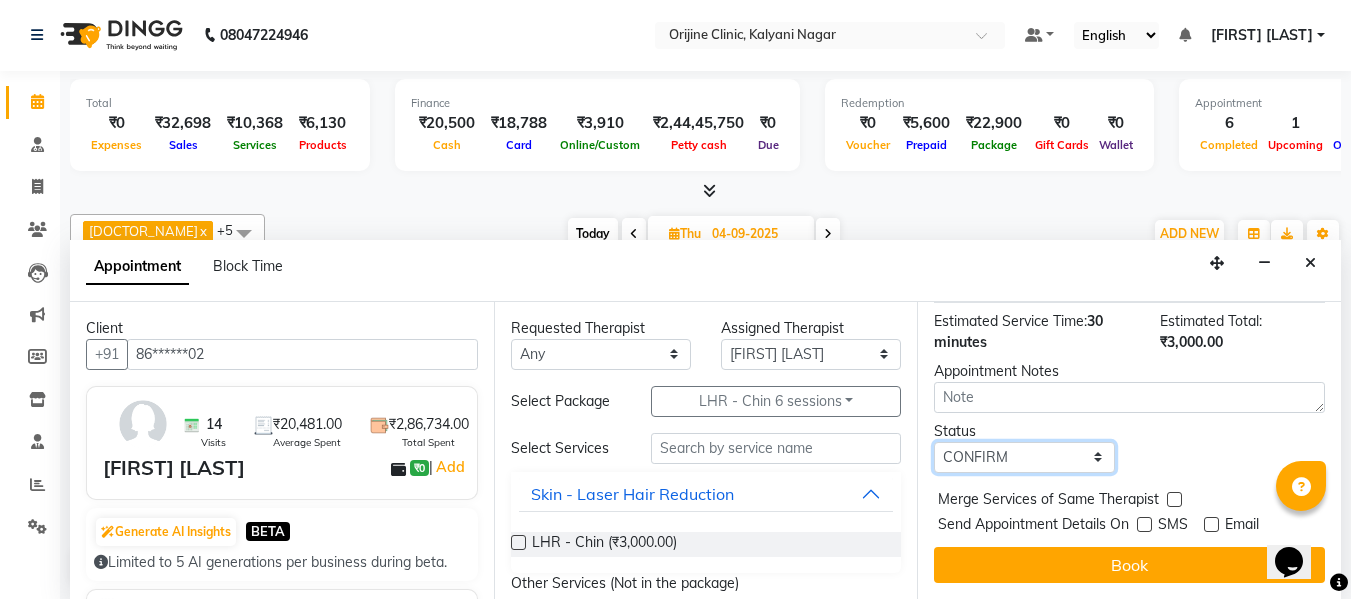 click on "Select TENTATIVE CONFIRM UPCOMING" at bounding box center [1024, 457] 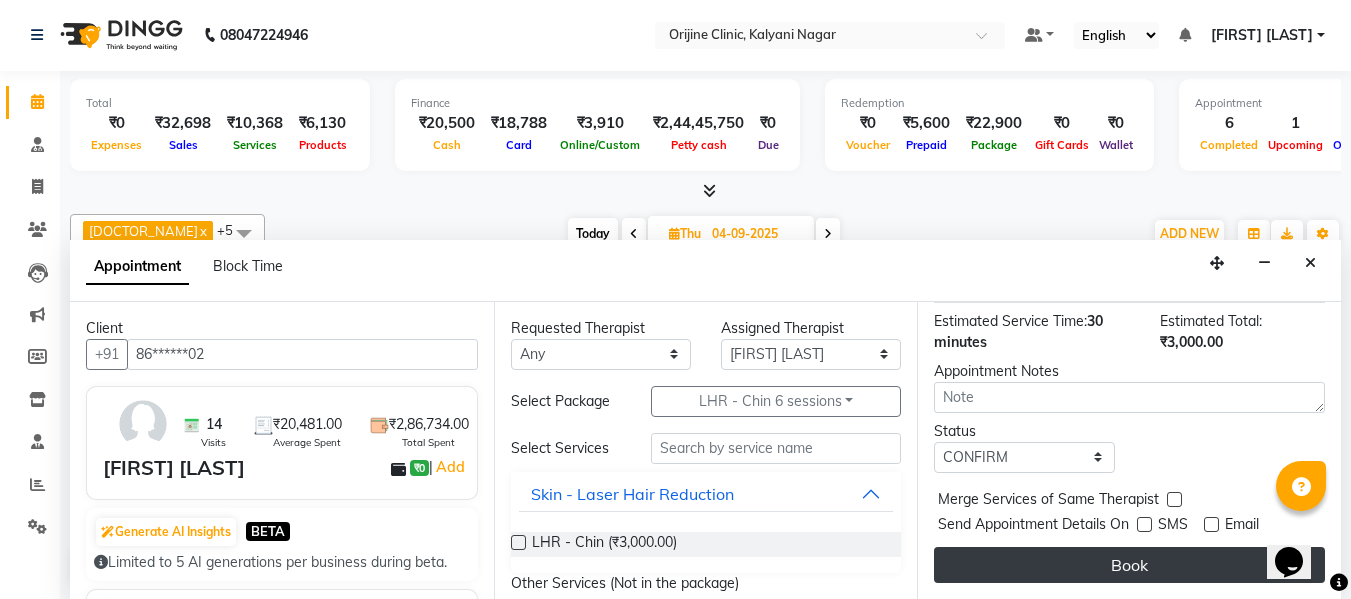 click on "Book" at bounding box center [1129, 565] 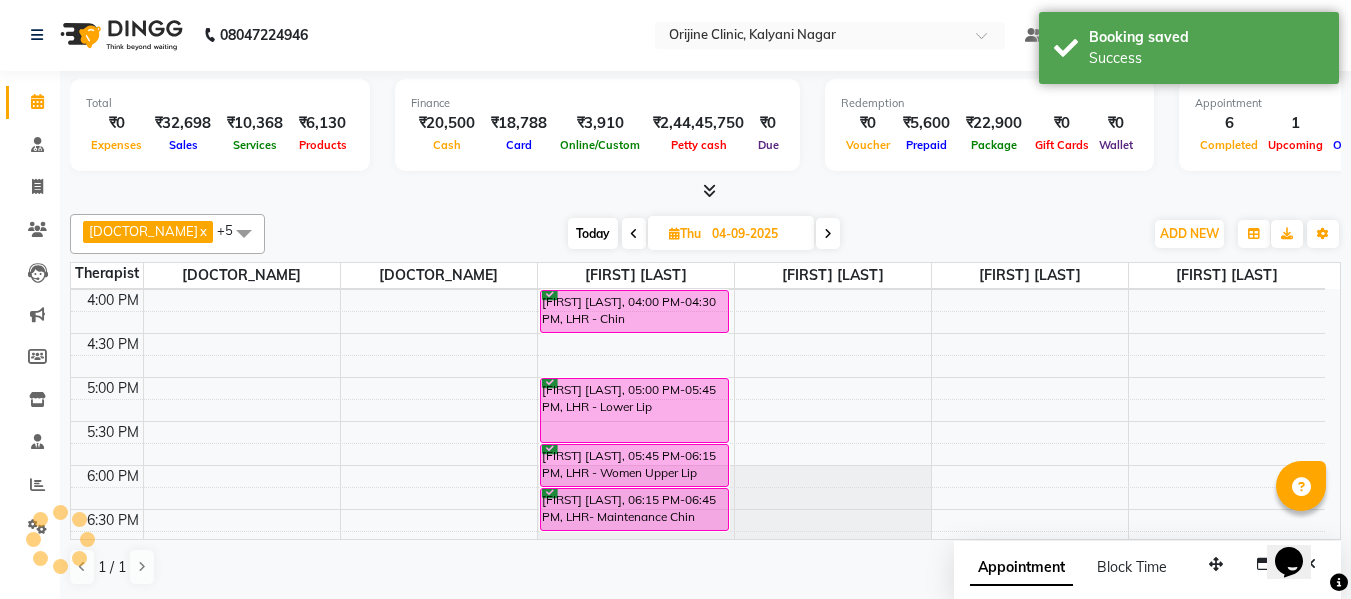 scroll, scrollTop: 0, scrollLeft: 0, axis: both 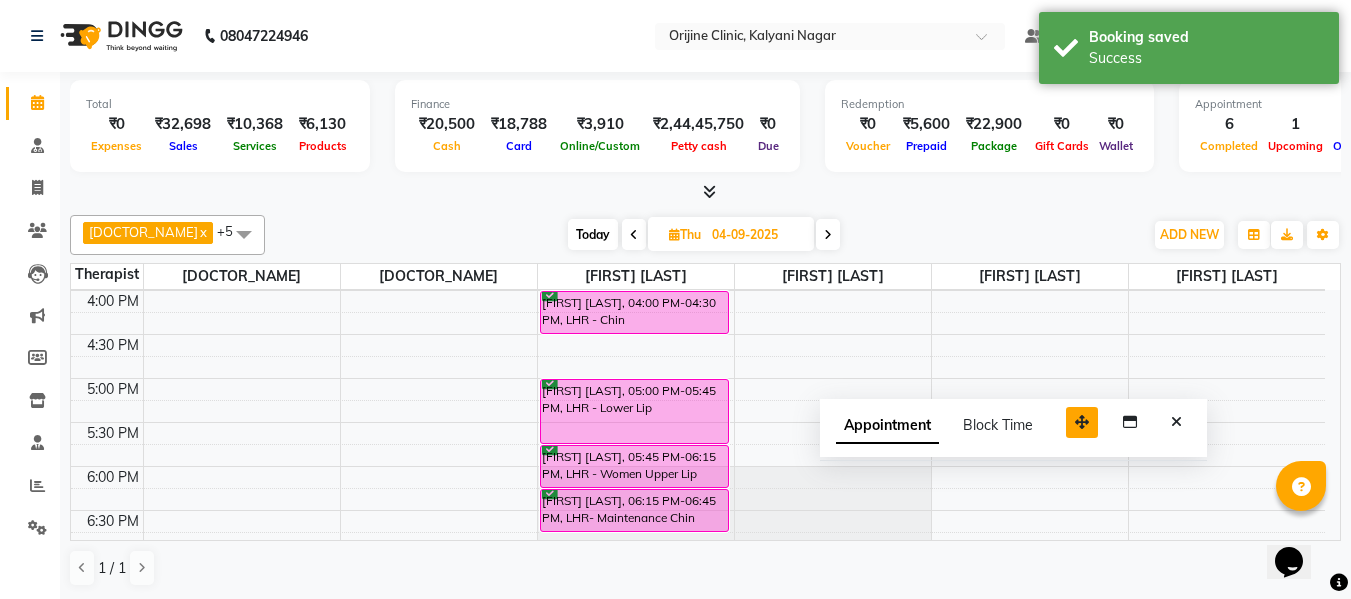 drag, startPoint x: 1214, startPoint y: 570, endPoint x: 1068, endPoint y: 423, distance: 207.18349 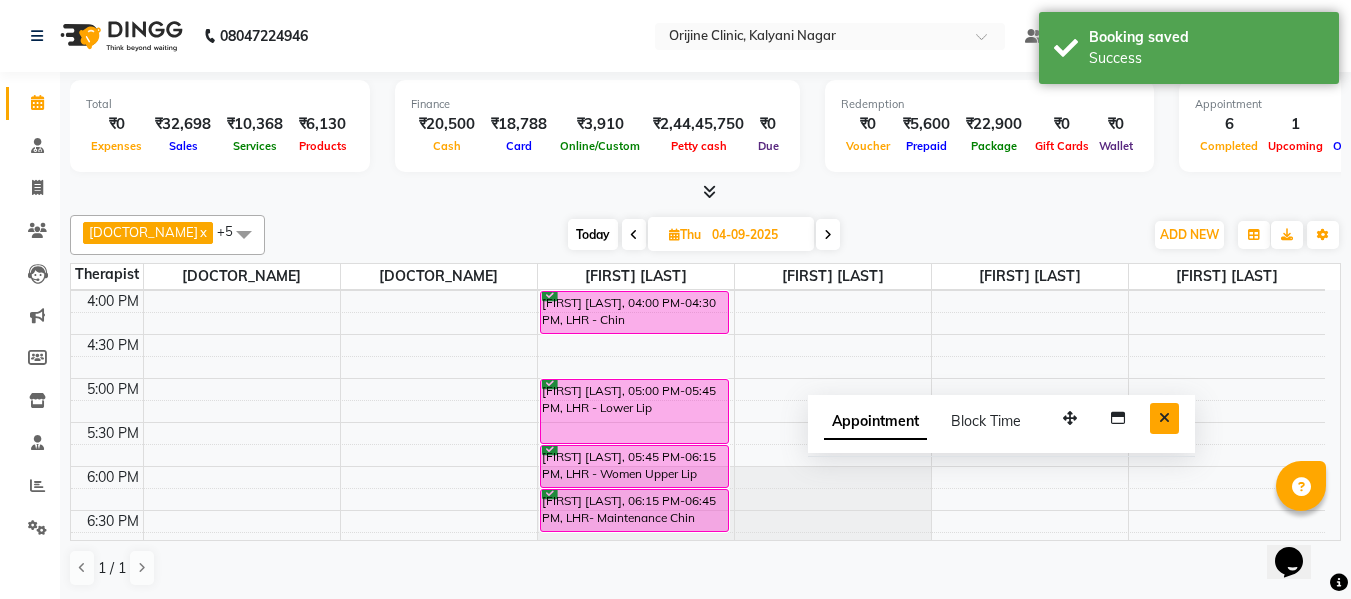 click at bounding box center [1164, 418] 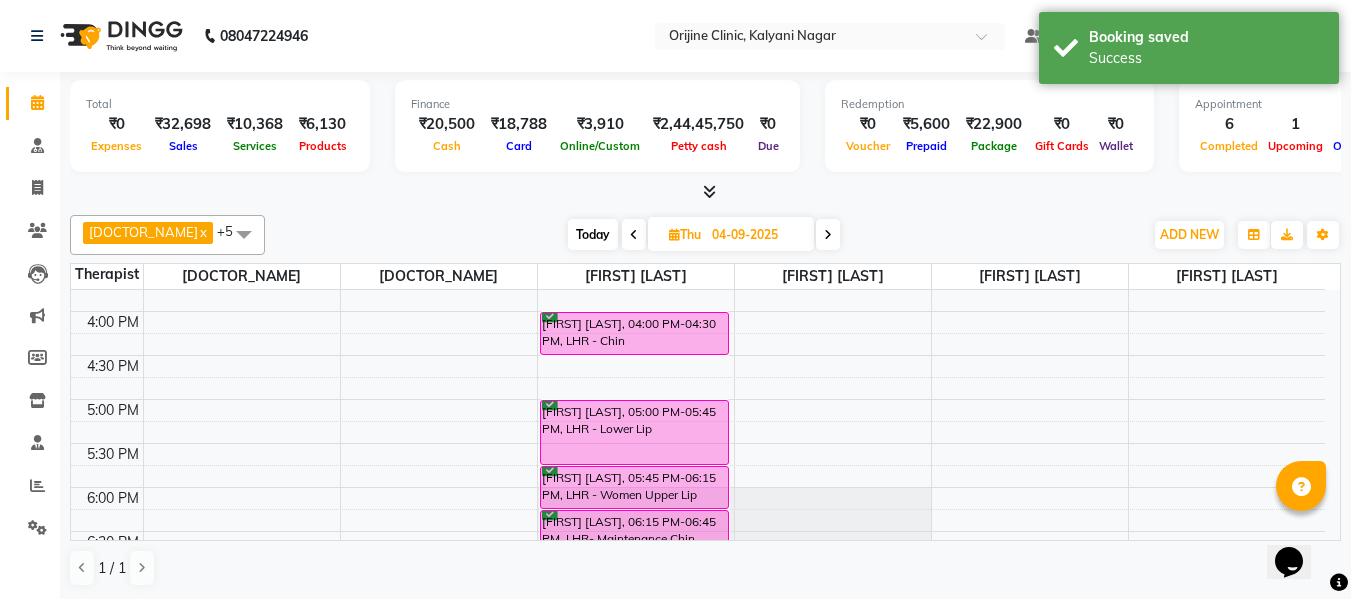 scroll, scrollTop: 775, scrollLeft: 0, axis: vertical 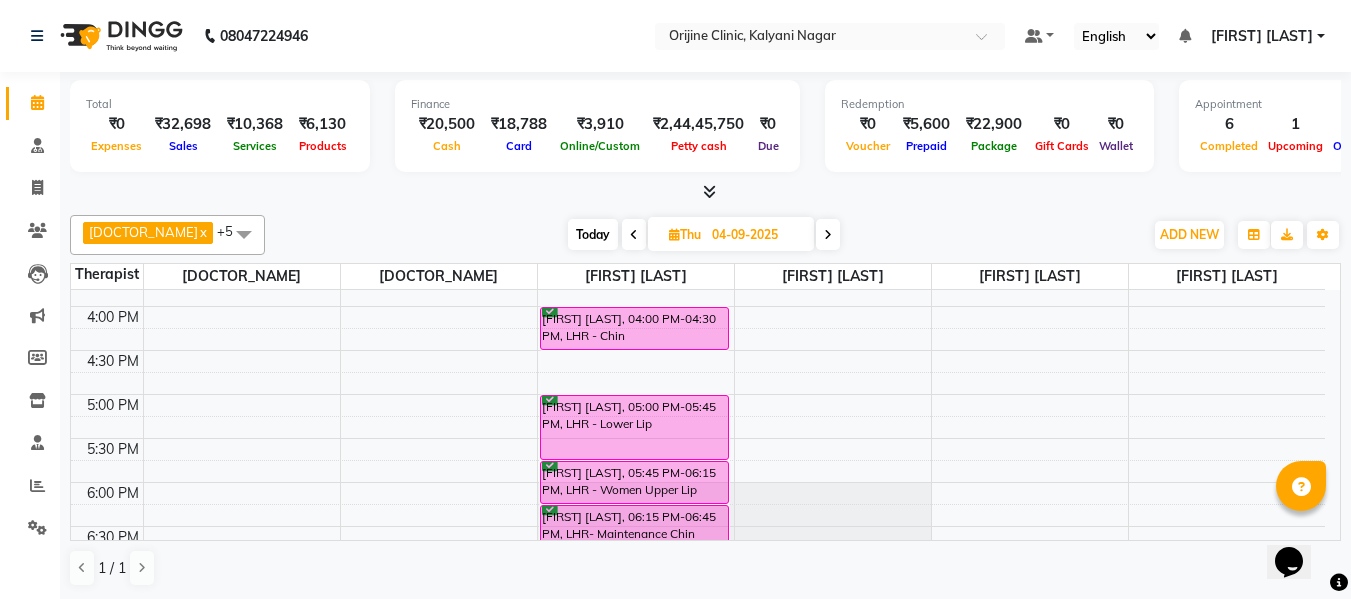 click on "Today" at bounding box center [593, 234] 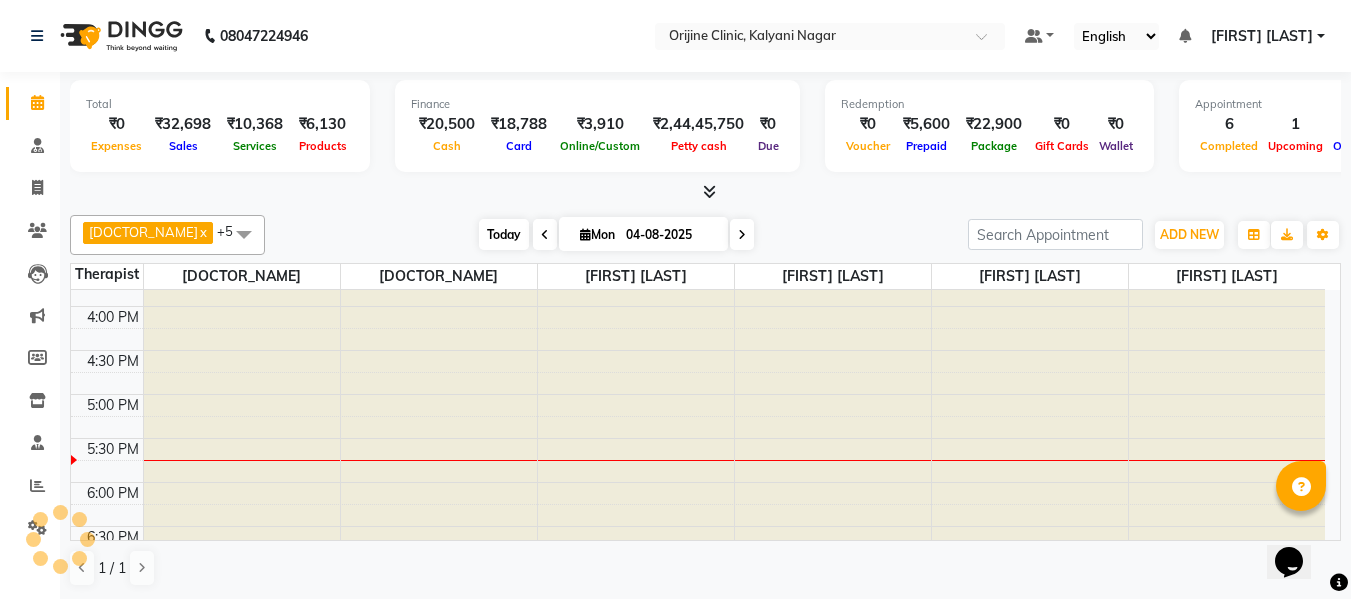 scroll, scrollTop: 881, scrollLeft: 0, axis: vertical 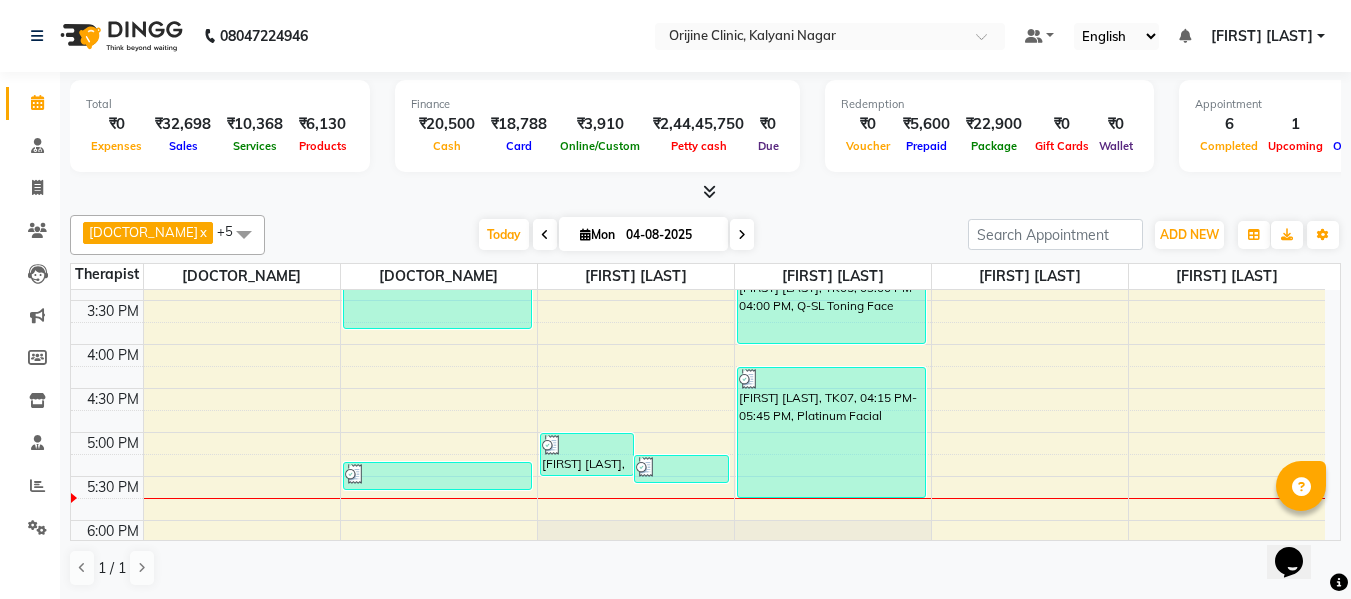 click at bounding box center (742, 235) 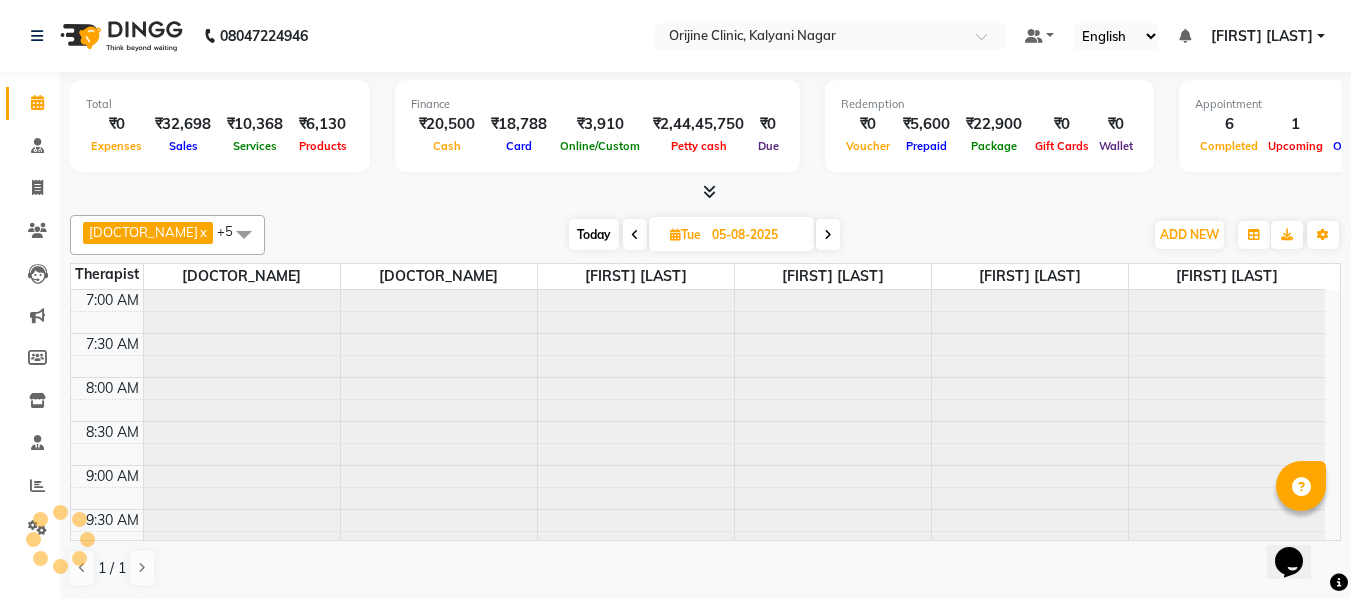 scroll, scrollTop: 881, scrollLeft: 0, axis: vertical 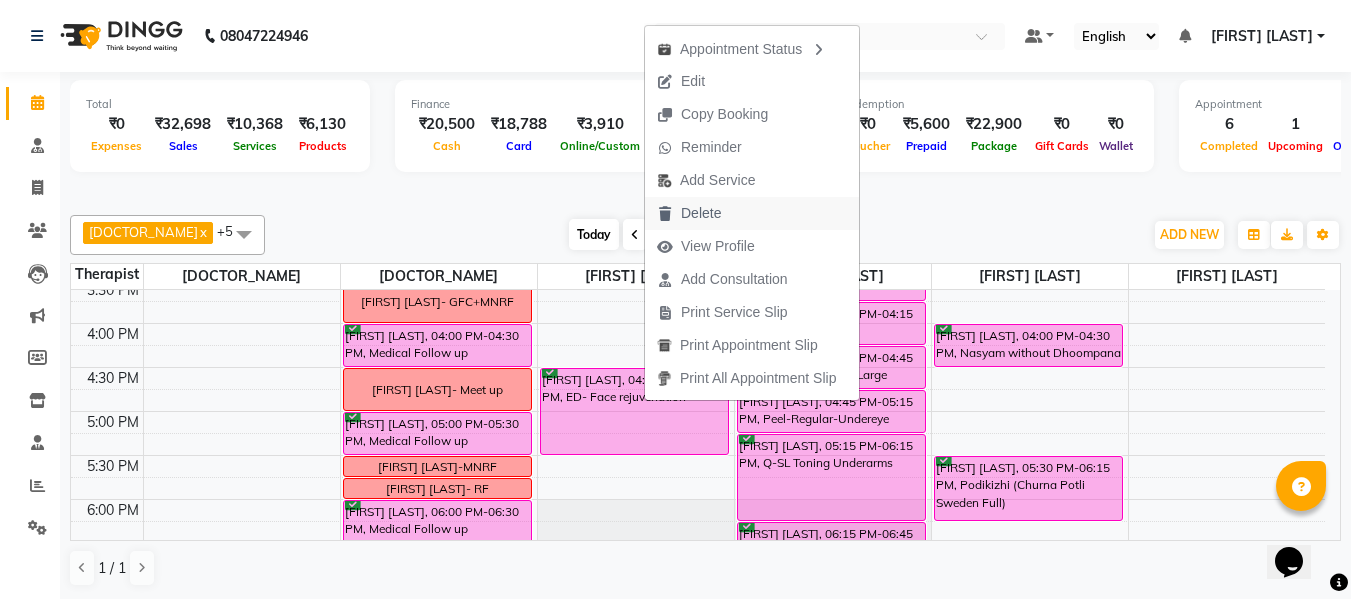 click on "Delete" at bounding box center [701, 213] 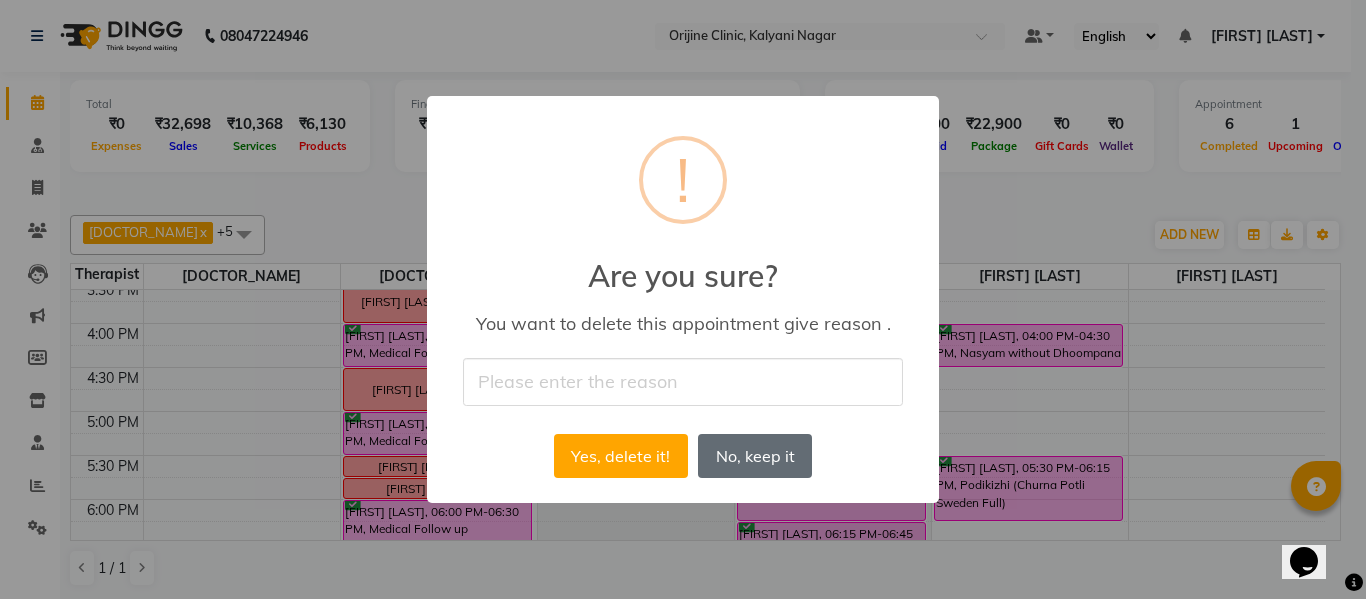 click on "No, keep it" at bounding box center [755, 456] 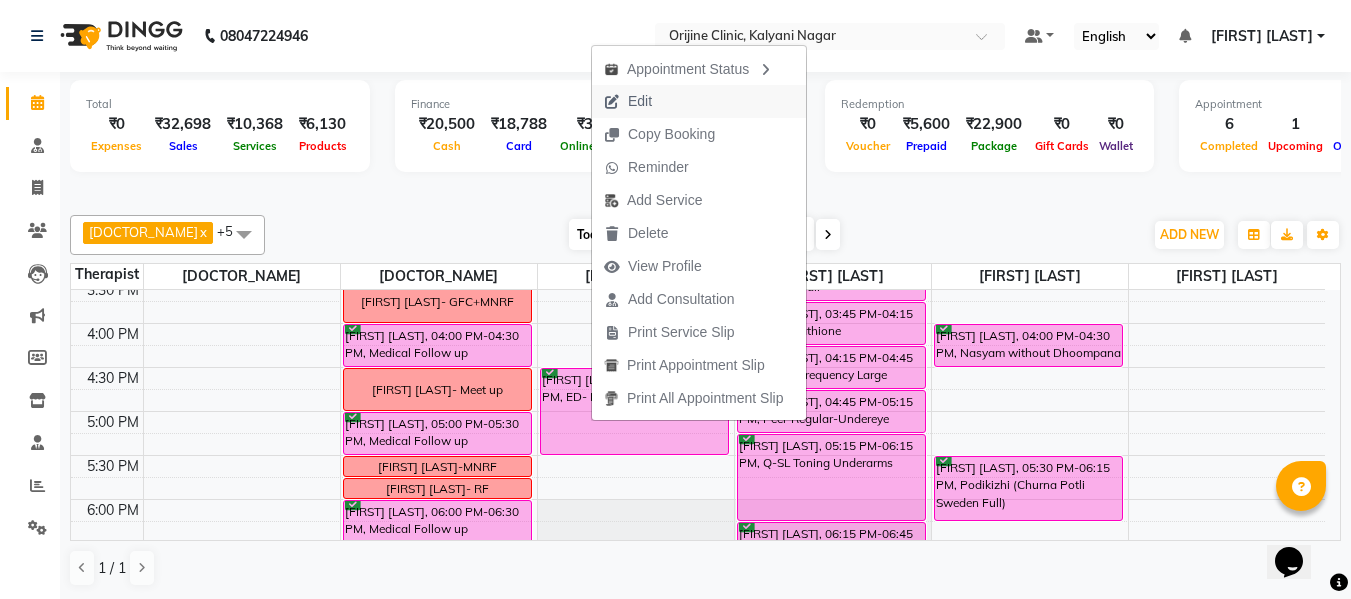 click on "Edit" at bounding box center [628, 101] 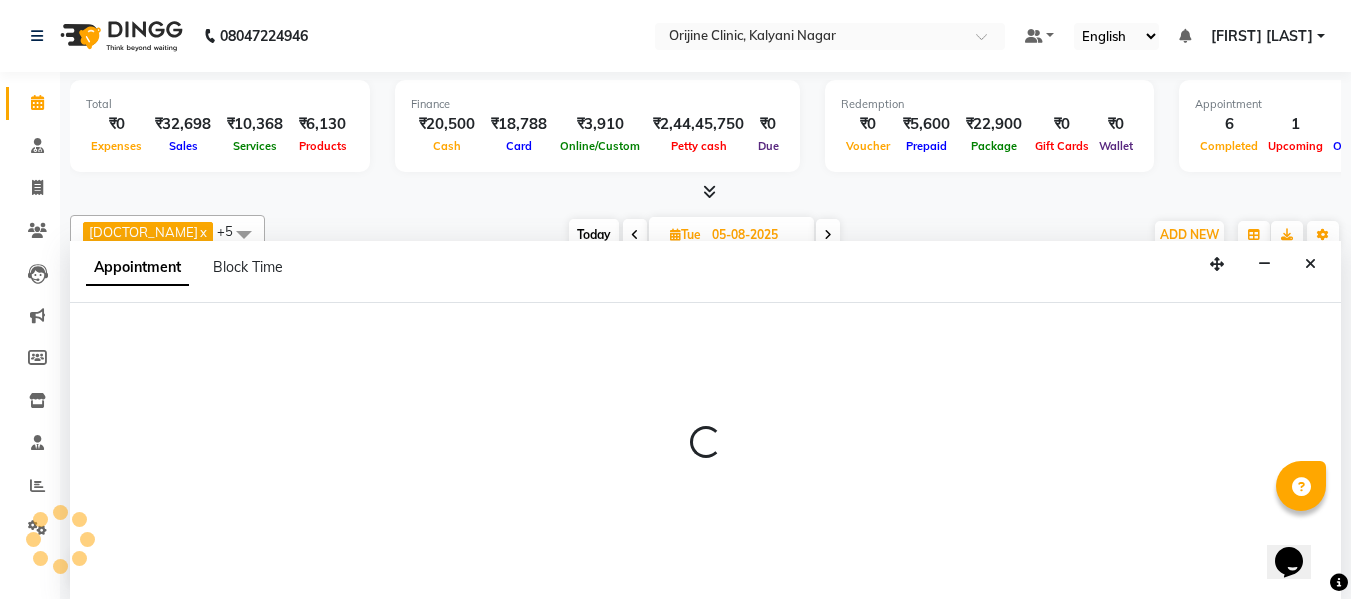 scroll, scrollTop: 1, scrollLeft: 0, axis: vertical 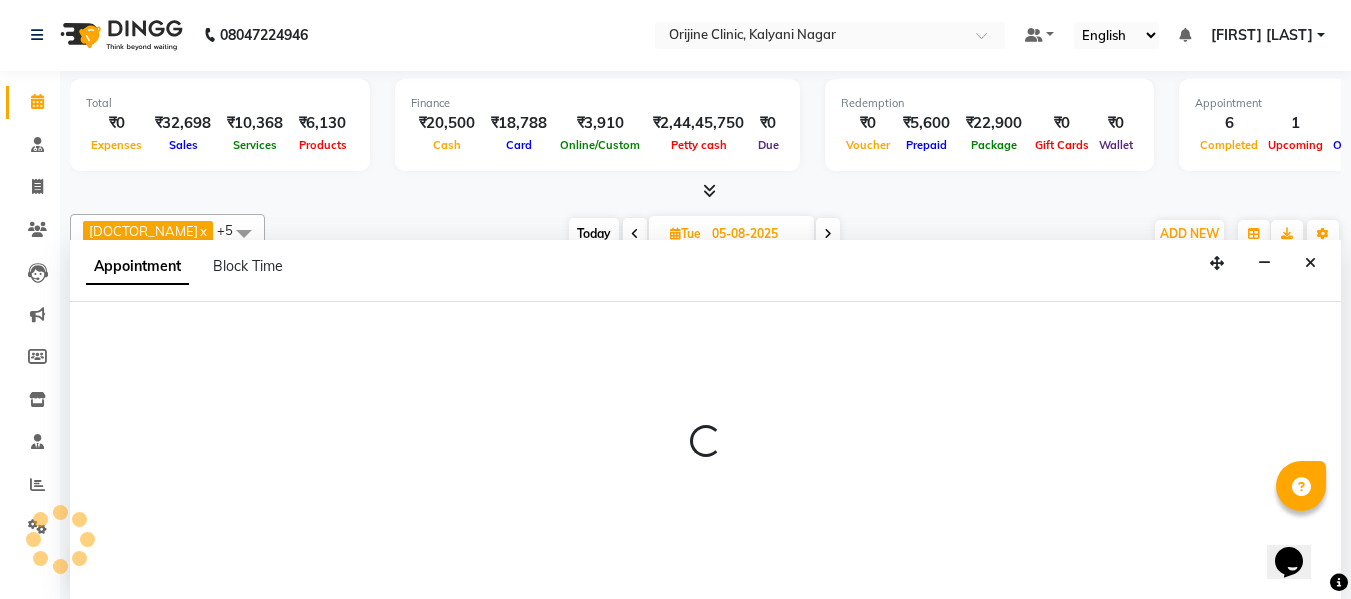select on "990" 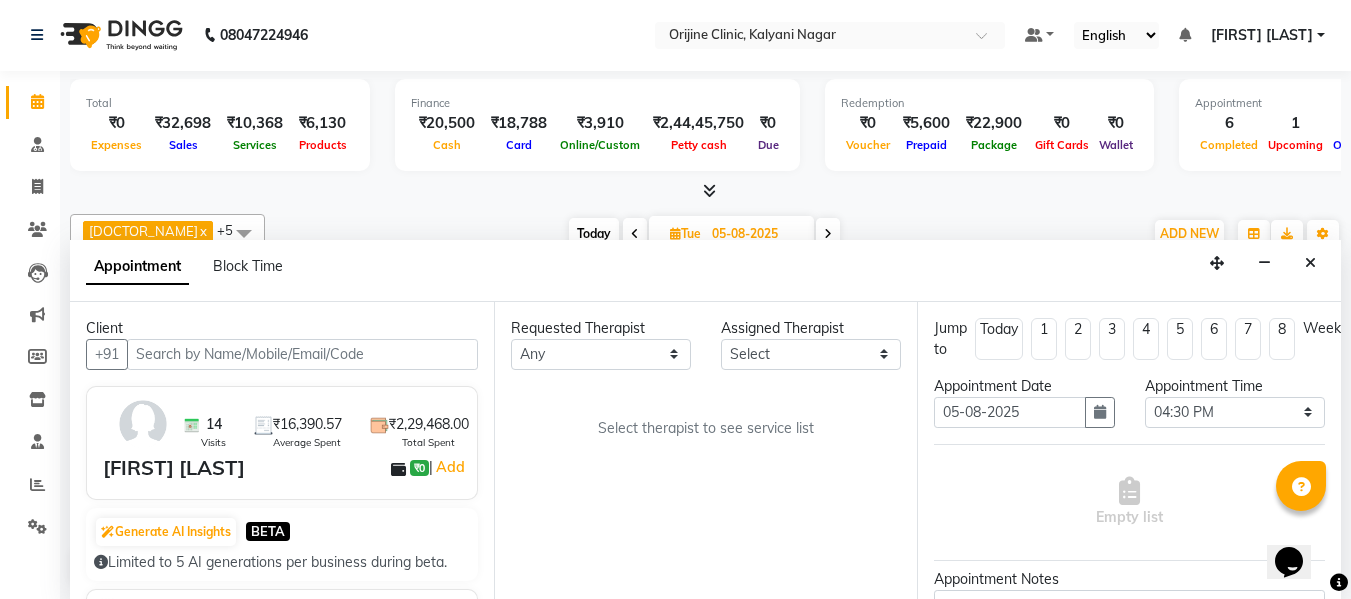 scroll, scrollTop: 881, scrollLeft: 0, axis: vertical 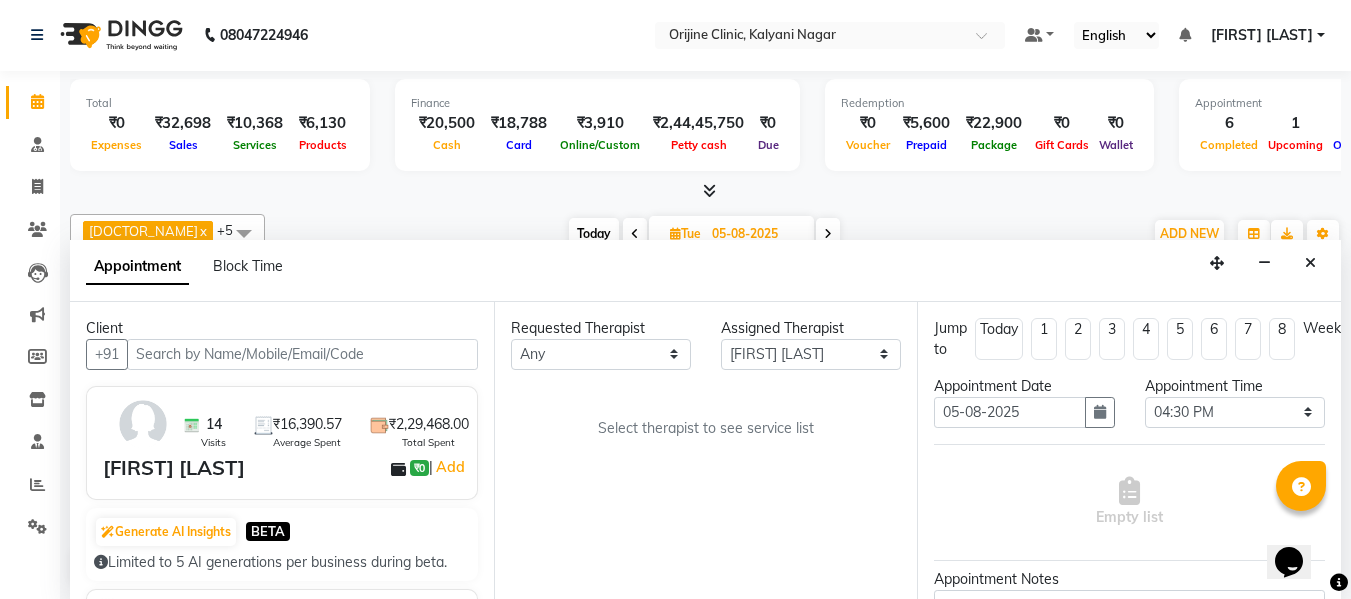 select on "1133" 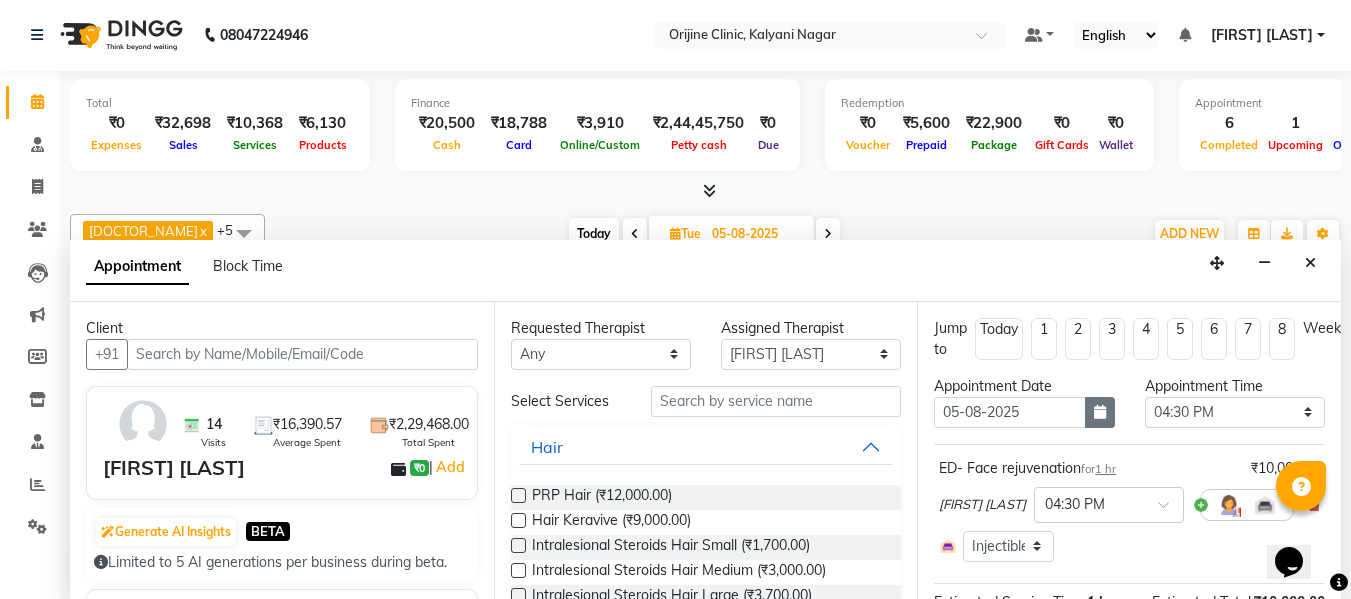 click at bounding box center (1100, 412) 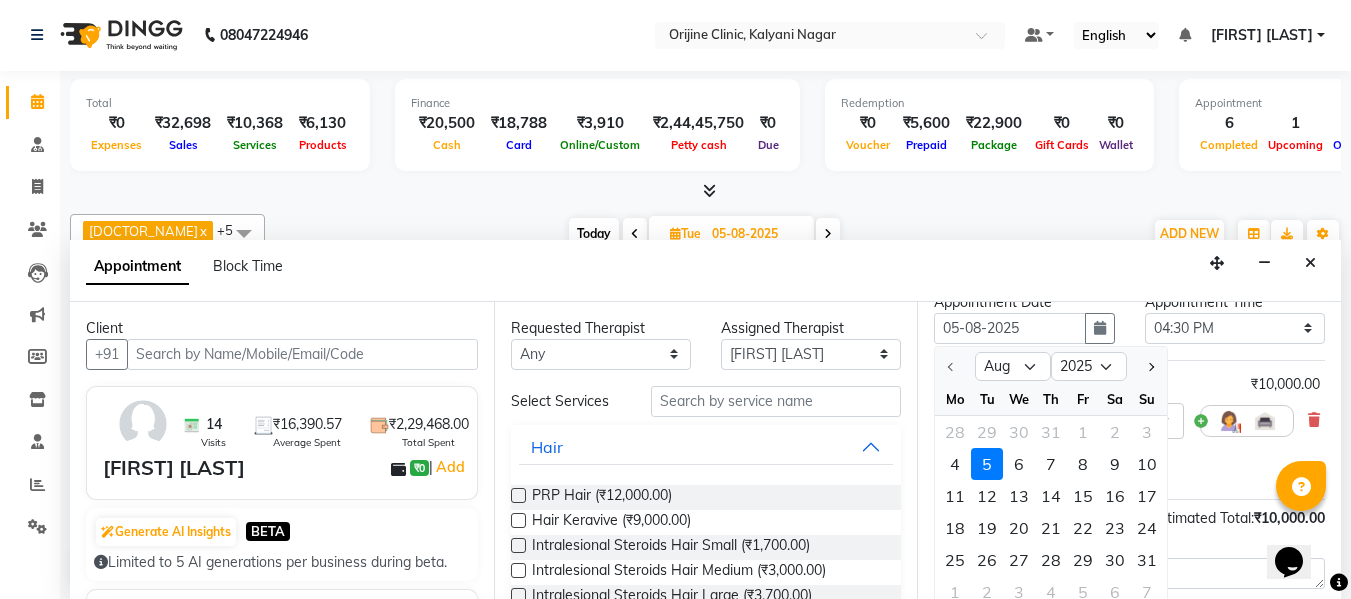 scroll, scrollTop: 116, scrollLeft: 0, axis: vertical 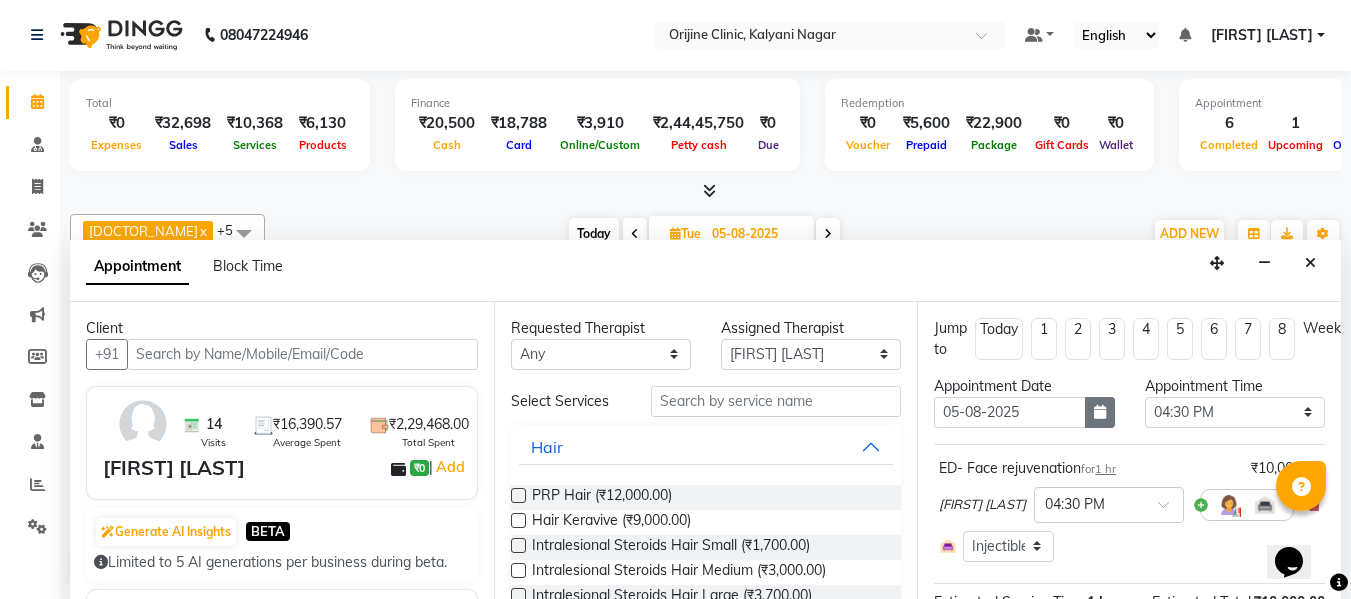 click at bounding box center [1100, 412] 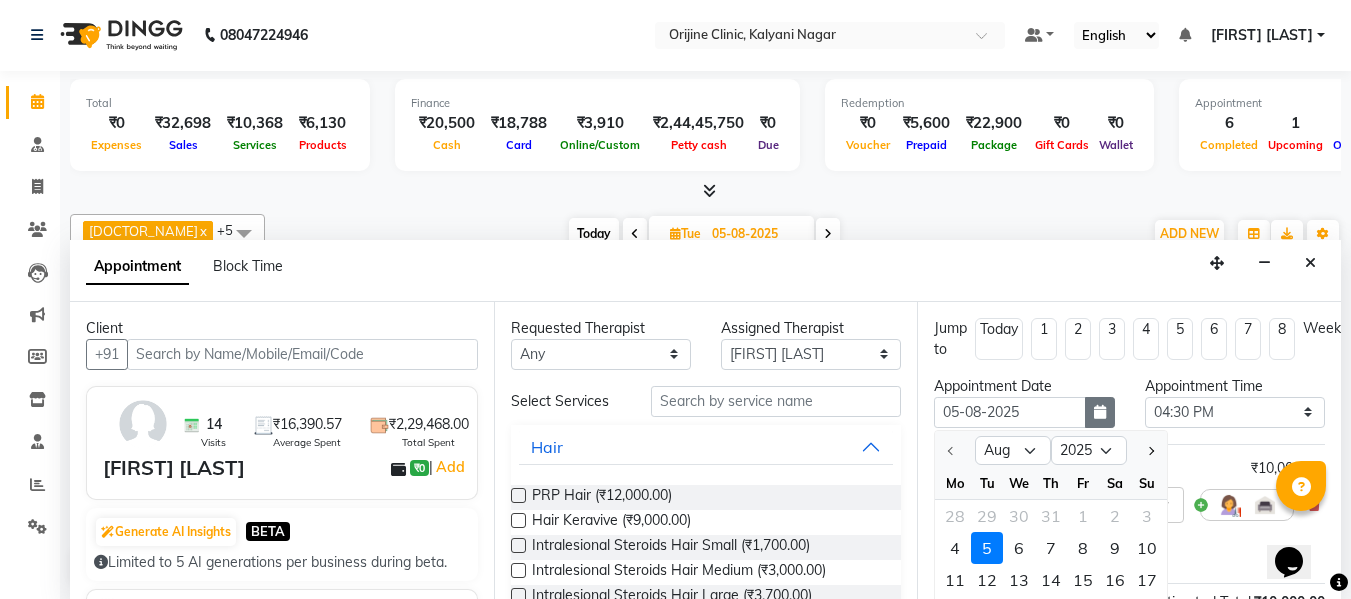 click at bounding box center (1100, 412) 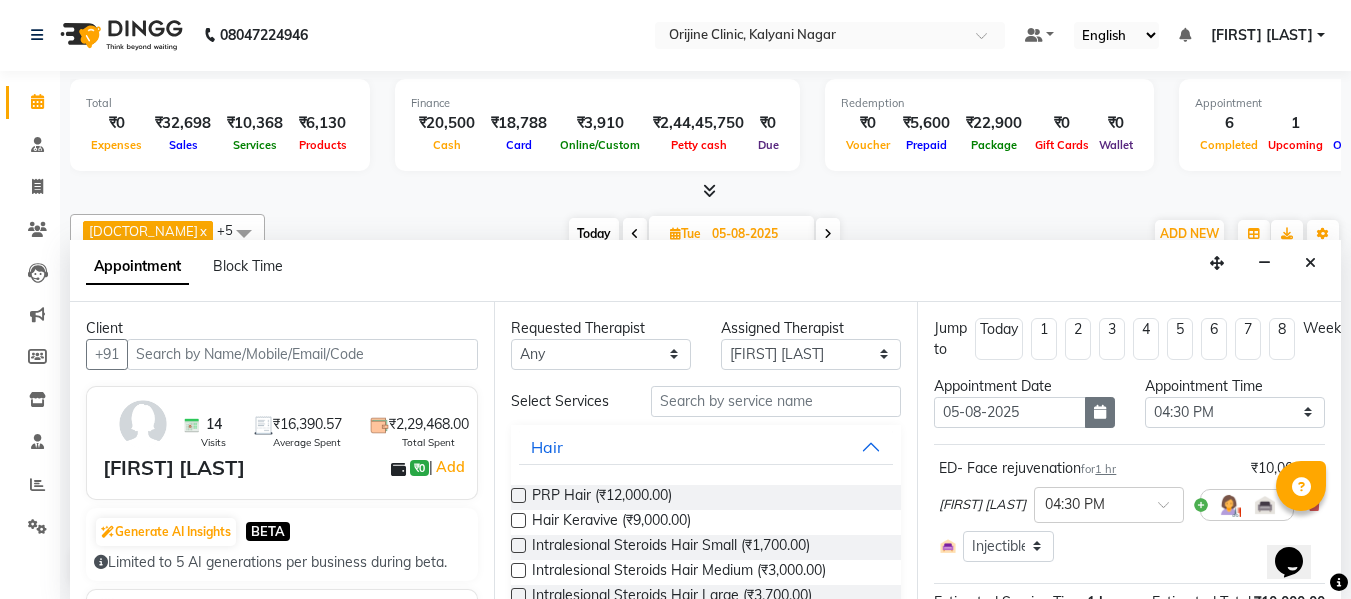 type 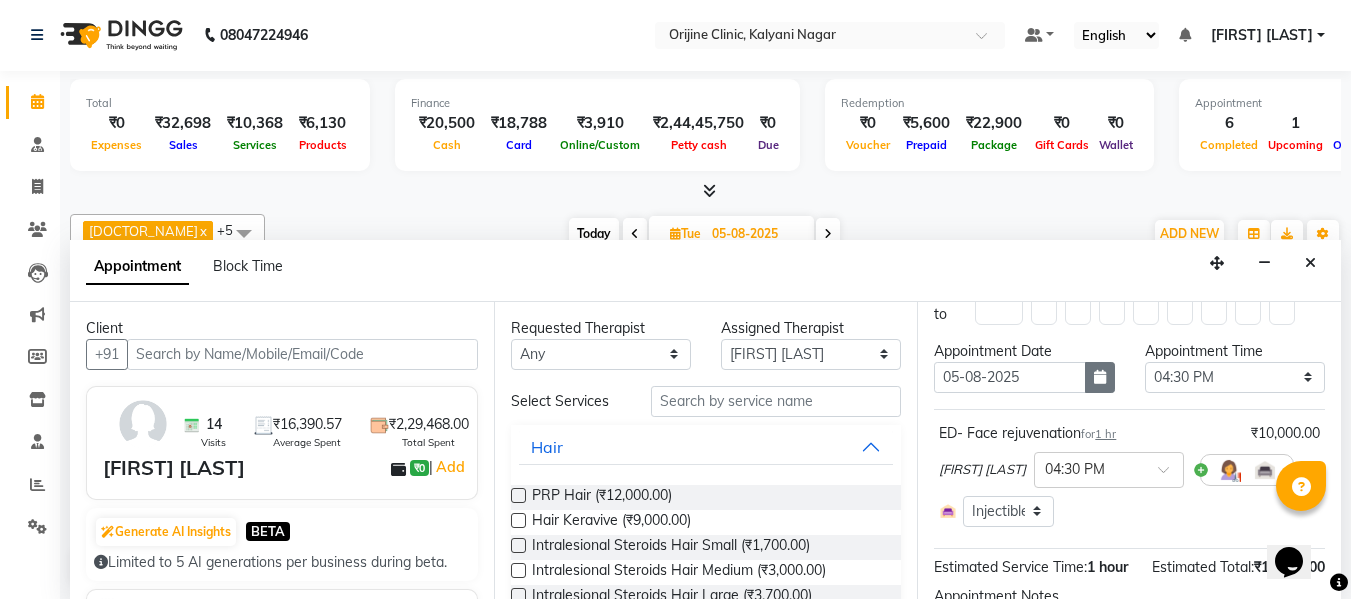 scroll, scrollTop: 40, scrollLeft: 0, axis: vertical 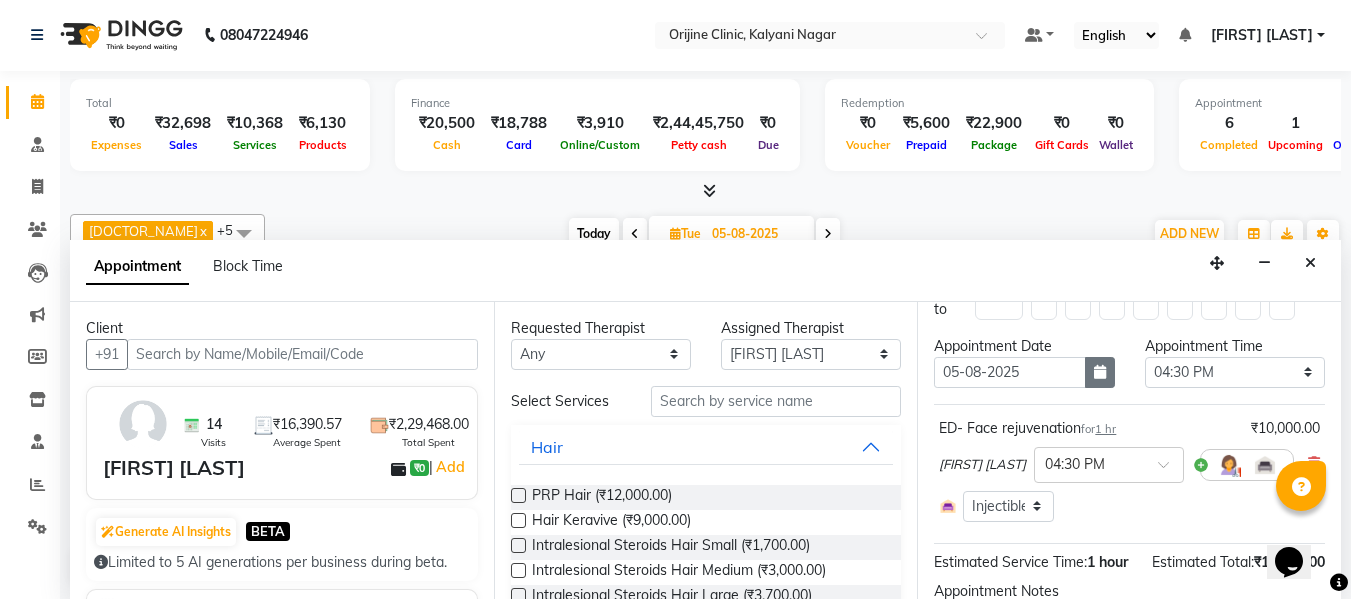 click at bounding box center [1100, 372] 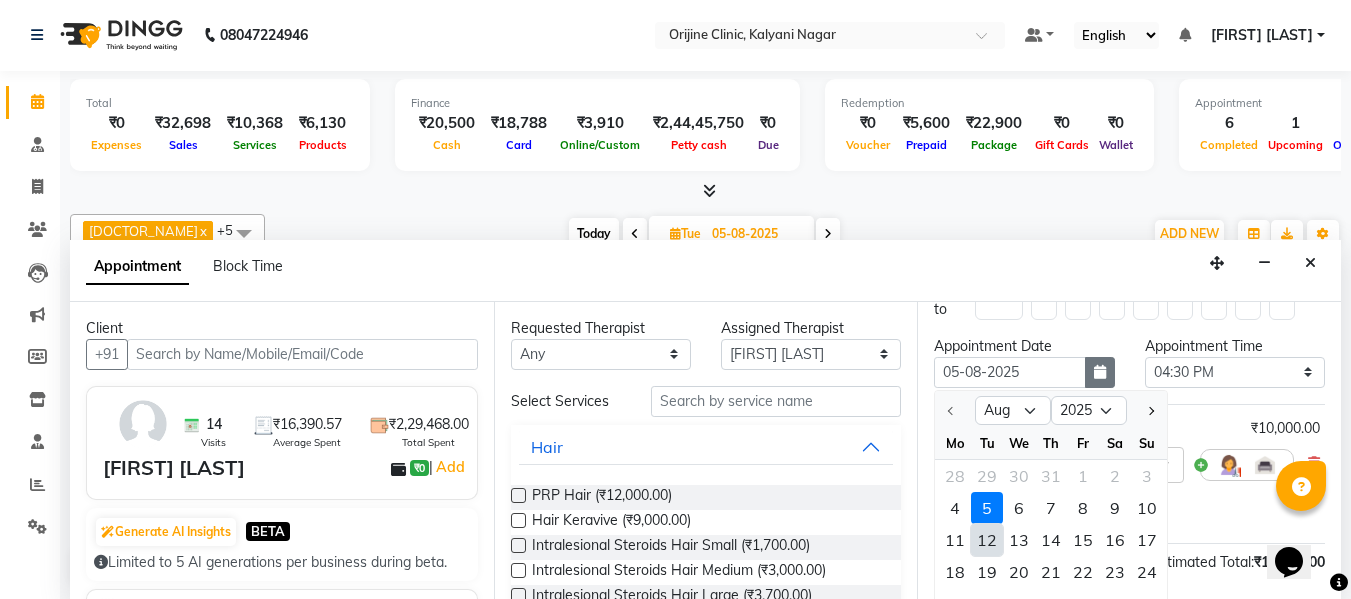 scroll, scrollTop: 44, scrollLeft: 0, axis: vertical 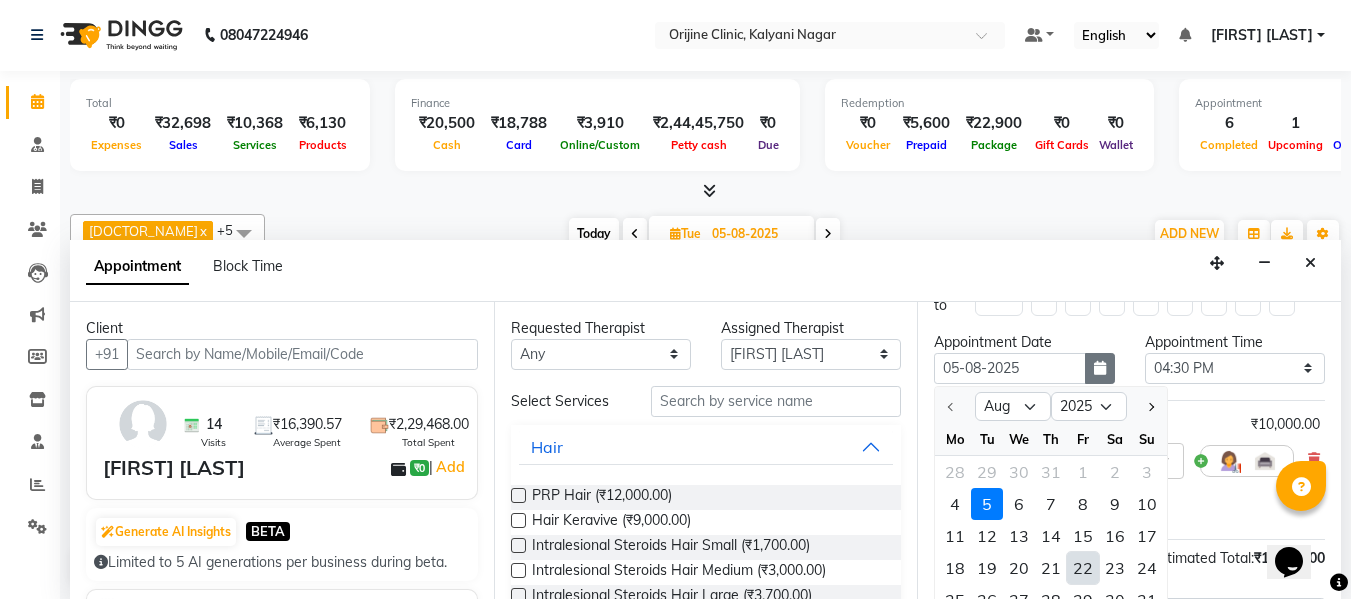 type on "22-08-2025" 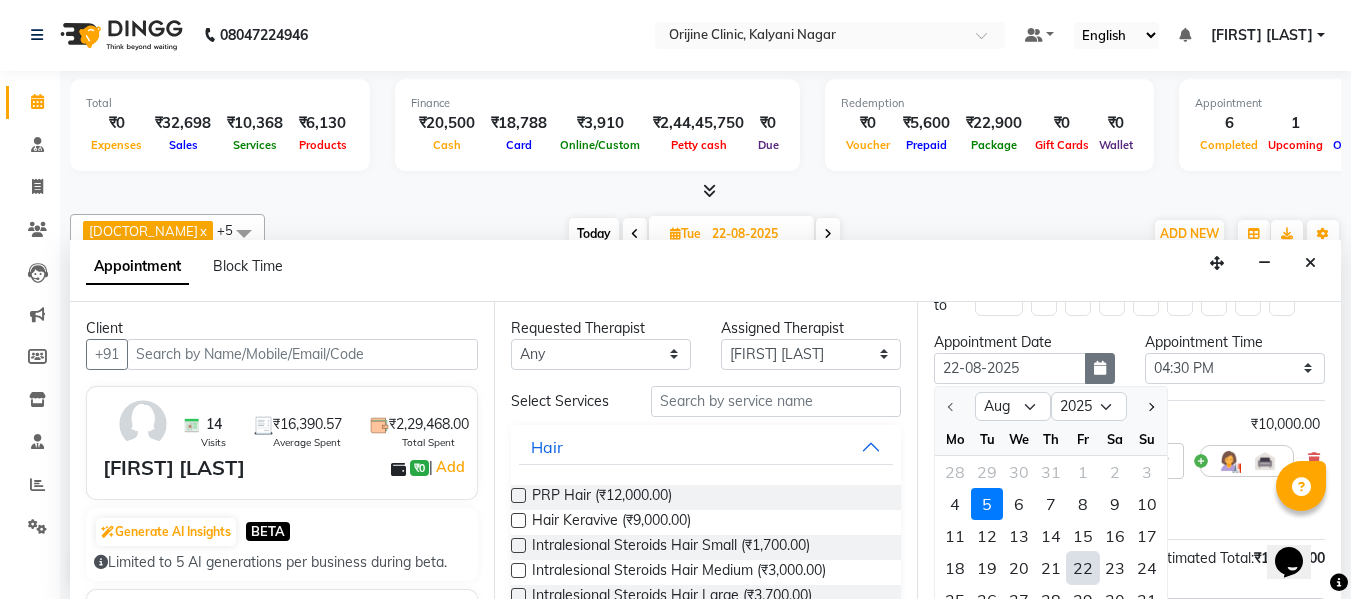 scroll, scrollTop: 0, scrollLeft: 0, axis: both 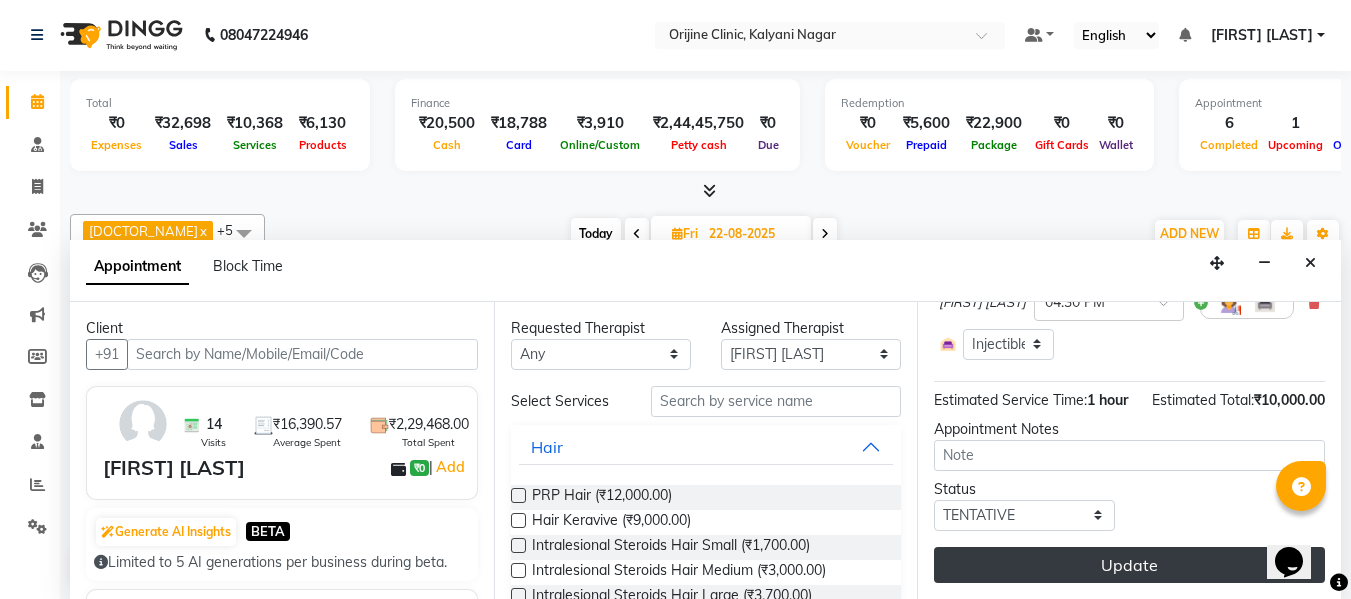 click on "Update" at bounding box center [1129, 565] 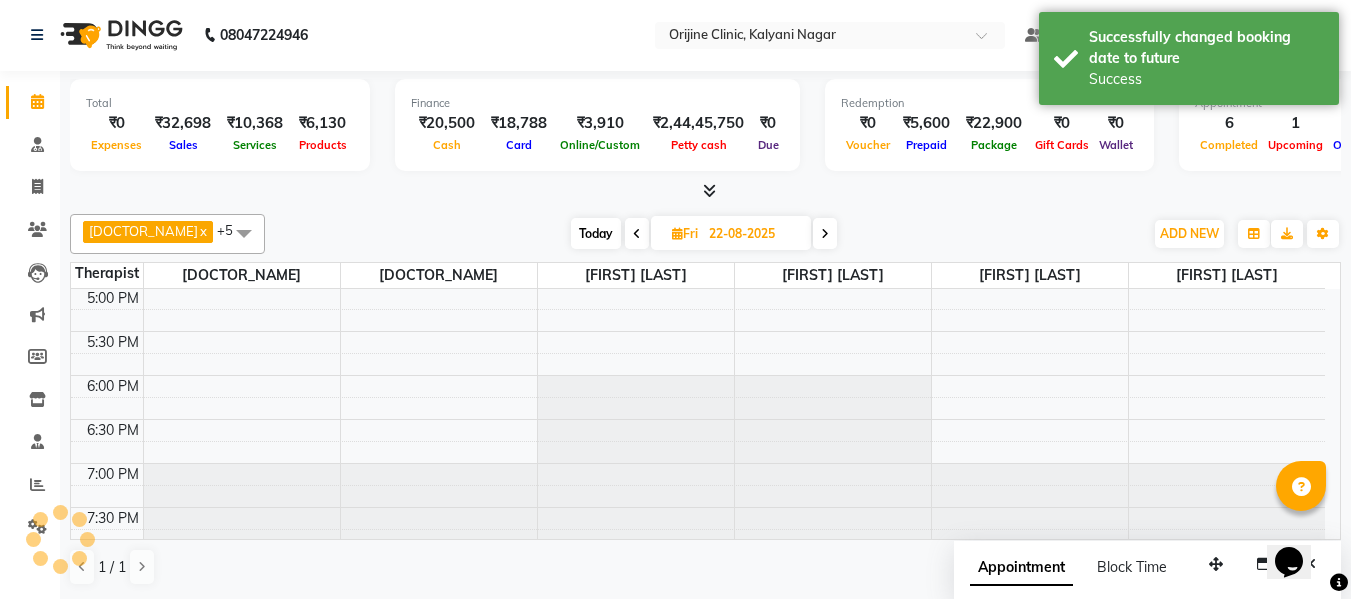 scroll, scrollTop: 0, scrollLeft: 0, axis: both 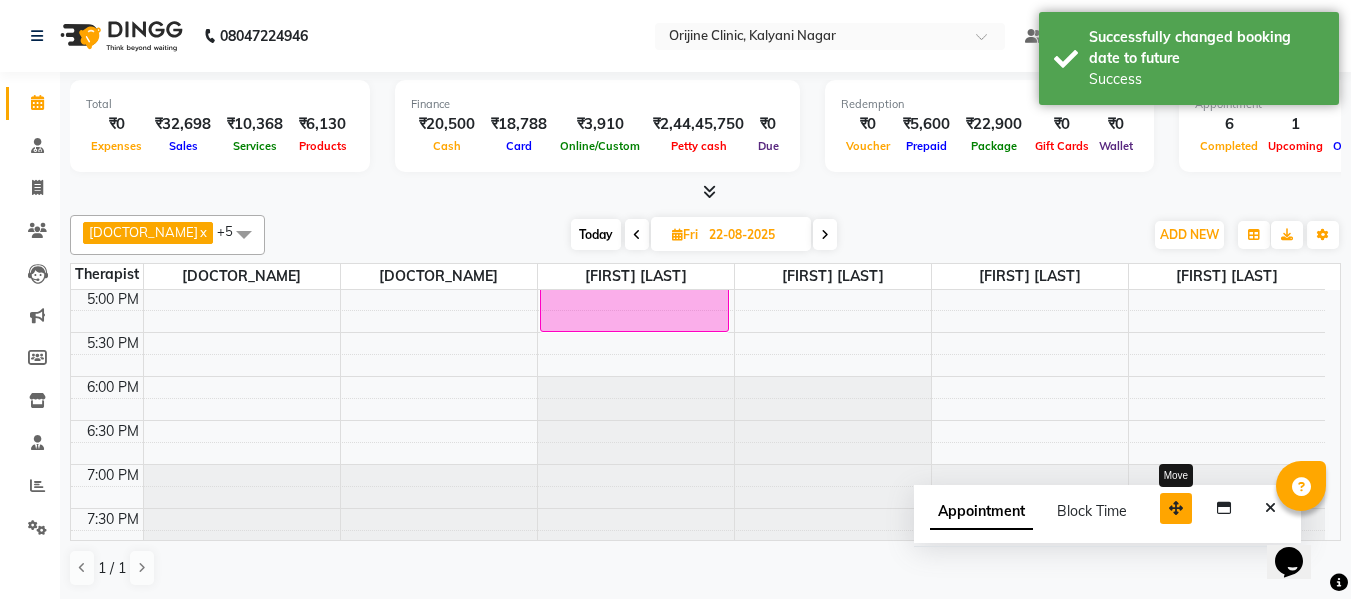 drag, startPoint x: 1219, startPoint y: 570, endPoint x: 1095, endPoint y: 409, distance: 203.21663 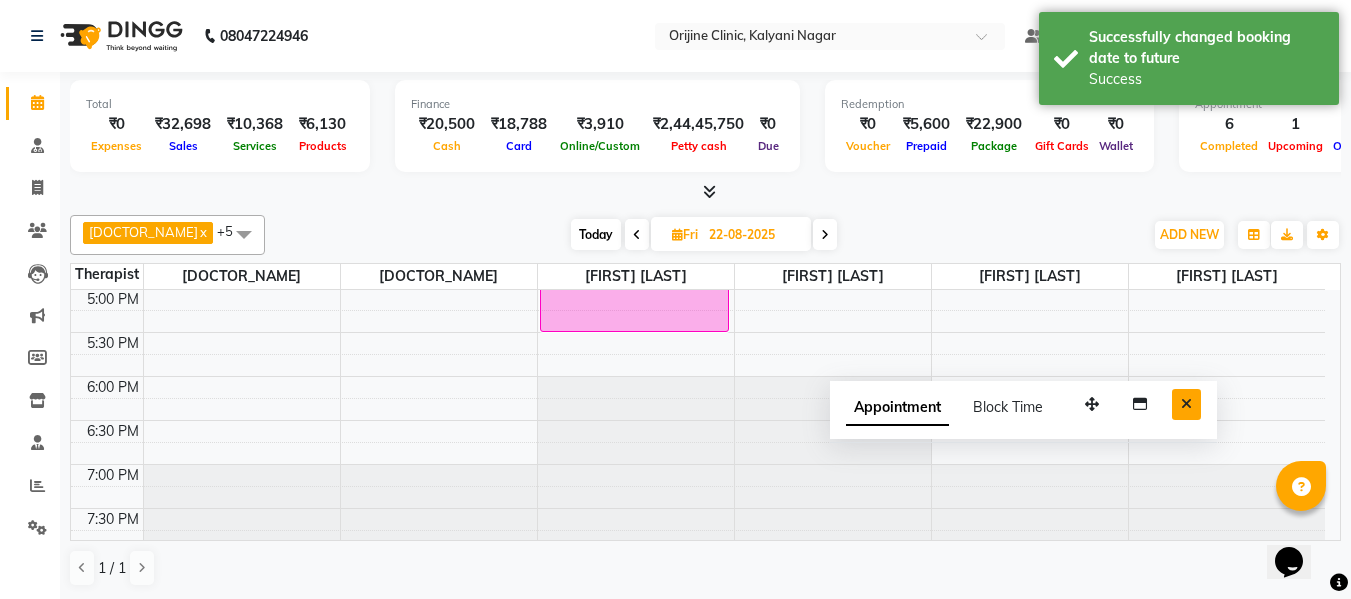 click at bounding box center (1186, 404) 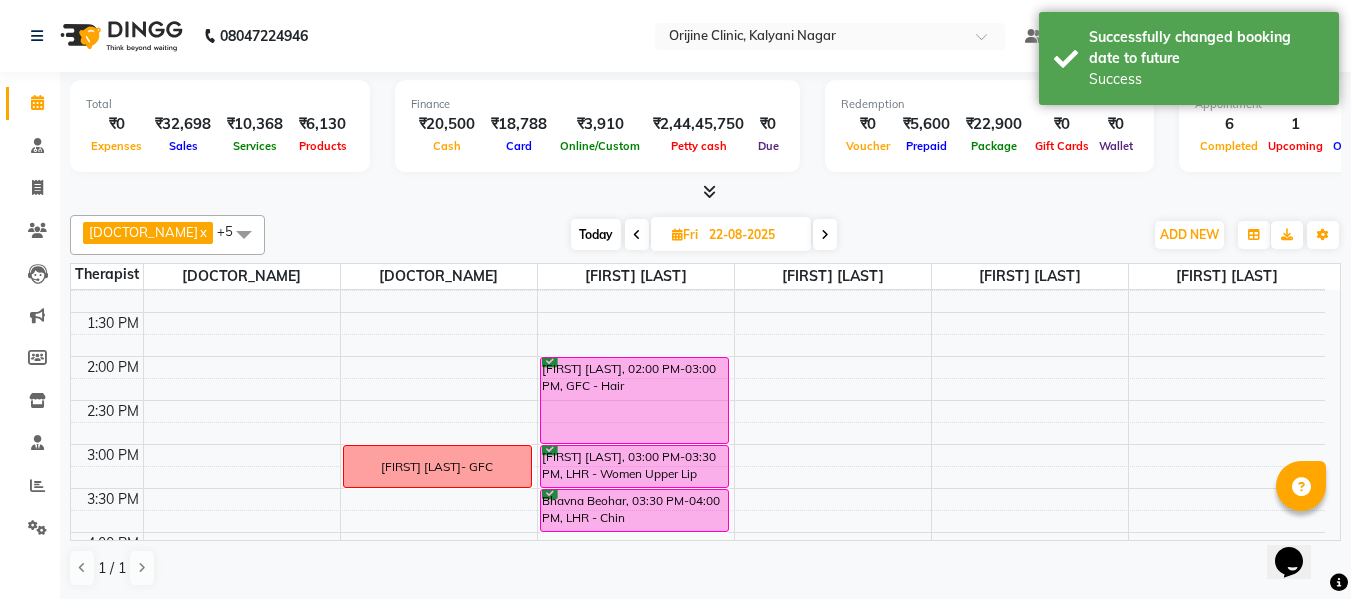 scroll, scrollTop: 538, scrollLeft: 0, axis: vertical 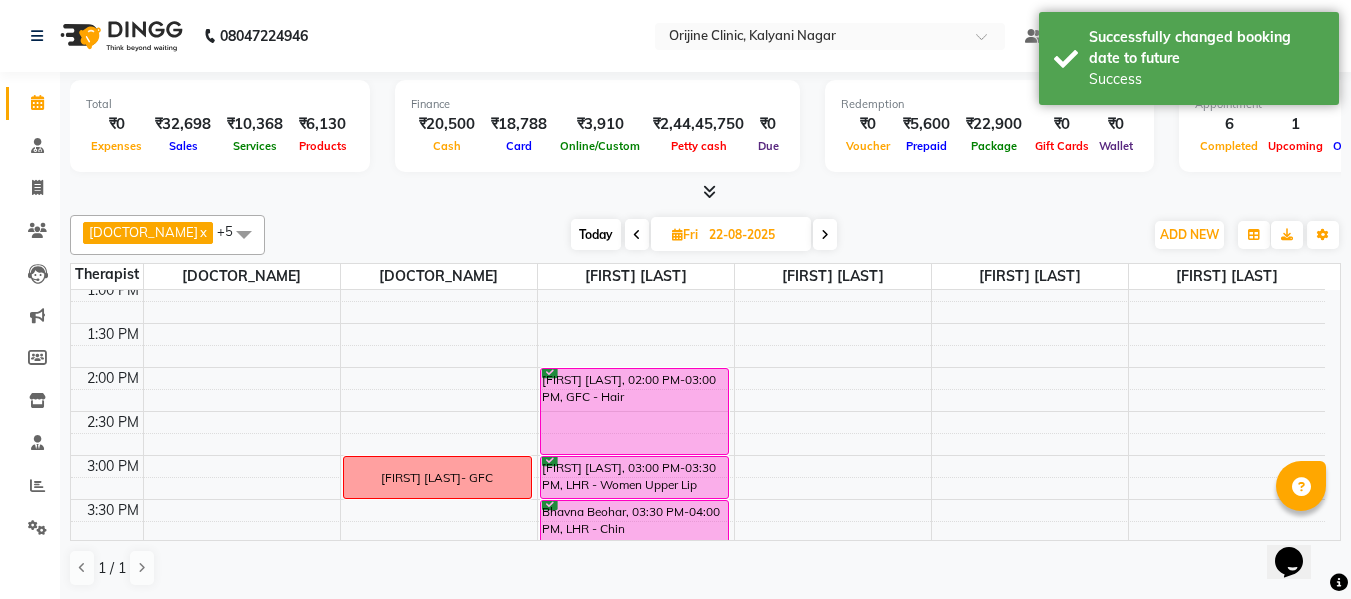 click on "Today" at bounding box center (596, 234) 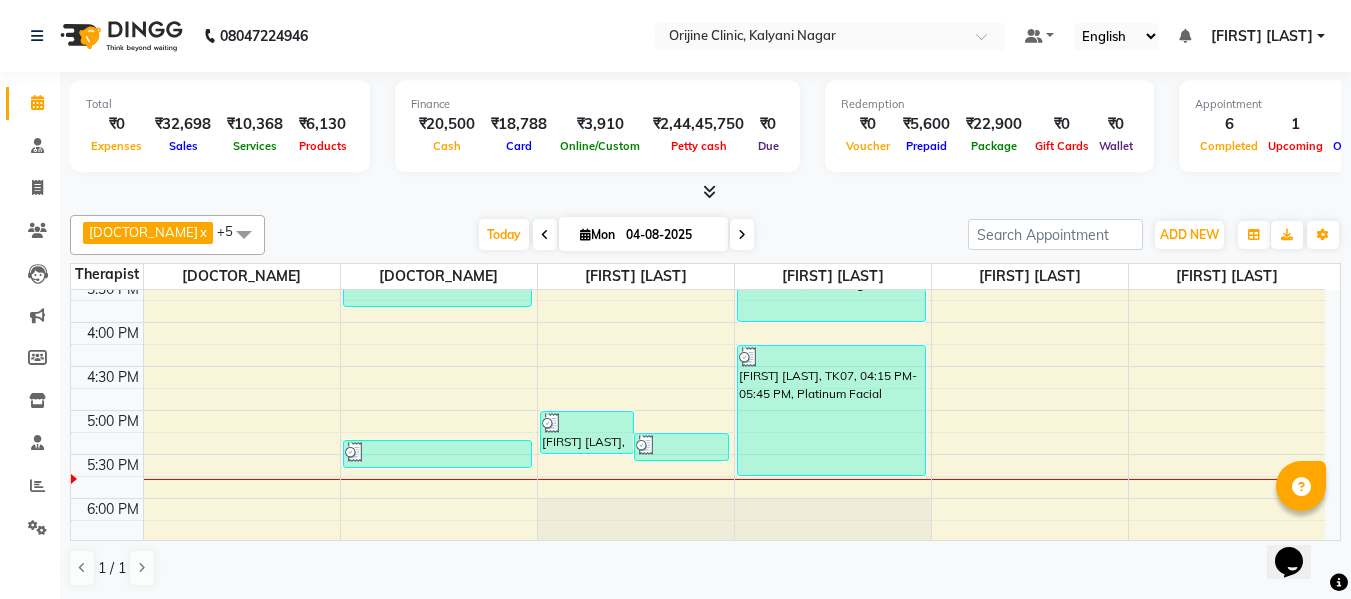 scroll, scrollTop: 785, scrollLeft: 0, axis: vertical 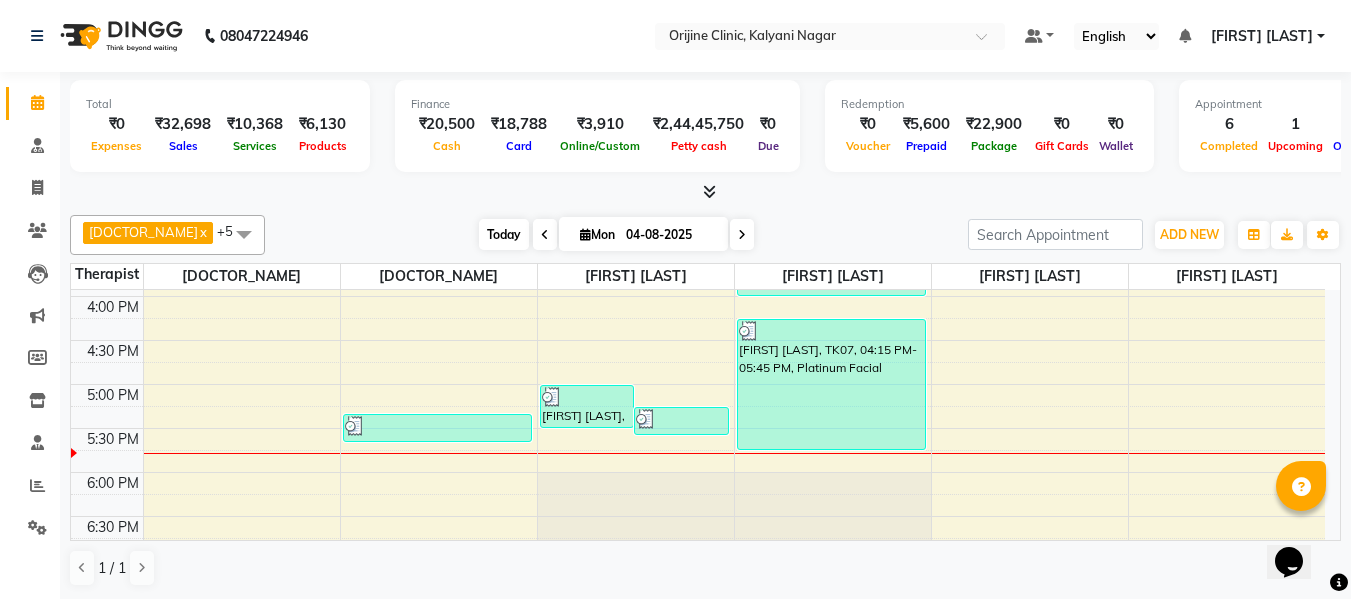 click on "Today" at bounding box center (504, 234) 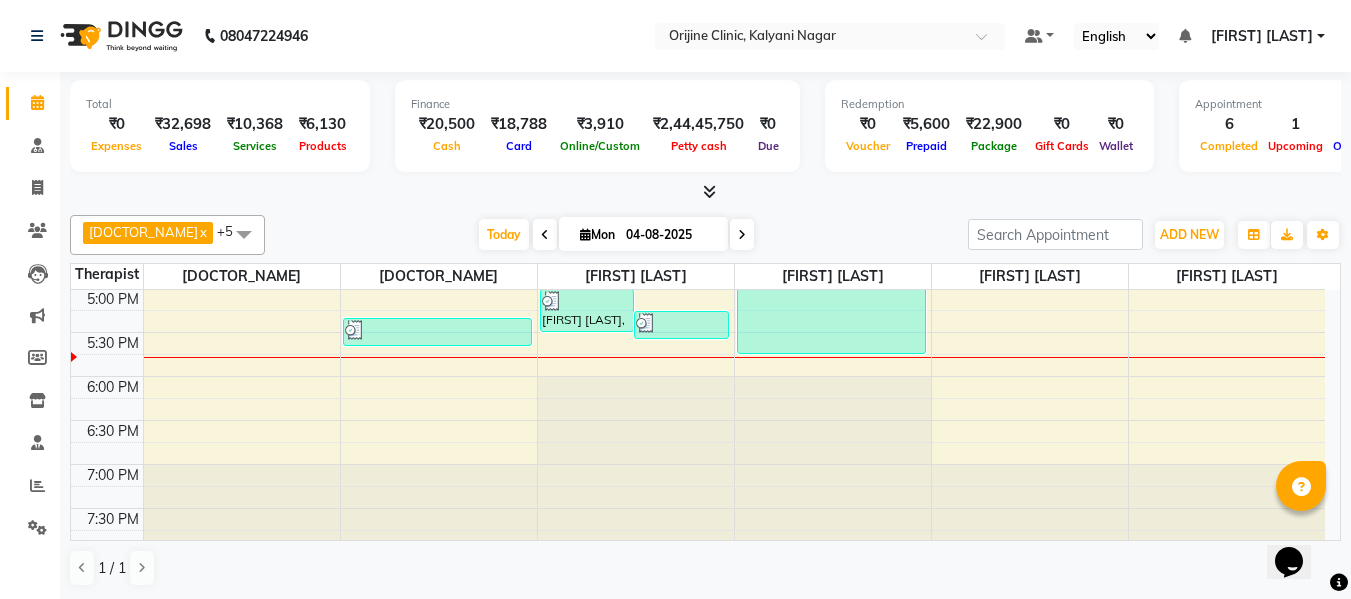 click at bounding box center [585, 234] 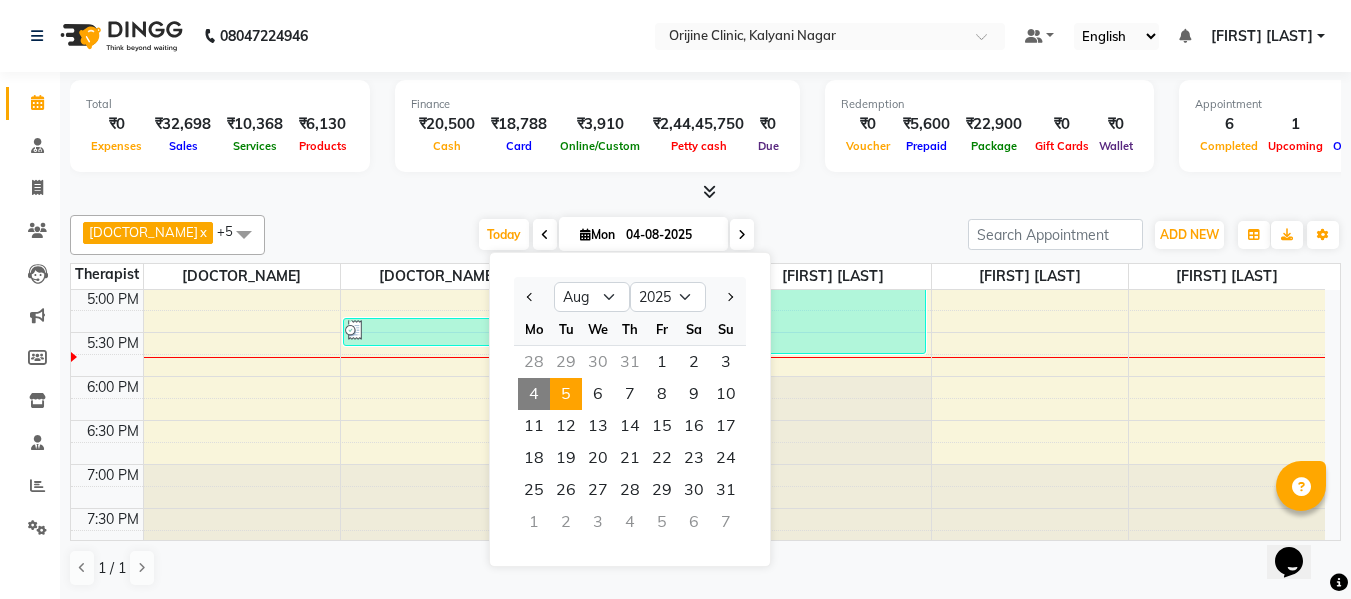 click on "5" at bounding box center (566, 394) 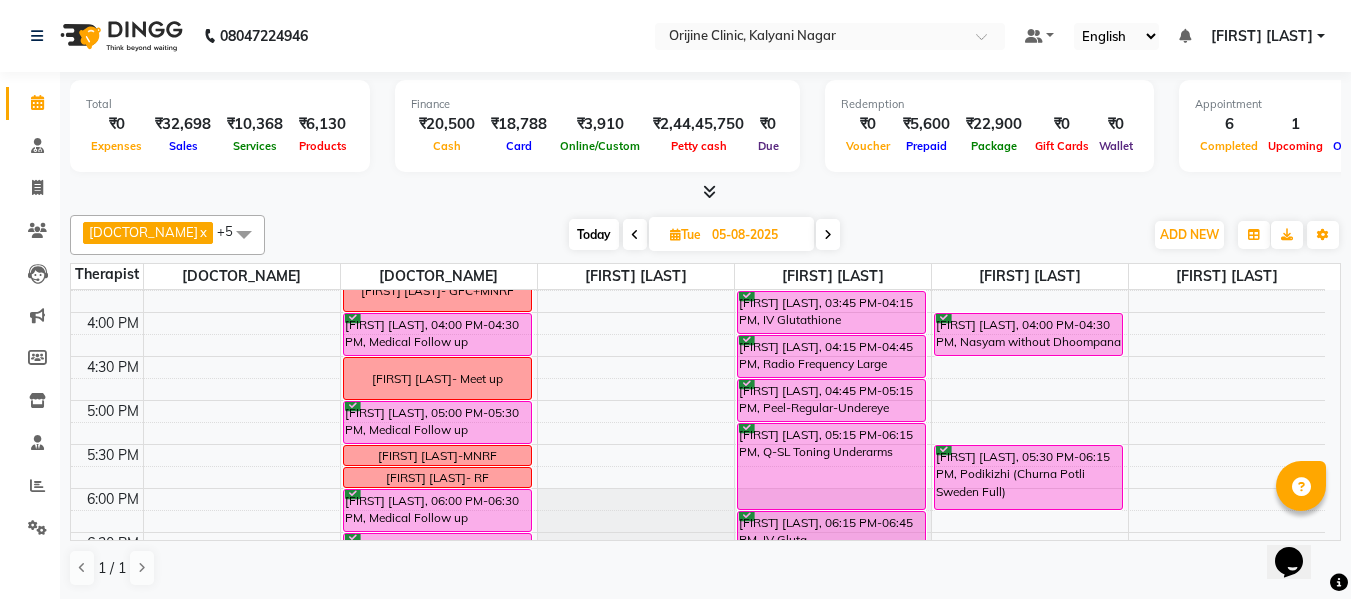 scroll, scrollTop: 764, scrollLeft: 0, axis: vertical 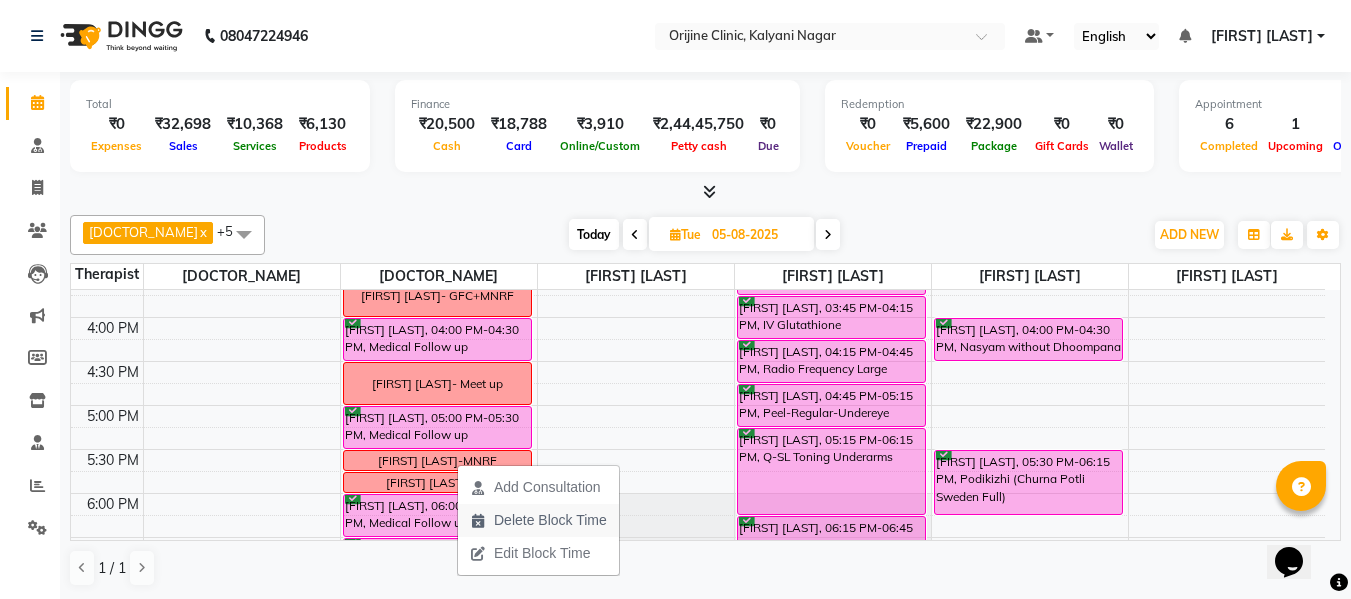 click on "Delete Block Time" at bounding box center (550, 520) 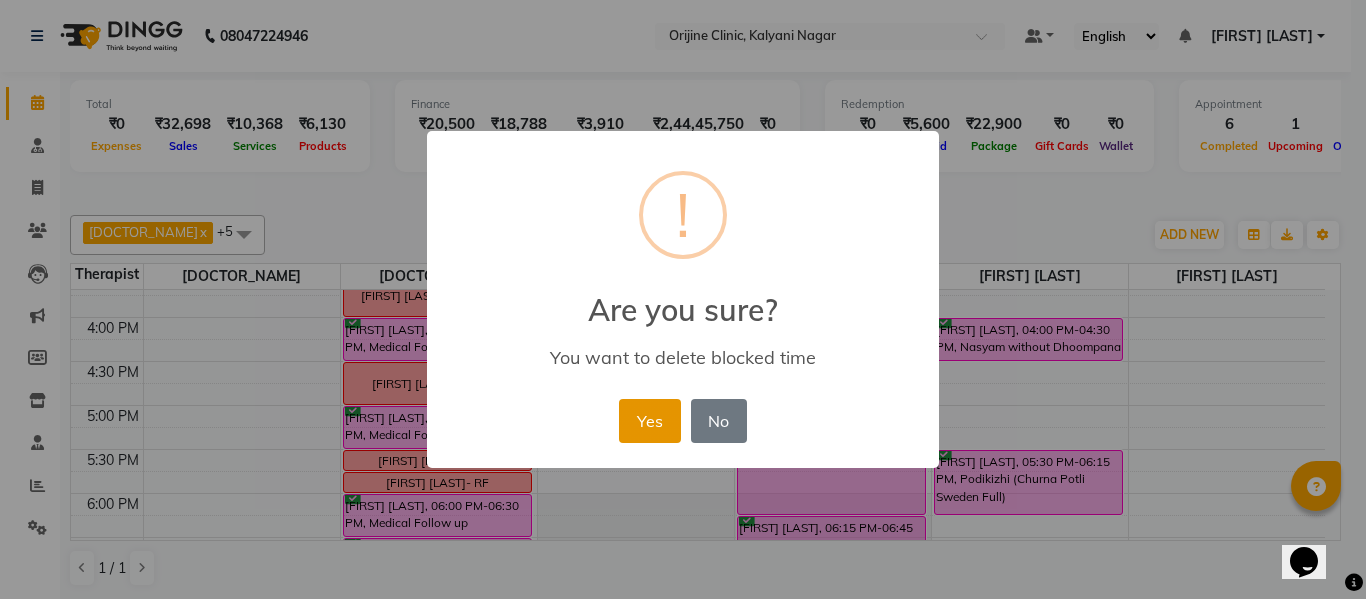 click on "Yes" at bounding box center [649, 421] 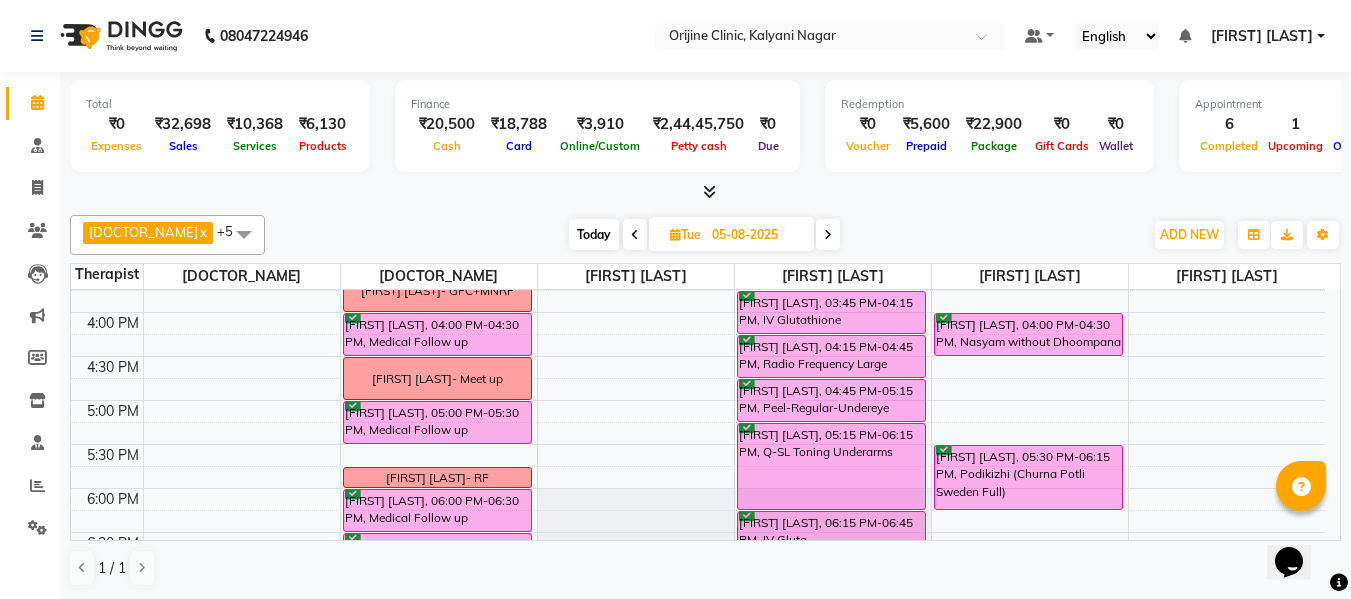 scroll, scrollTop: 774, scrollLeft: 0, axis: vertical 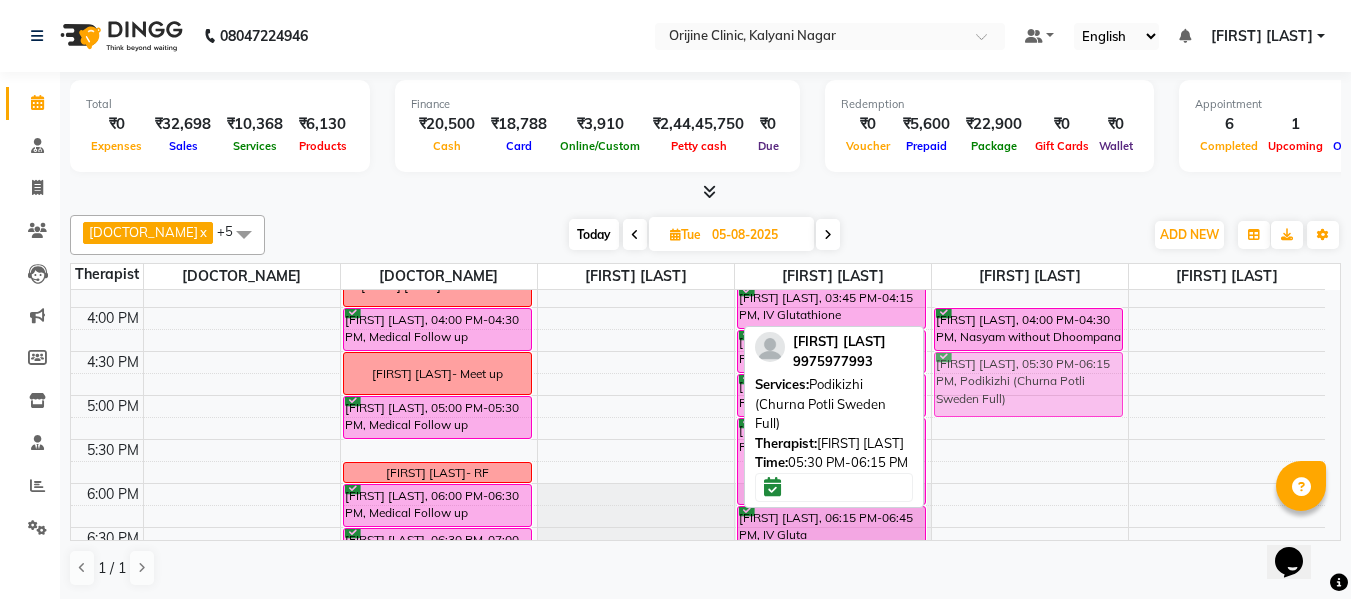 drag, startPoint x: 1356, startPoint y: 471, endPoint x: 973, endPoint y: 370, distance: 396.0934 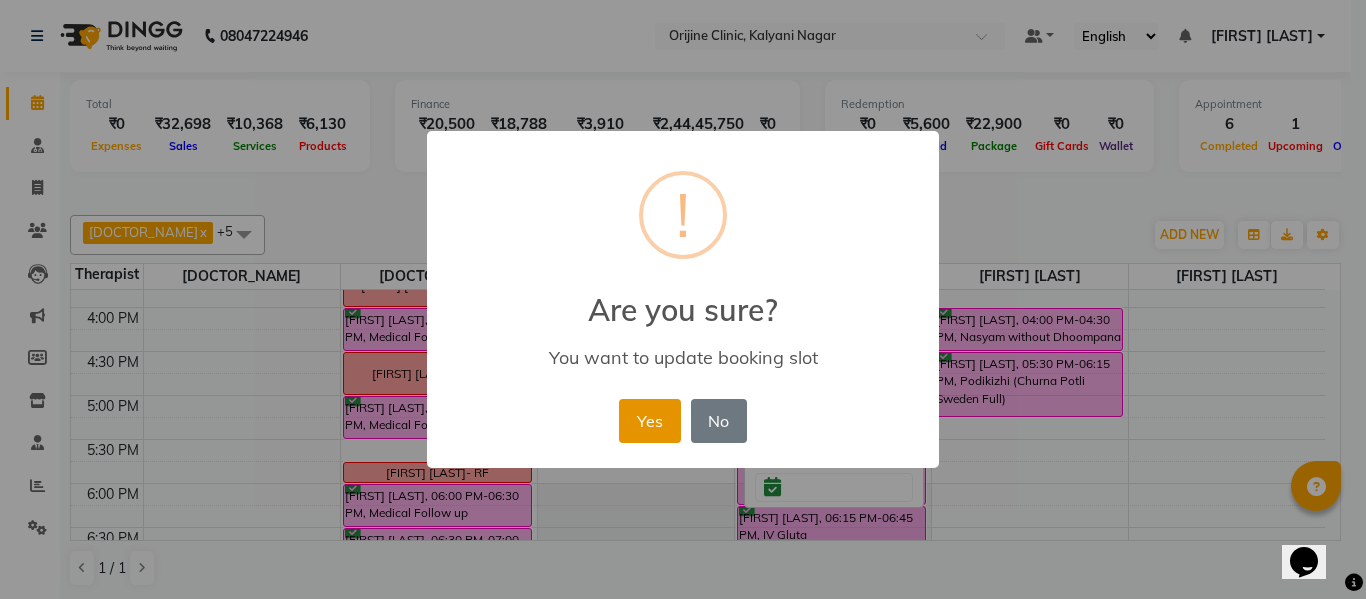 click on "Yes" at bounding box center [649, 421] 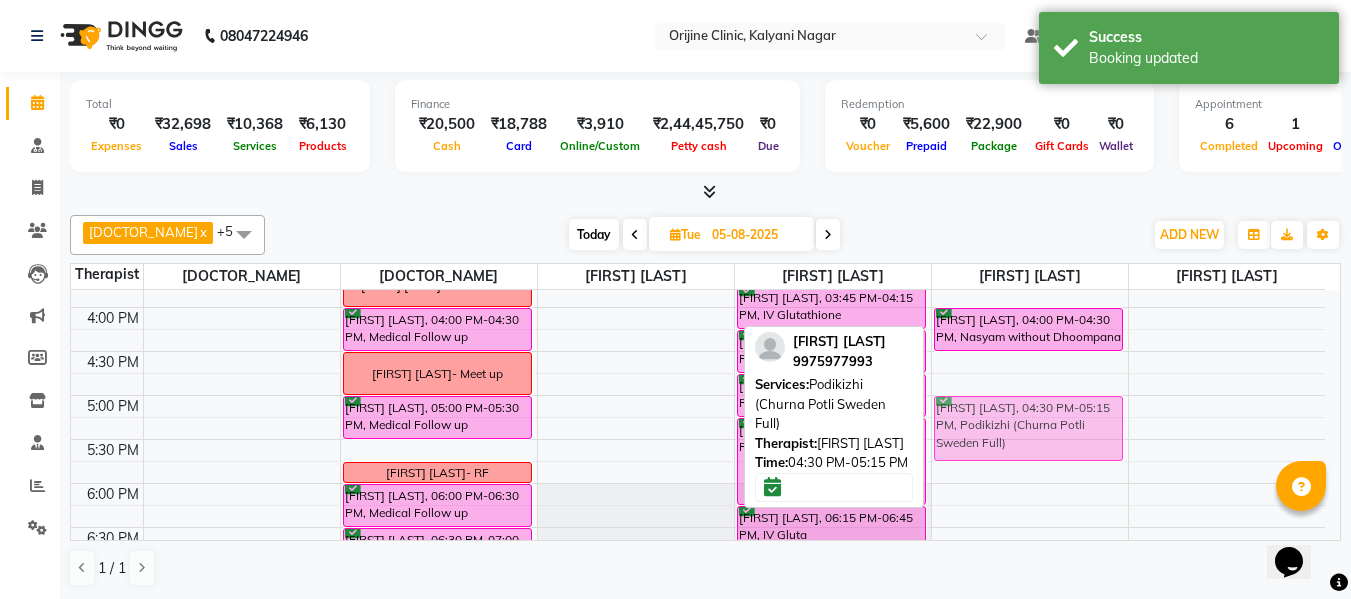 drag, startPoint x: 1043, startPoint y: 376, endPoint x: 1042, endPoint y: 428, distance: 52.009613 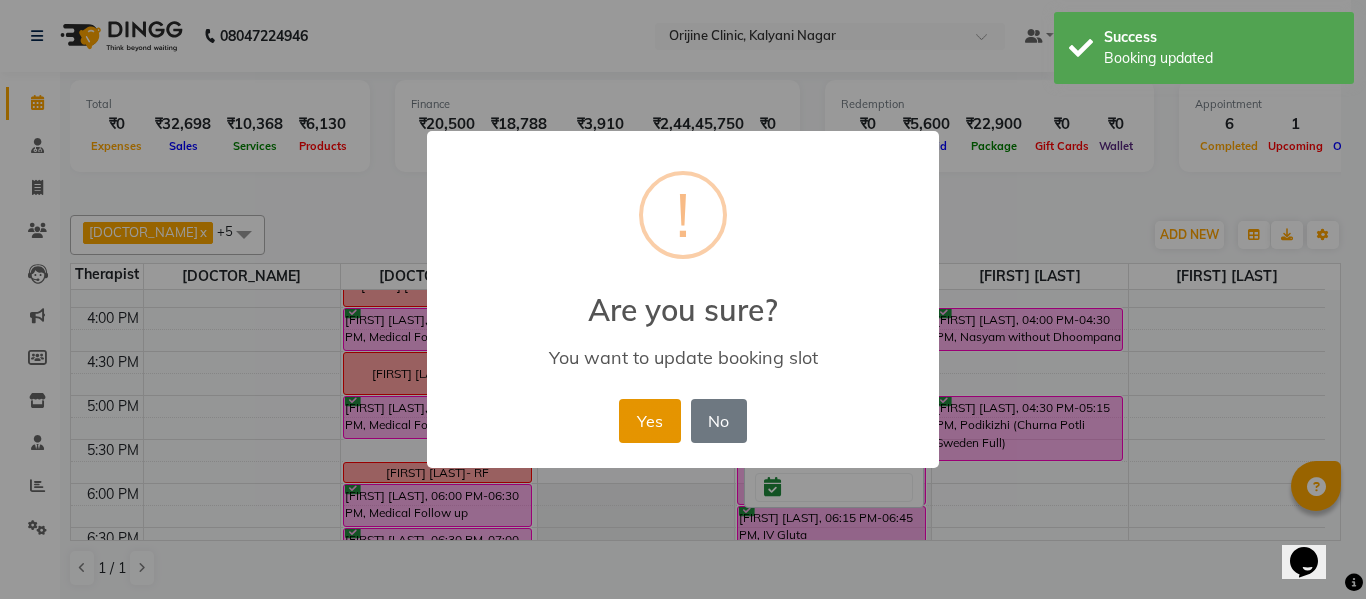 click on "Yes" at bounding box center [649, 421] 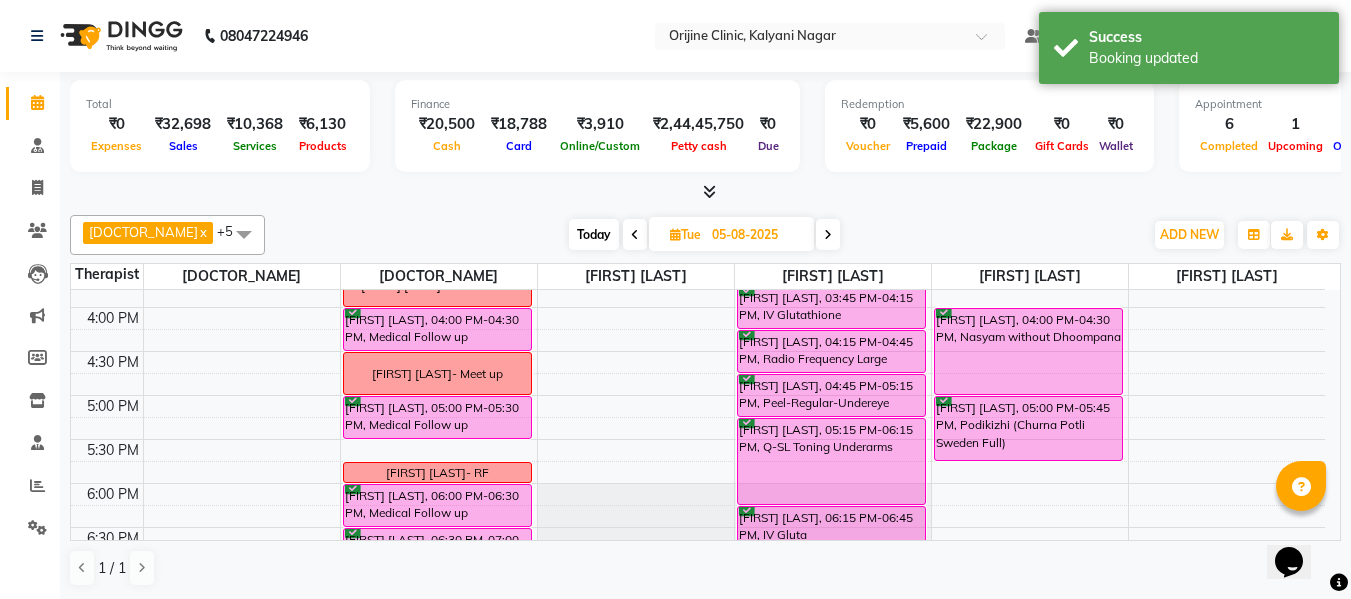 drag, startPoint x: 1005, startPoint y: 348, endPoint x: 1003, endPoint y: 381, distance: 33.06055 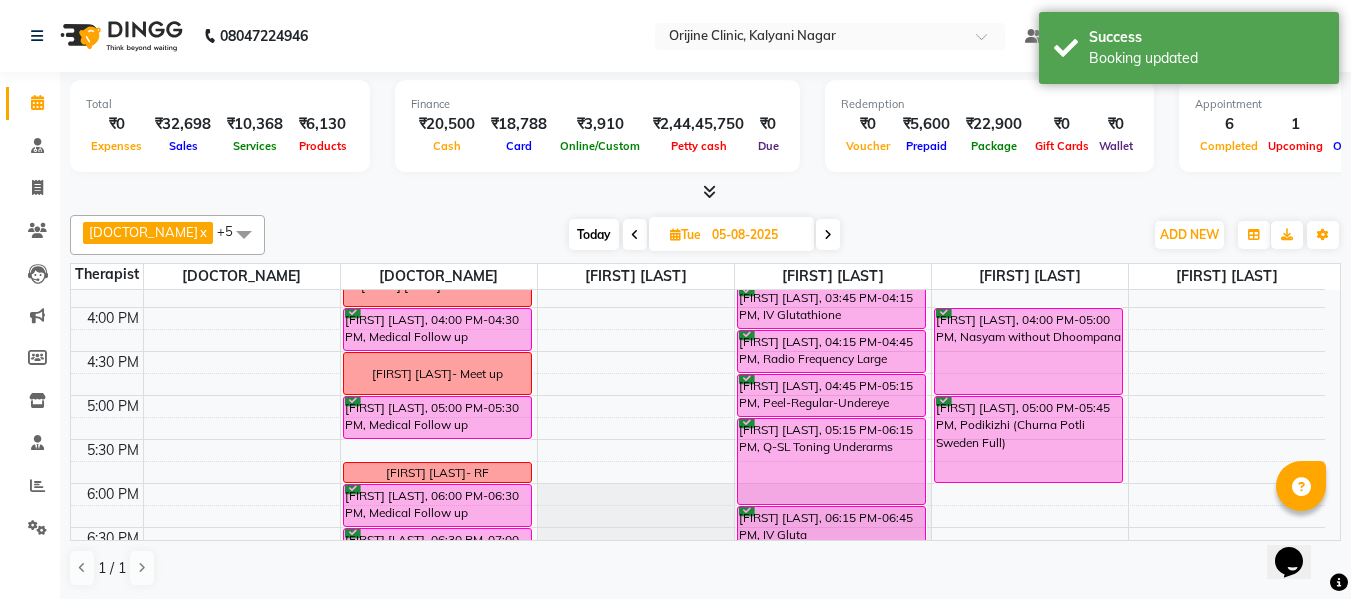 drag, startPoint x: 1000, startPoint y: 460, endPoint x: 1000, endPoint y: 476, distance: 16 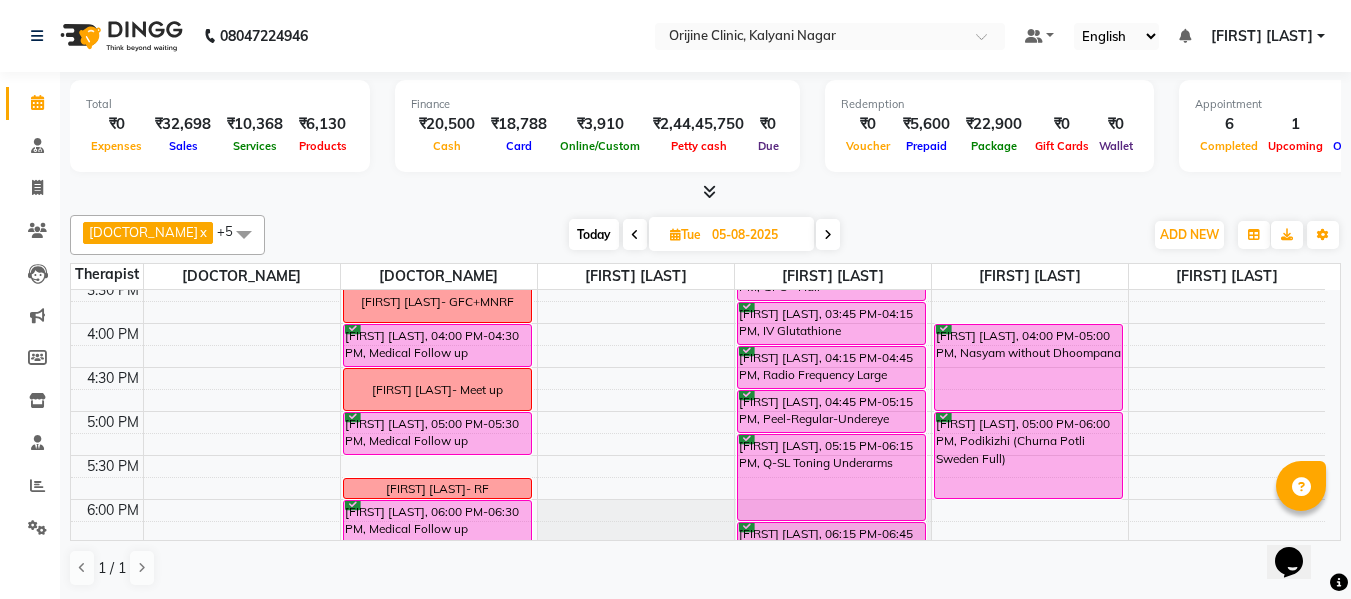 scroll, scrollTop: 769, scrollLeft: 0, axis: vertical 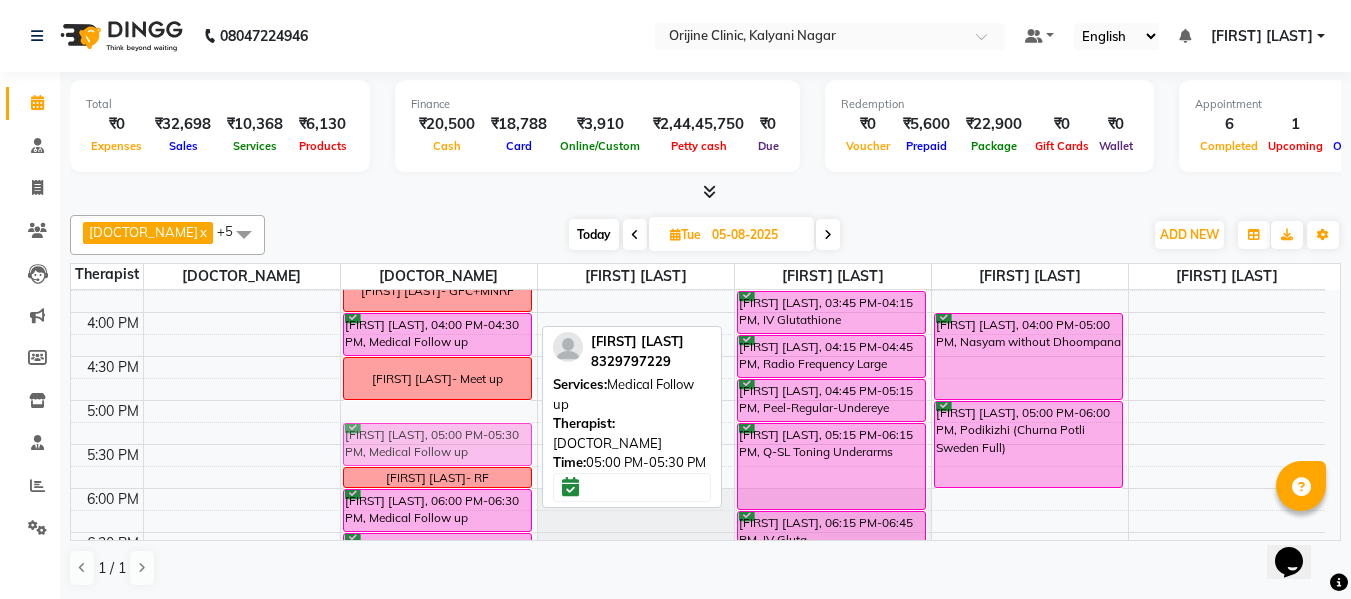 drag, startPoint x: 478, startPoint y: 411, endPoint x: 484, endPoint y: 424, distance: 14.3178215 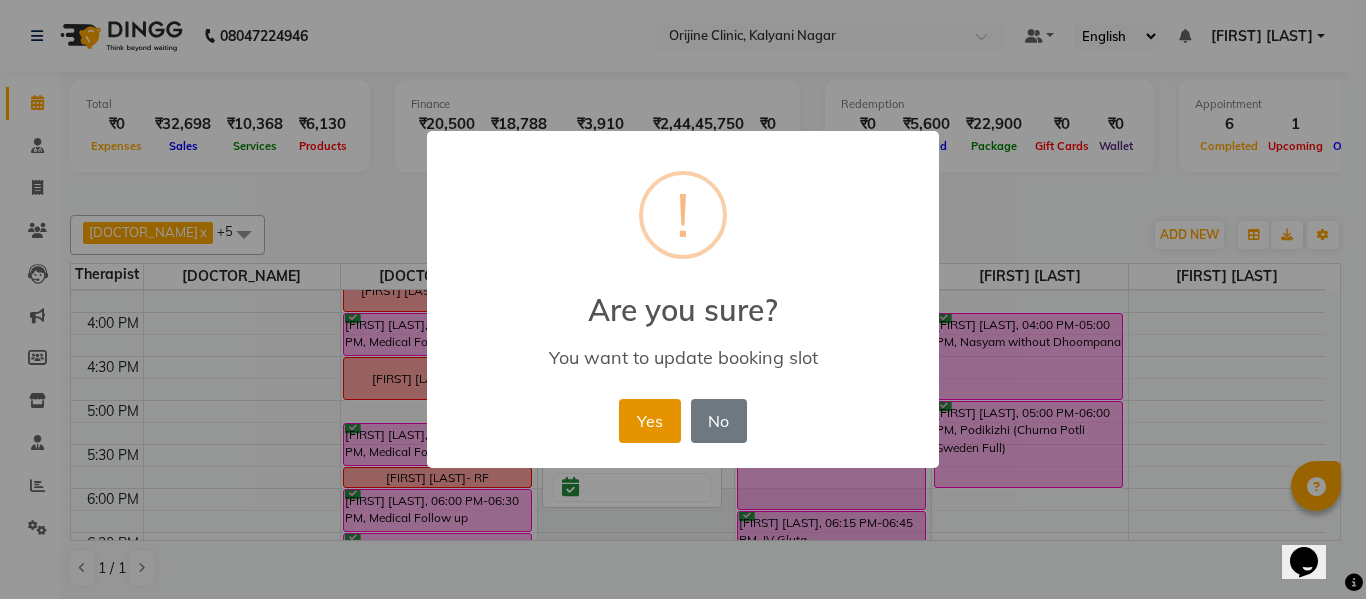 click on "Yes" at bounding box center (649, 421) 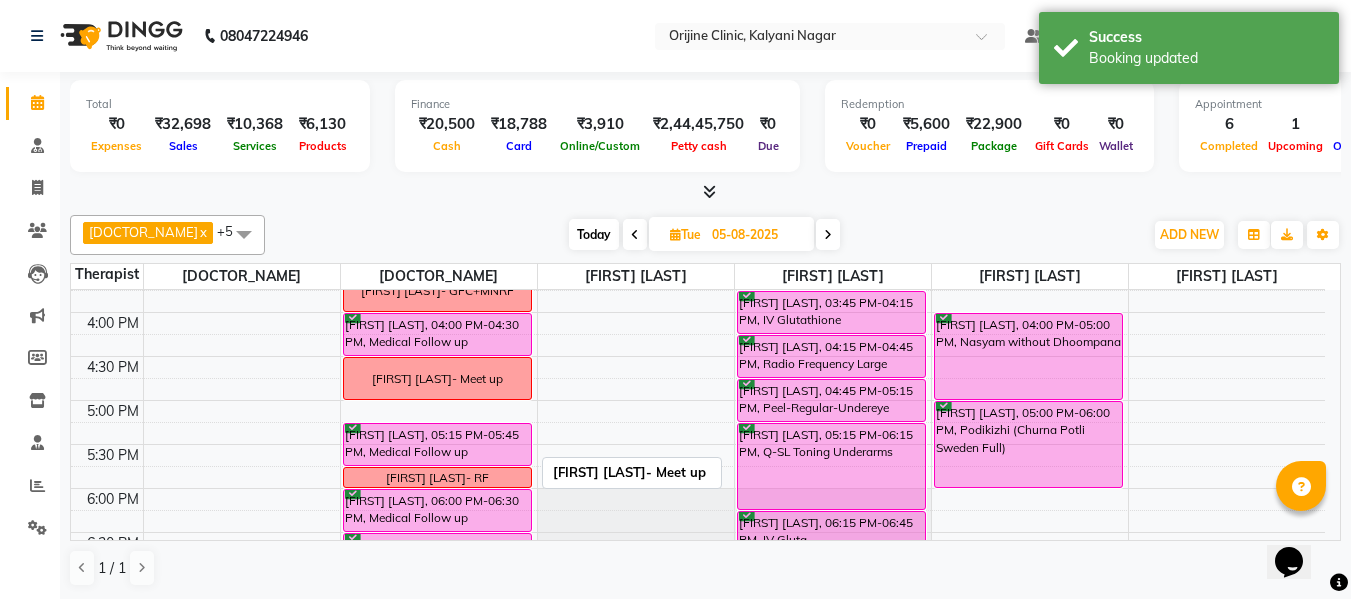 click on "Shalaka Venkatraman- Meet up" at bounding box center (437, 379) 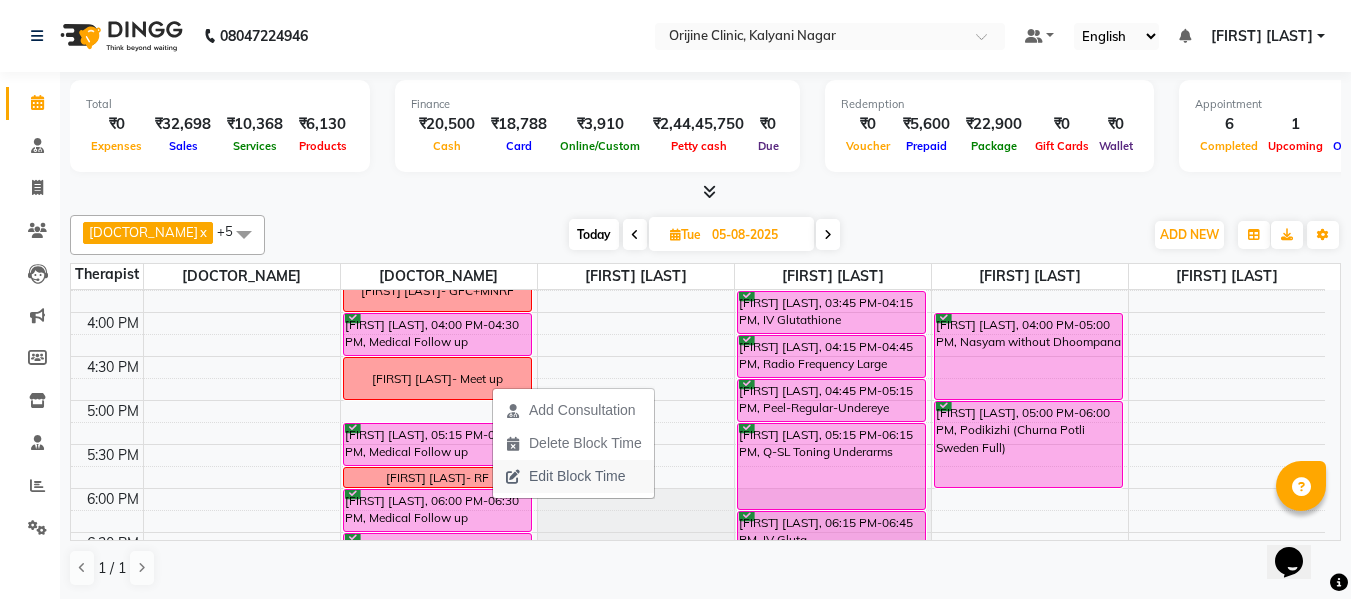 click on "Edit Block Time" at bounding box center [577, 476] 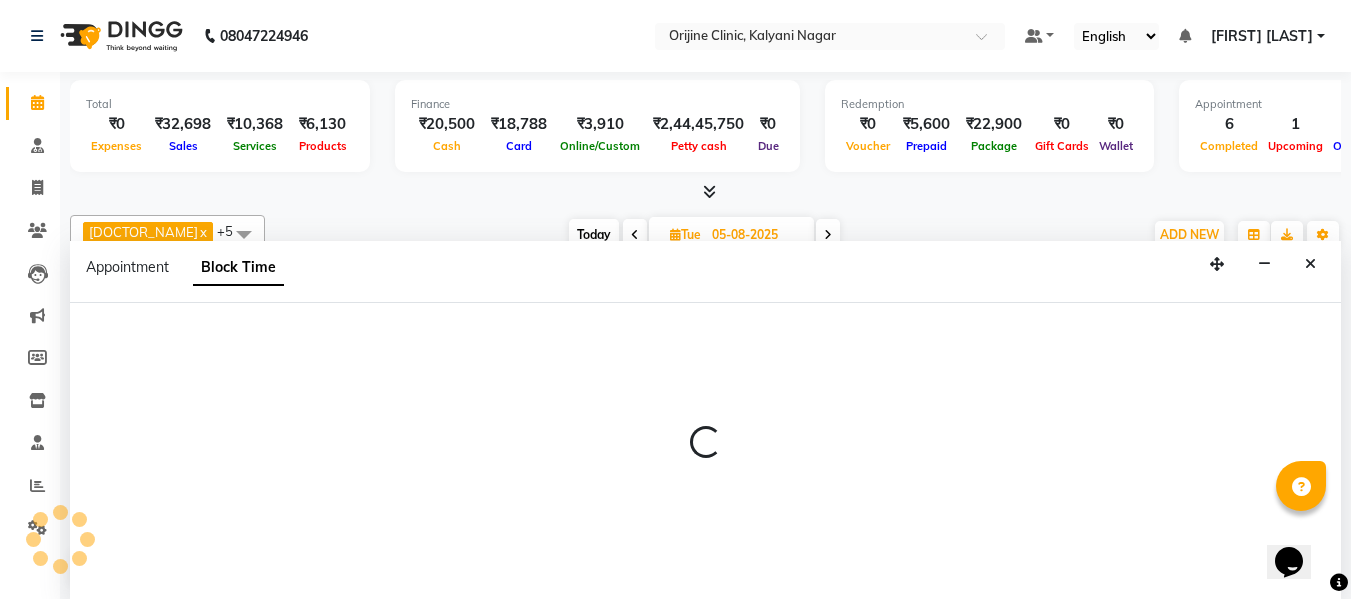 scroll, scrollTop: 1, scrollLeft: 0, axis: vertical 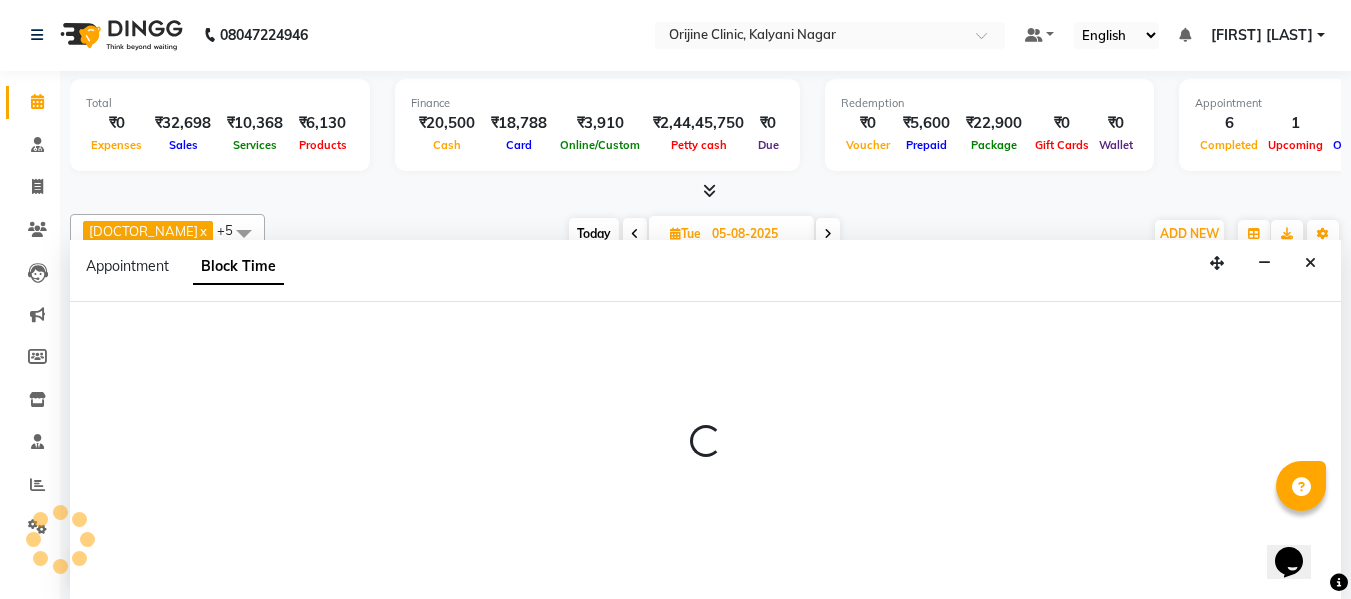 select on "10775" 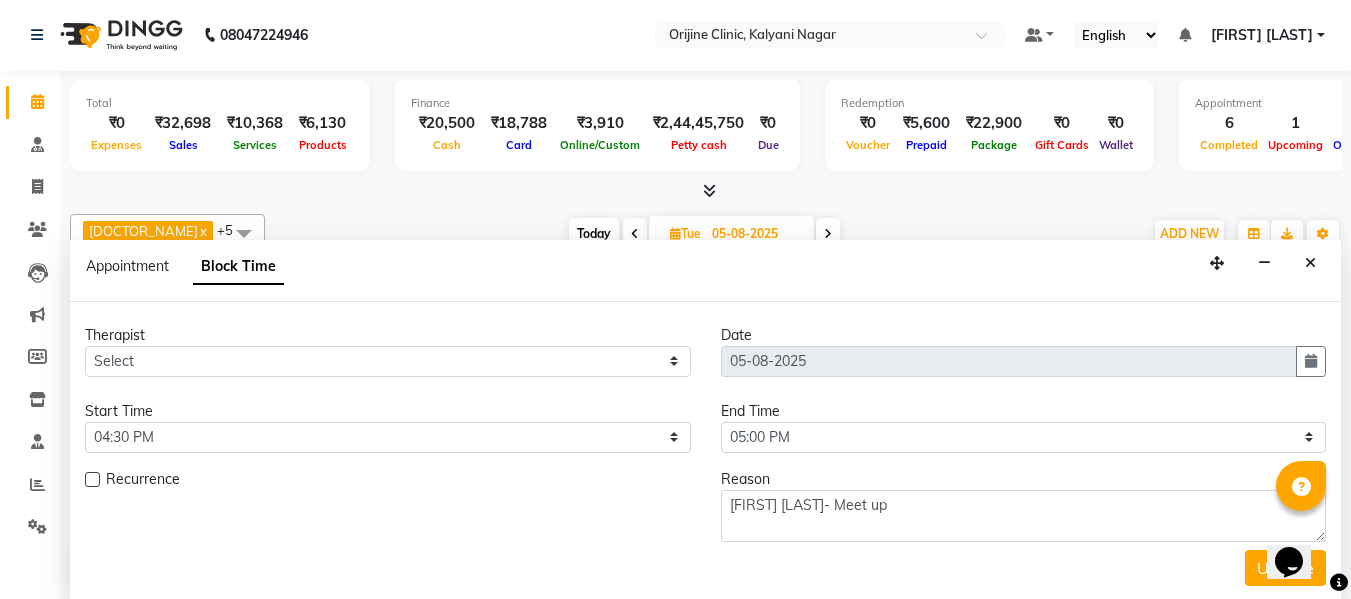scroll, scrollTop: 881, scrollLeft: 0, axis: vertical 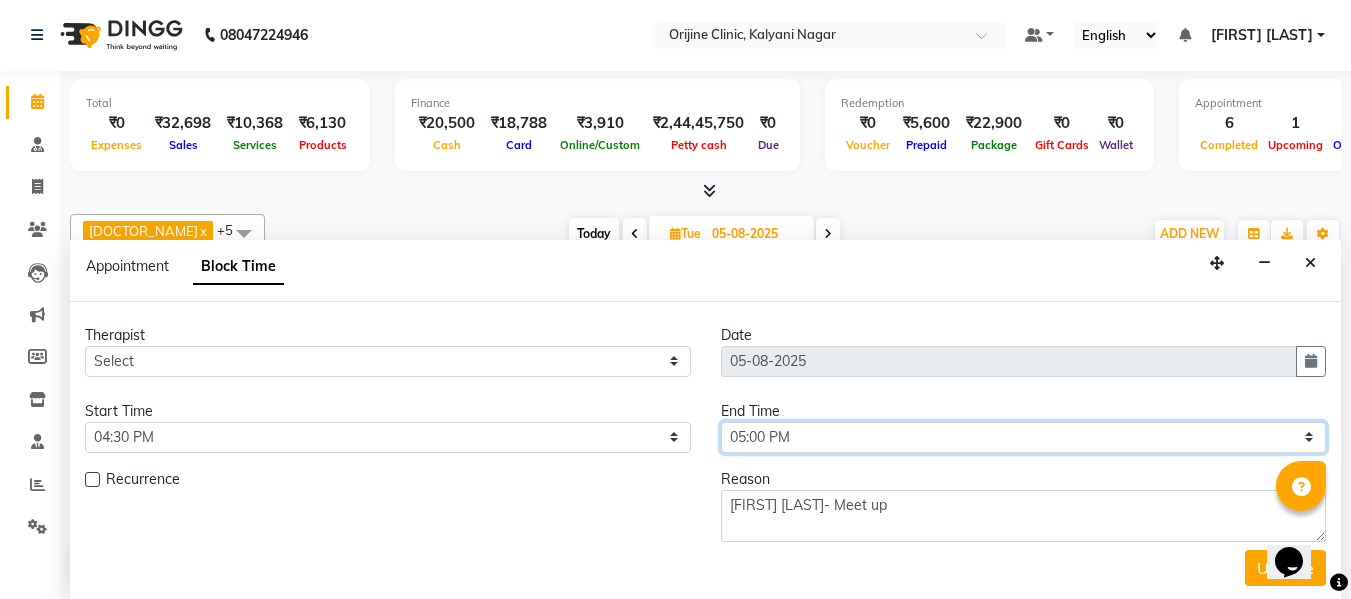 click on "Select 08:00 AM 08:15 AM 08:30 AM 08:45 AM 09:00 AM 09:15 AM 09:30 AM 09:45 AM 10:00 AM 10:15 AM 10:30 AM 10:45 AM 11:00 AM 11:15 AM 11:30 AM 11:45 AM 12:00 PM 12:15 PM 12:30 PM 12:45 PM 01:00 PM 01:15 PM 01:30 PM 01:45 PM 02:00 PM 02:15 PM 02:30 PM 02:45 PM 03:00 PM 03:15 PM 03:30 PM 03:45 PM 04:00 PM 04:15 PM 04:30 PM 04:45 PM 05:00 PM 05:15 PM 05:30 PM 05:45 PM 06:00 PM 06:15 PM 06:30 PM 06:45 PM 07:00 PM 07:15 PM 07:30 PM" at bounding box center (1024, 437) 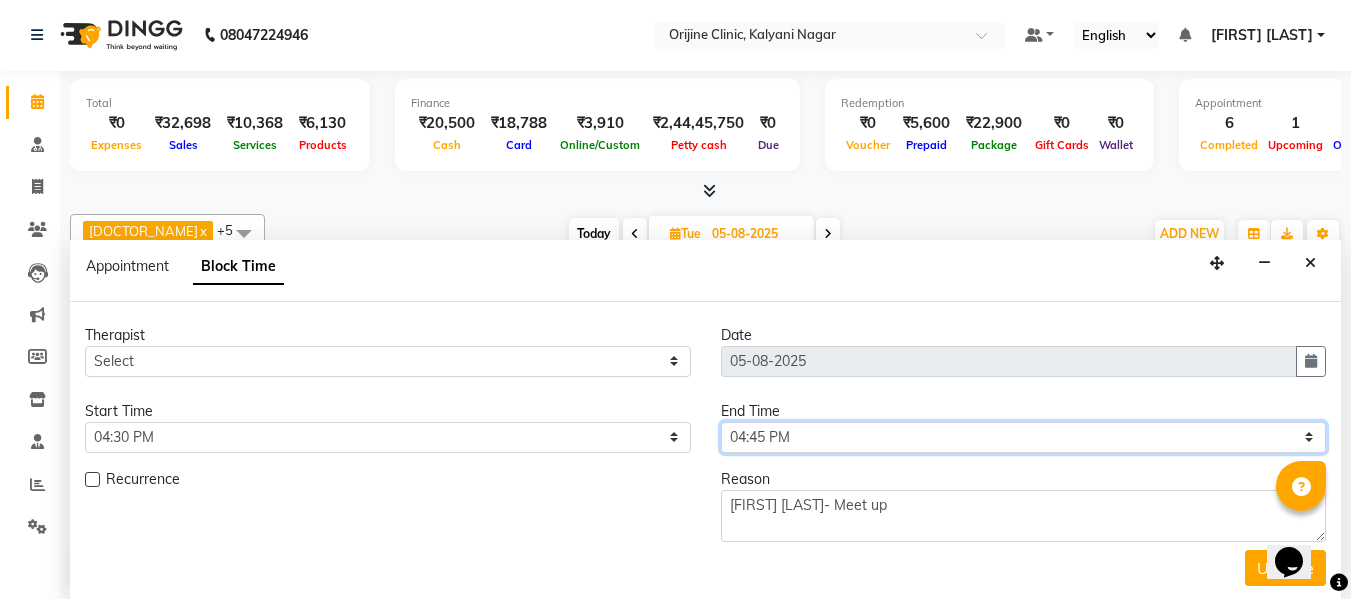 click on "Select 08:00 AM 08:15 AM 08:30 AM 08:45 AM 09:00 AM 09:15 AM 09:30 AM 09:45 AM 10:00 AM 10:15 AM 10:30 AM 10:45 AM 11:00 AM 11:15 AM 11:30 AM 11:45 AM 12:00 PM 12:15 PM 12:30 PM 12:45 PM 01:00 PM 01:15 PM 01:30 PM 01:45 PM 02:00 PM 02:15 PM 02:30 PM 02:45 PM 03:00 PM 03:15 PM 03:30 PM 03:45 PM 04:00 PM 04:15 PM 04:30 PM 04:45 PM 05:00 PM 05:15 PM 05:30 PM 05:45 PM 06:00 PM 06:15 PM 06:30 PM 06:45 PM 07:00 PM 07:15 PM 07:30 PM" at bounding box center (1024, 437) 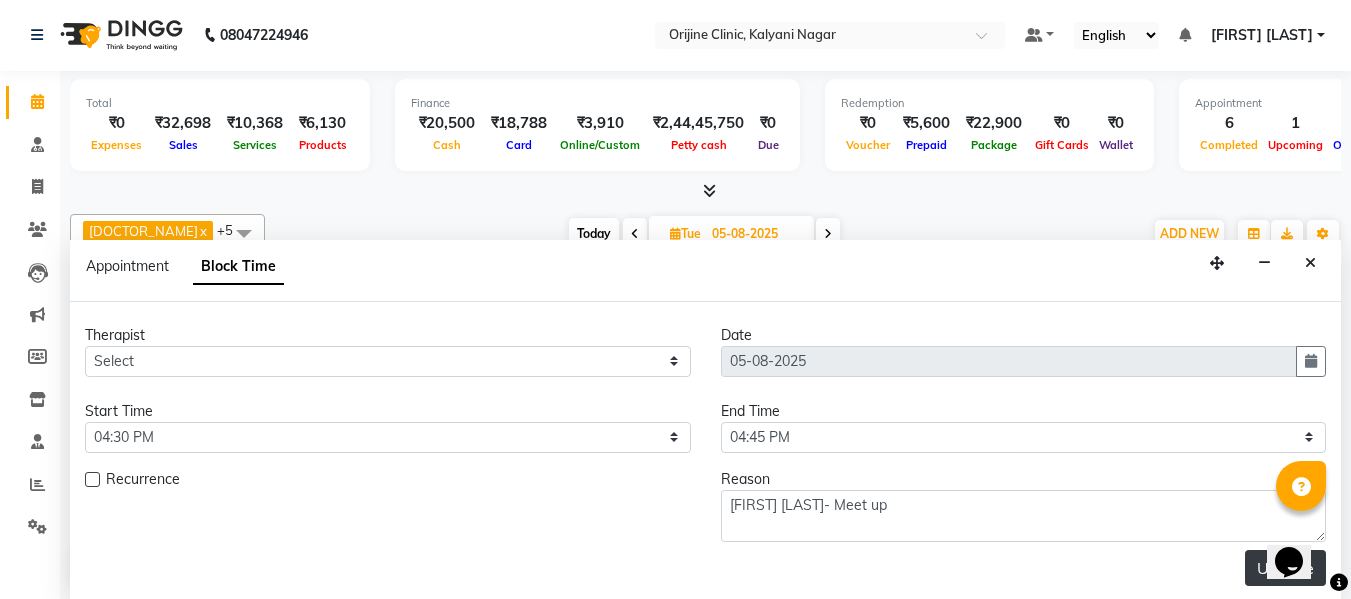 click on "Update" at bounding box center [1285, 568] 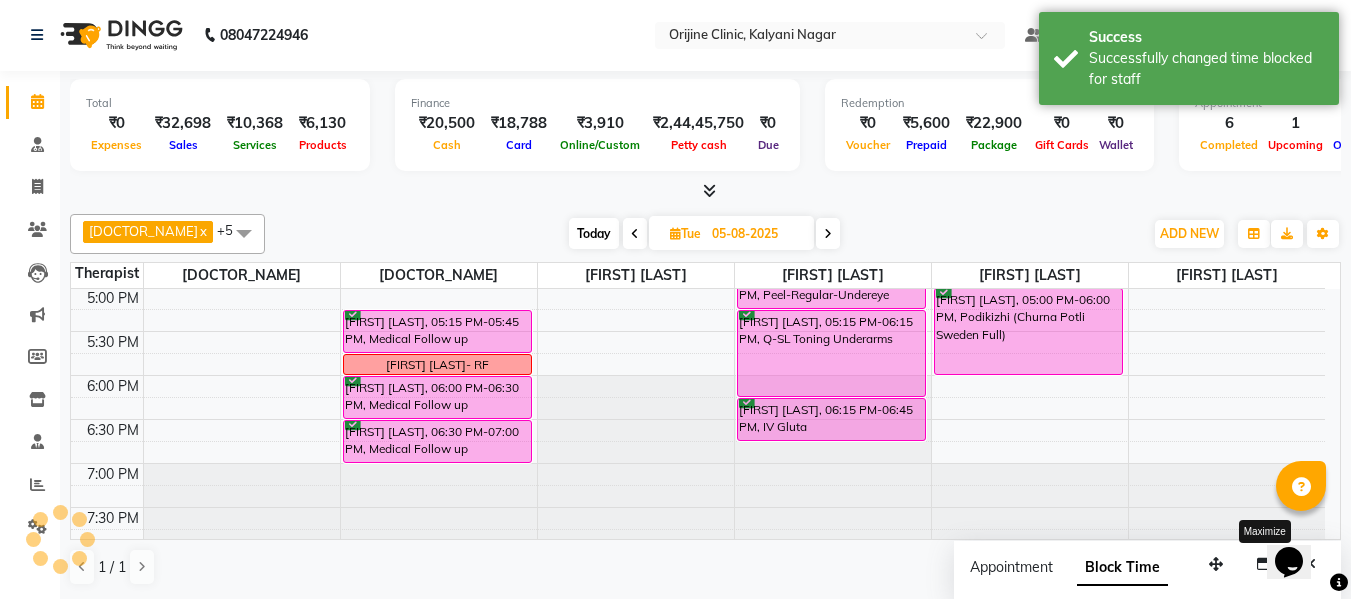 scroll, scrollTop: 0, scrollLeft: 0, axis: both 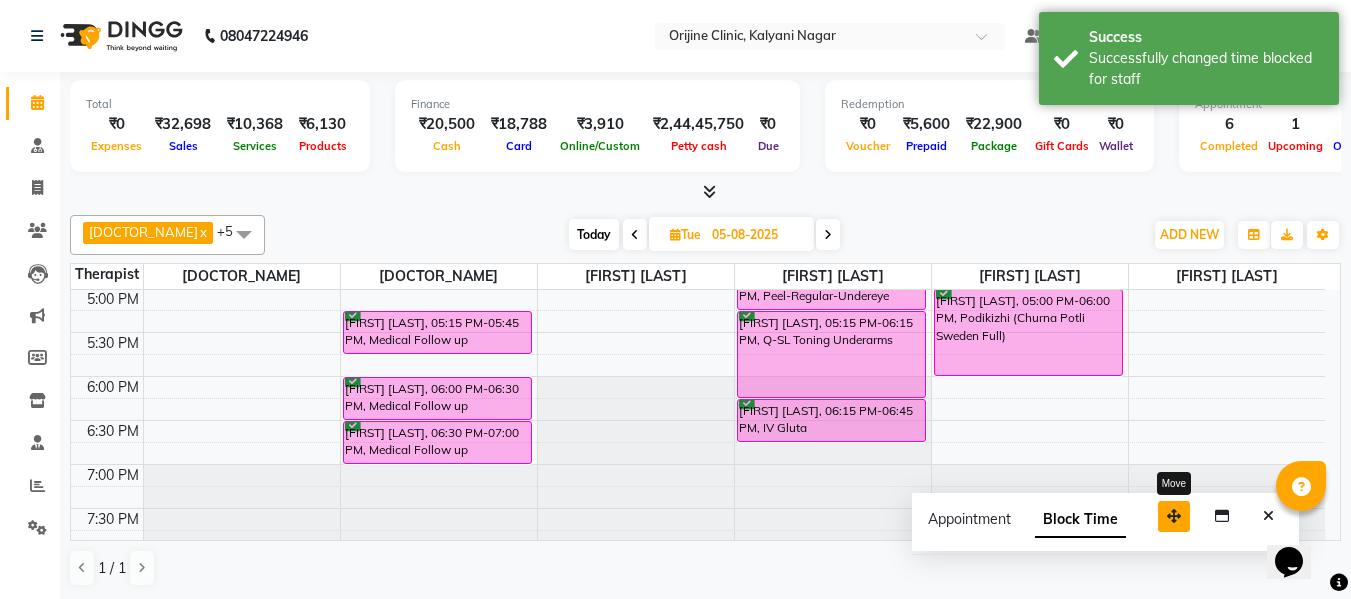 drag, startPoint x: 1211, startPoint y: 565, endPoint x: 1145, endPoint y: 474, distance: 112.41441 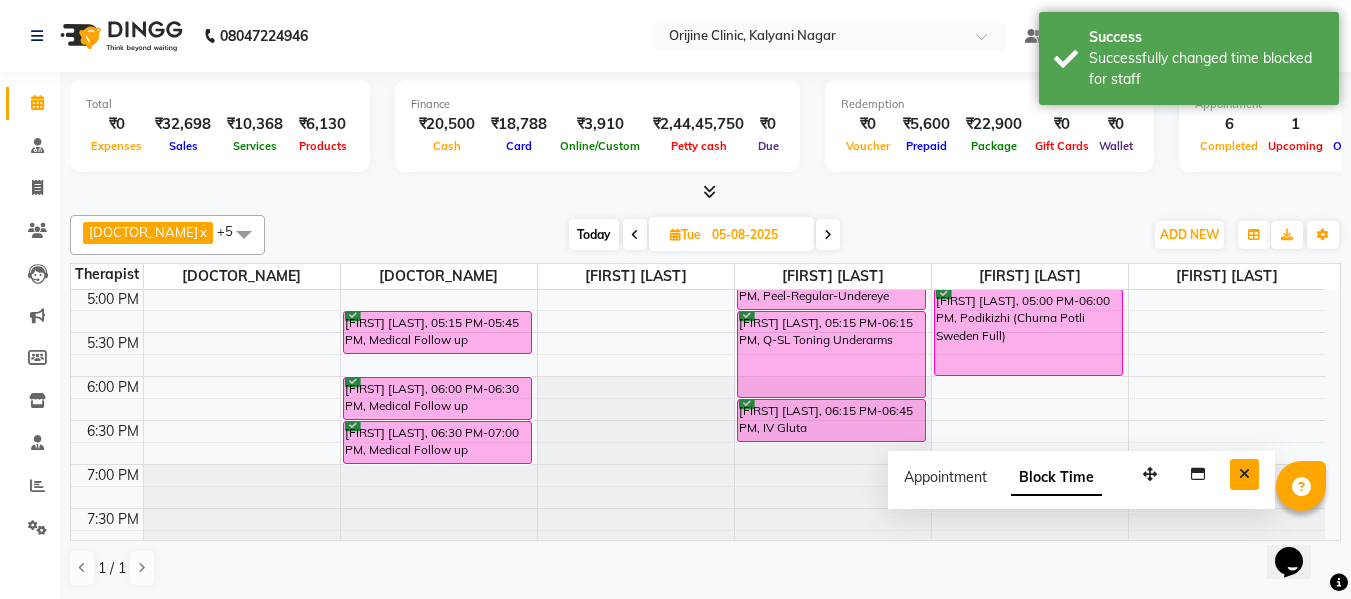 click at bounding box center [1244, 474] 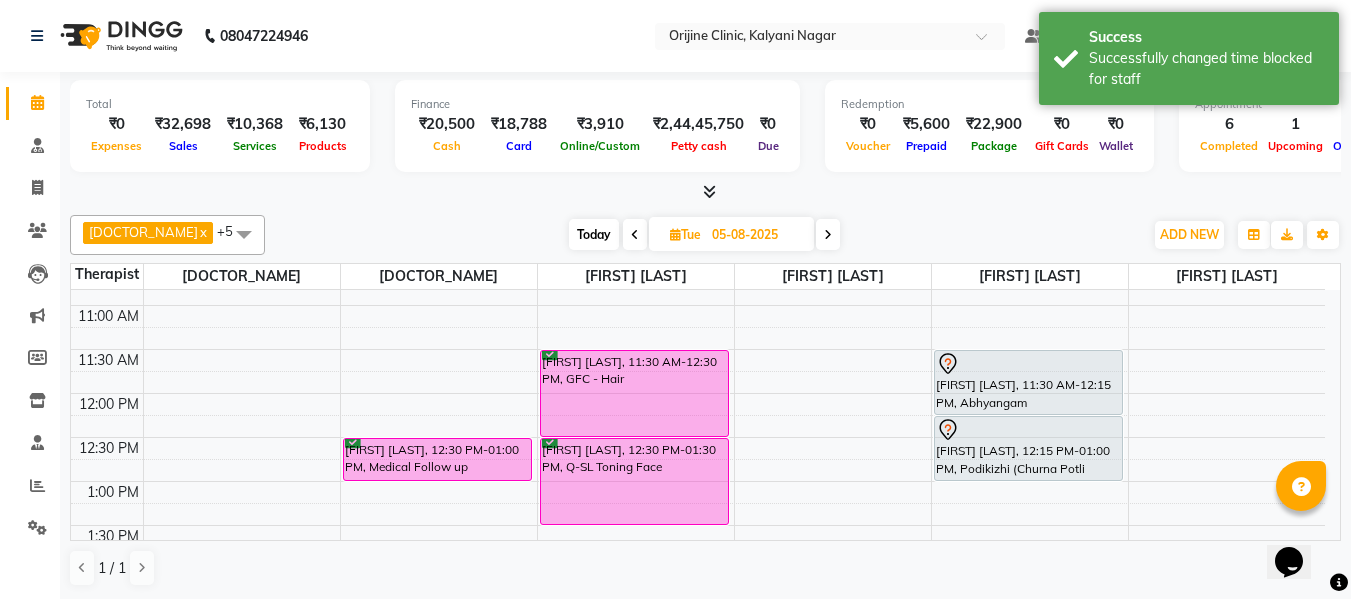 scroll, scrollTop: 330, scrollLeft: 0, axis: vertical 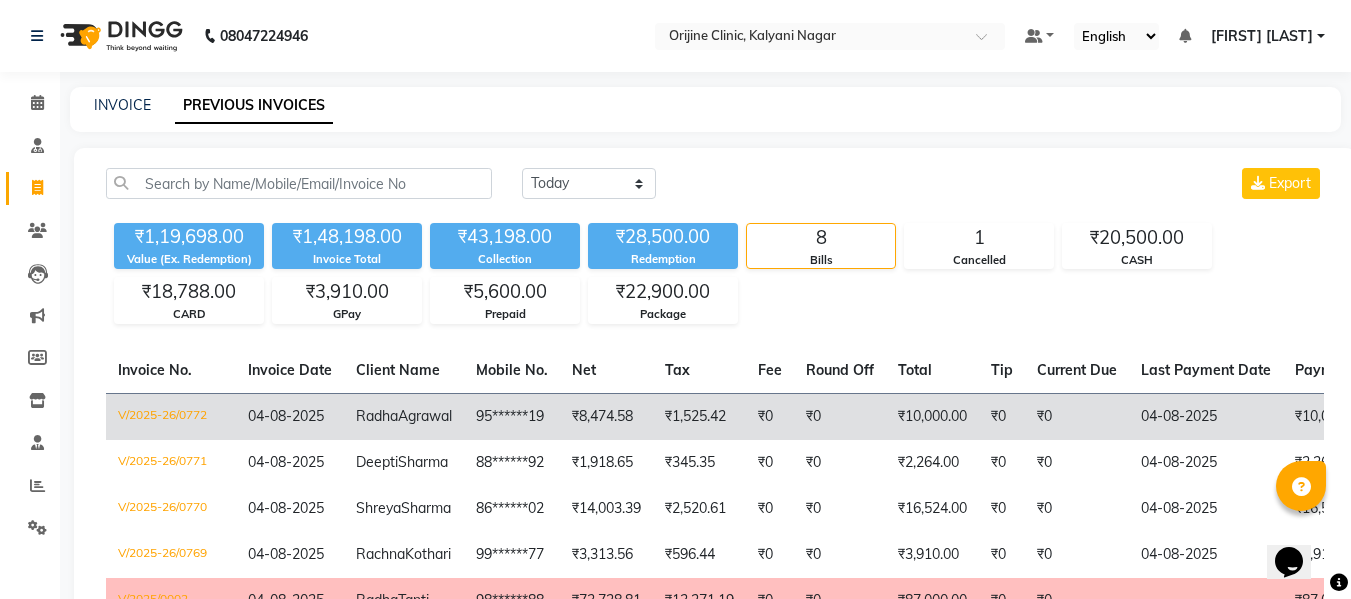 click on "95******19" 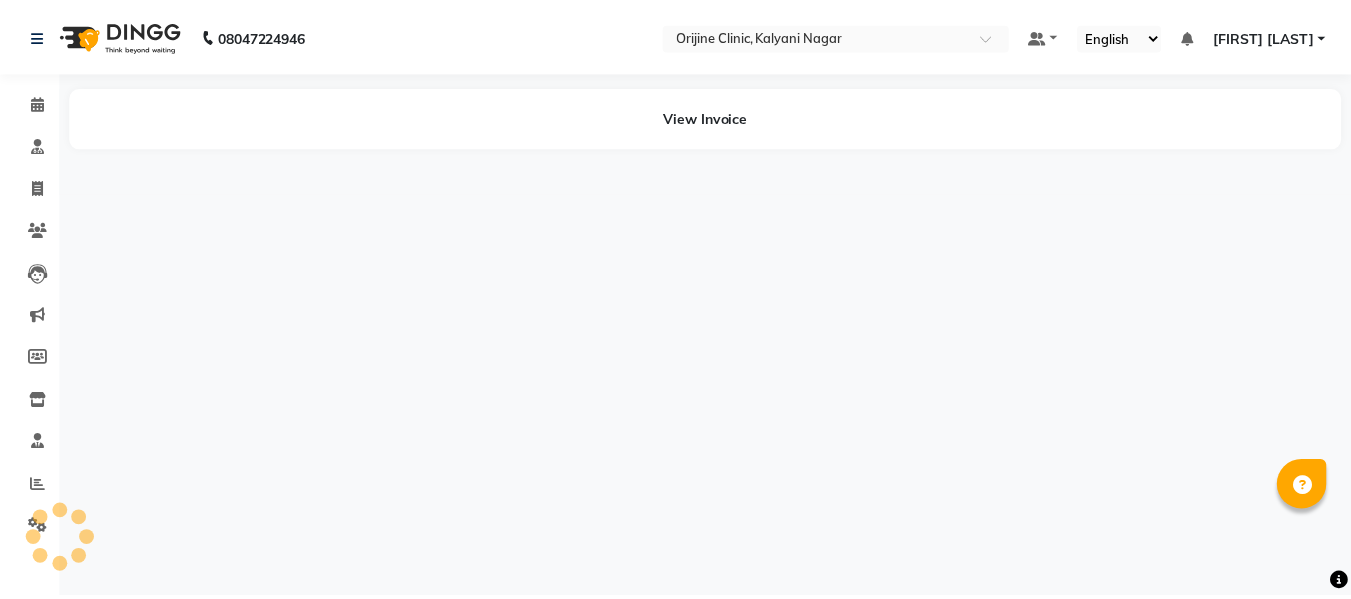 scroll, scrollTop: 0, scrollLeft: 0, axis: both 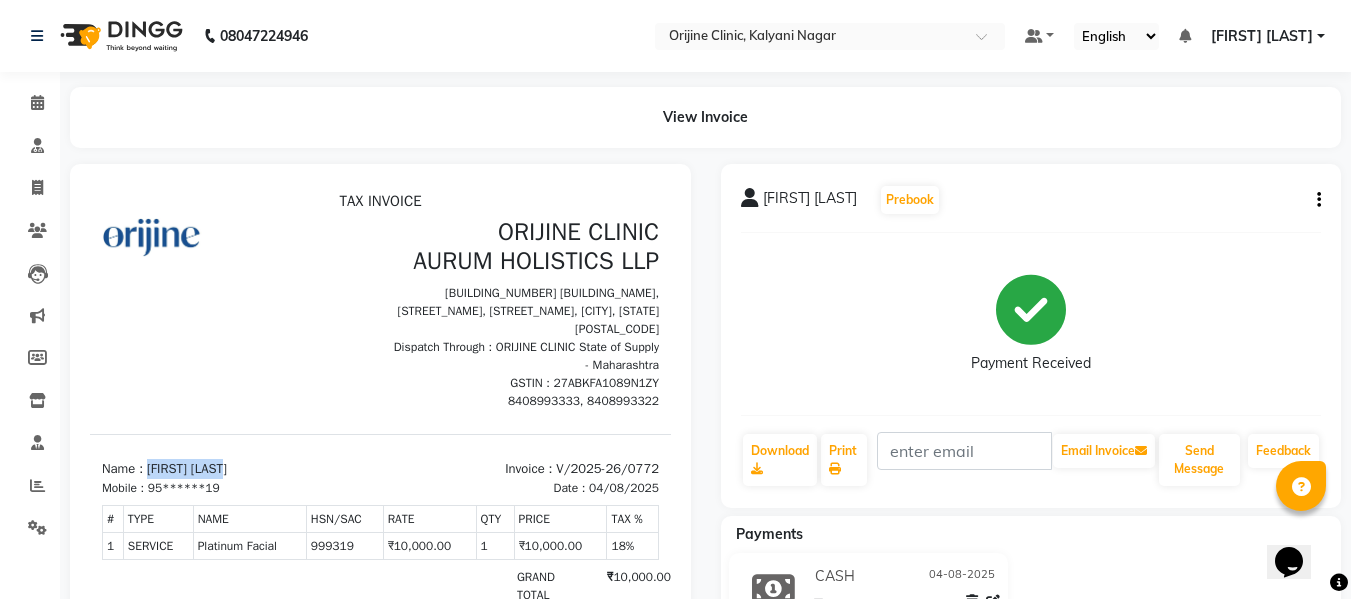 drag, startPoint x: 243, startPoint y: 473, endPoint x: 150, endPoint y: 479, distance: 93.193344 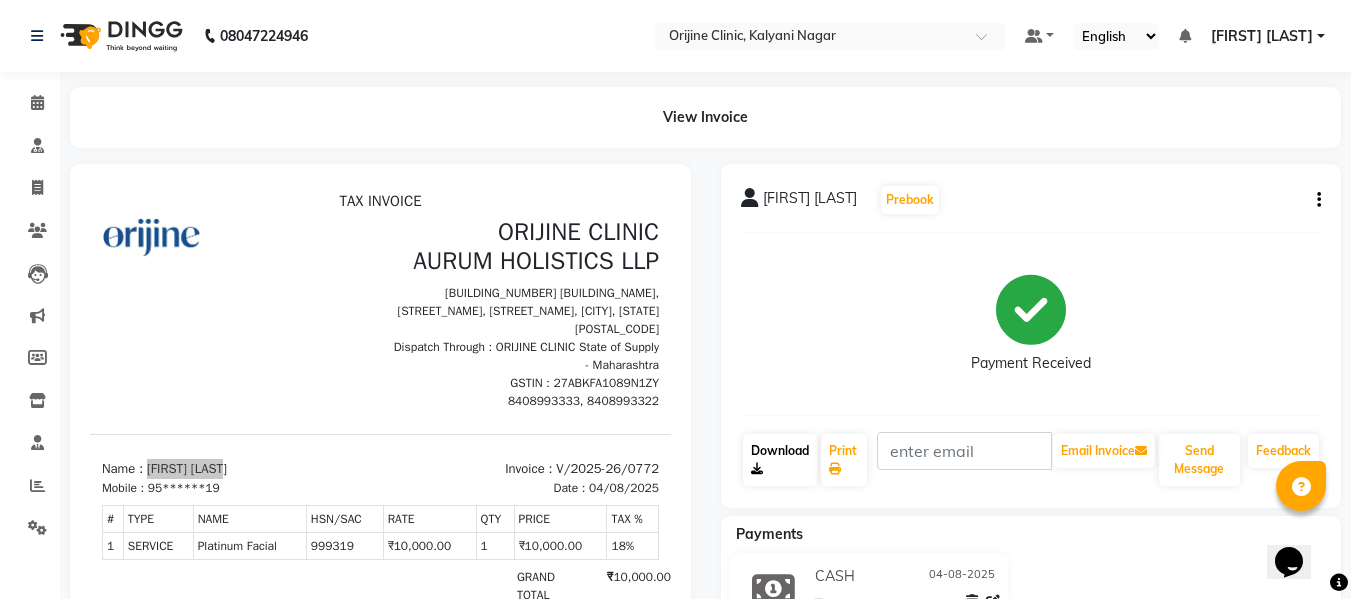 click on "Download" 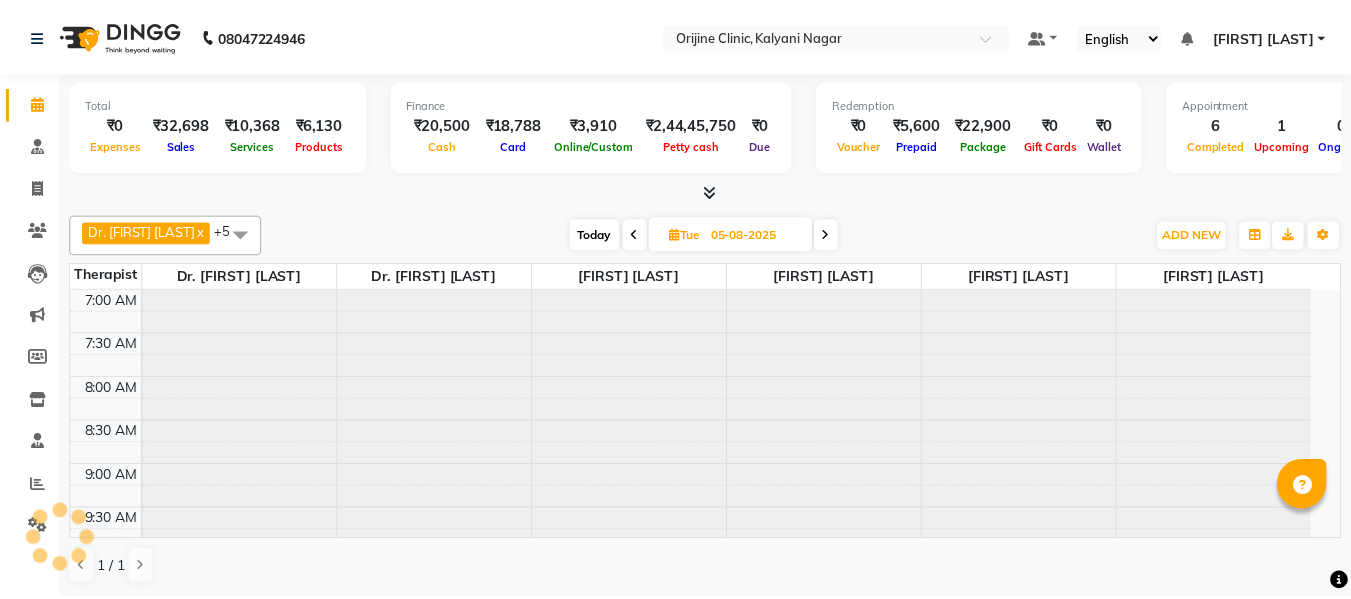 scroll, scrollTop: 0, scrollLeft: 0, axis: both 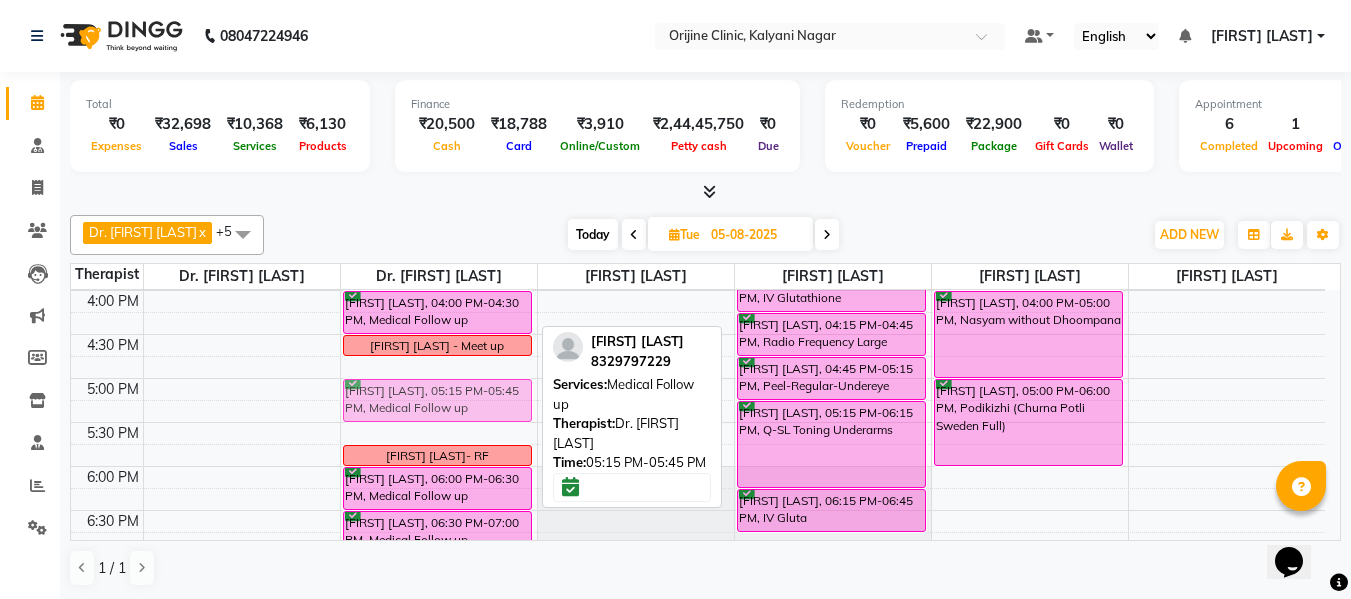 drag, startPoint x: 463, startPoint y: 411, endPoint x: 465, endPoint y: 394, distance: 17.117243 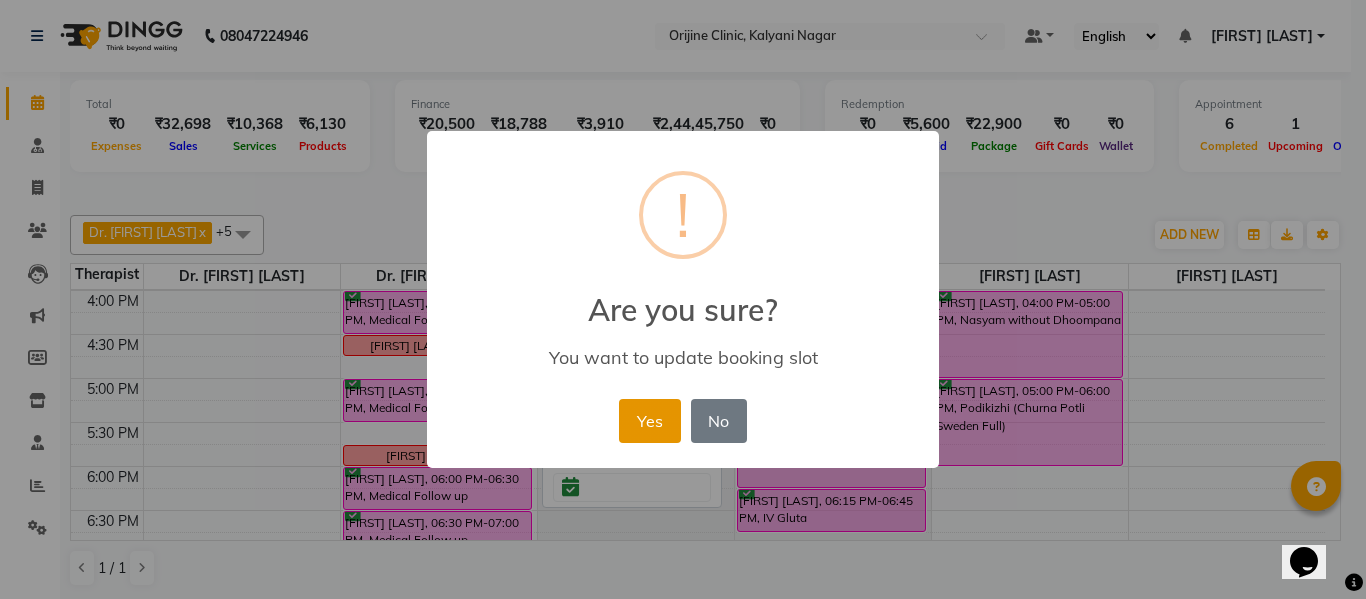 click on "Yes" at bounding box center [649, 421] 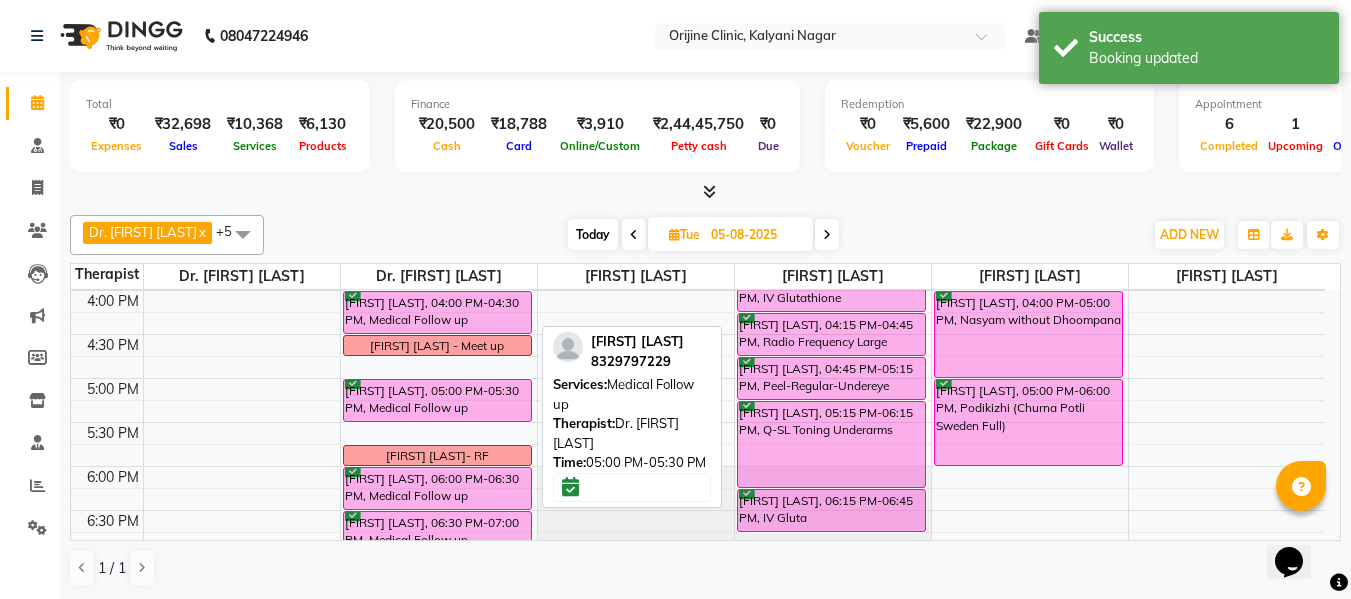 drag, startPoint x: 466, startPoint y: 341, endPoint x: 466, endPoint y: 380, distance: 39 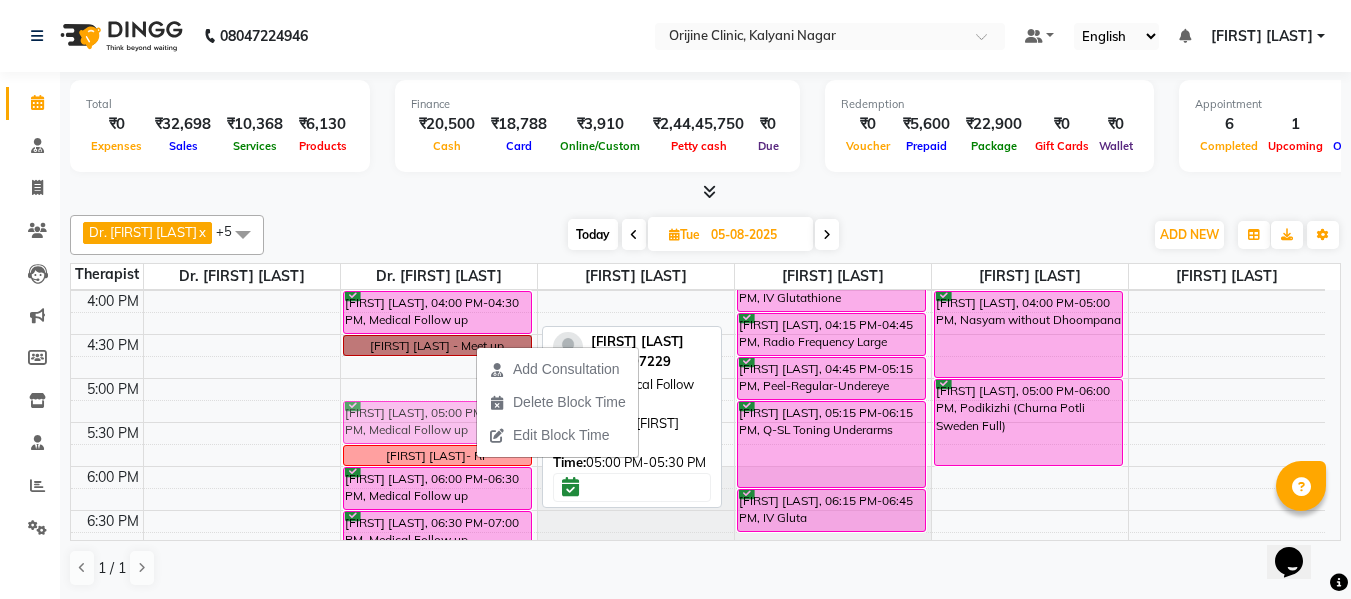 drag, startPoint x: 410, startPoint y: 396, endPoint x: 410, endPoint y: 413, distance: 17 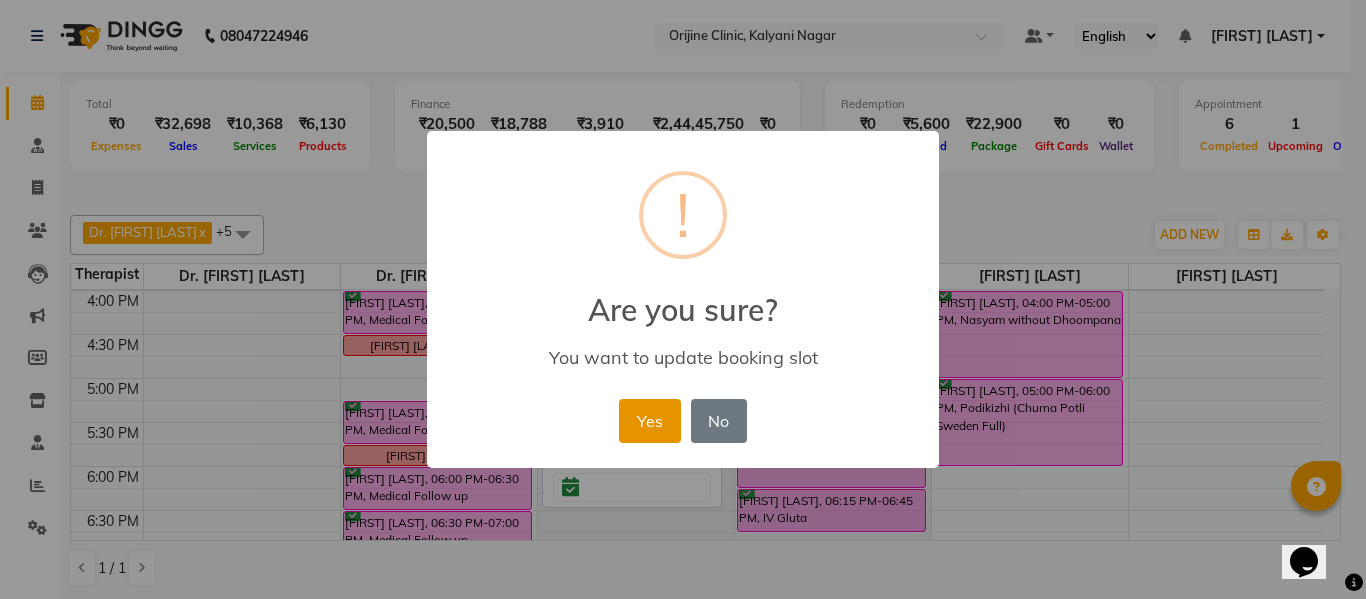 click on "Yes" at bounding box center (649, 421) 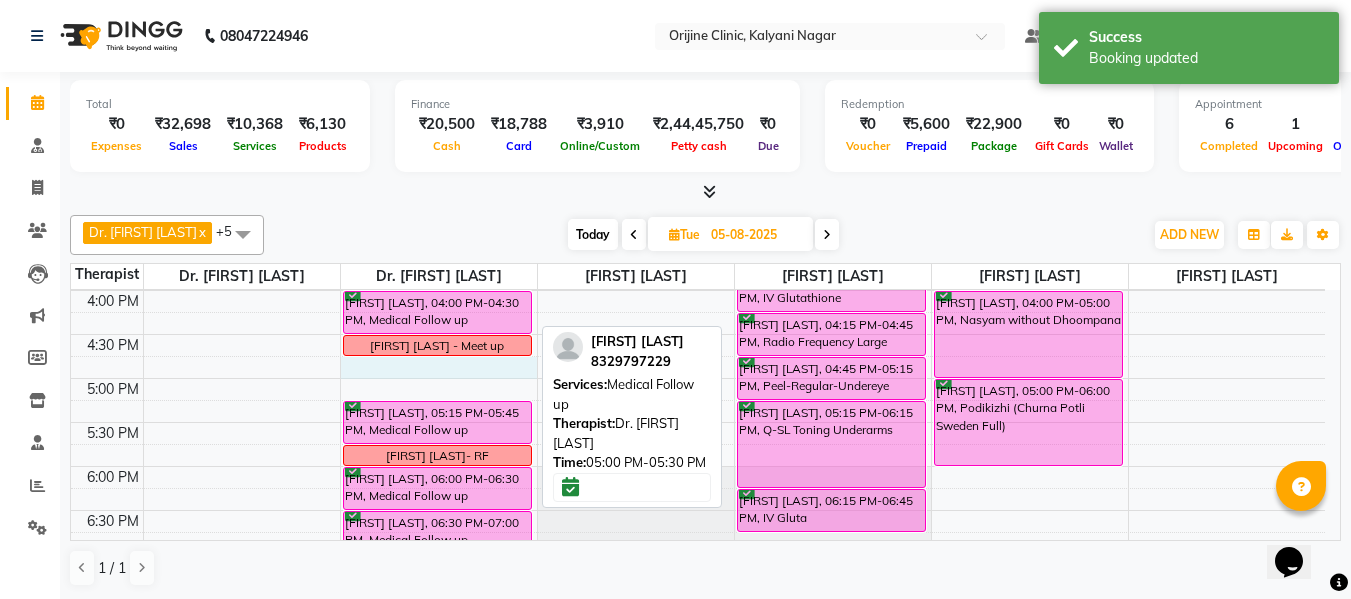 click on "[PHONE] Select Location × Orijine Clinic, Kalyani Nagar Default Panel My Panel English ENGLISH Español العربية मराठी हिंदी ગુજરાતી தமிழ் 中文 Notifications nothing to show [FIRST] [LAST] Manage Profile Change Password Sign out  Version:3.16.0" at bounding box center [698, 70] 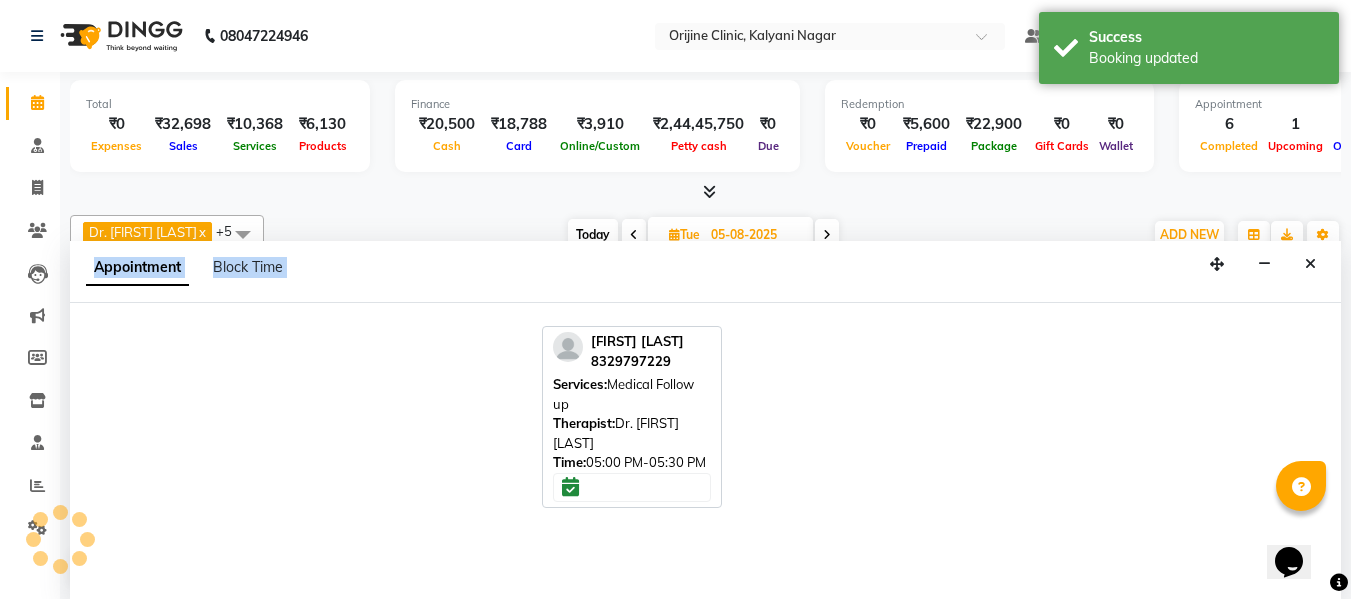 click at bounding box center [705, 451] 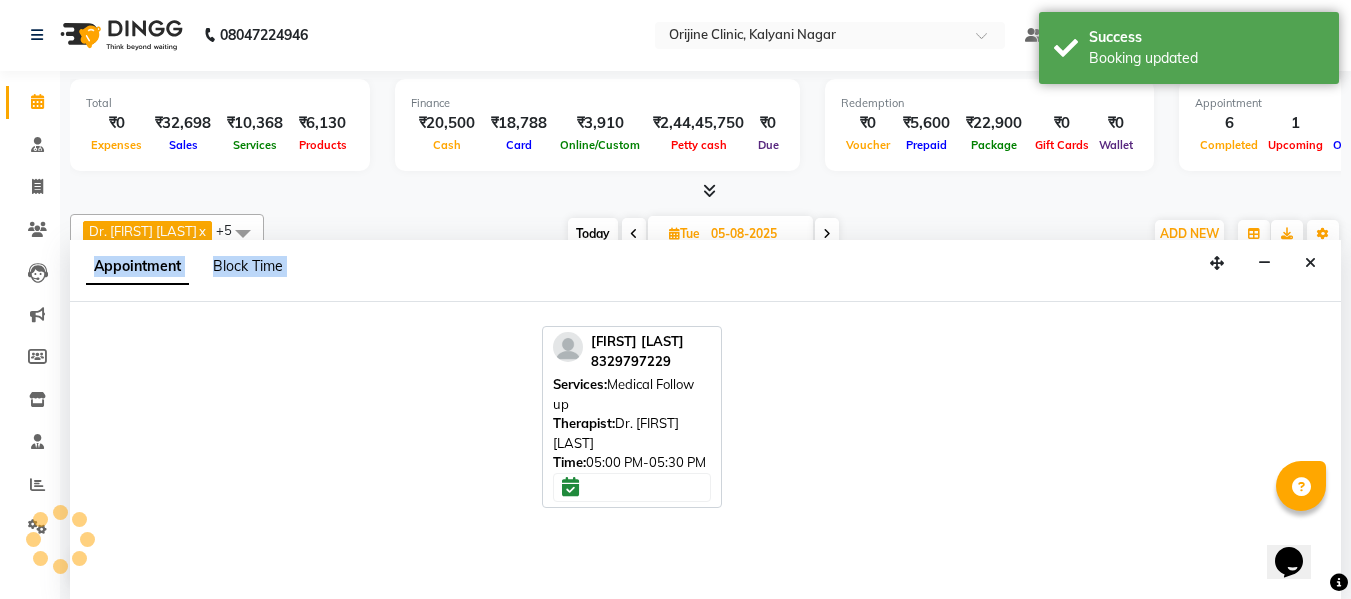 select on "10775" 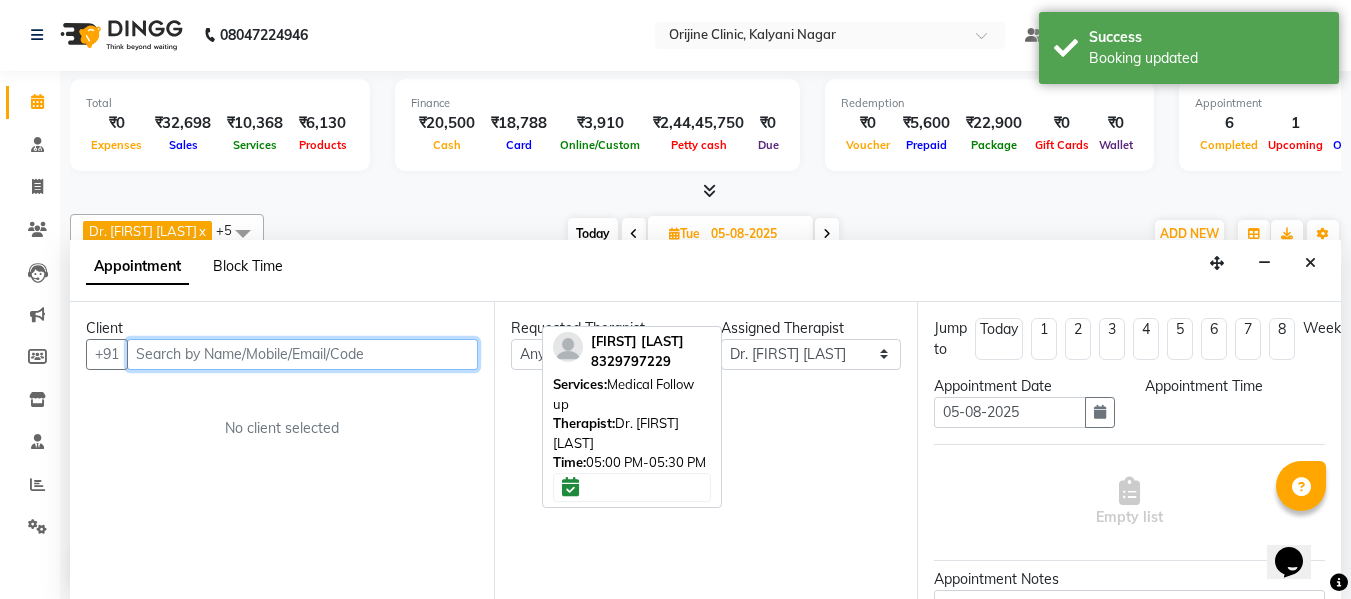 select on "1005" 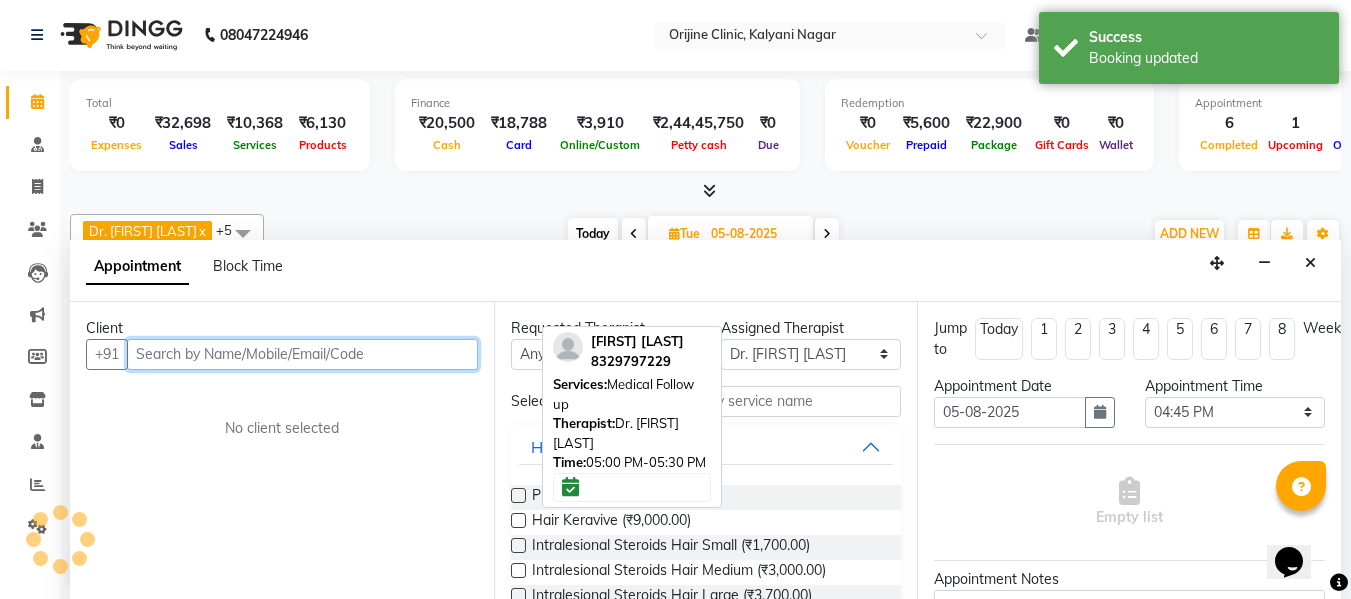 click at bounding box center [302, 354] 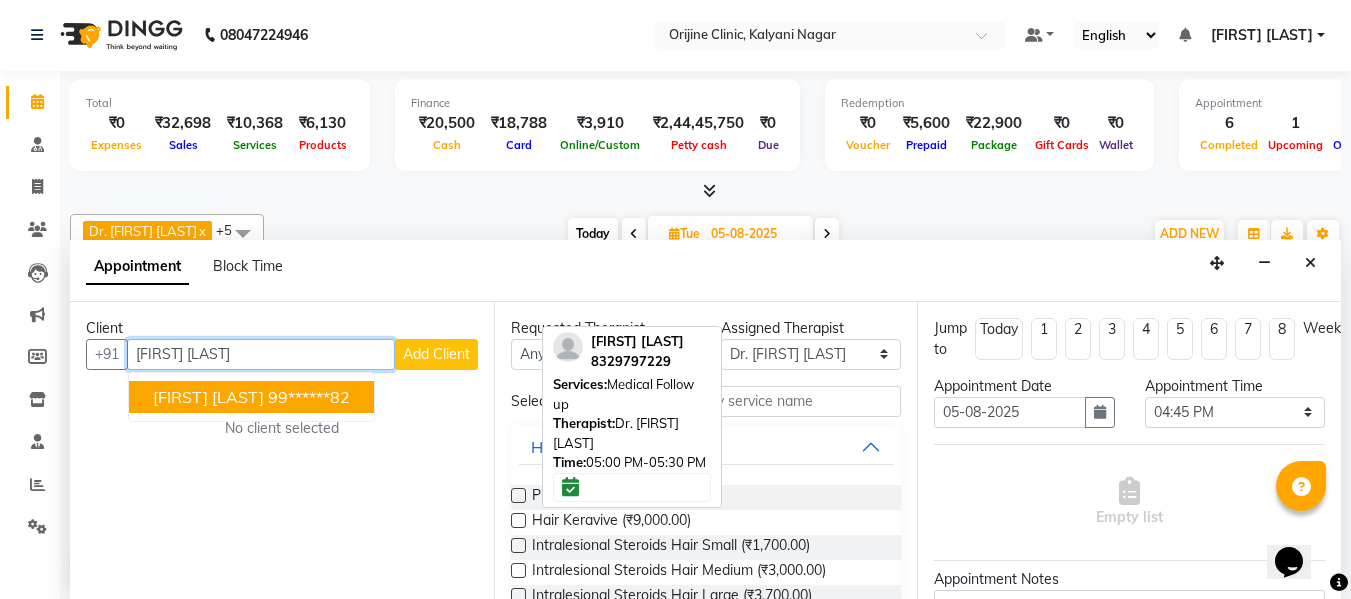 click on "Bhavika Hingorani" at bounding box center (208, 397) 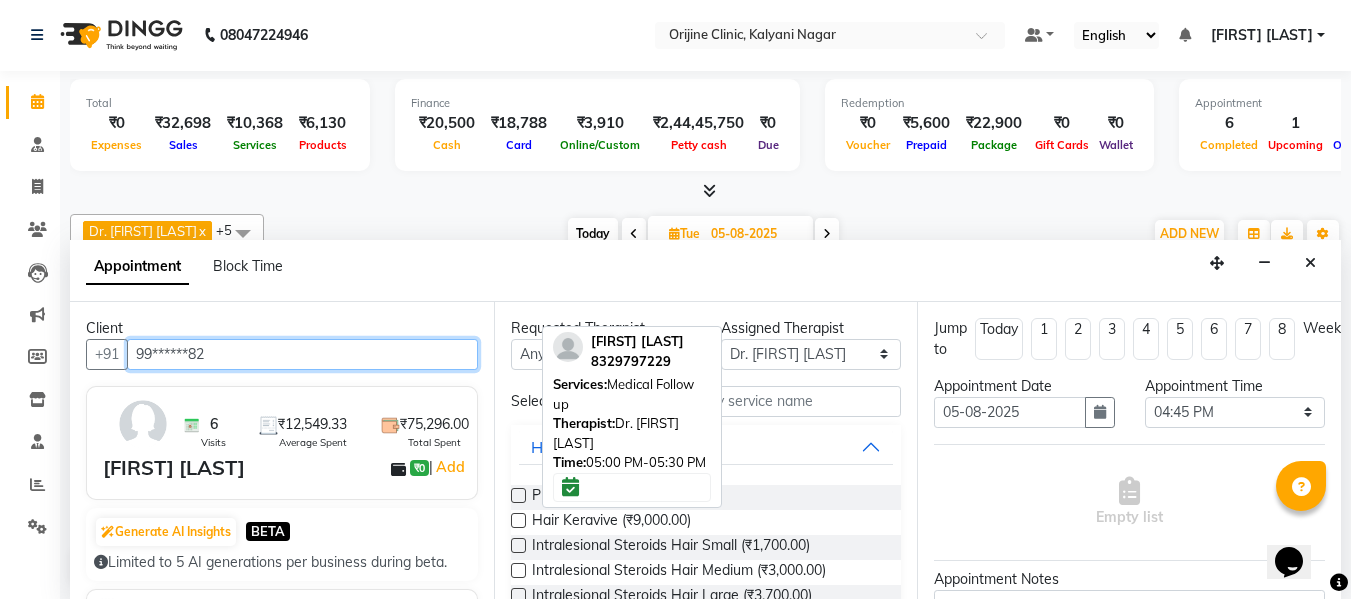 type on "99******82" 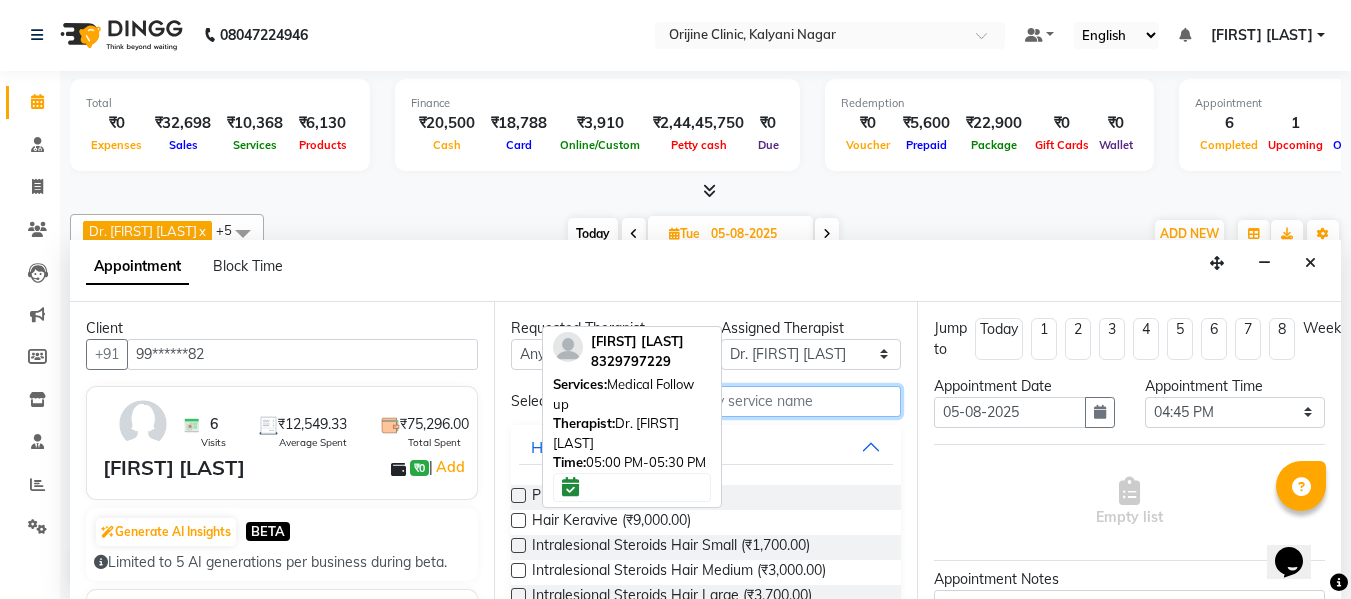 click at bounding box center [776, 401] 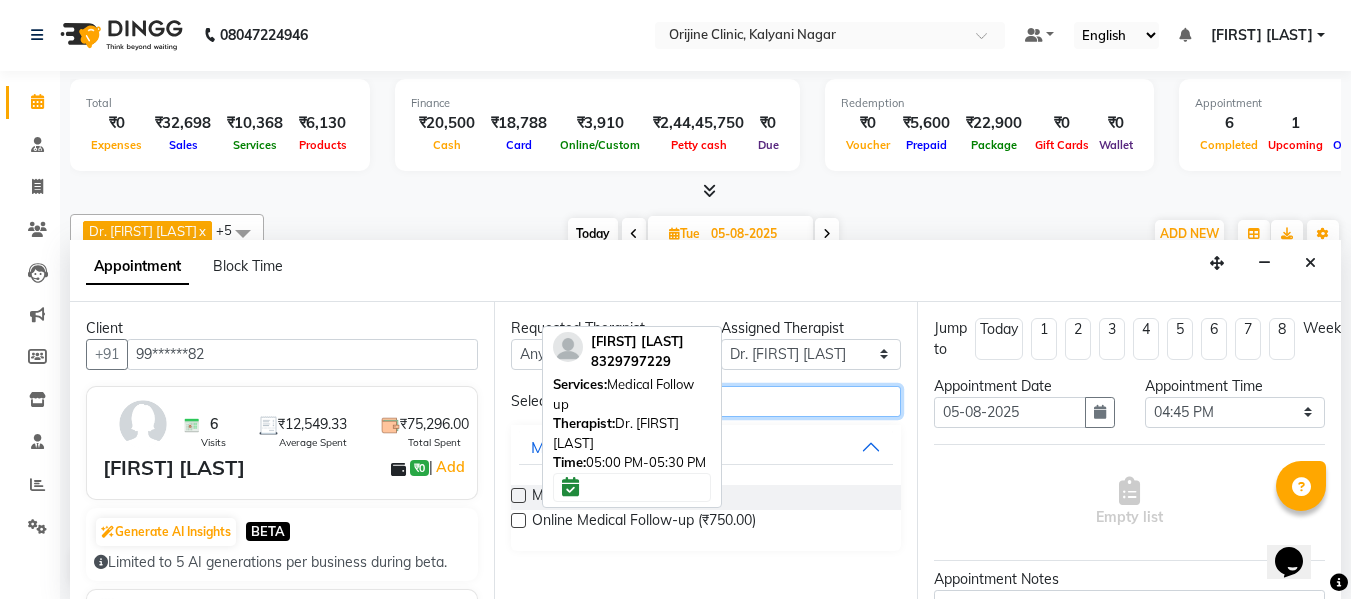 type on "foll" 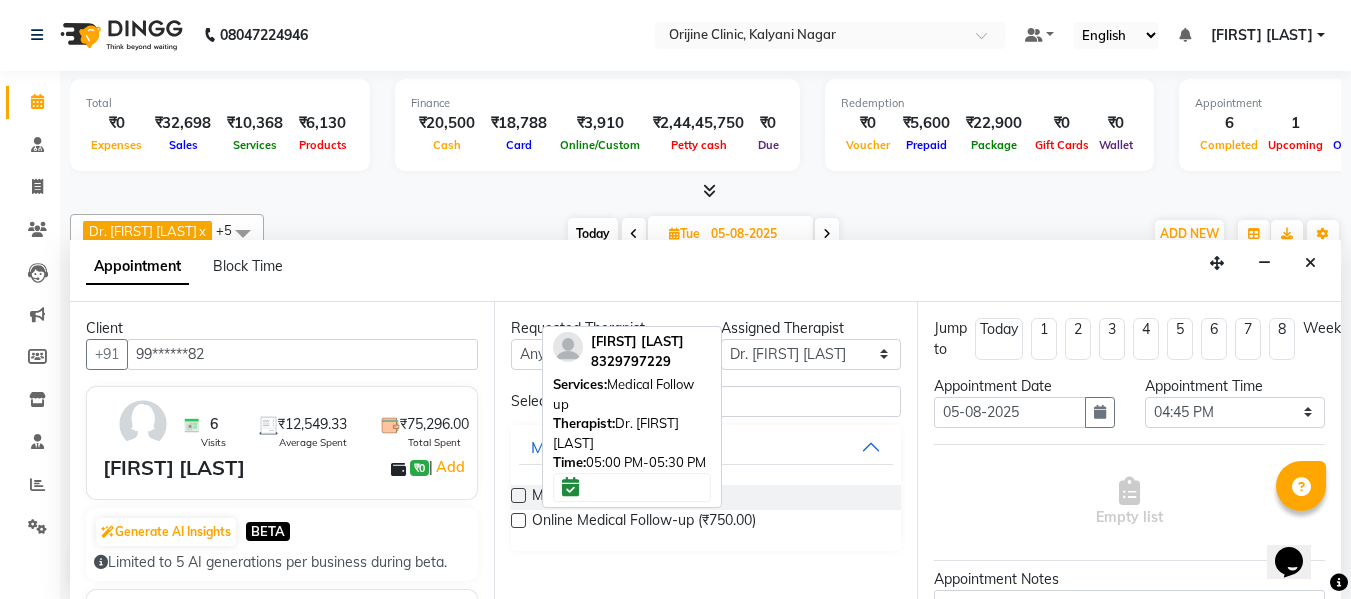 click at bounding box center [518, 495] 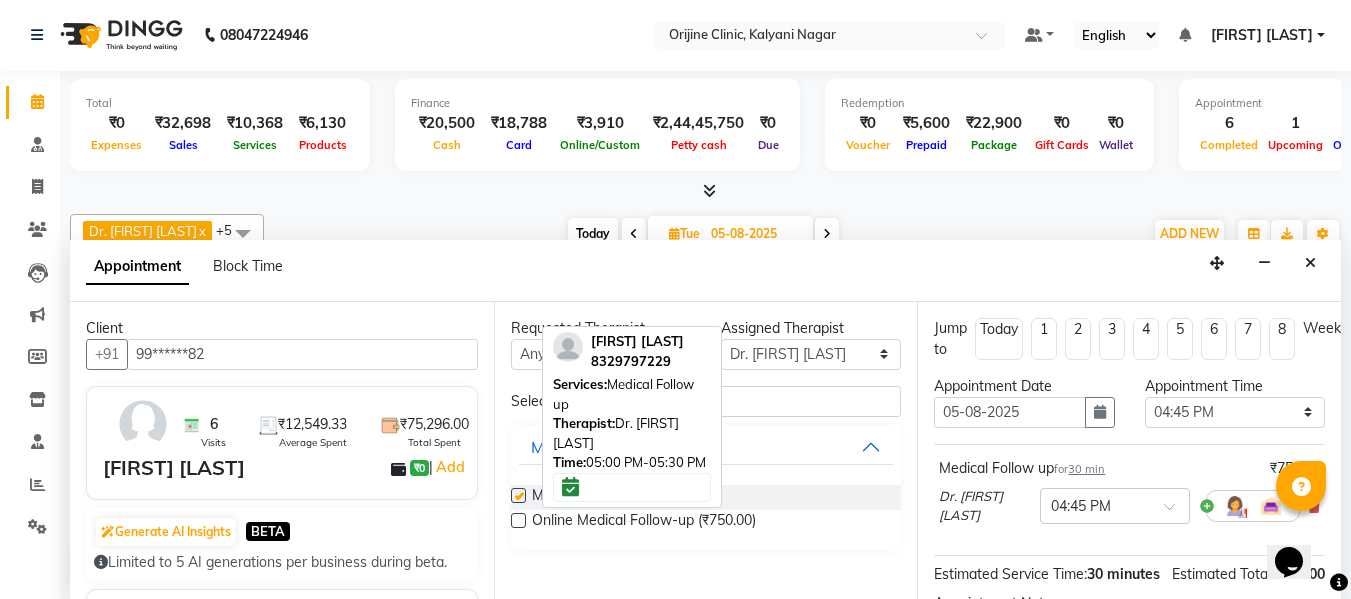 checkbox on "false" 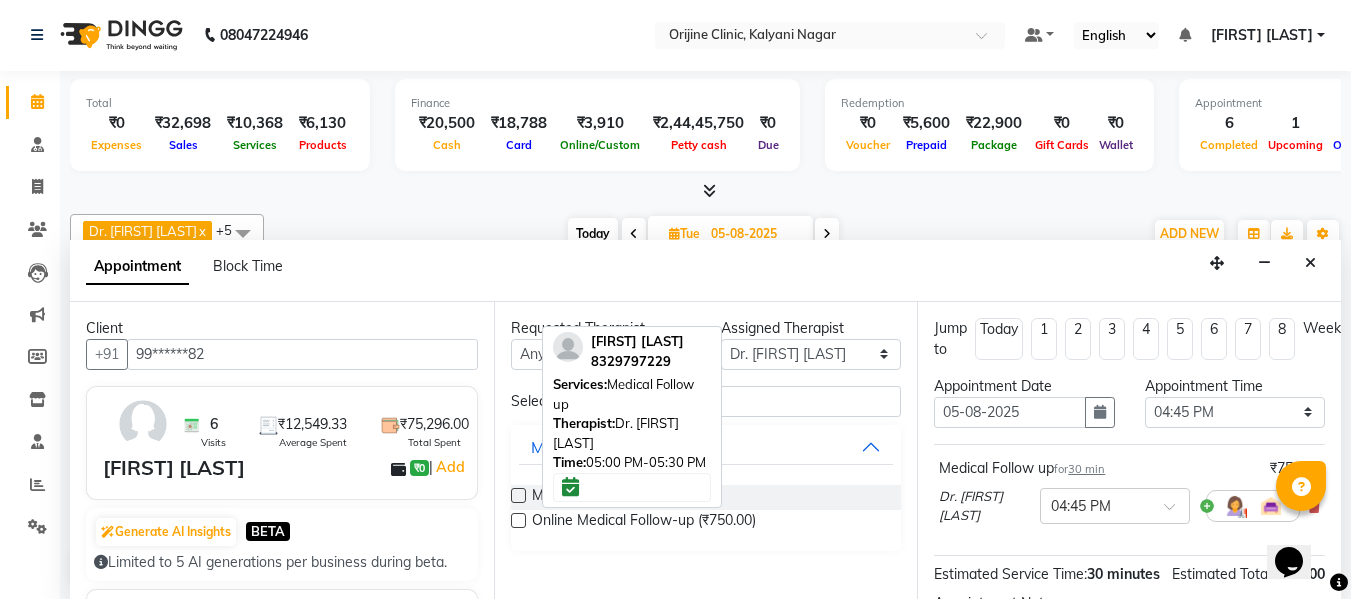 scroll, scrollTop: 268, scrollLeft: 0, axis: vertical 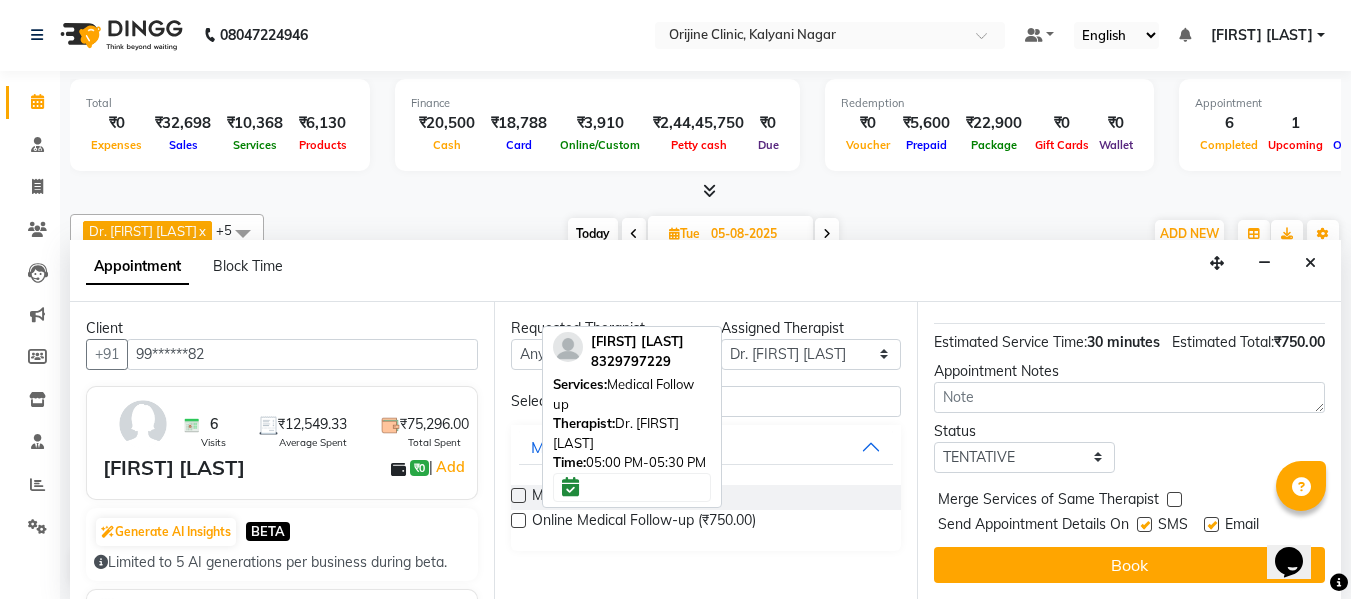 click at bounding box center [1144, 524] 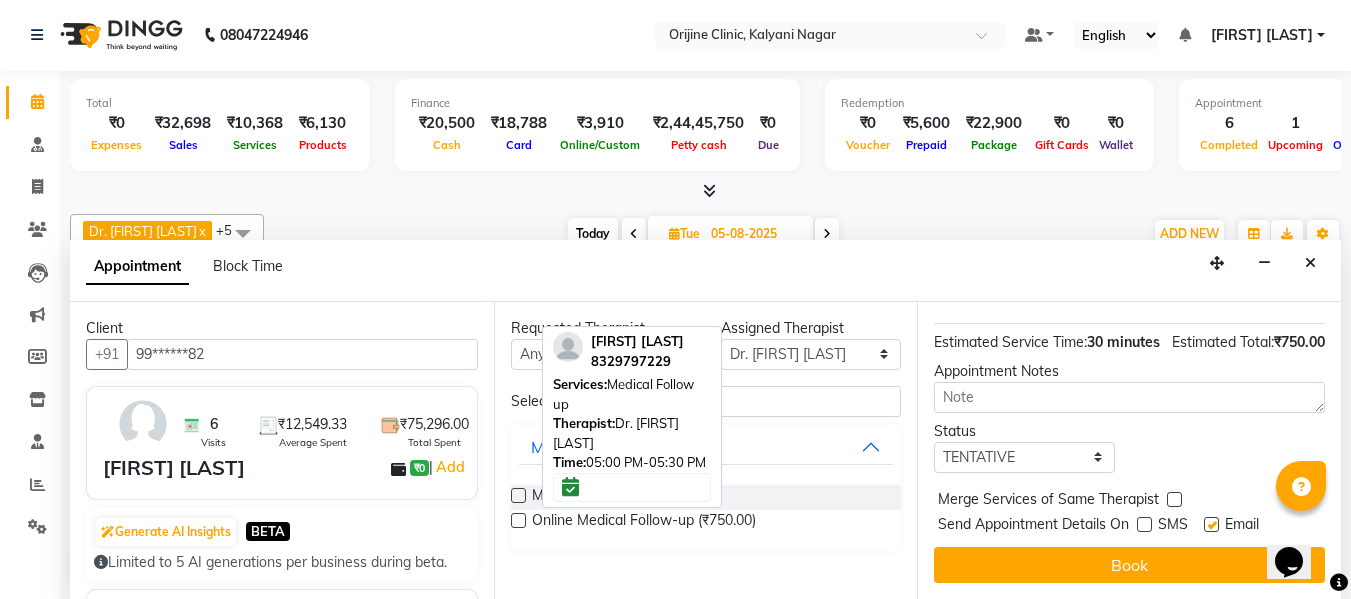 click at bounding box center [1211, 524] 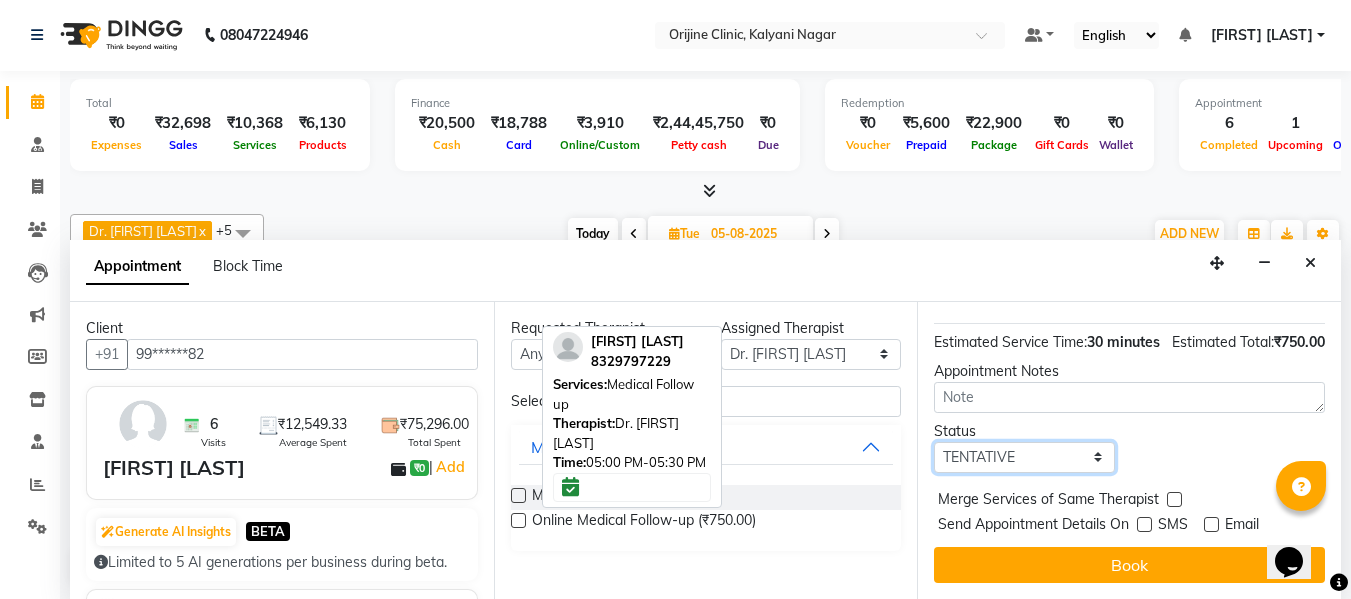 click on "Select TENTATIVE CONFIRM UPCOMING" at bounding box center [1024, 457] 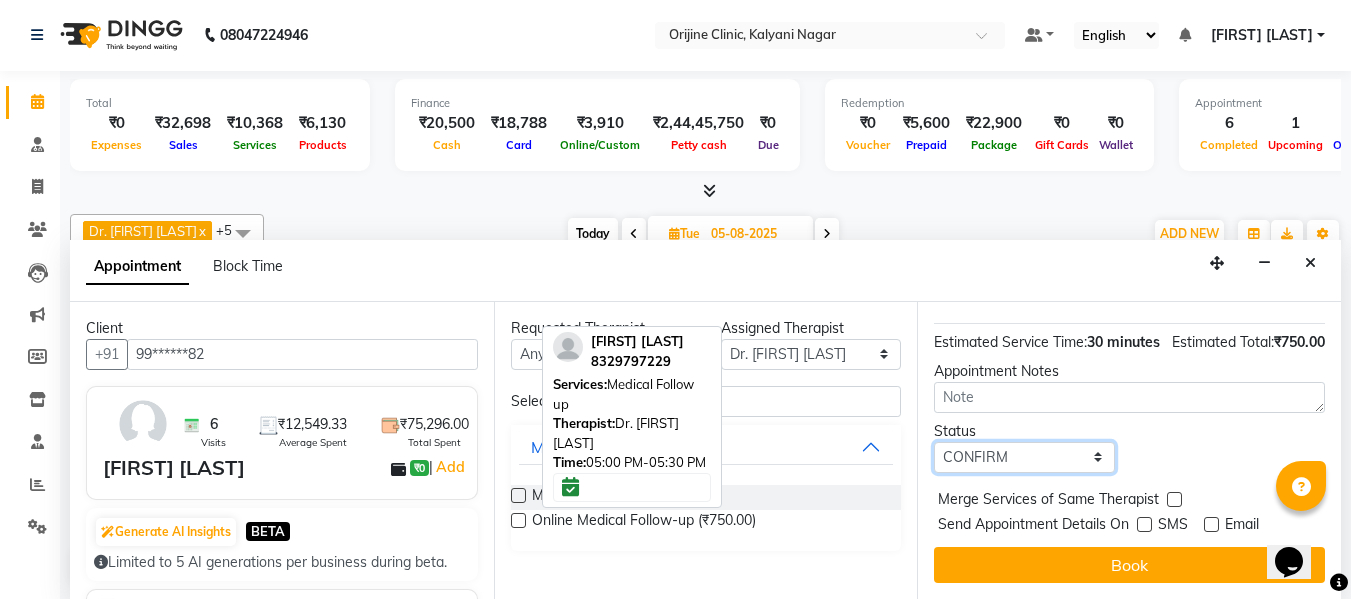click on "Select TENTATIVE CONFIRM UPCOMING" at bounding box center (1024, 457) 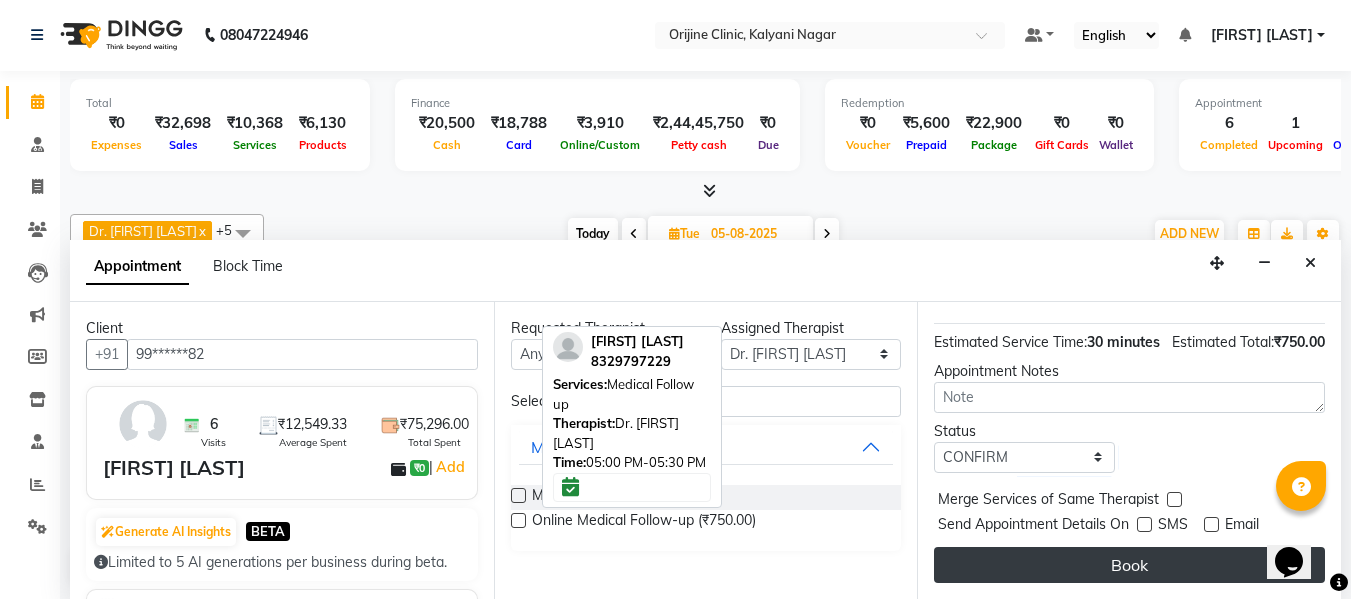 click on "Book" at bounding box center (1129, 565) 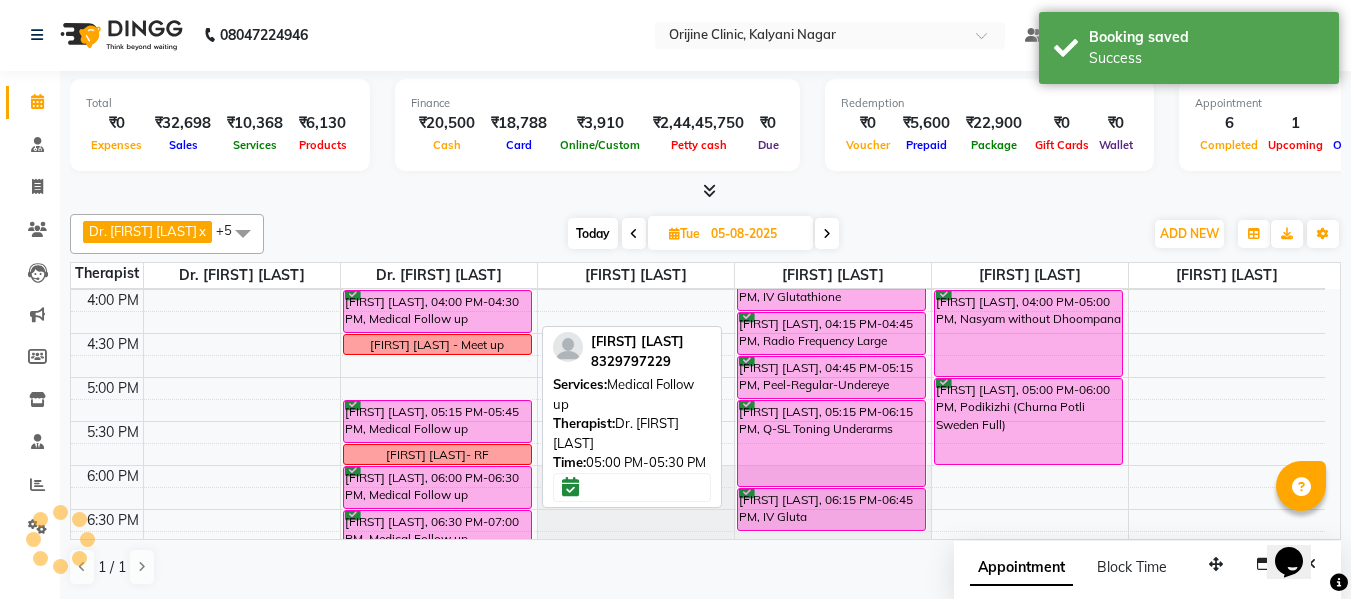 scroll, scrollTop: 0, scrollLeft: 0, axis: both 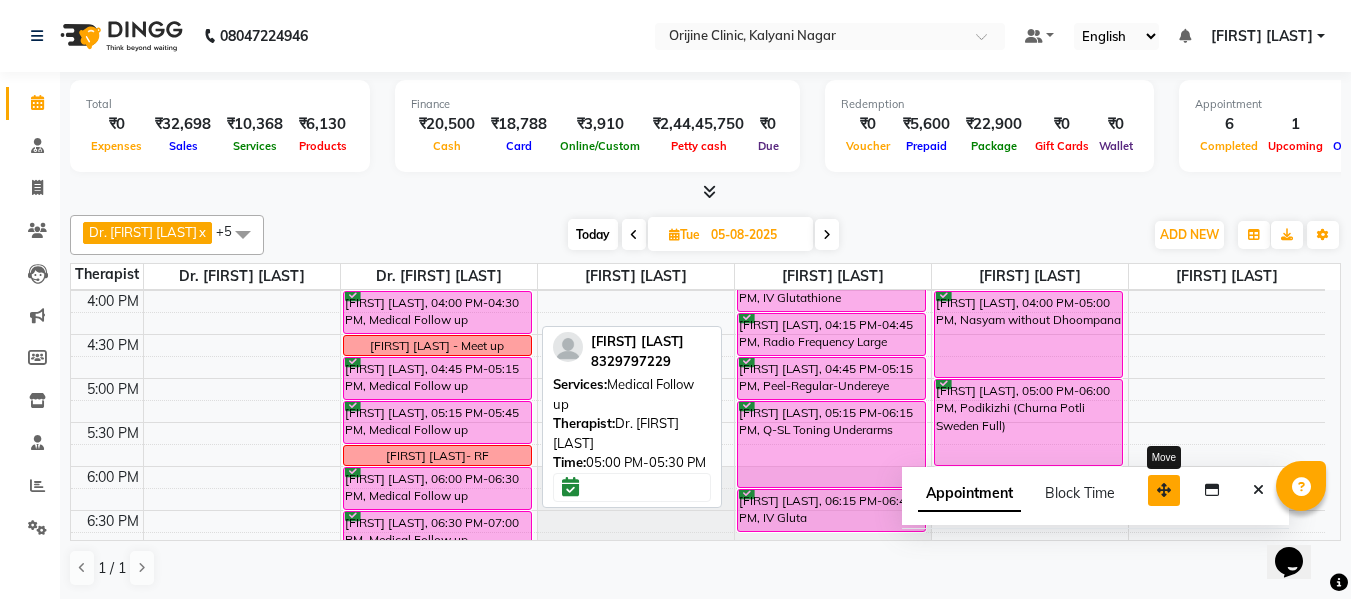 drag, startPoint x: 1217, startPoint y: 572, endPoint x: 1140, endPoint y: 435, distance: 157.15598 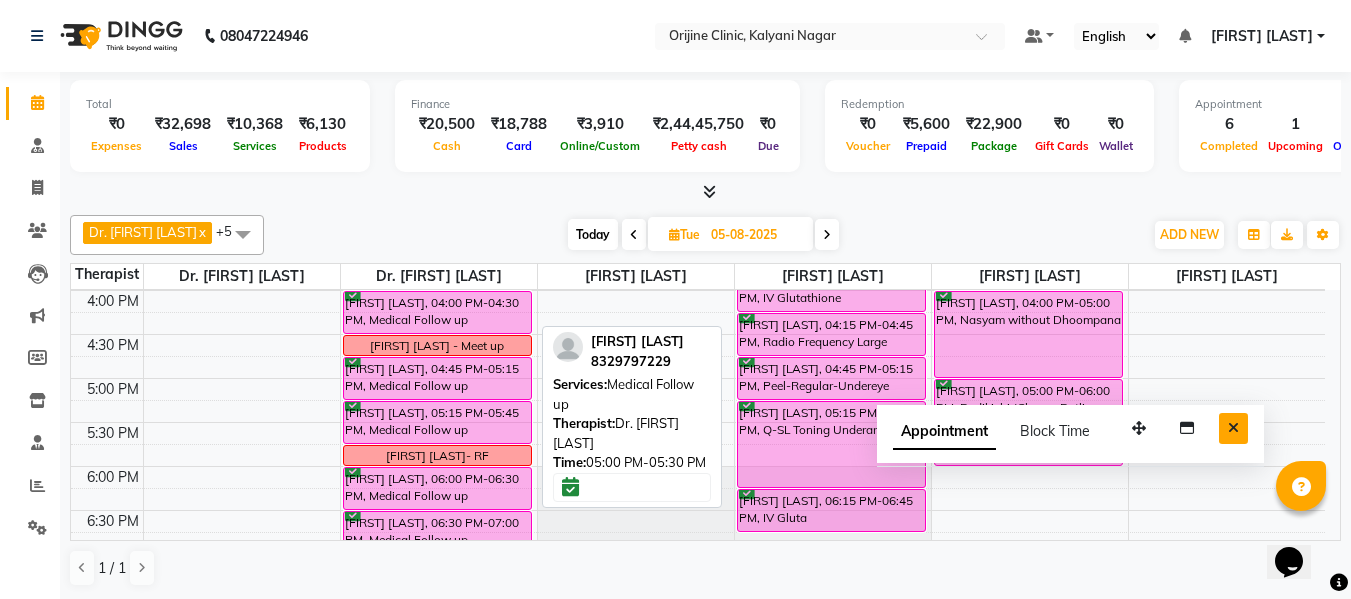 click at bounding box center (1233, 428) 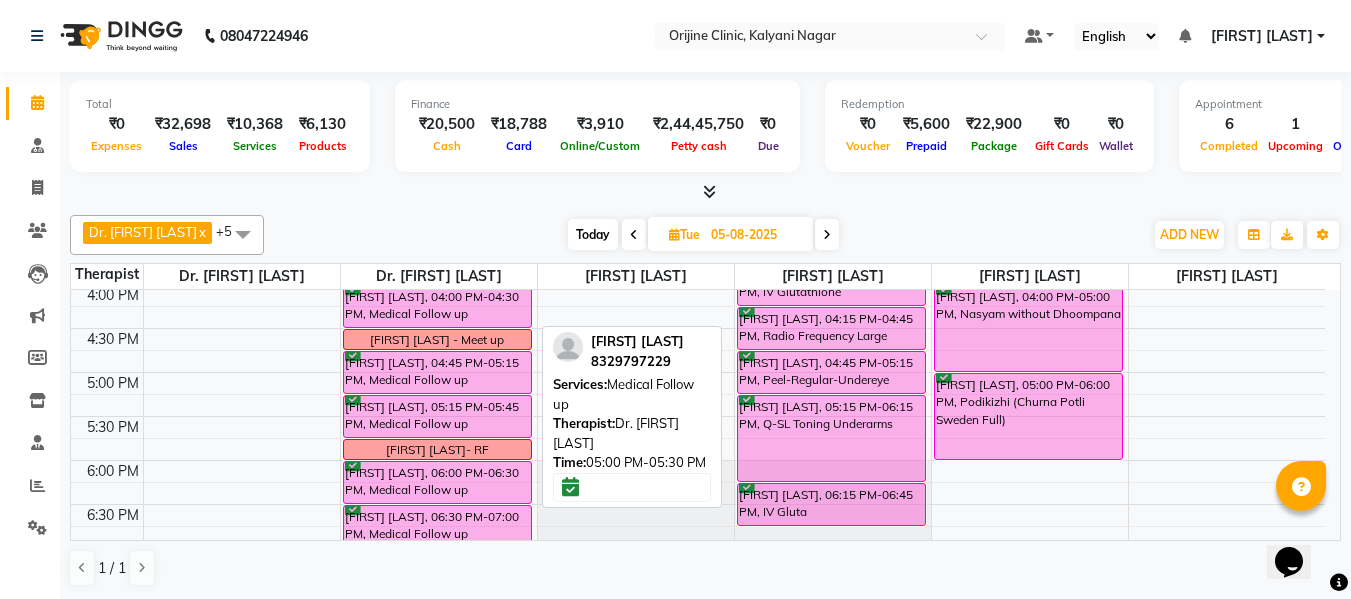 scroll, scrollTop: 802, scrollLeft: 0, axis: vertical 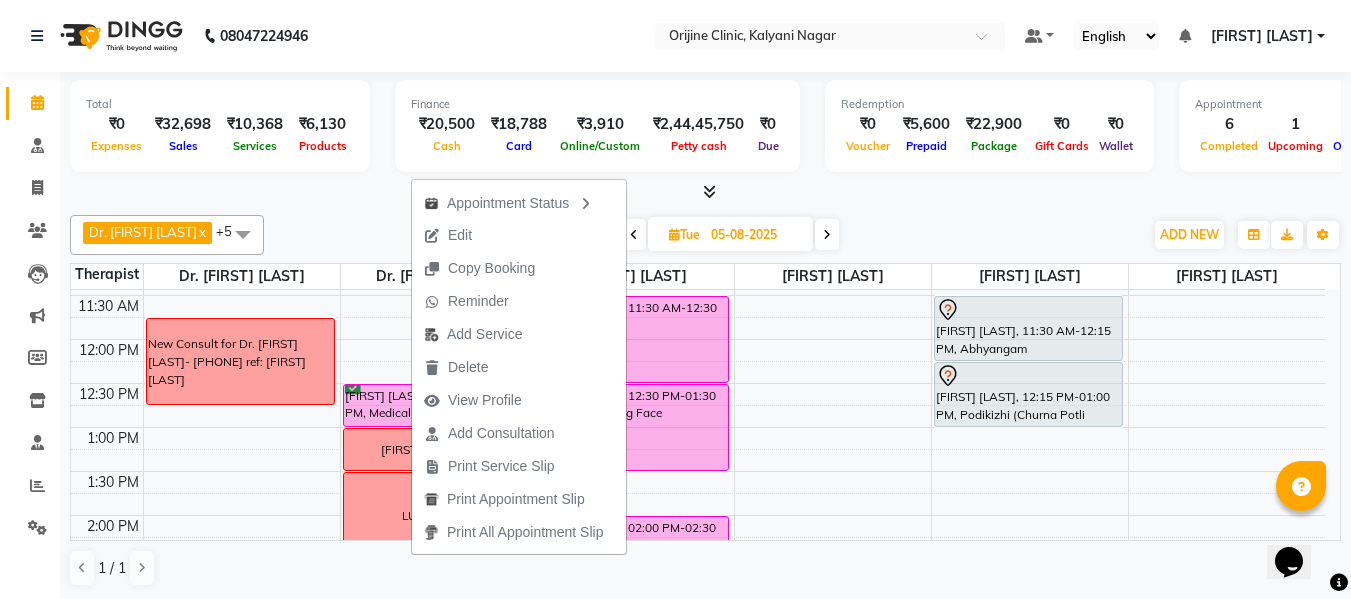click on "08047224946 Select Location × Orijine Clinic, Kalyani Nagar Default Panel My Panel English ENGLISH Español العربية मराठी हिंदी ગુજરાતી தமிழ் 中文 Notifications nothing to show Archana Gaikwad Manage Profile Change Password Sign out  Version:3.16.0" 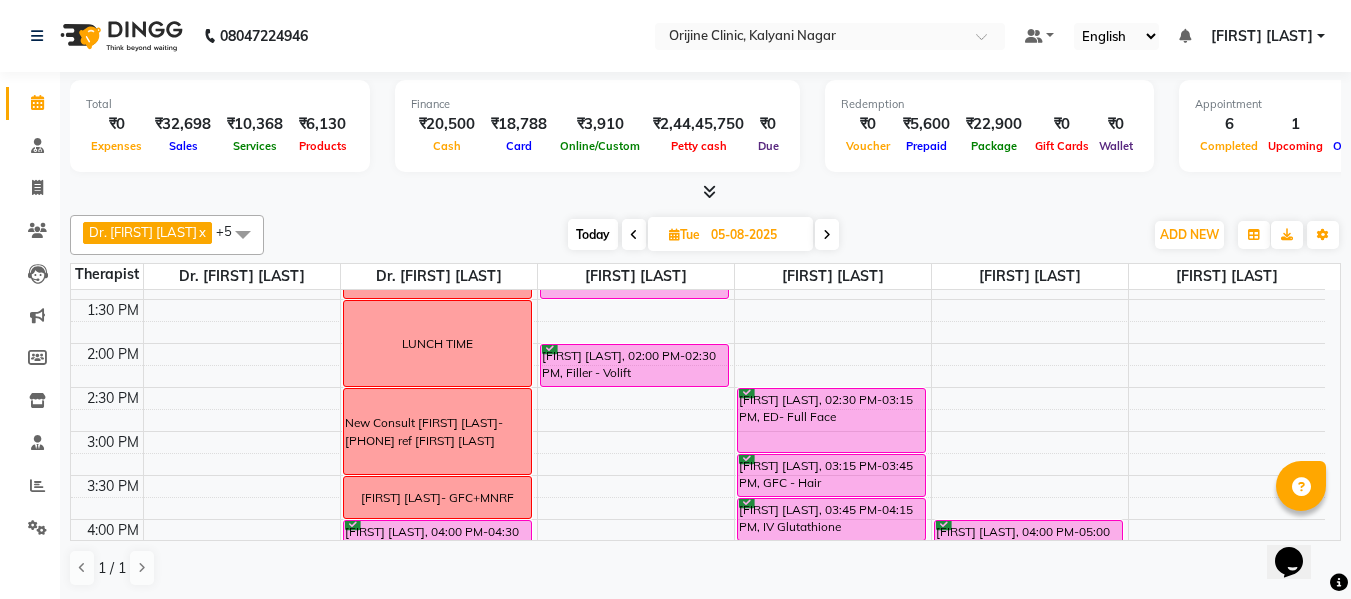 scroll, scrollTop: 572, scrollLeft: 0, axis: vertical 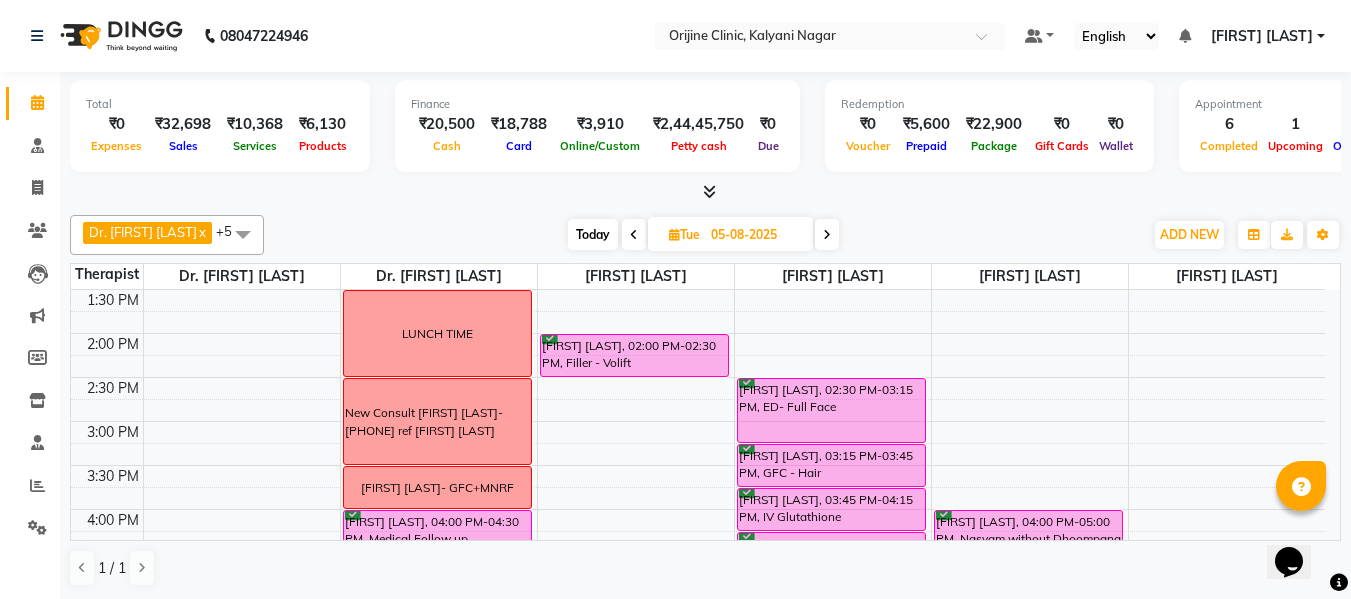 click at bounding box center [634, 235] 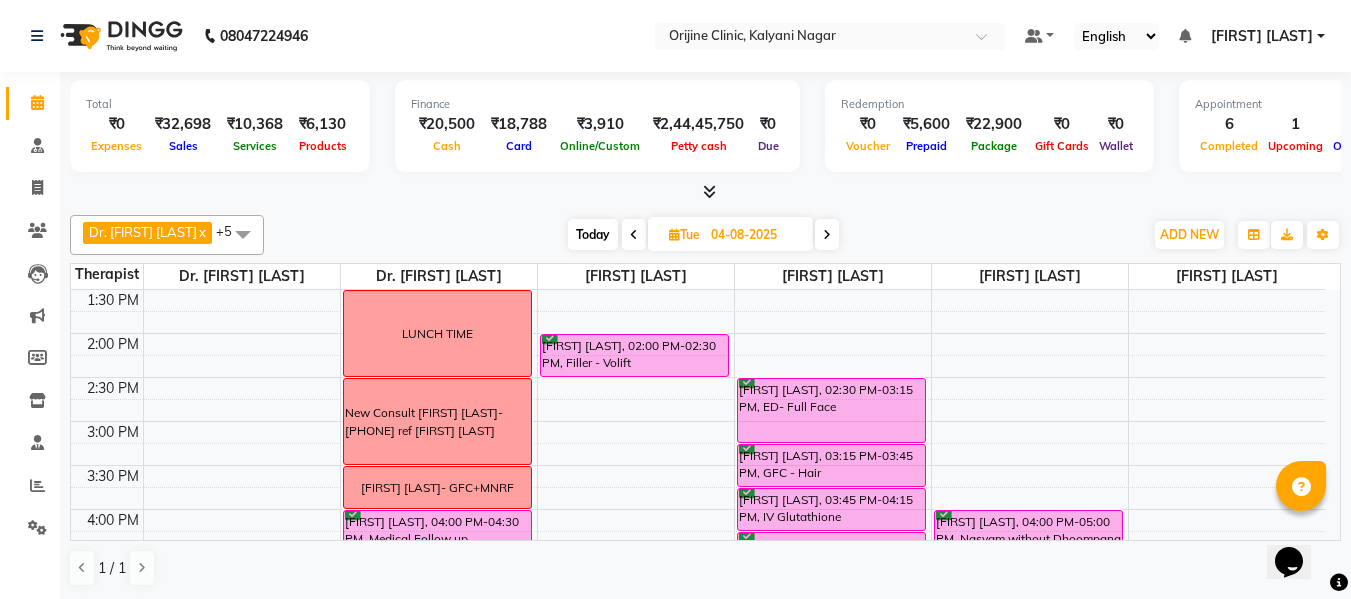scroll, scrollTop: 881, scrollLeft: 0, axis: vertical 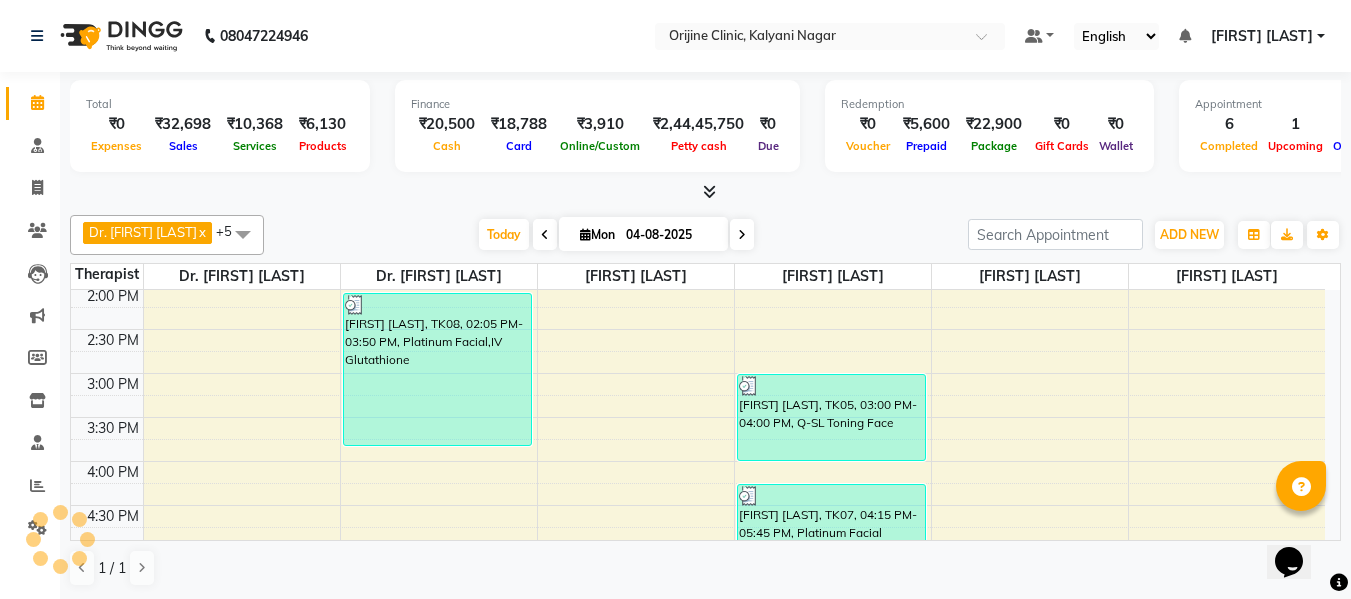 click on "Mon" at bounding box center (597, 234) 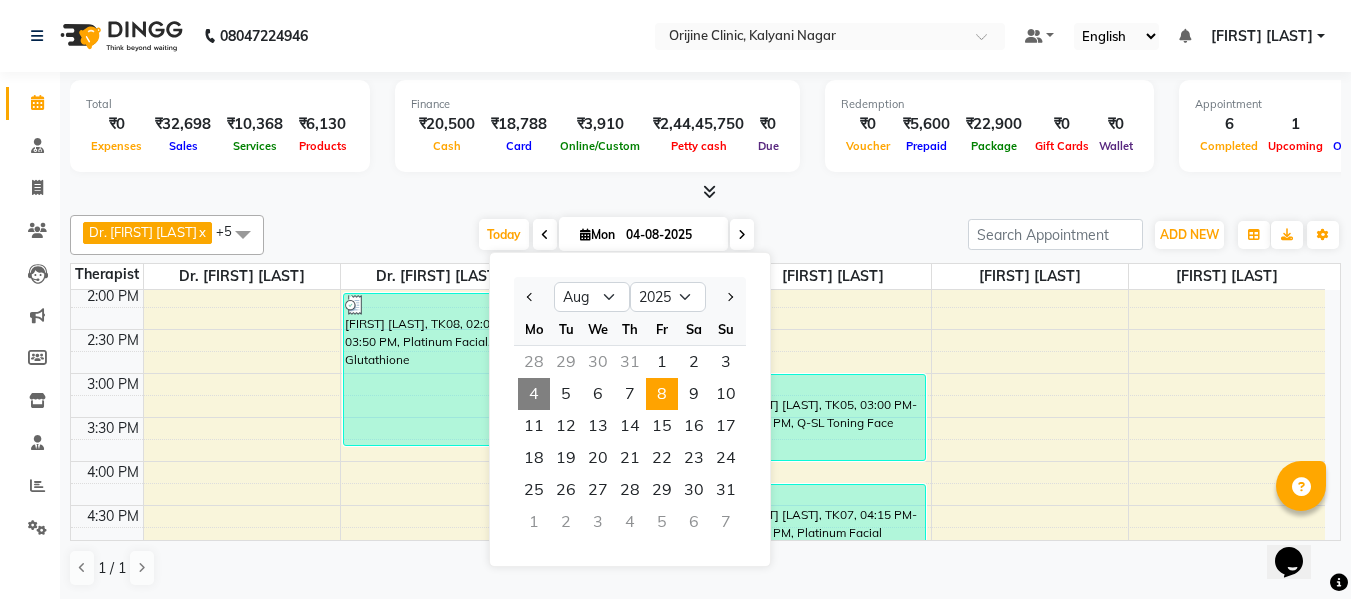 click on "8" at bounding box center [662, 394] 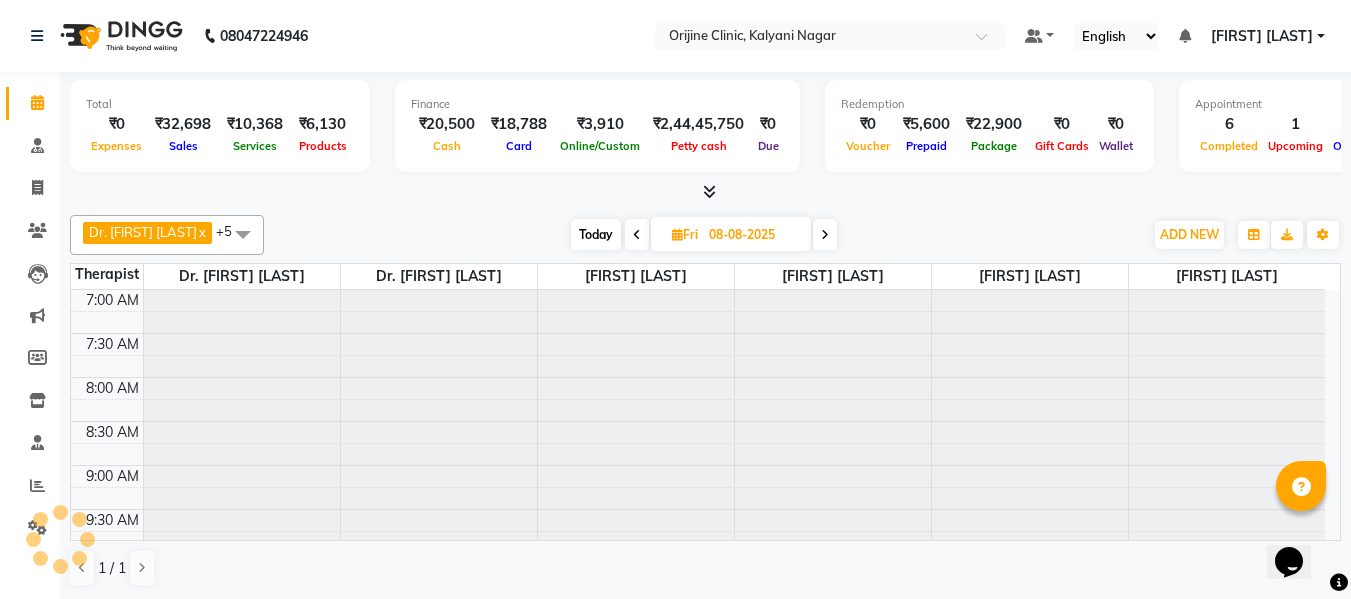 scroll, scrollTop: 881, scrollLeft: 0, axis: vertical 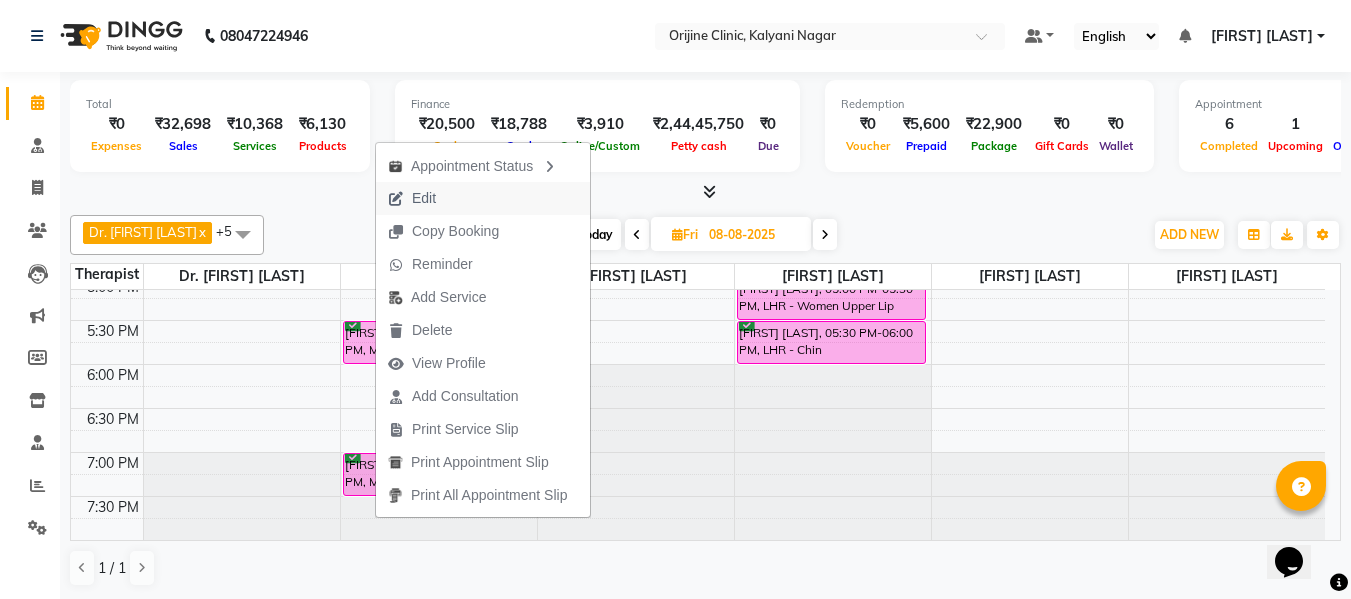 click on "Edit" at bounding box center [424, 198] 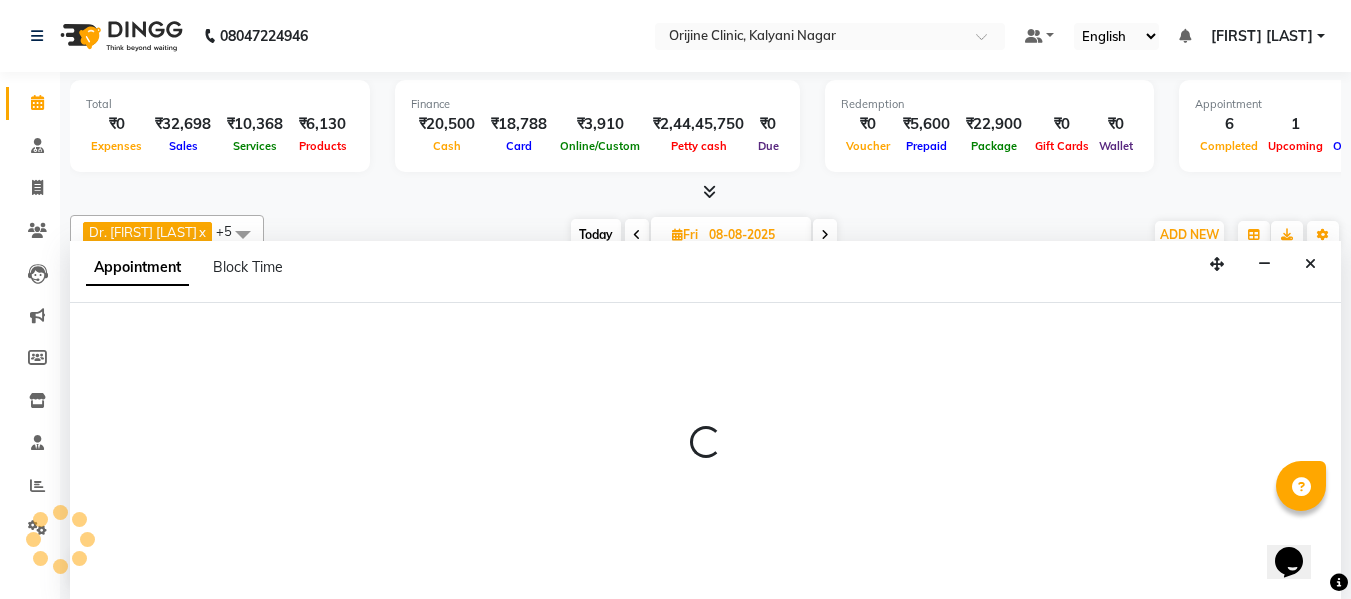 scroll, scrollTop: 1, scrollLeft: 0, axis: vertical 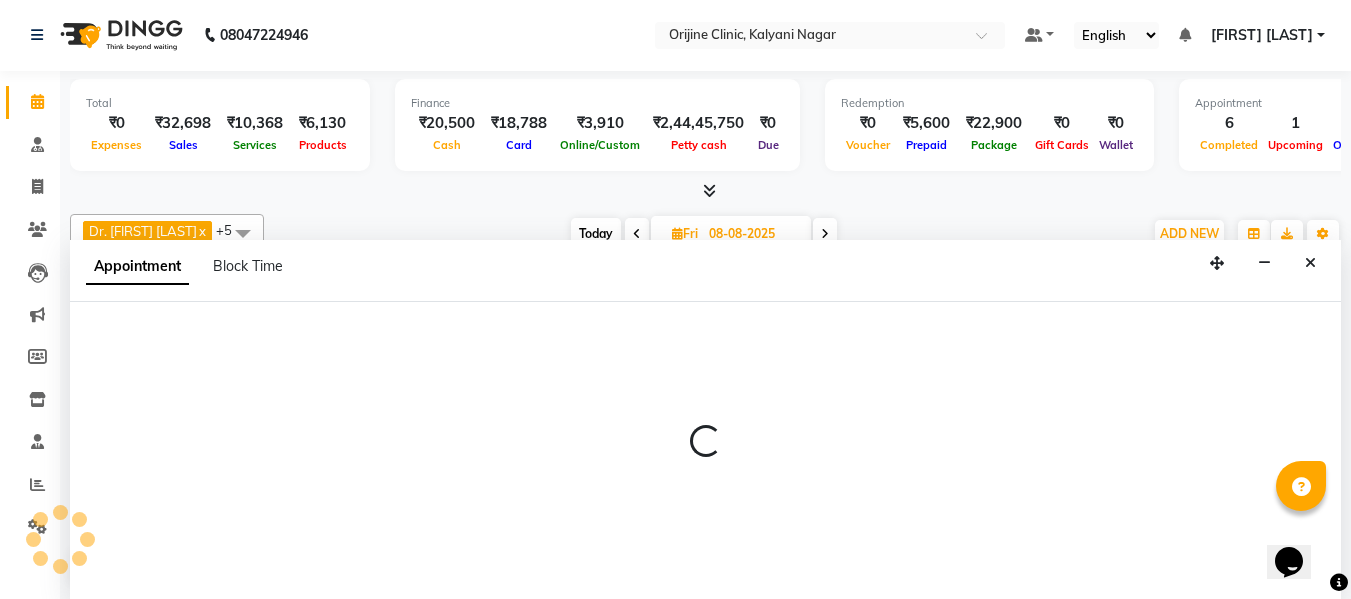 select on "1050" 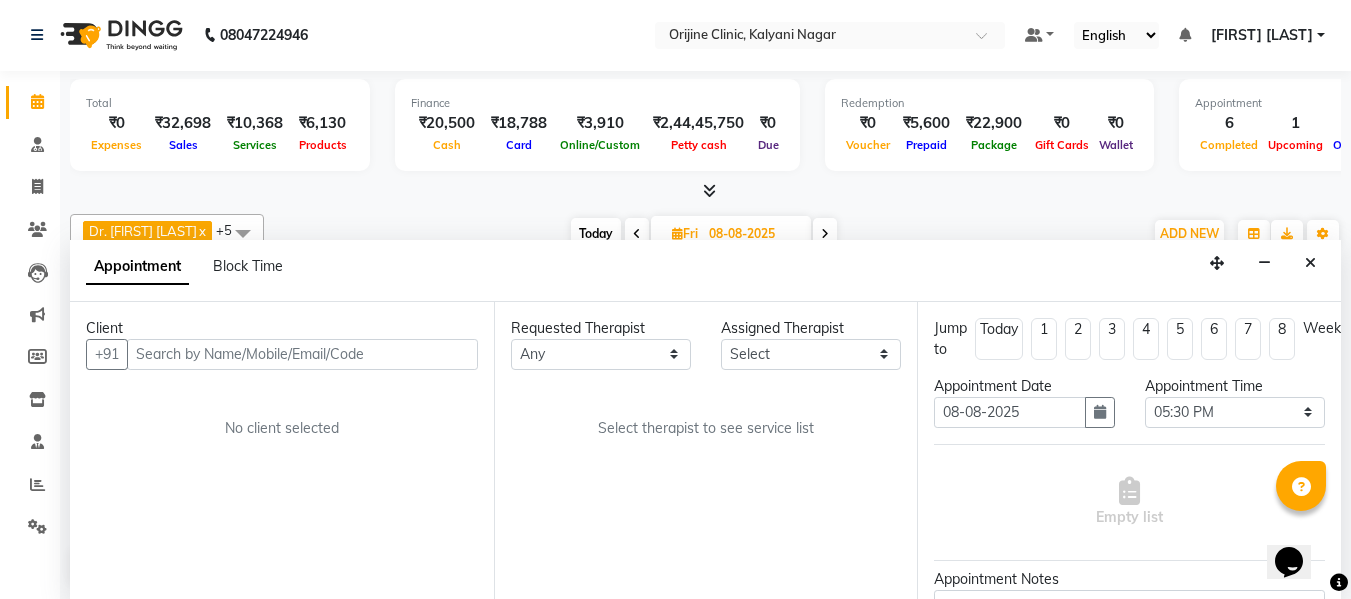scroll, scrollTop: 881, scrollLeft: 0, axis: vertical 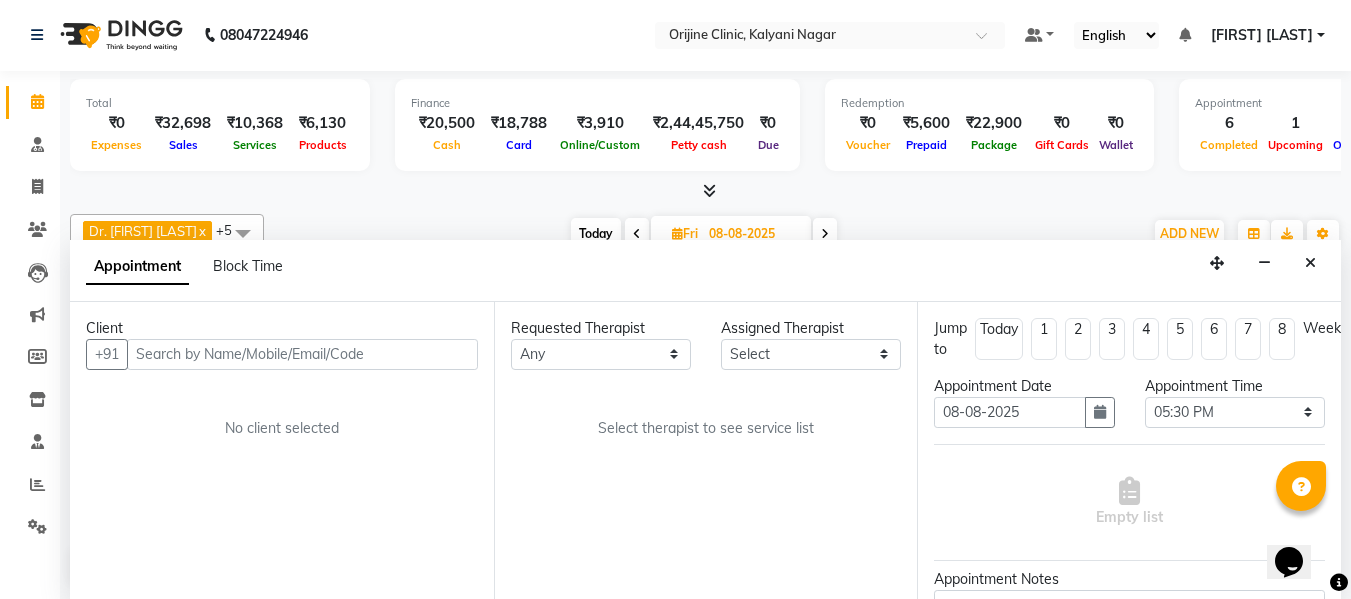 select on "10775" 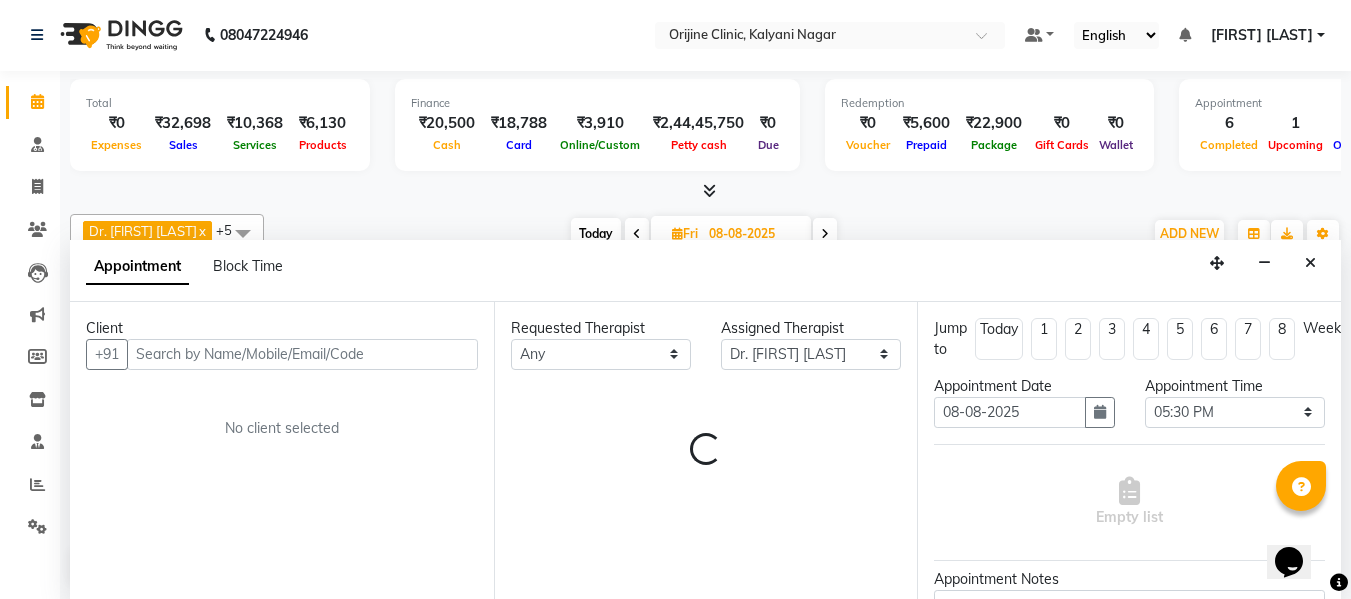 select on "1130" 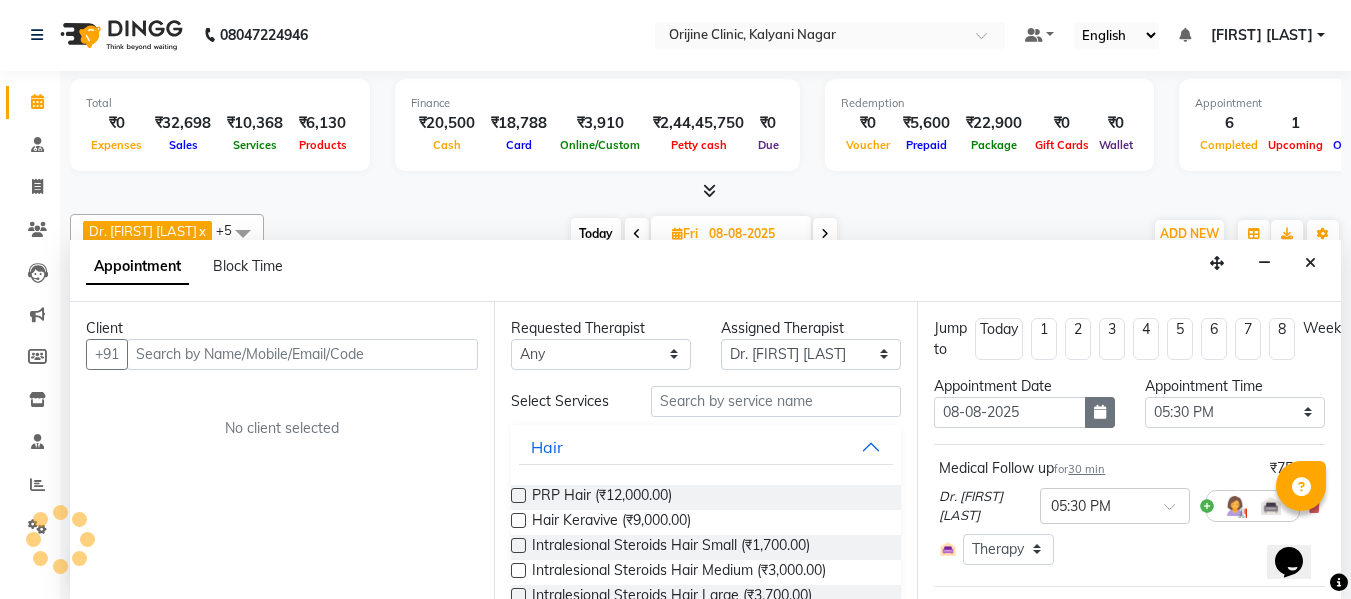 click at bounding box center (1100, 412) 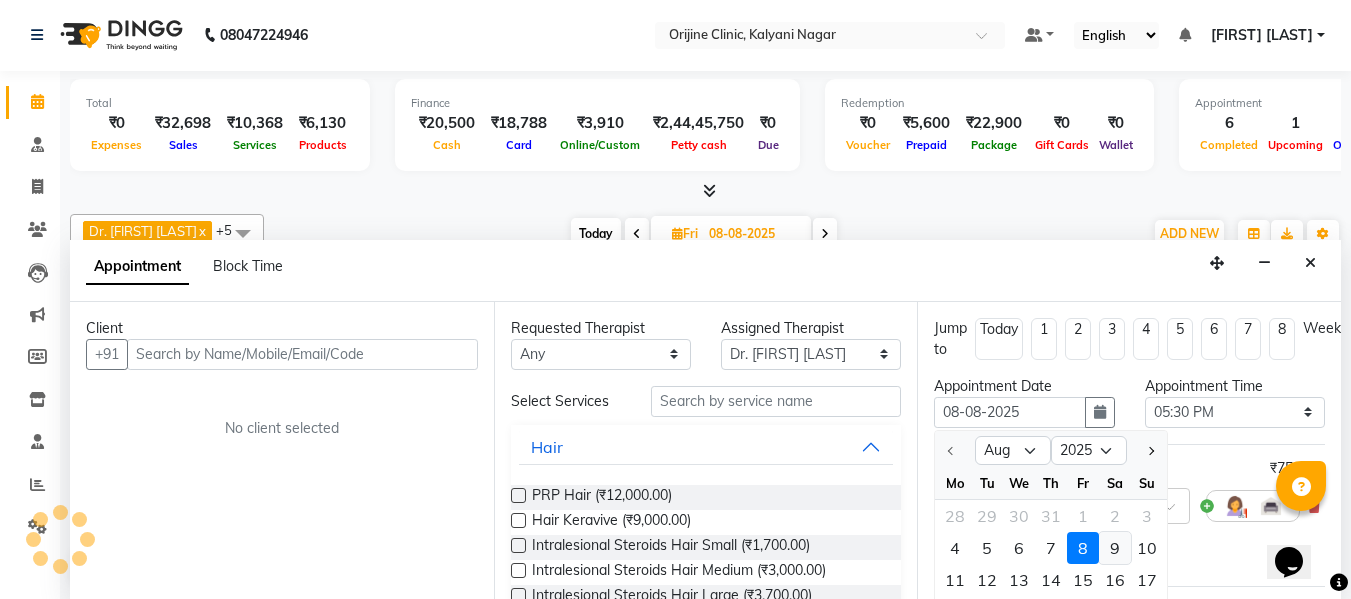 click on "9" at bounding box center (1115, 548) 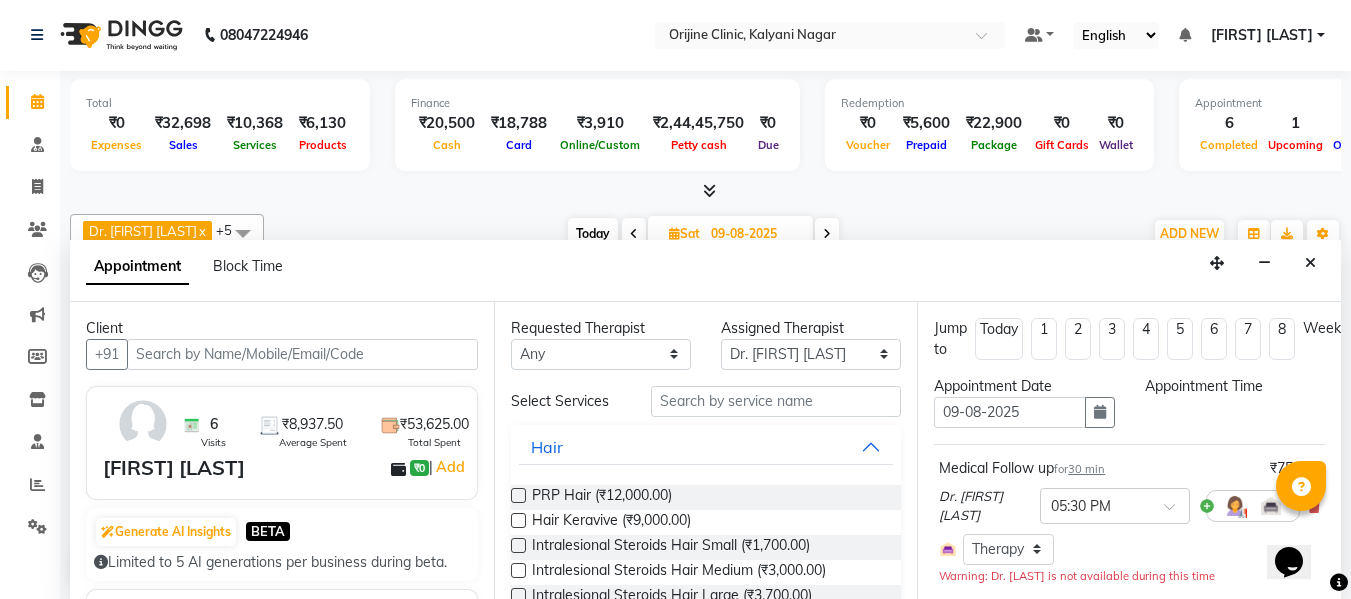 scroll, scrollTop: 881, scrollLeft: 0, axis: vertical 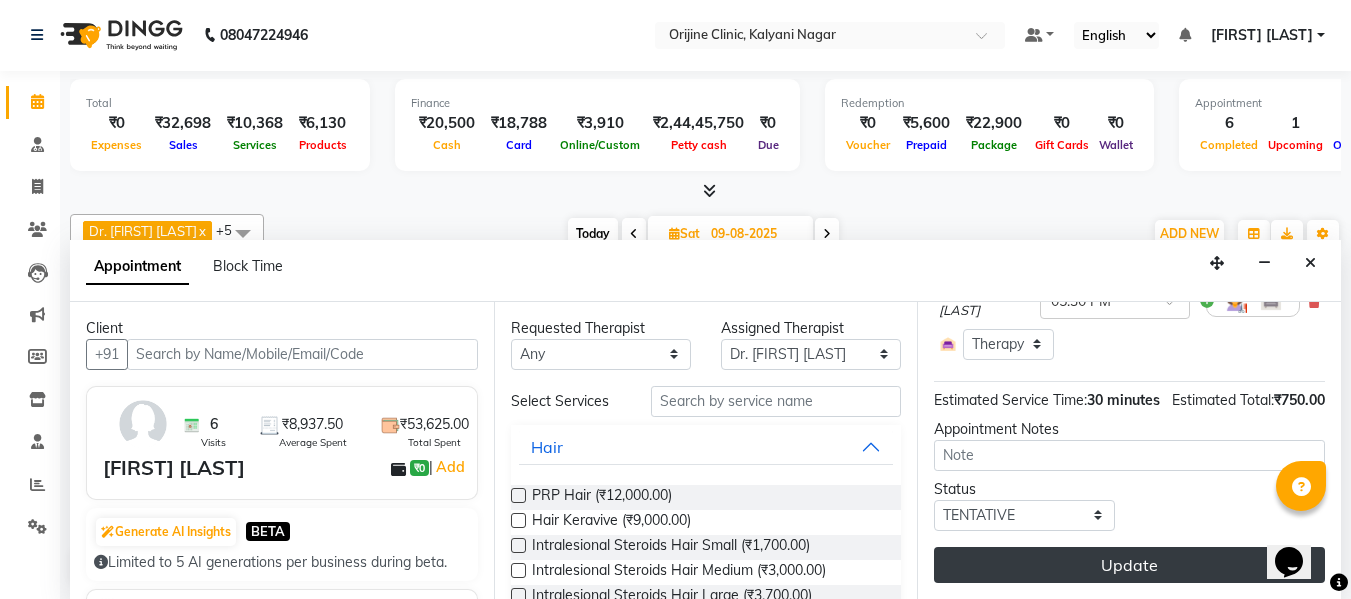 click on "Update" at bounding box center (1129, 565) 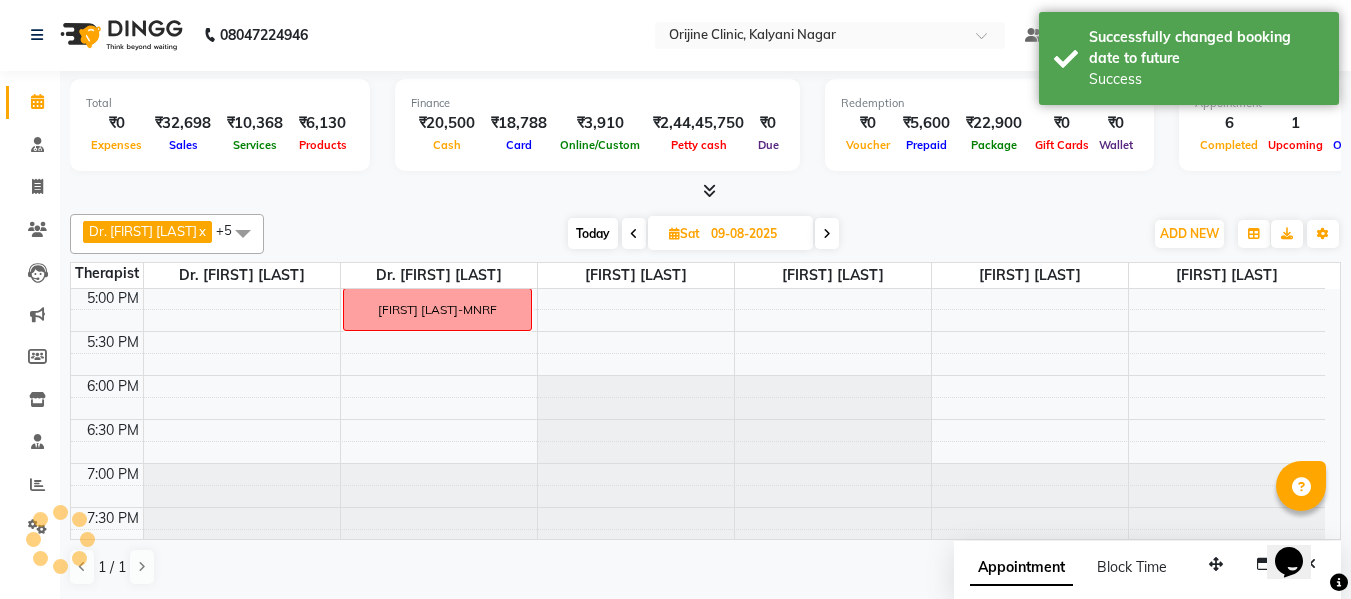 scroll, scrollTop: 0, scrollLeft: 0, axis: both 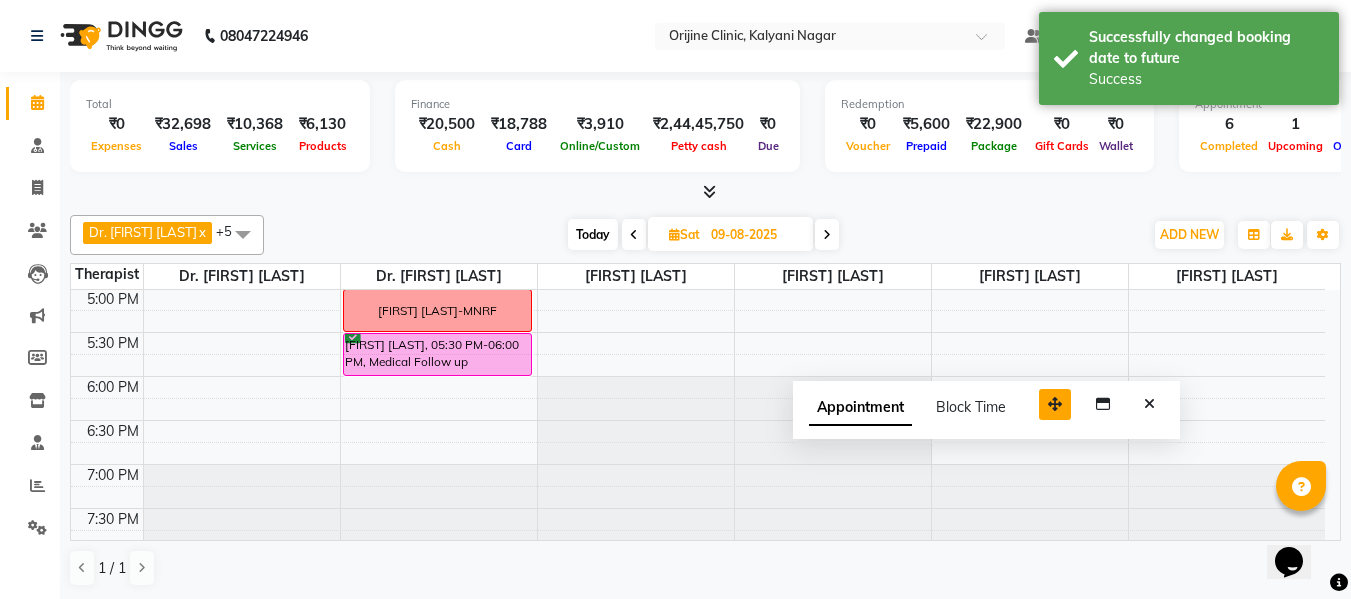 drag, startPoint x: 1219, startPoint y: 568, endPoint x: 1058, endPoint y: 407, distance: 227.68839 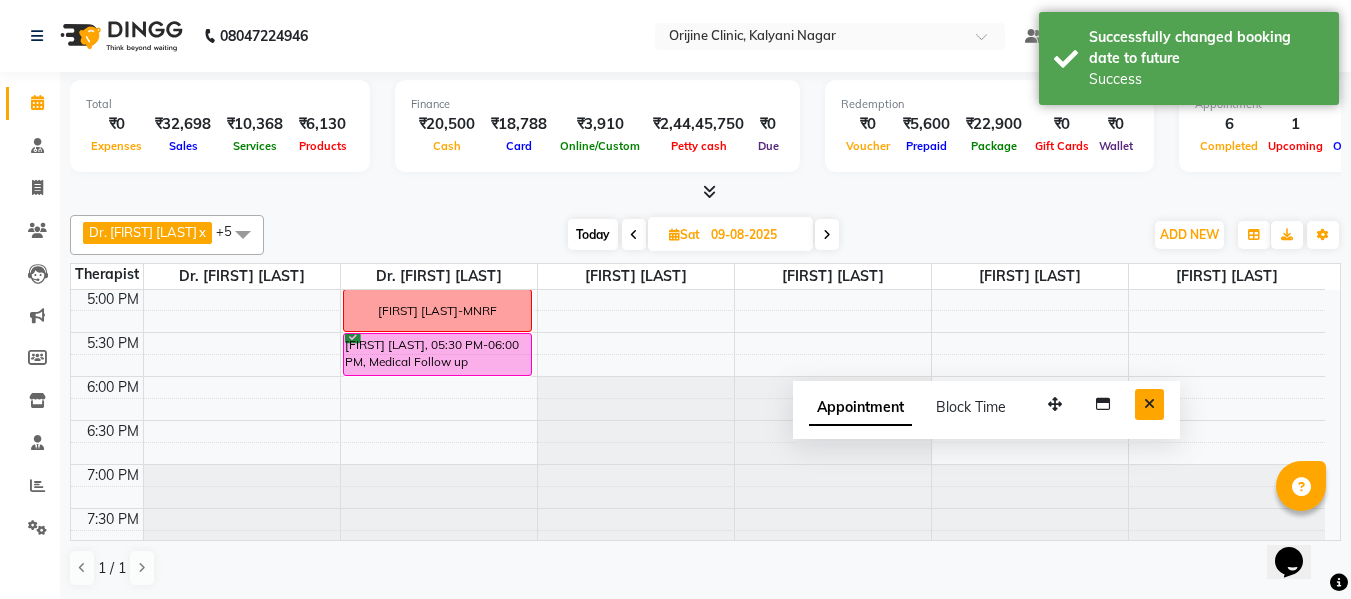 click at bounding box center [1149, 404] 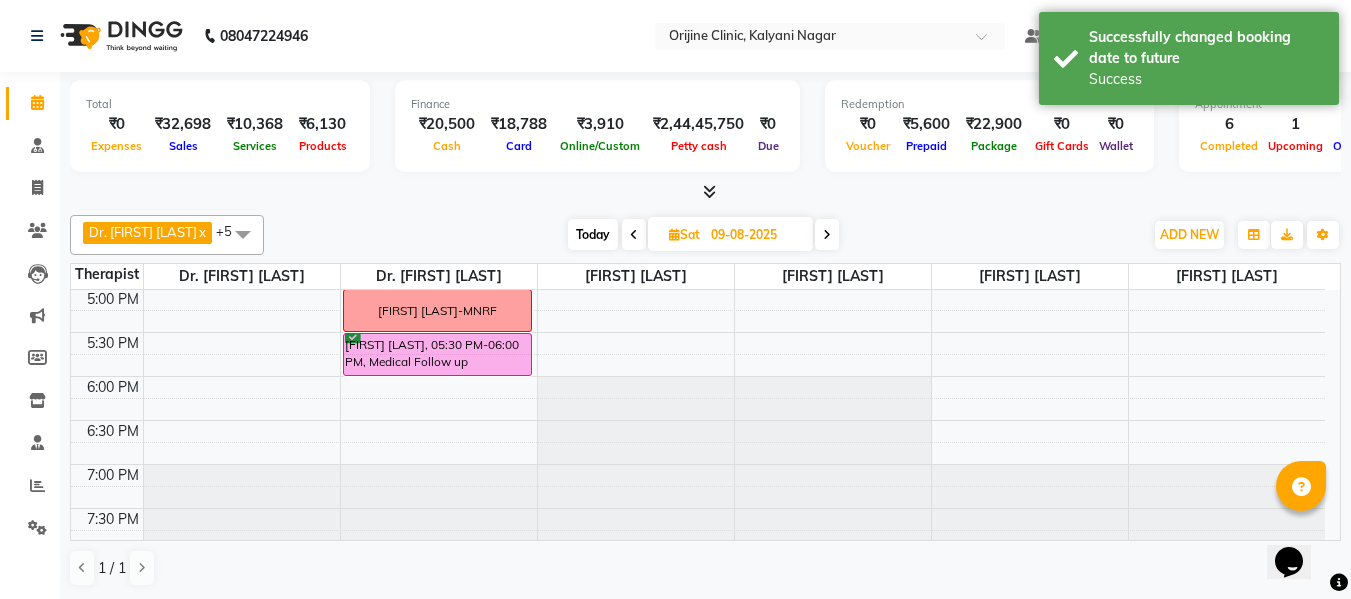 click on "Today" at bounding box center [593, 234] 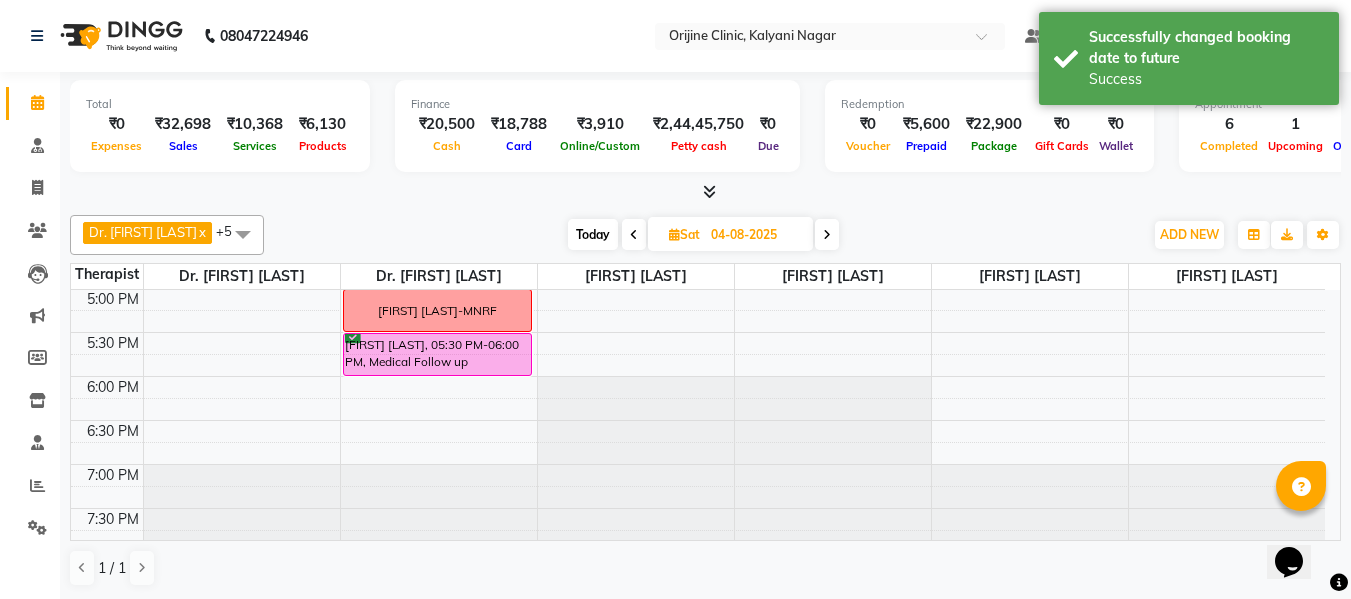 scroll, scrollTop: 881, scrollLeft: 0, axis: vertical 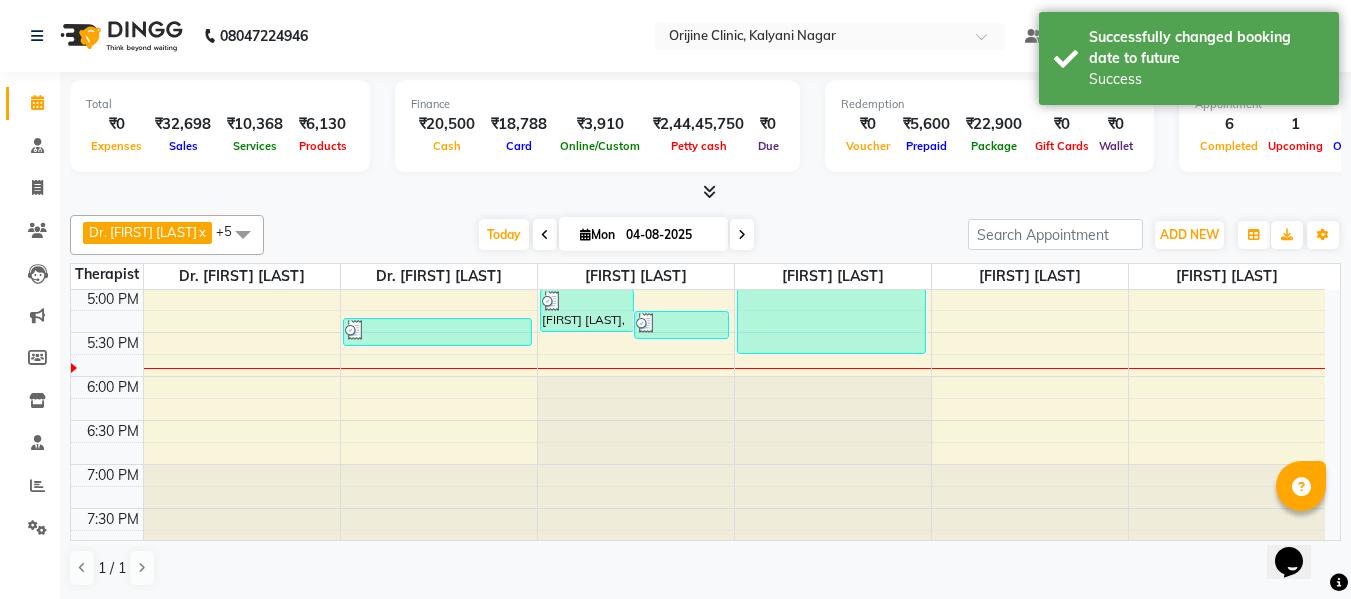 click at bounding box center [585, 234] 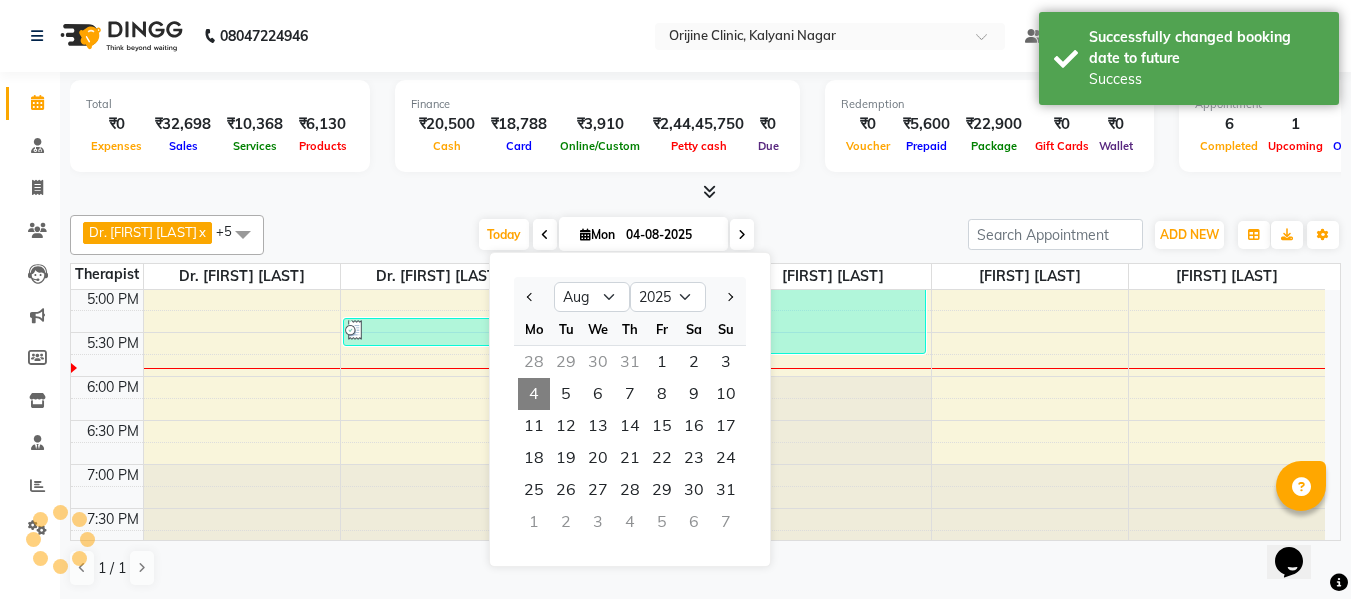 click at bounding box center [585, 234] 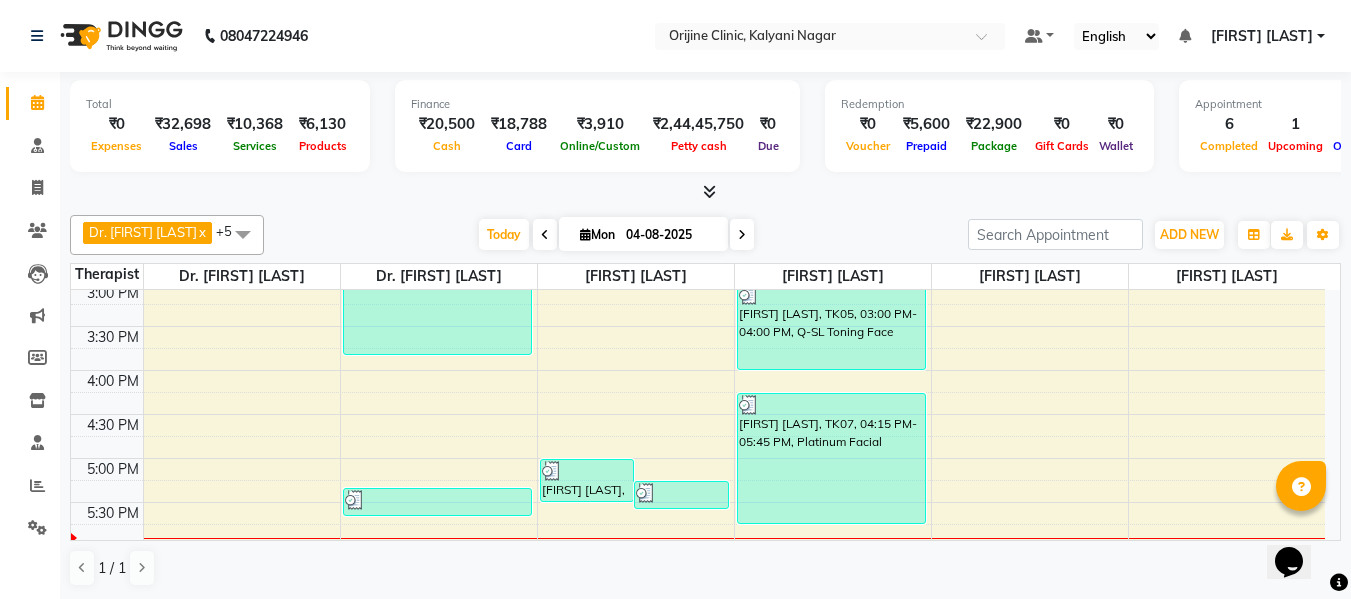 scroll, scrollTop: 679, scrollLeft: 0, axis: vertical 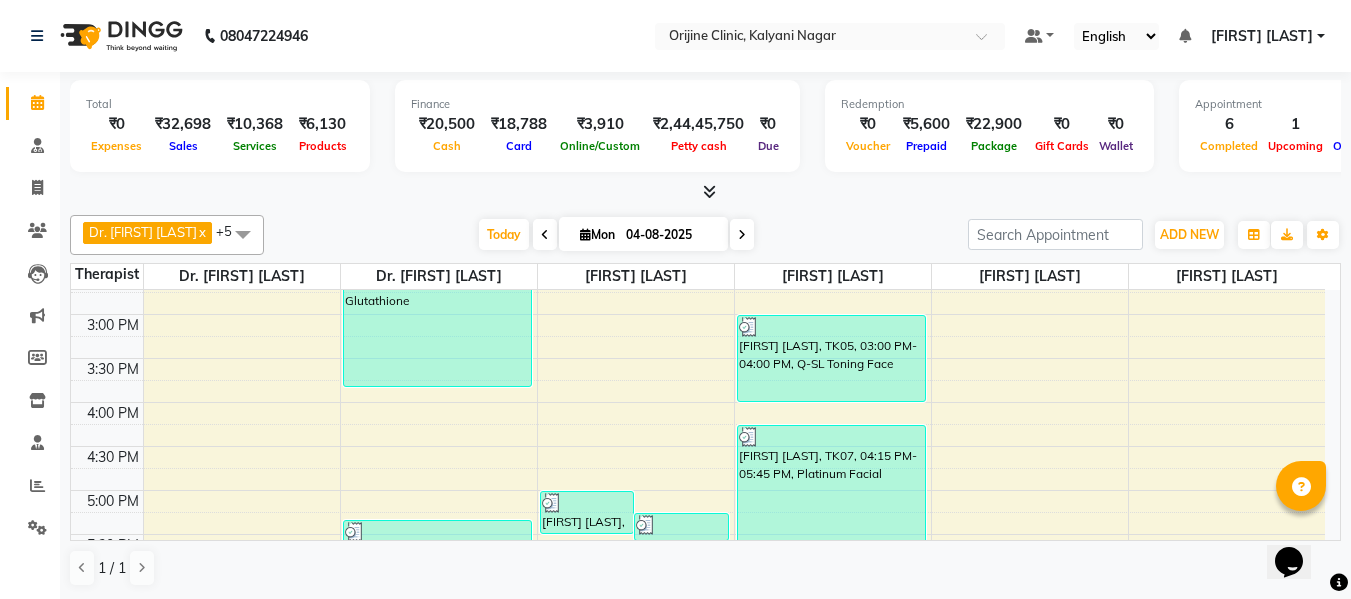click at bounding box center [742, 234] 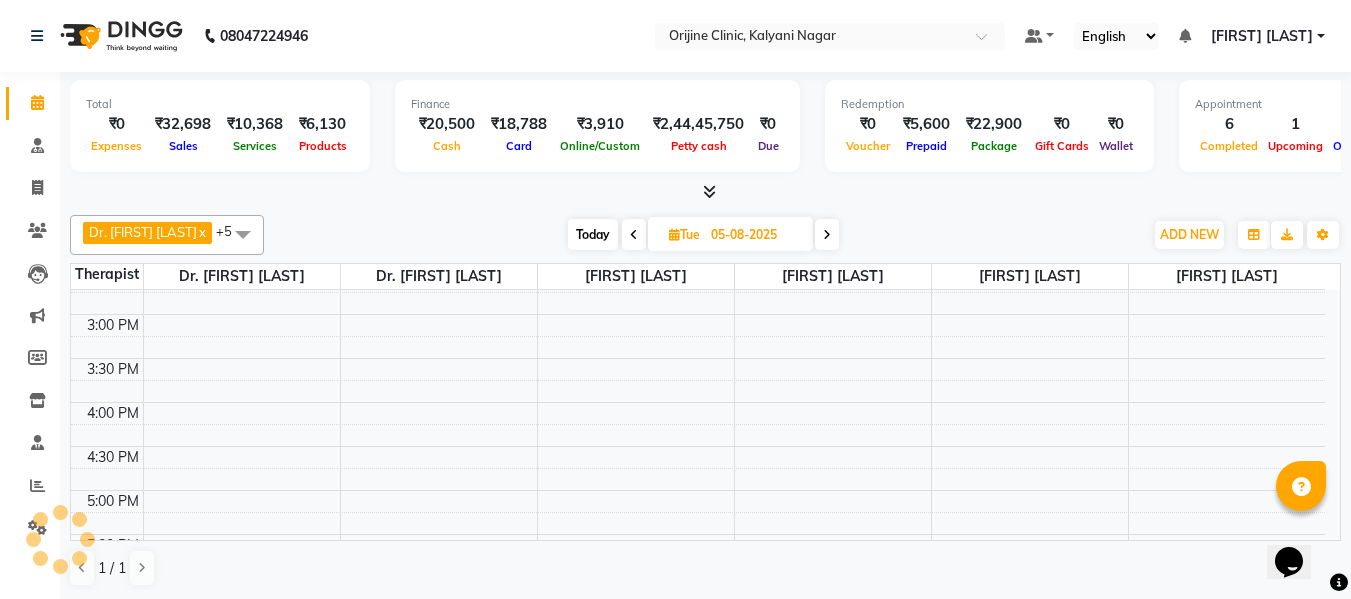 scroll, scrollTop: 881, scrollLeft: 0, axis: vertical 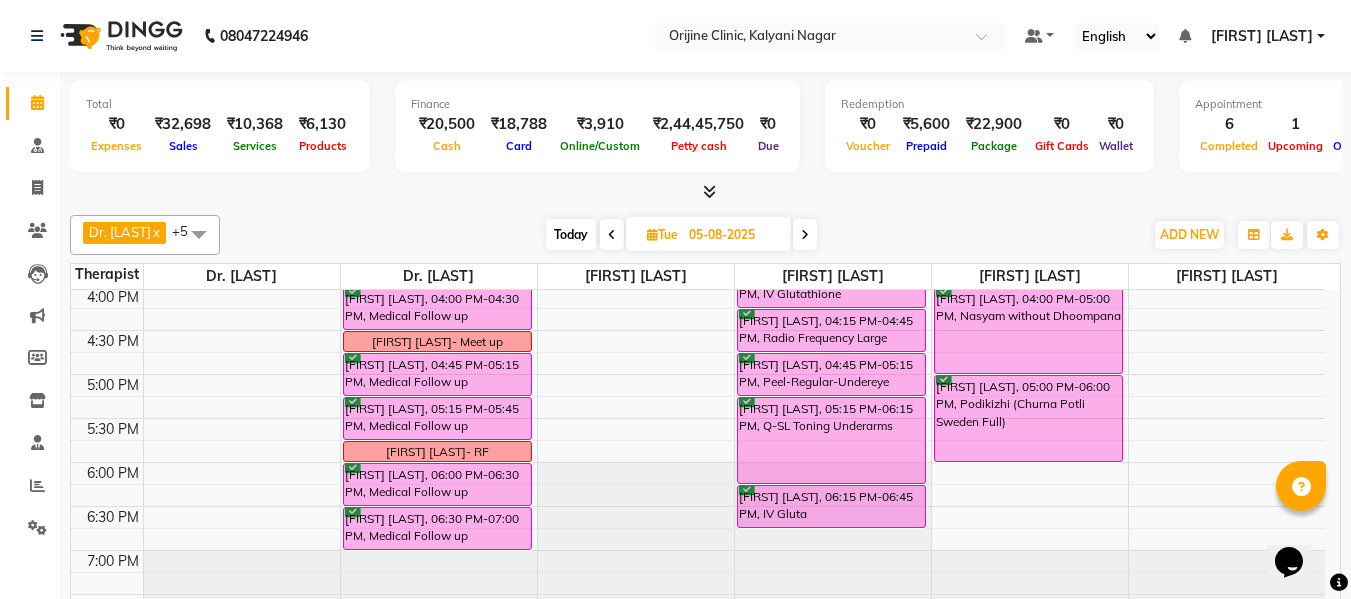 click on "Tue" at bounding box center [662, 234] 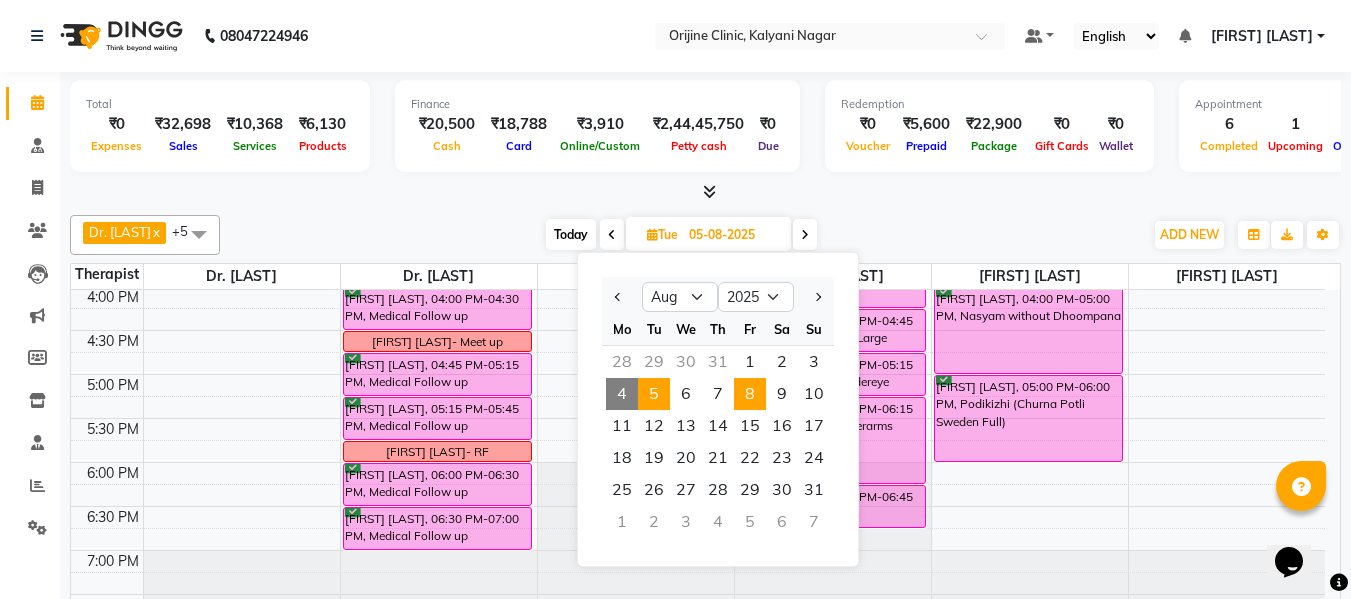 click on "8" at bounding box center (750, 394) 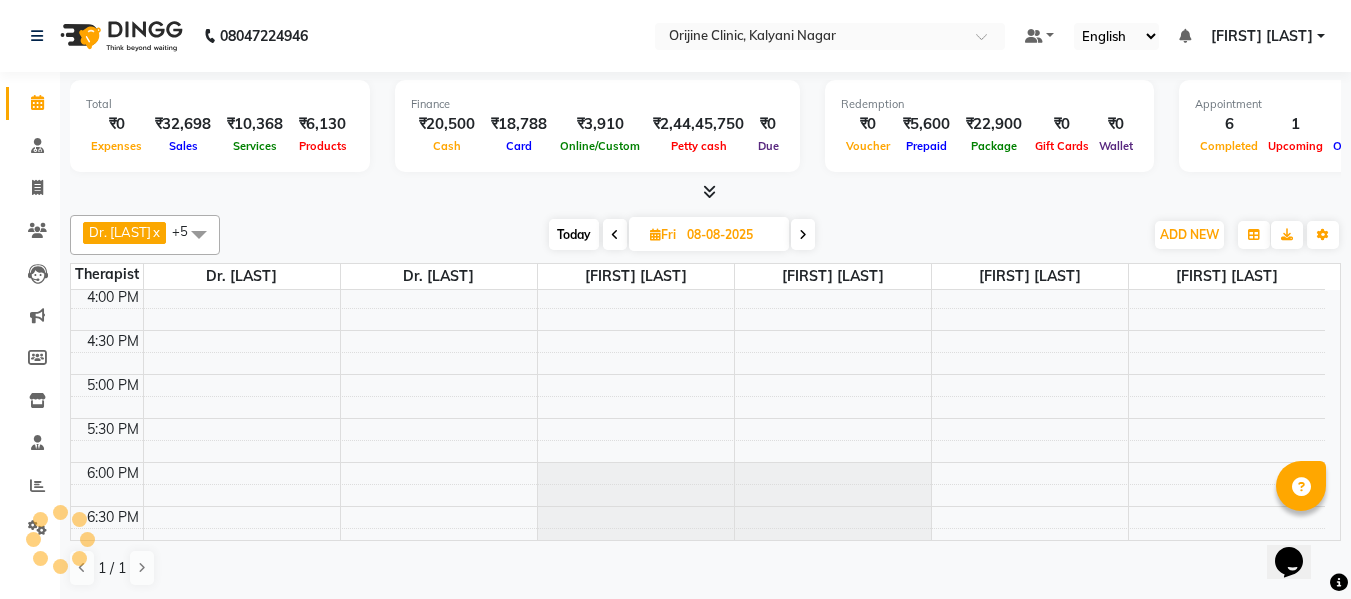 scroll, scrollTop: 893, scrollLeft: 0, axis: vertical 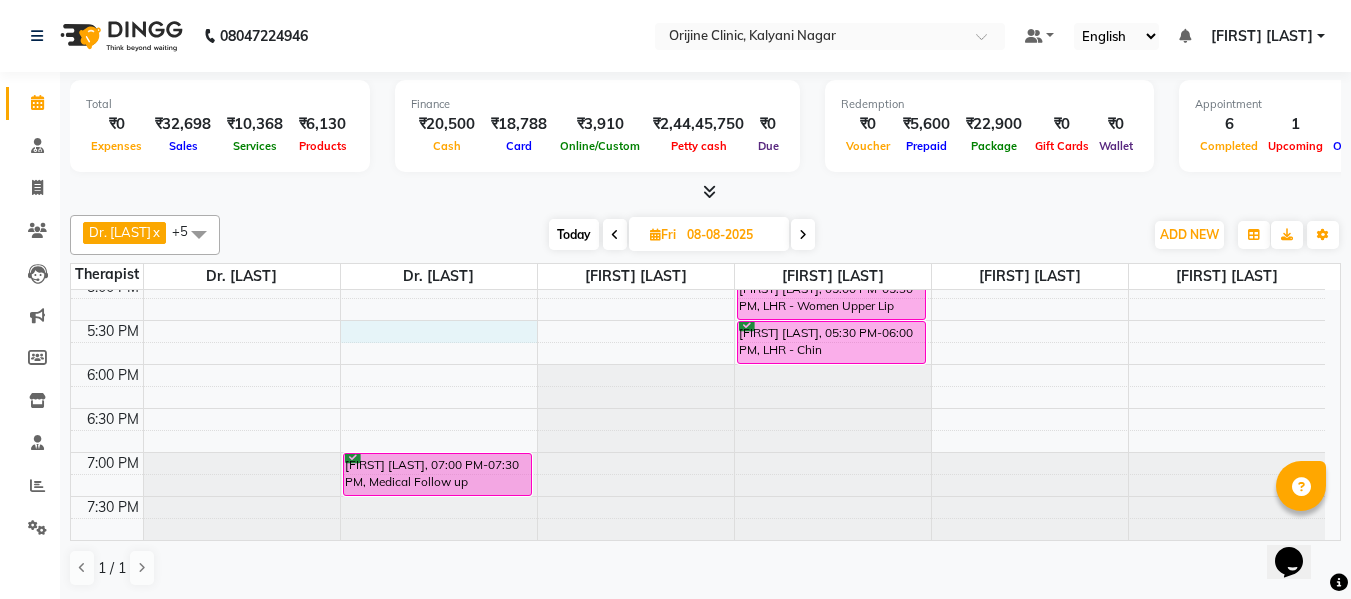 click on "7:00 AM 7:30 AM 8:00 AM 8:30 AM 9:00 AM 9:30 AM 10:00 AM 10:30 AM 11:00 AM 11:30 AM 12:00 PM 12:30 PM 1:00 PM 1:30 PM 2:00 PM 2:30 PM 3:00 PM 3:30 PM 4:00 PM 4:30 PM 5:00 PM 5:30 PM 6:00 PM 6:30 PM 7:00 PM 7:30 PM     [FIRST] [LAST], 11:00 AM-11:30 AM,  Medical Follow up [LAST] [PHONE] For lhr Daughter [FIRST] [LAST] ref [FIRST] [LAST]      [FIRST] [LAST], 07:00 PM-07:30 PM,  Medical Follow up     [FIRST] [LAST], 10:30 AM-11:00 AM, LHR - Women Upper Lip     [FIRST] [LAST], 11:00 AM-12:30 PM, LHR - Maintenance Women Full Legs     [FIRST] [LAST], 12:30 PM-01:30 PM, LHR- Maintenance Bikini     [FIRST] [LAST], 01:30 PM-02:30 PM, LHR- Maintenance Women Full Arms     [FIRST] [LAST], 02:30 PM-03:00 PM, LHR- Maintenance Women Underarms     [FIRST] [LAST], 11:00 AM-12:00 PM, Q-SL Toning Face     [FIRST] [LAST], 05:00 PM-05:30 PM, LHR - Women Upper Lip     [FIRST] [LAST], 05:30 PM-06:00 PM, LHR - Chin" at bounding box center (698, -32) 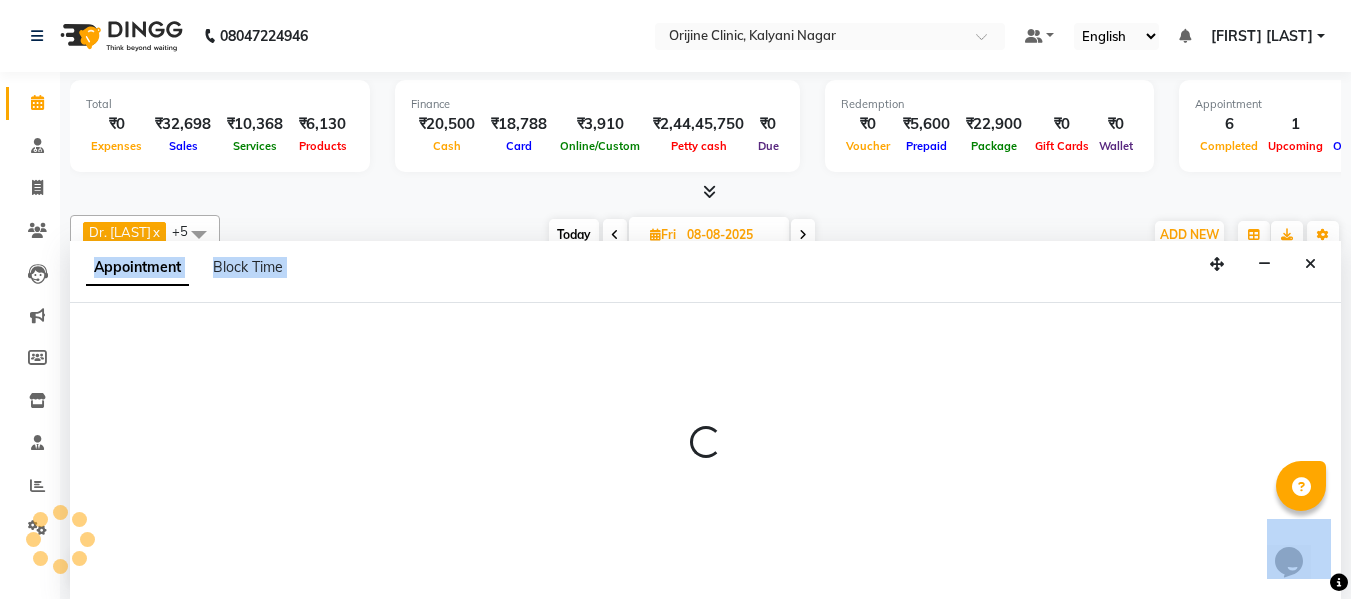 scroll, scrollTop: 1, scrollLeft: 0, axis: vertical 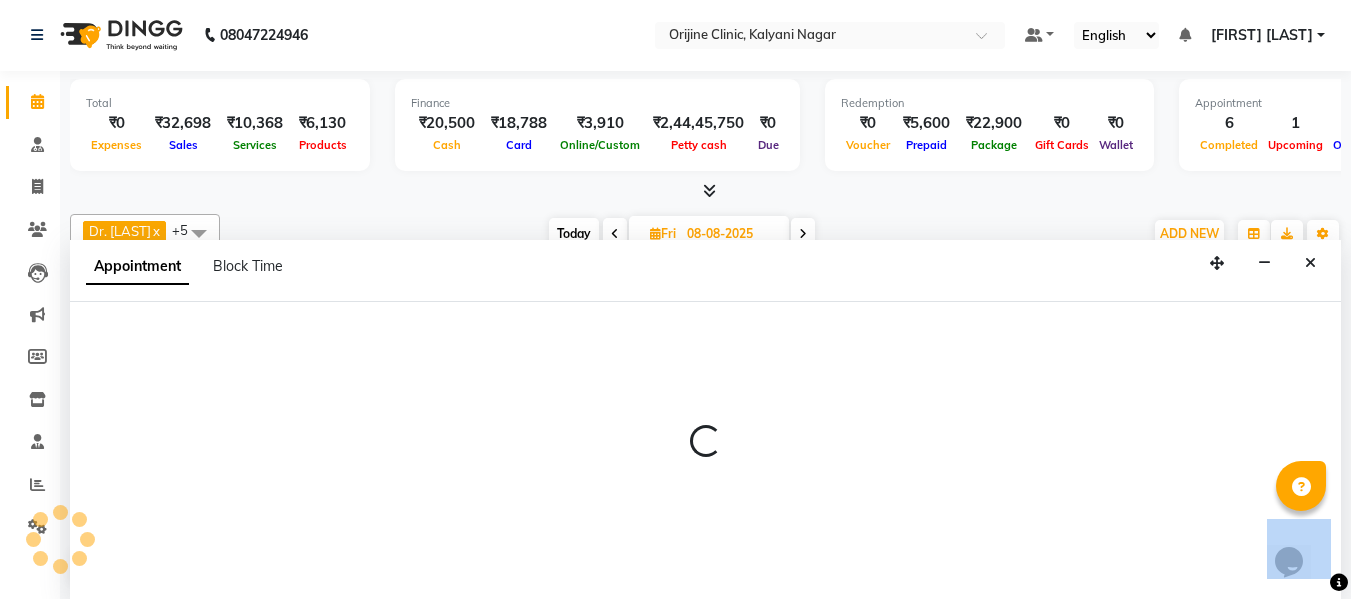 select on "10775" 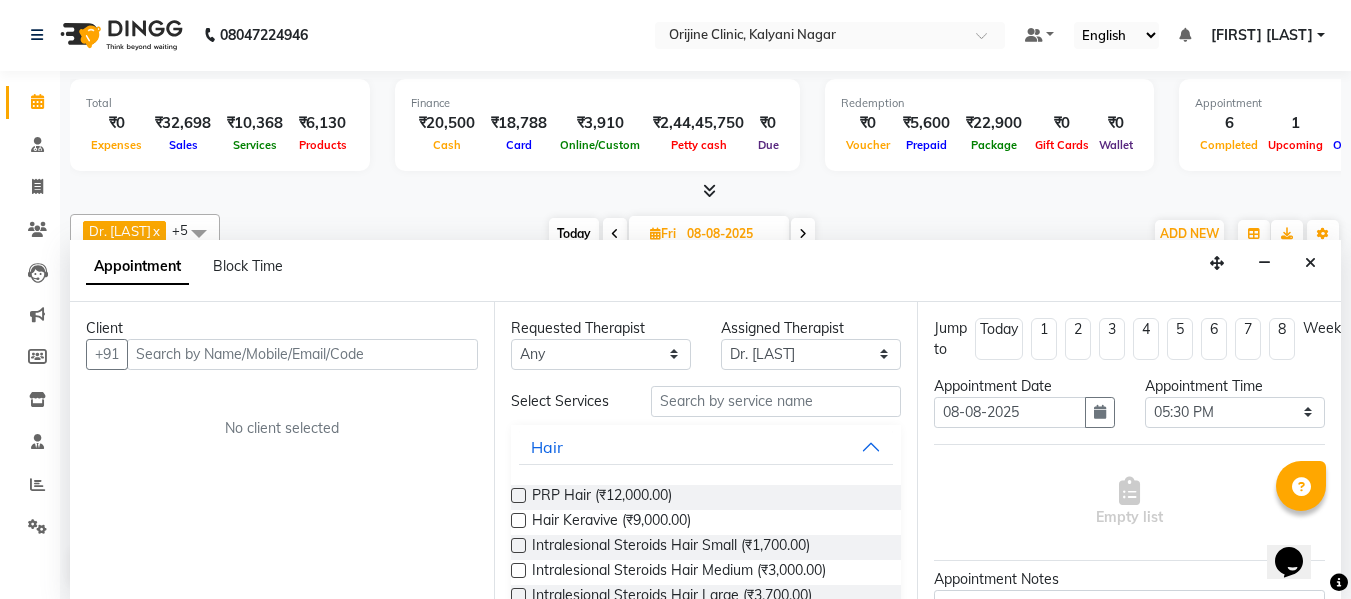 click at bounding box center (302, 354) 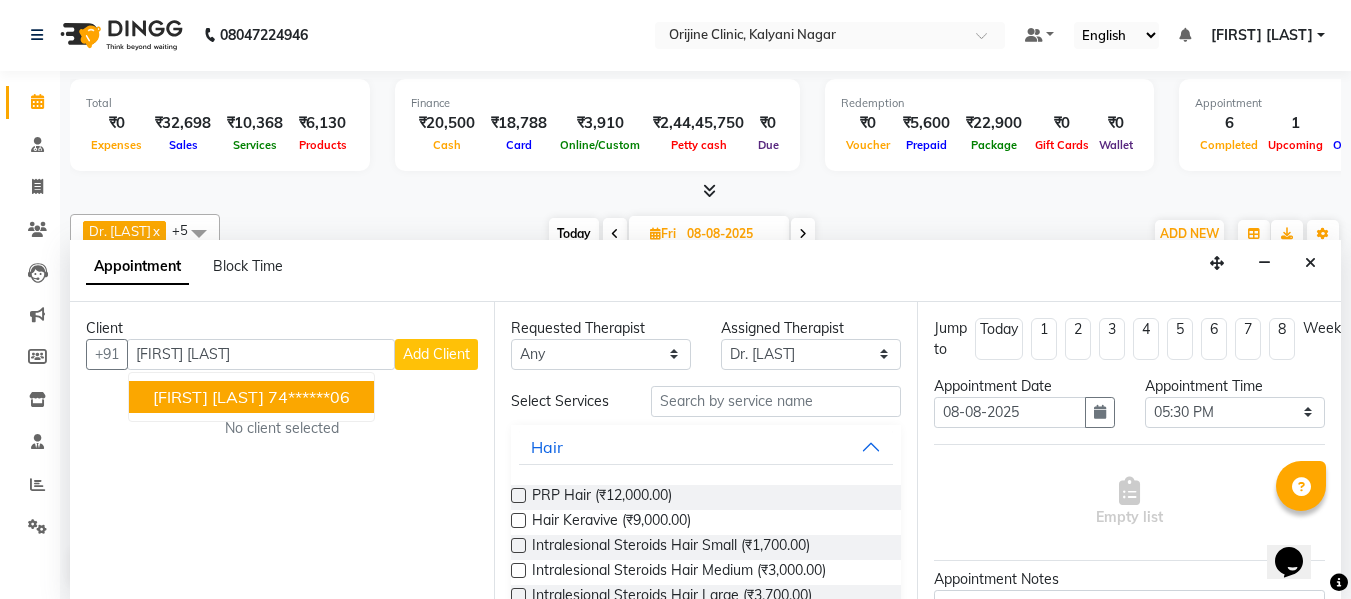 click on "[FIRST] [LAST]" at bounding box center (208, 397) 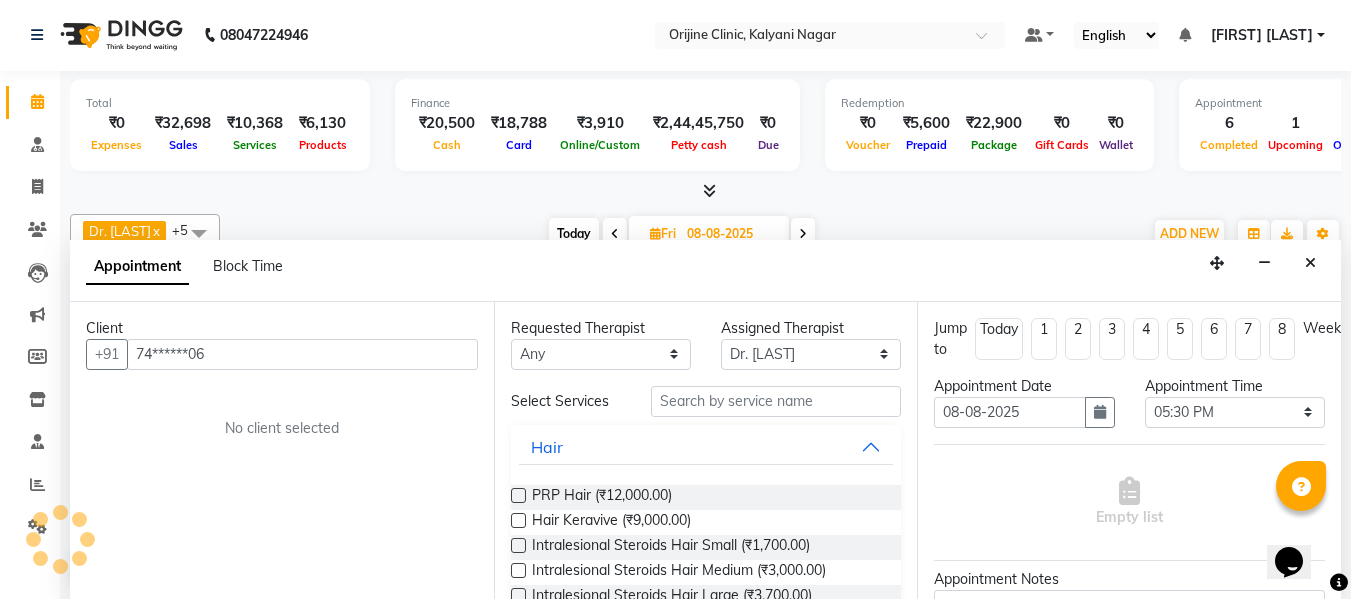 type on "74******06" 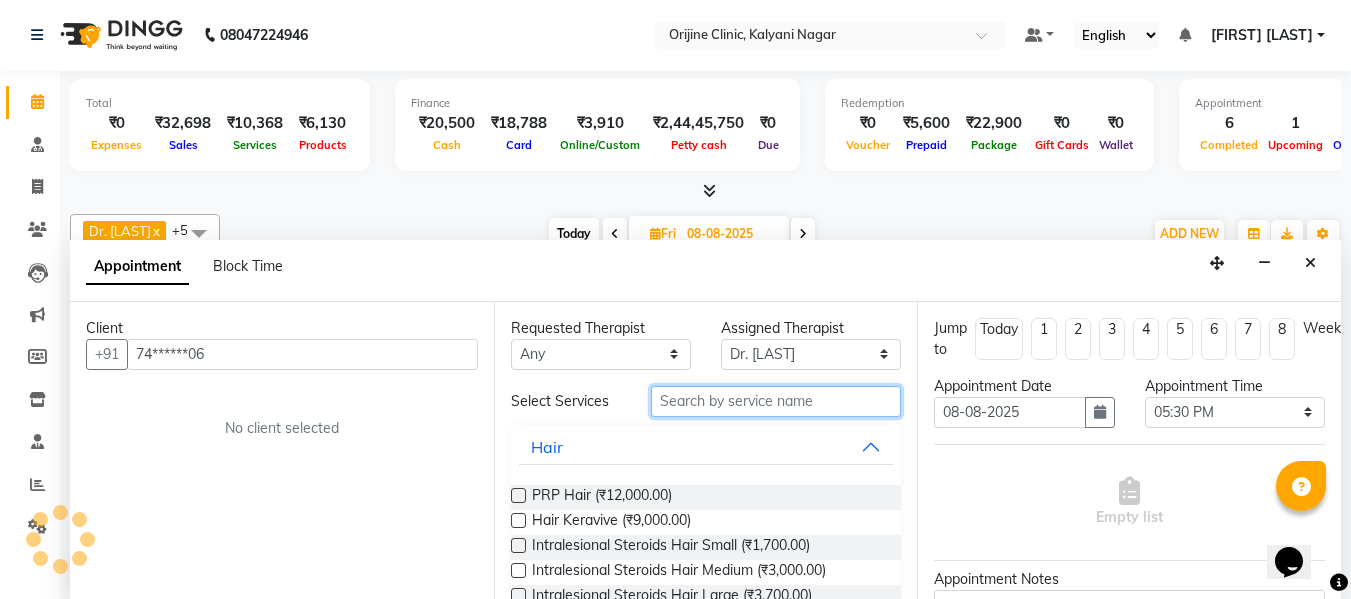 click at bounding box center (776, 401) 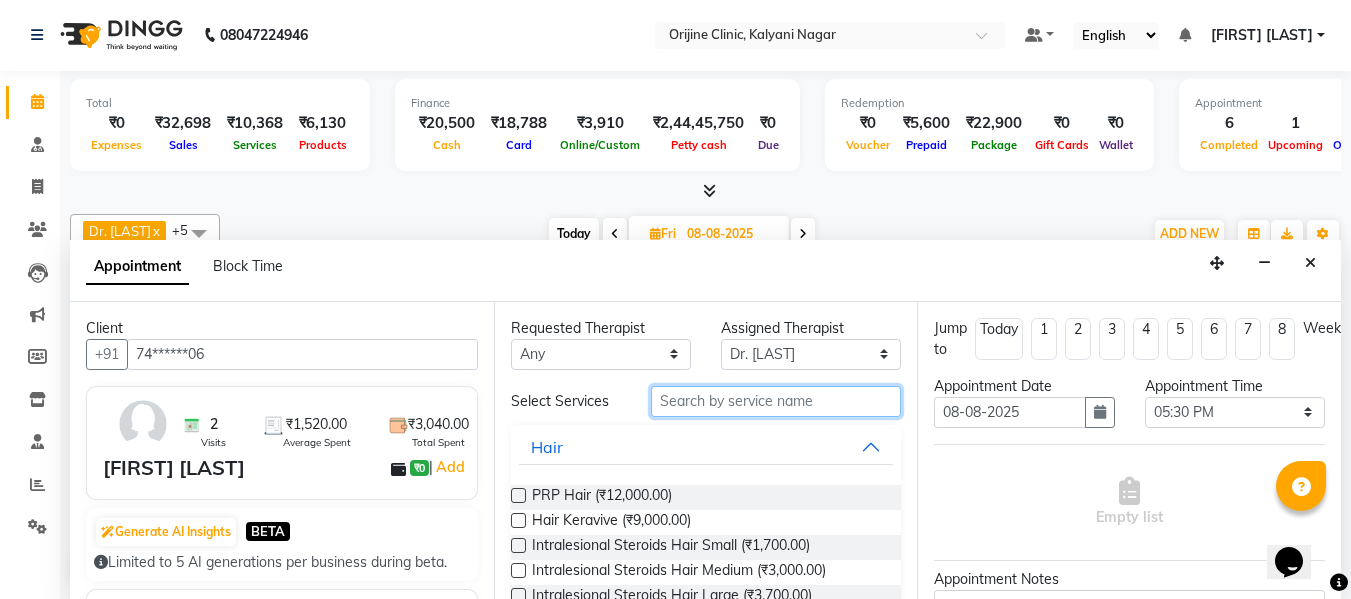 type on "h" 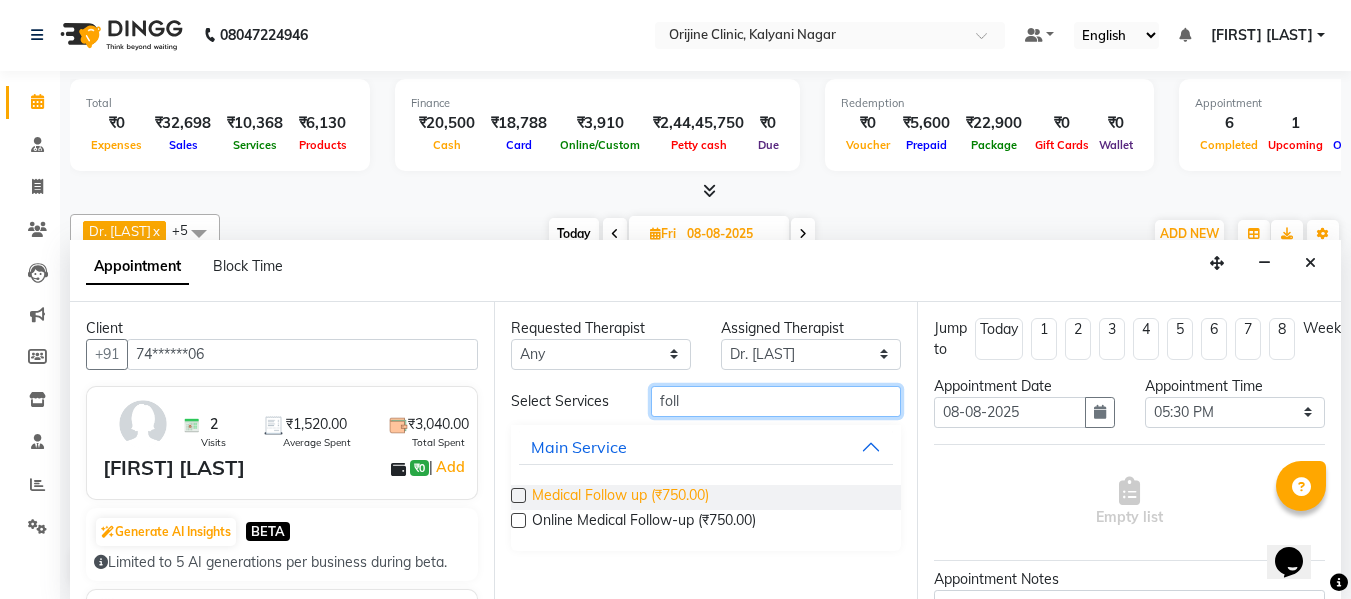 type on "foll" 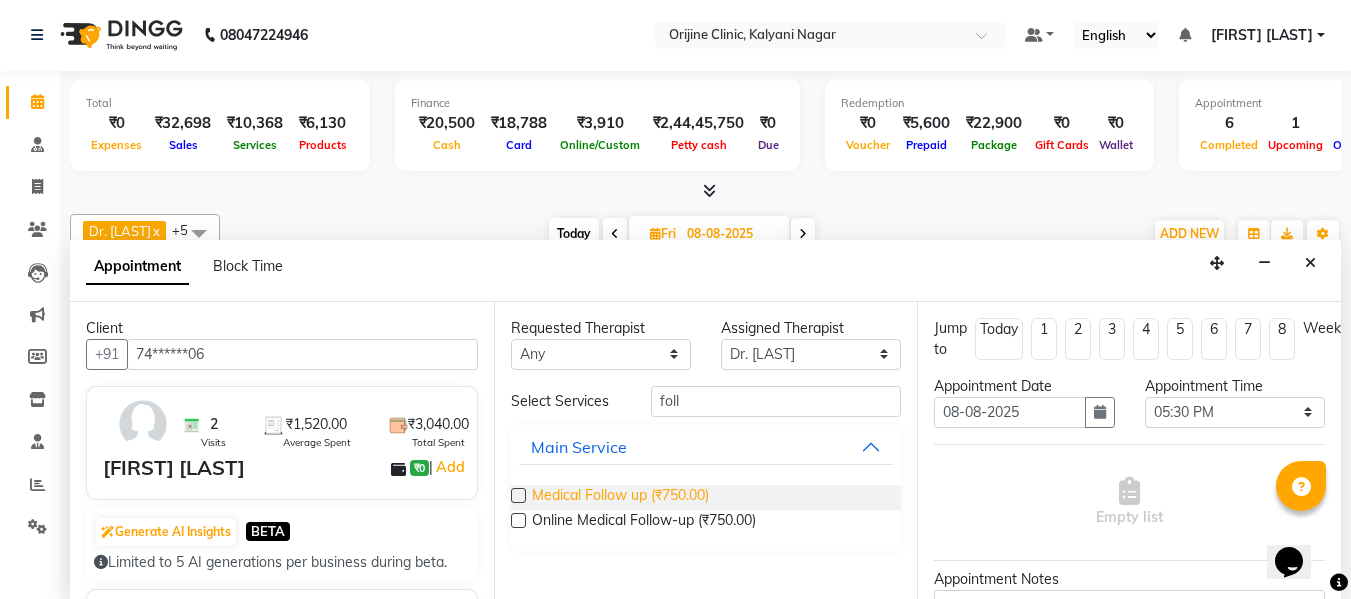 click on "Medical Follow up (₹750.00)" at bounding box center (620, 497) 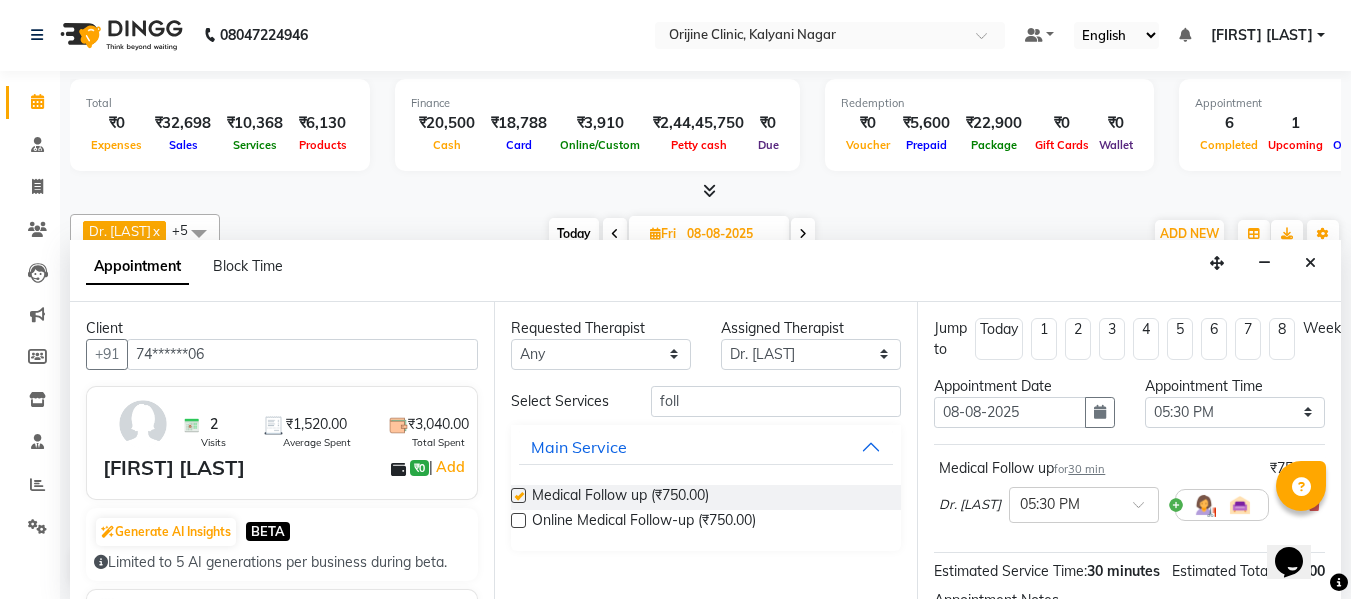 checkbox on "false" 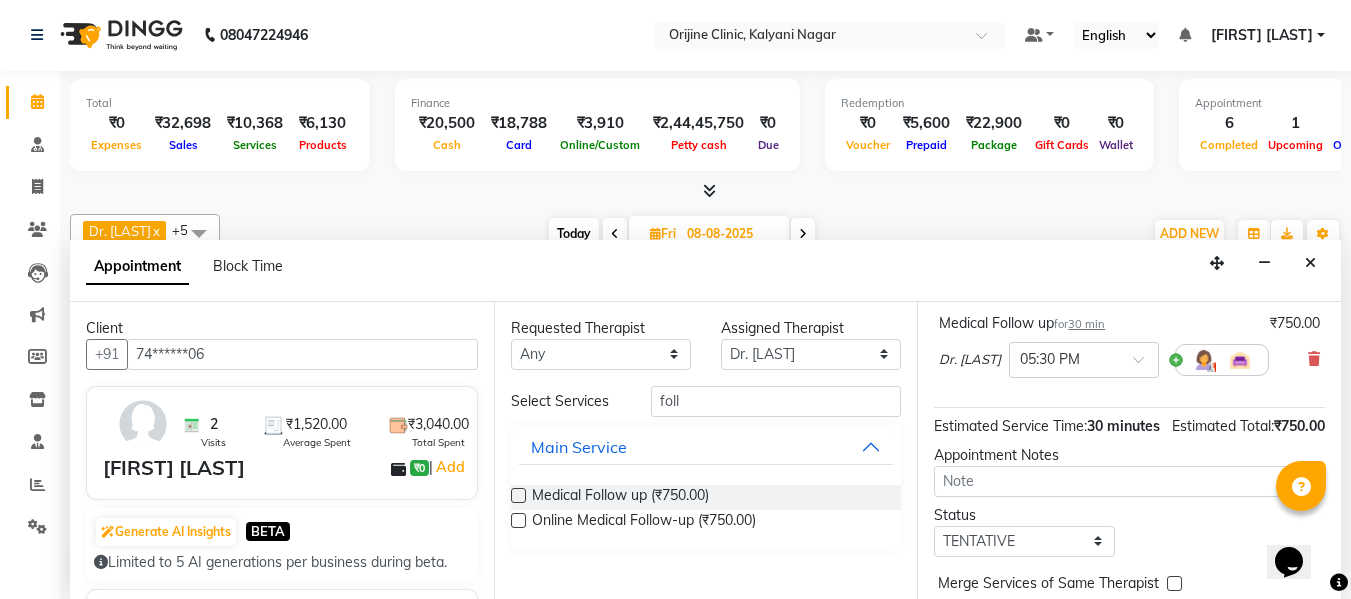 scroll, scrollTop: 268, scrollLeft: 0, axis: vertical 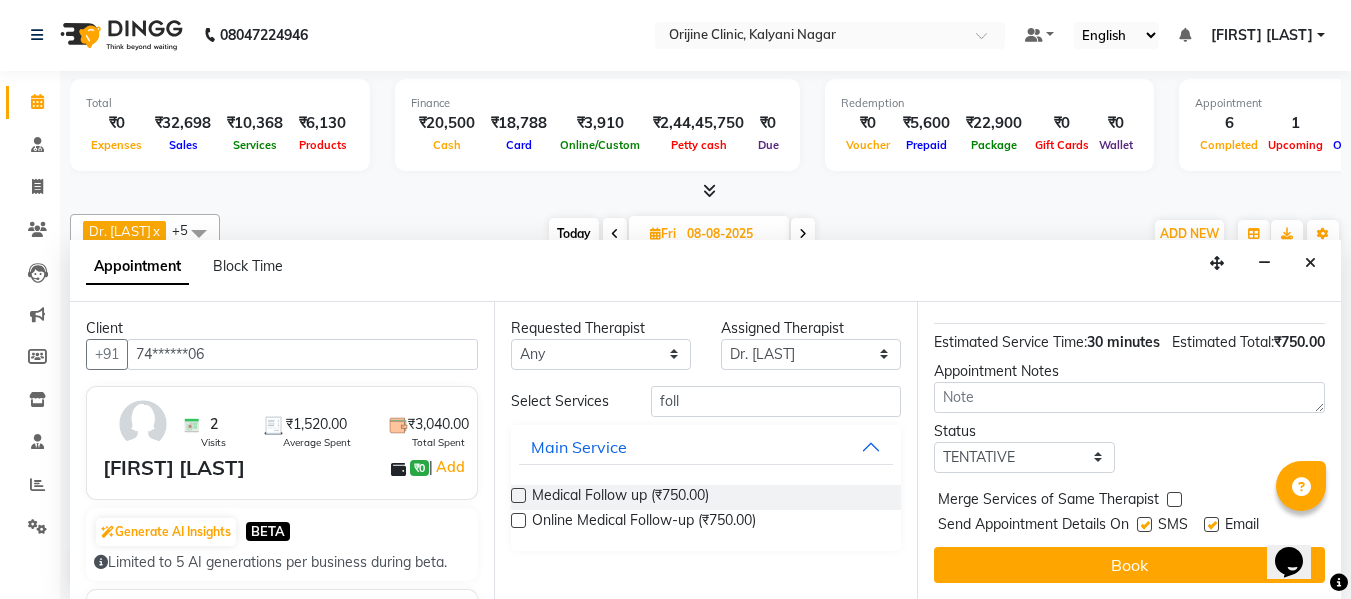 click at bounding box center (1144, 524) 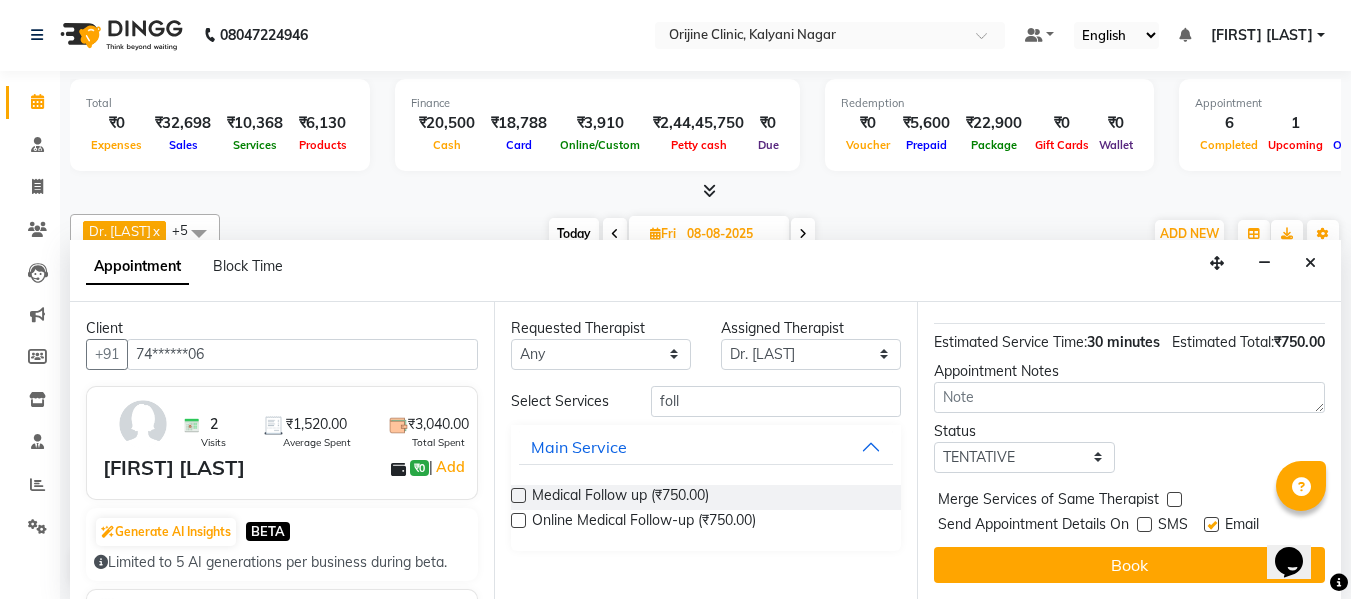 click at bounding box center [1211, 524] 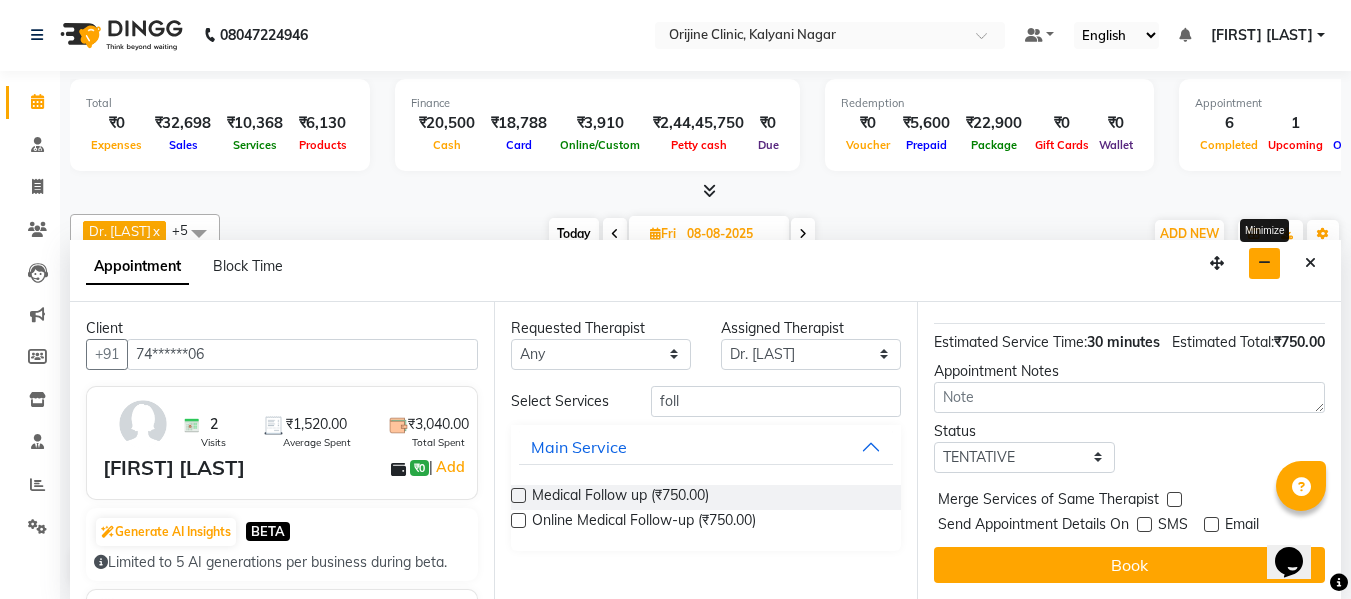 click at bounding box center (1264, 263) 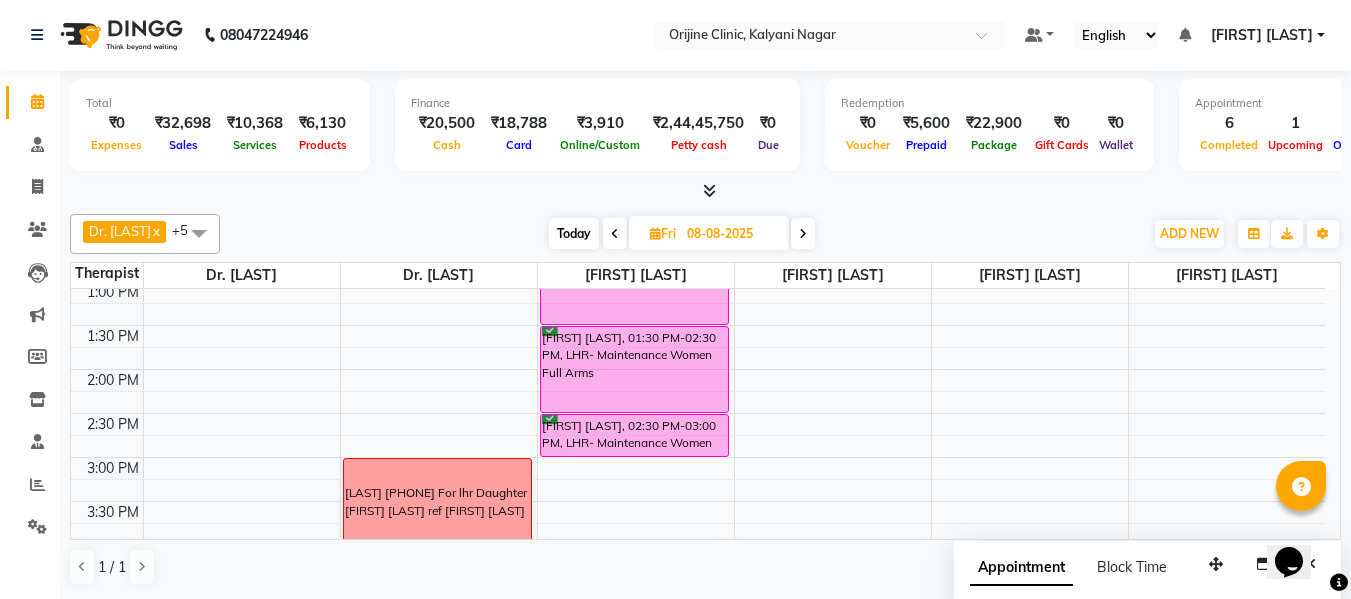 scroll, scrollTop: 893, scrollLeft: 0, axis: vertical 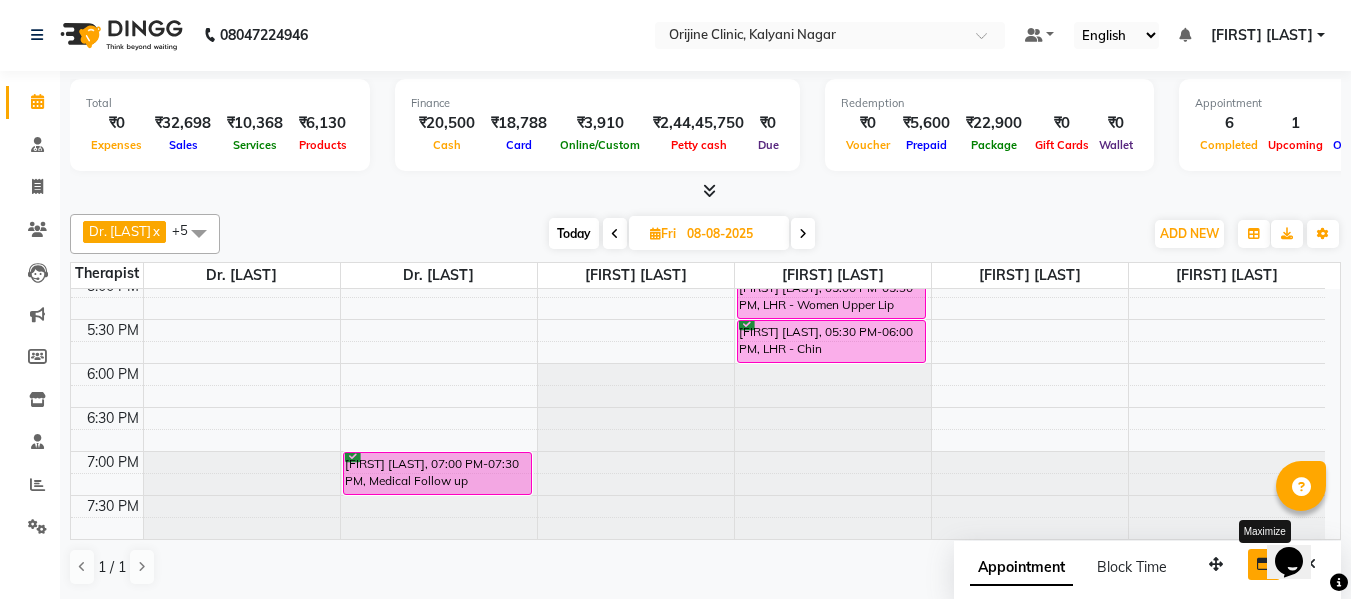 click at bounding box center [1264, 564] 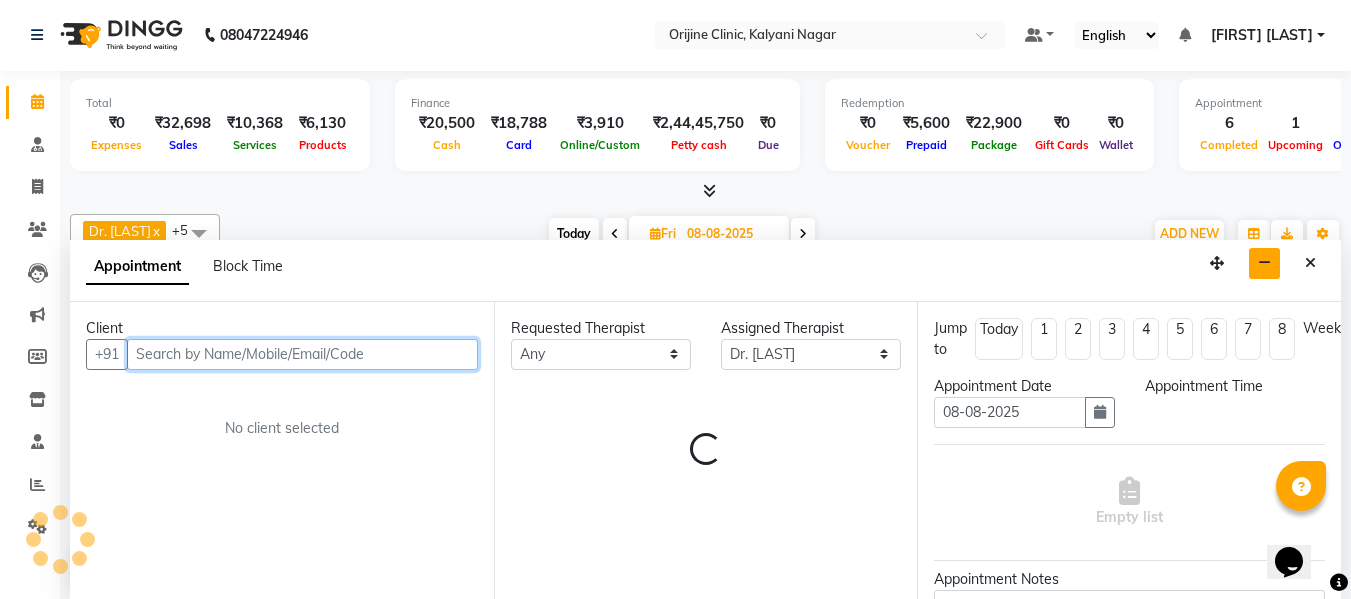 select on "1050" 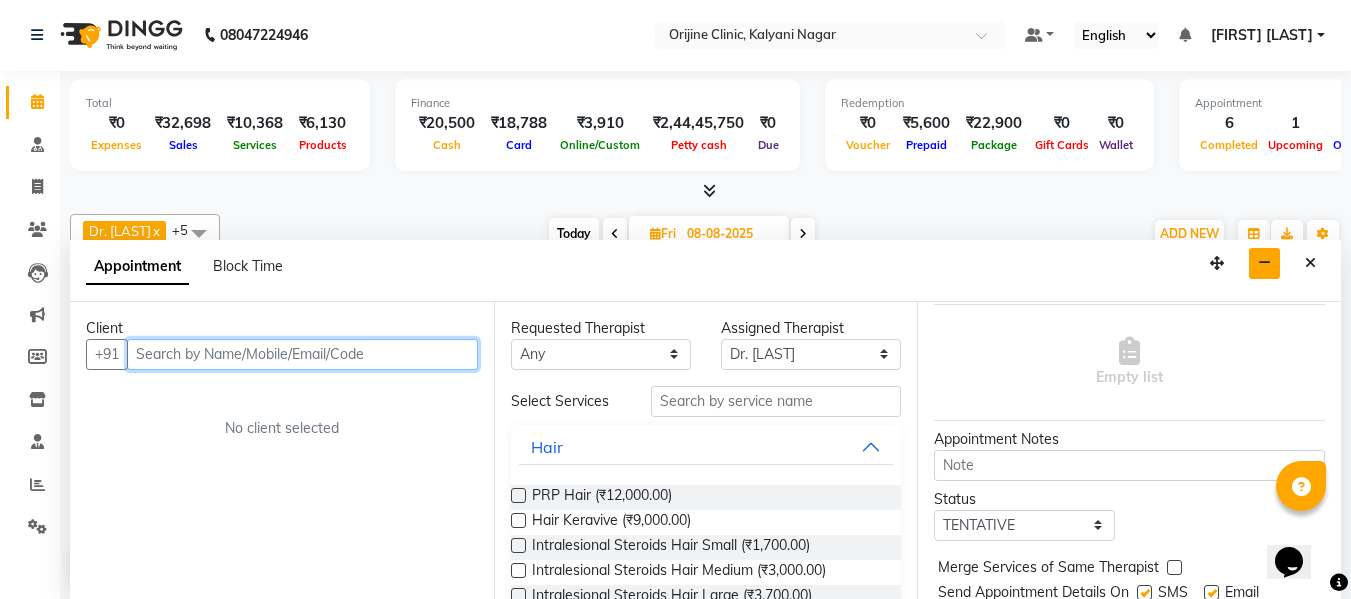 scroll, scrollTop: 142, scrollLeft: 0, axis: vertical 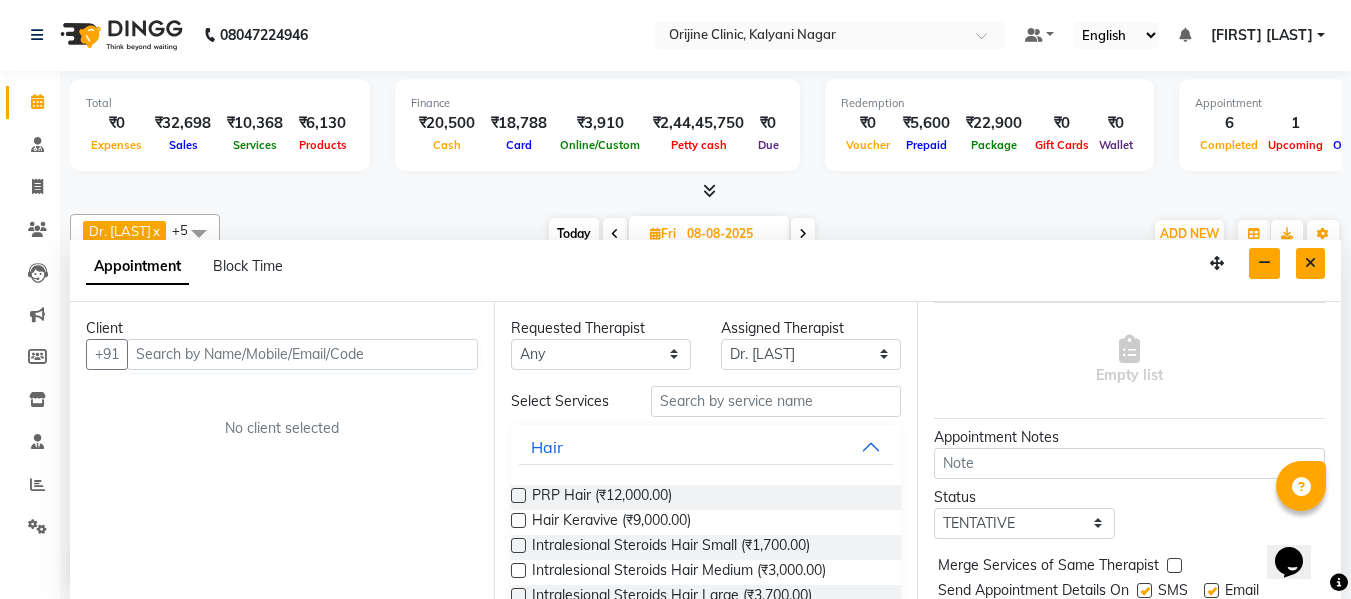 click at bounding box center [1310, 263] 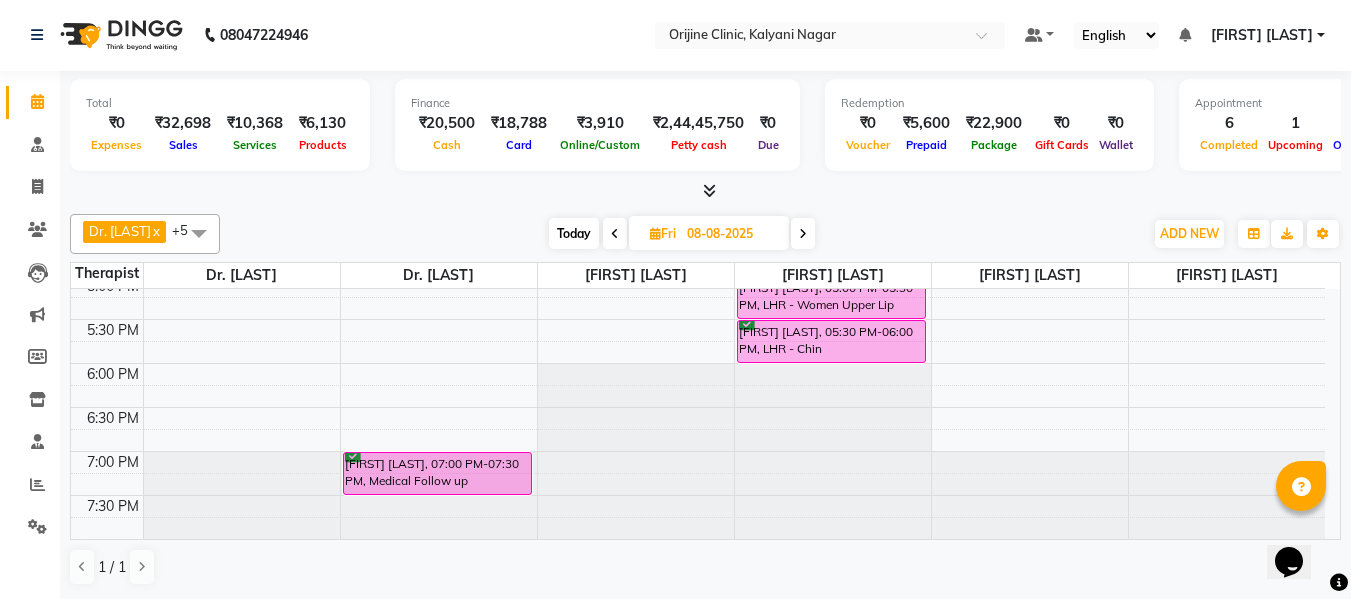 click on "7:00 AM 7:30 AM 8:00 AM 8:30 AM 9:00 AM 9:30 AM 10:00 AM 10:30 AM 11:00 AM 11:30 AM 12:00 PM 12:30 PM 1:00 PM 1:30 PM 2:00 PM 2:30 PM 3:00 PM 3:30 PM 4:00 PM 4:30 PM 5:00 PM 5:30 PM 6:00 PM 6:30 PM 7:00 PM 7:30 PM     [FIRST] [LAST], 11:00 AM-11:30 AM,  Medical Follow up [LAST] [PHONE] For lhr Daughter [FIRST] [LAST] ref [FIRST] [LAST]      [FIRST] [LAST], 07:00 PM-07:30 PM,  Medical Follow up     [FIRST] [LAST], 10:30 AM-11:00 AM, LHR - Women Upper Lip     [FIRST] [LAST], 11:00 AM-12:30 PM, LHR - Maintenance Women Full Legs     [FIRST] [LAST], 12:30 PM-01:30 PM, LHR- Maintenance Bikini     [FIRST] [LAST], 01:30 PM-02:30 PM, LHR- Maintenance Women Full Arms     [FIRST] [LAST], 02:30 PM-03:00 PM, LHR- Maintenance Women Underarms     [FIRST] [LAST], 11:00 AM-12:00 PM, Q-SL Toning Face     [FIRST] [LAST], 05:00 PM-05:30 PM, LHR - Women Upper Lip     [FIRST] [LAST], 05:30 PM-06:00 PM, LHR - Chin" at bounding box center [698, -33] 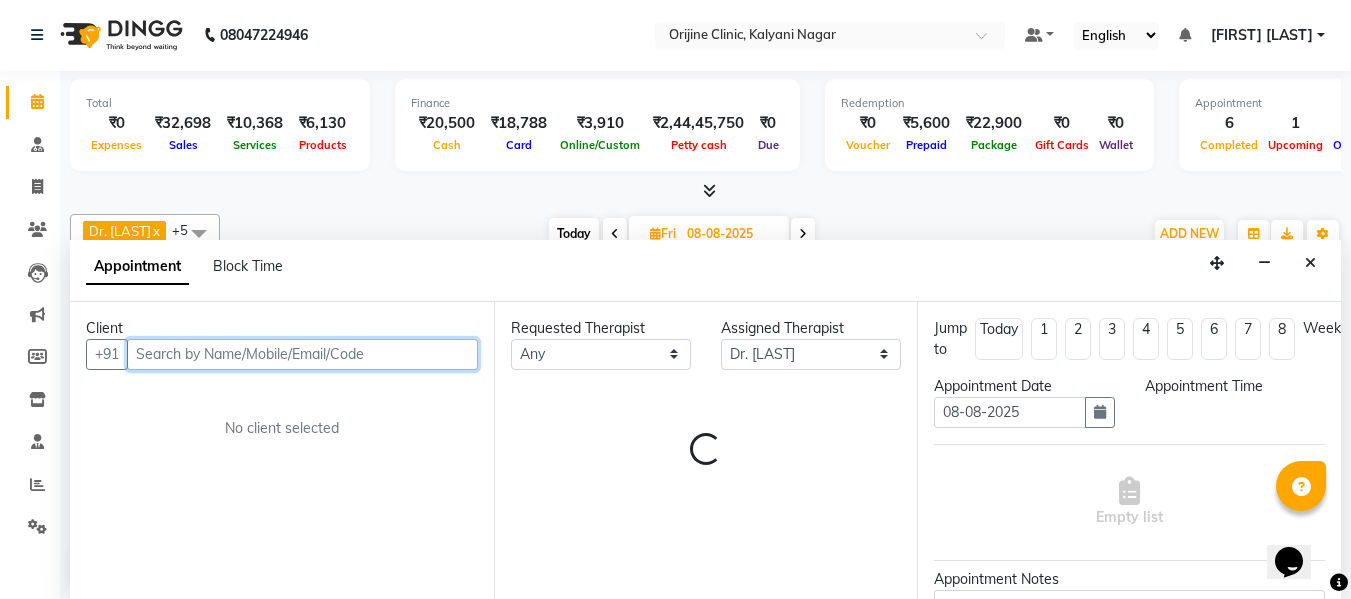 click on "Client" at bounding box center [282, 328] 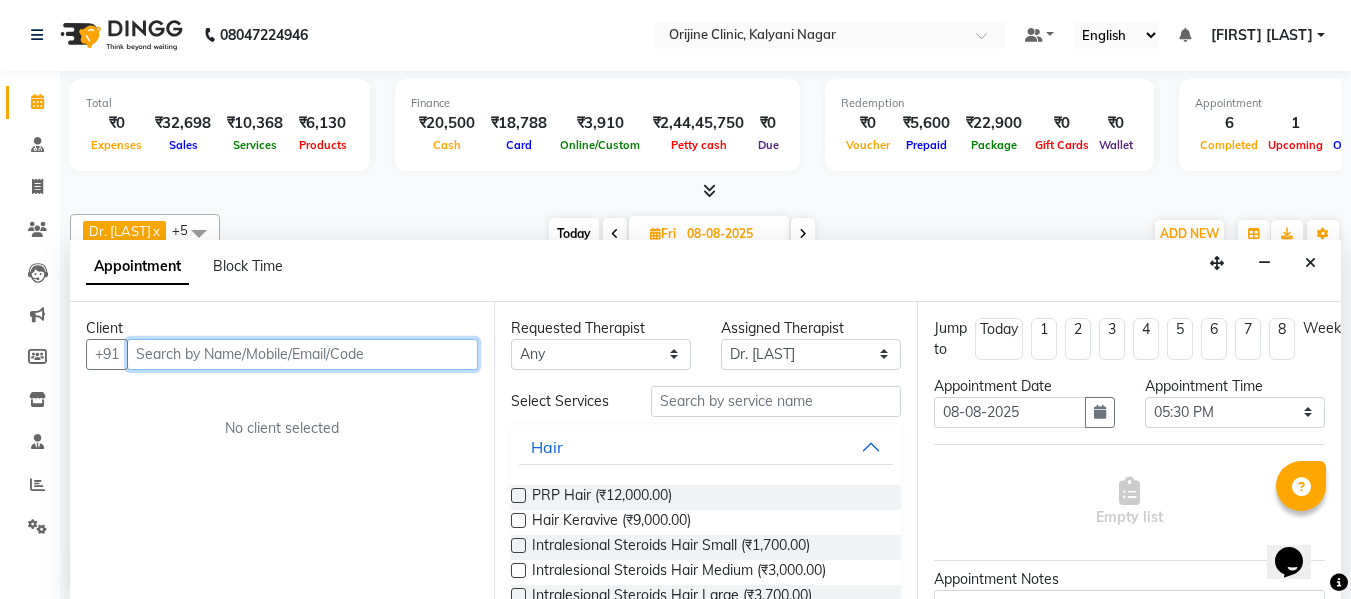 click at bounding box center [302, 354] 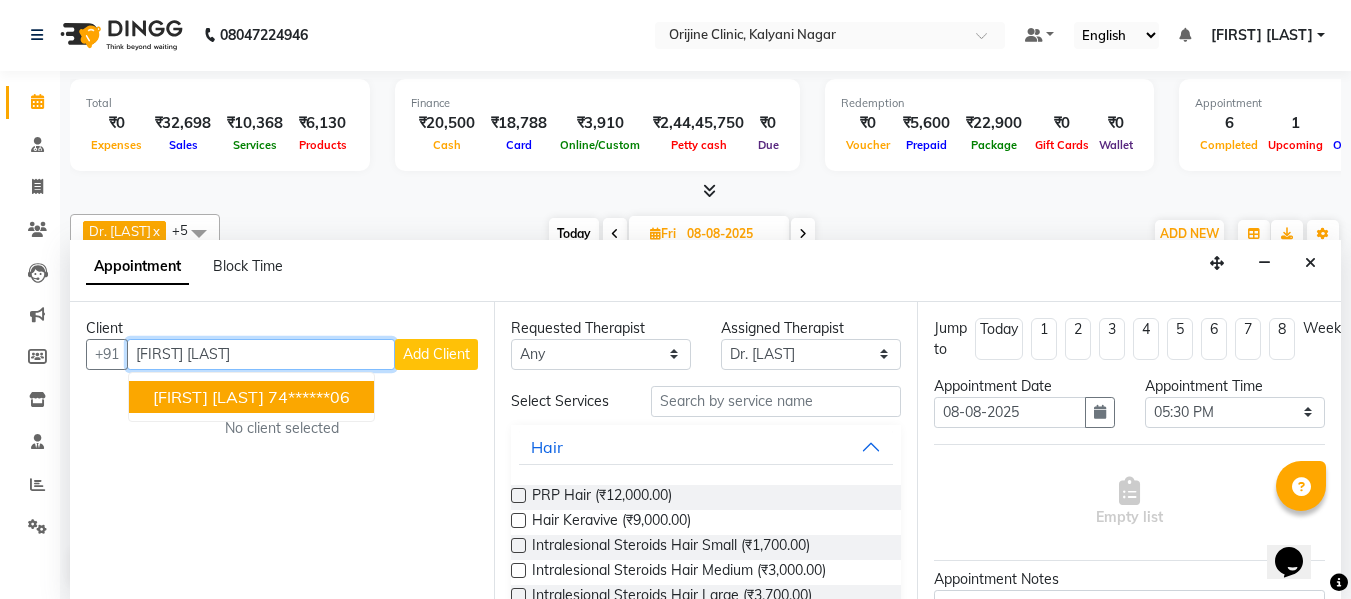 click on "Deepti Kundani" at bounding box center [208, 397] 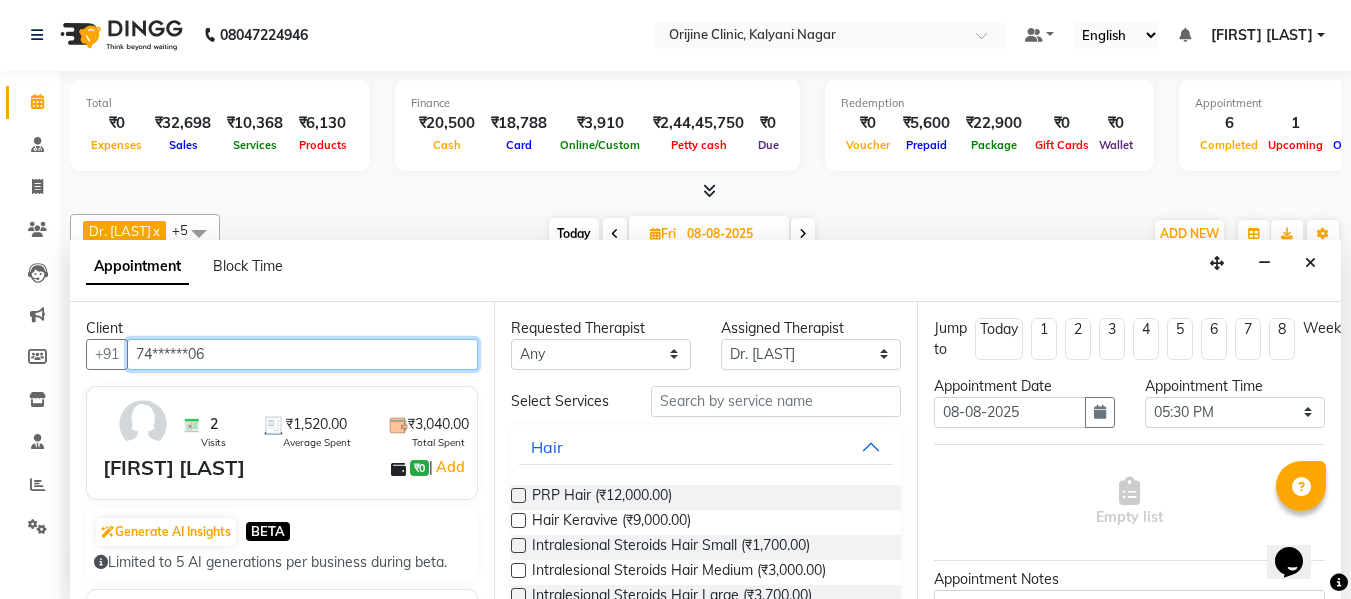 type on "74******06" 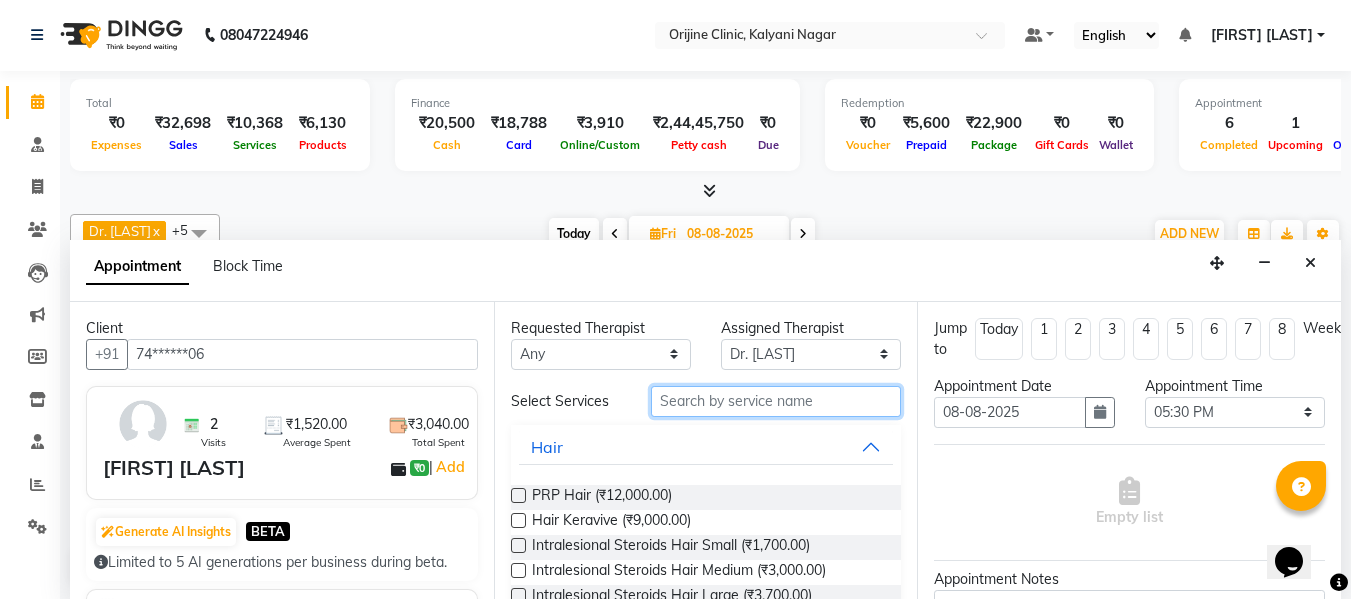 click at bounding box center (776, 401) 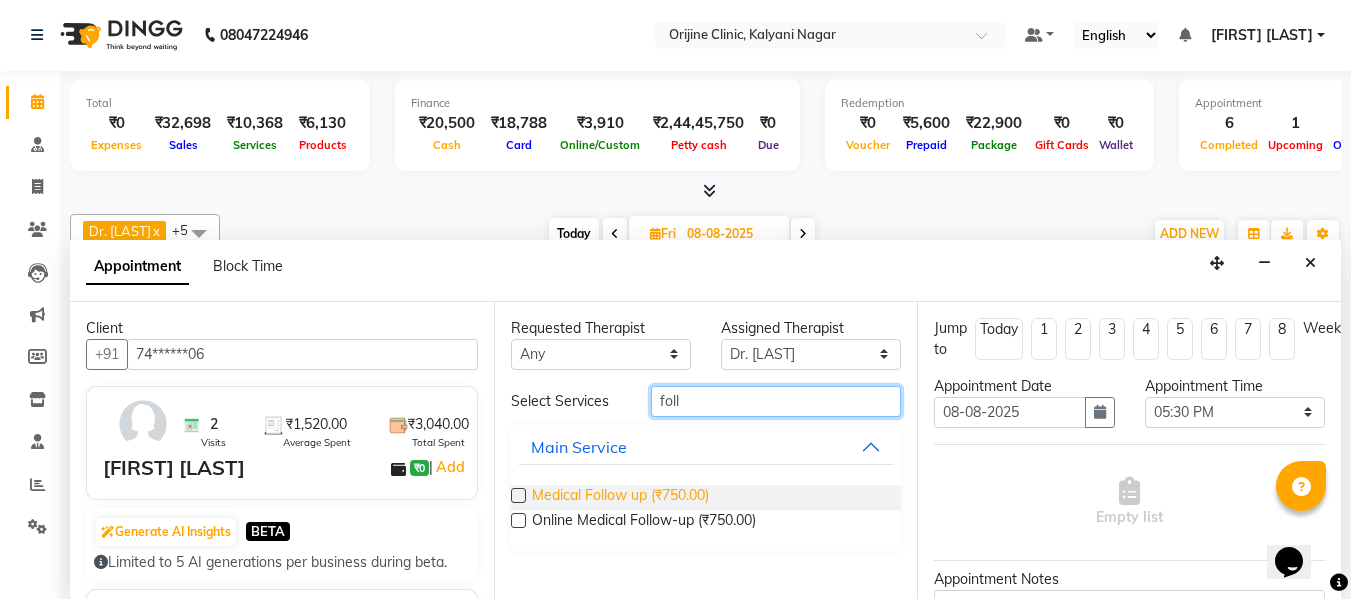 type on "foll" 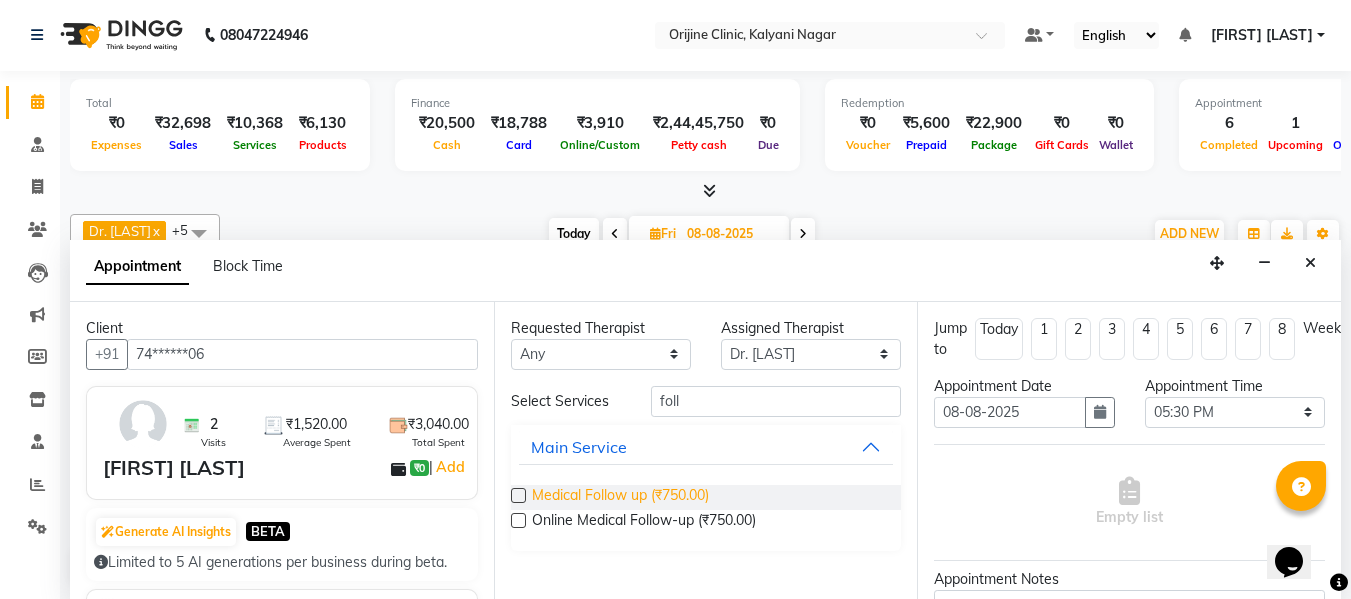 click on "Medical Follow up (₹750.00)" at bounding box center (620, 497) 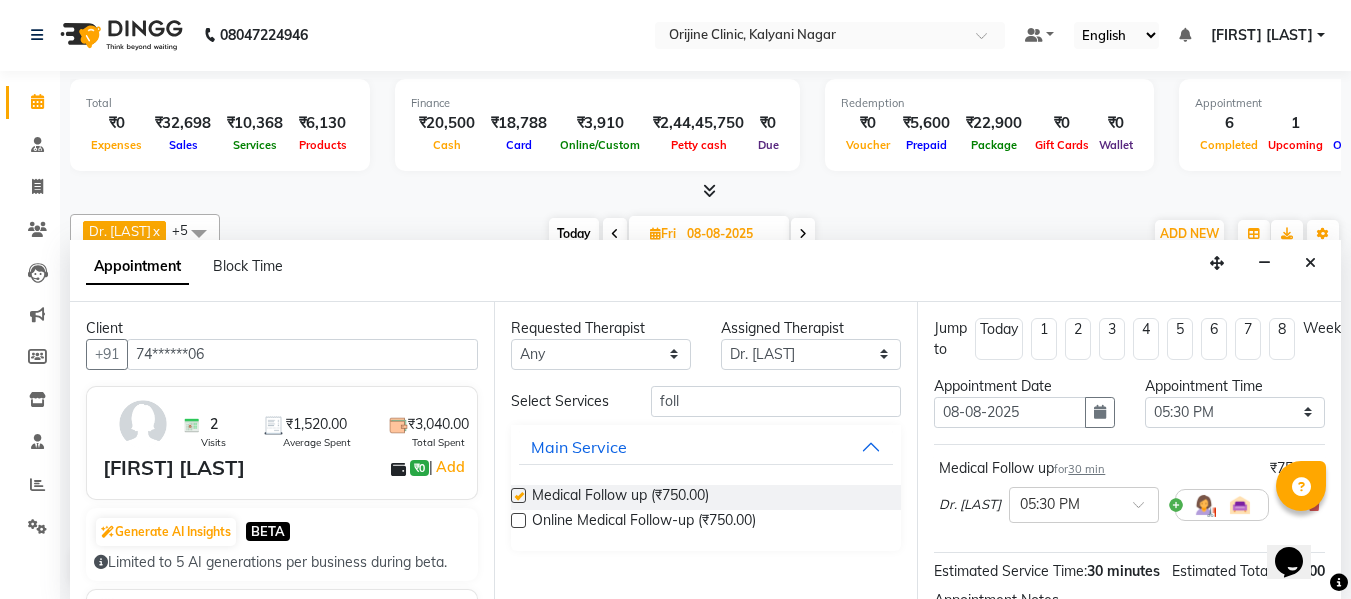checkbox on "false" 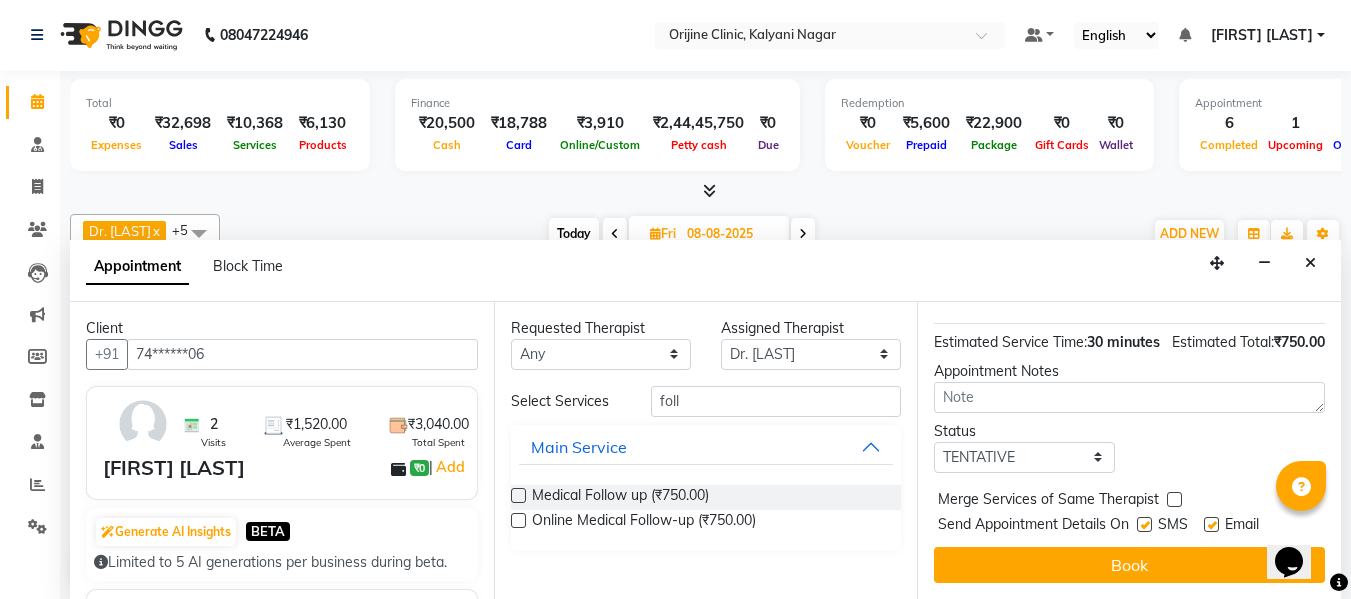 scroll, scrollTop: 268, scrollLeft: 0, axis: vertical 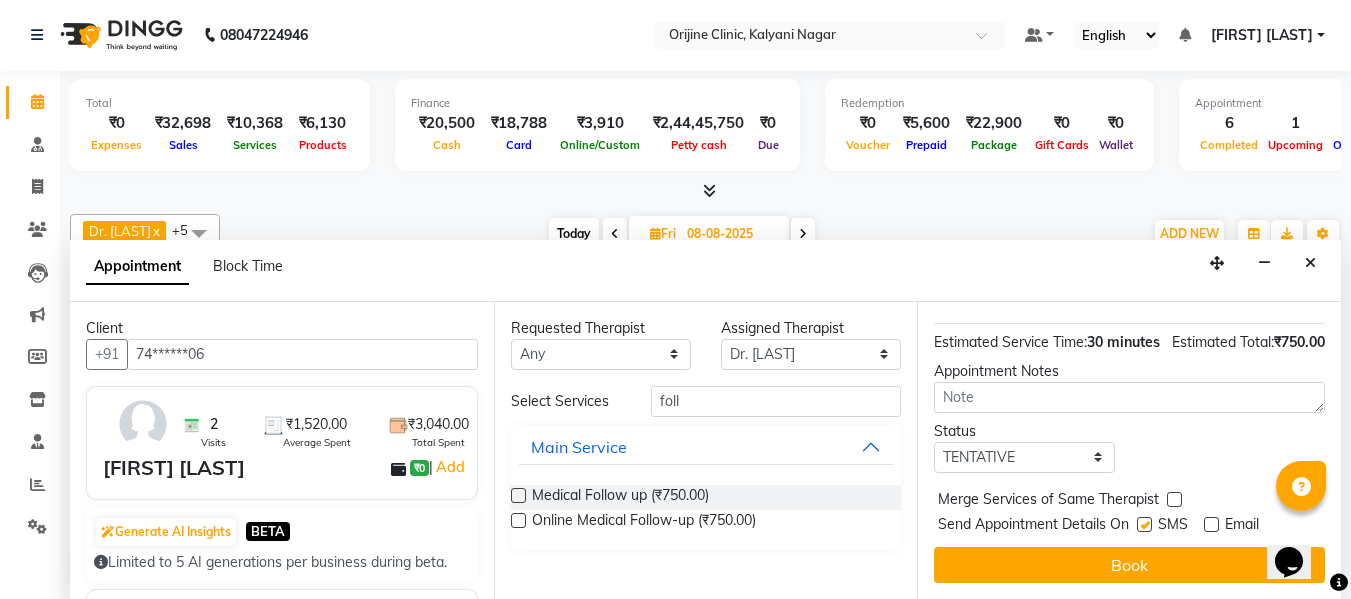 click at bounding box center (1144, 524) 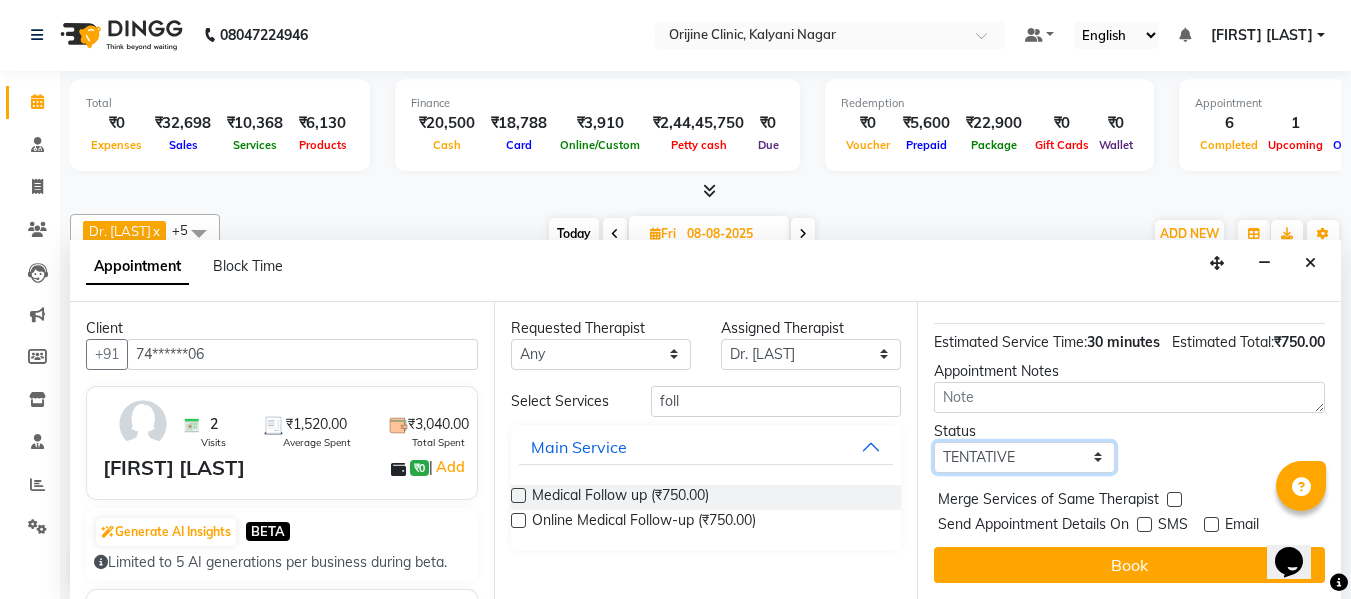 click on "Select TENTATIVE CONFIRM UPCOMING" at bounding box center [1024, 457] 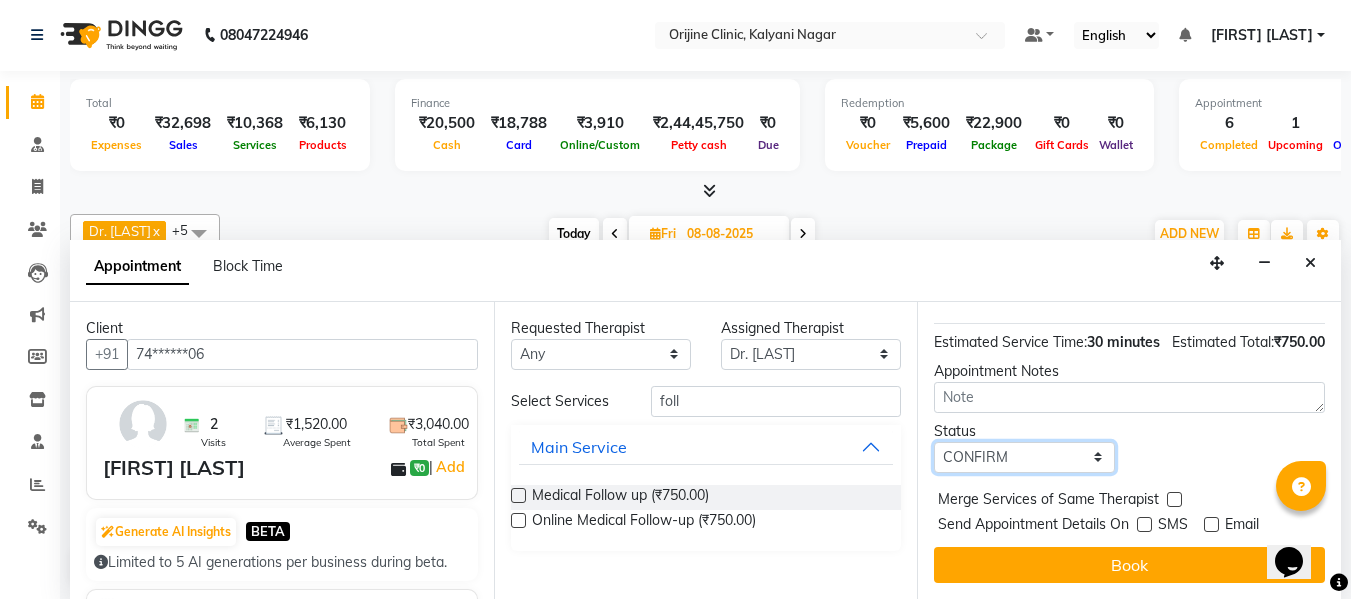 click on "Select TENTATIVE CONFIRM UPCOMING" at bounding box center (1024, 457) 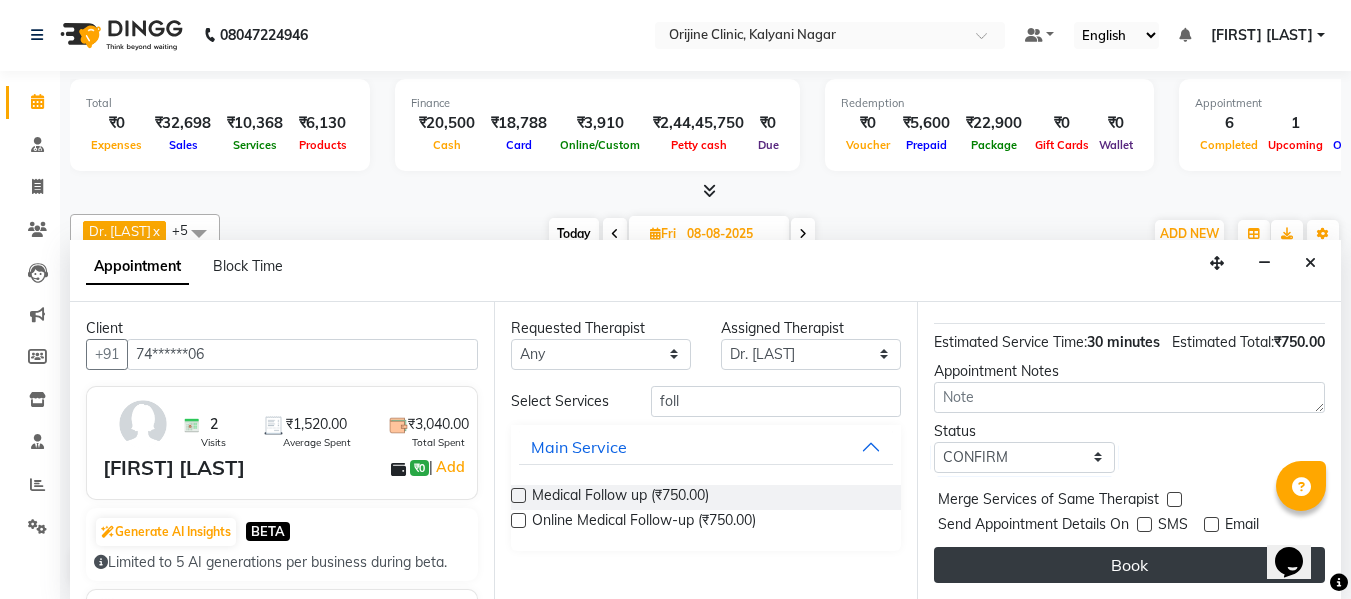 click on "Book" at bounding box center (1129, 565) 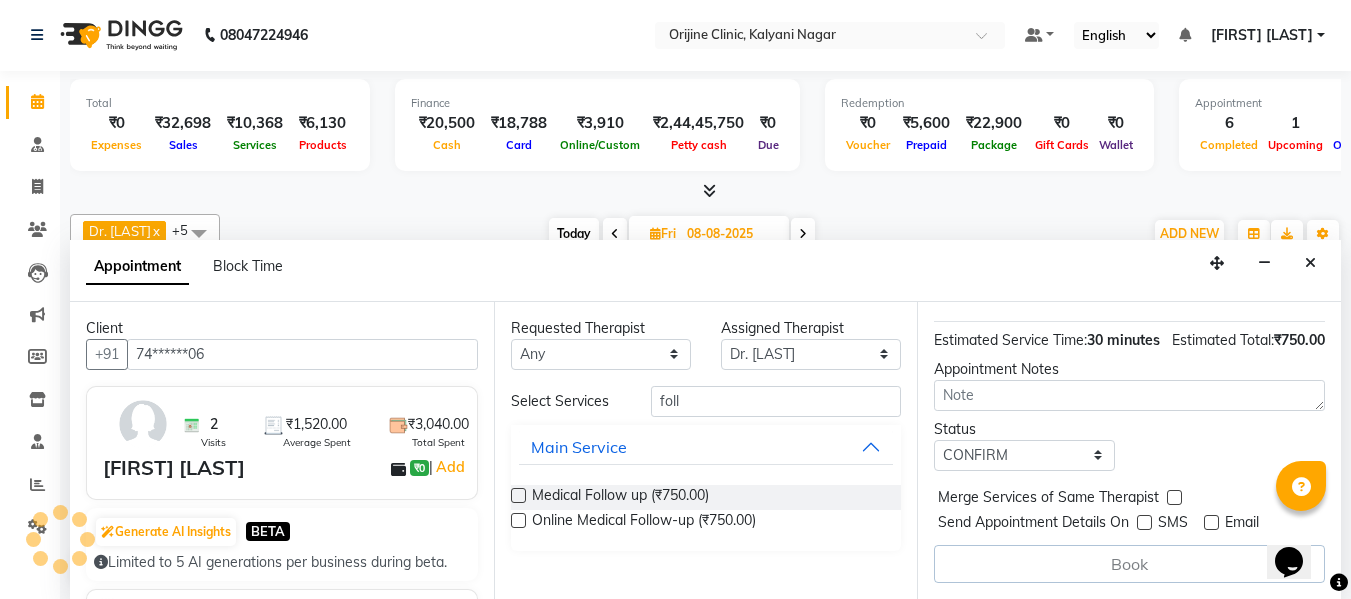 scroll, scrollTop: 0, scrollLeft: 0, axis: both 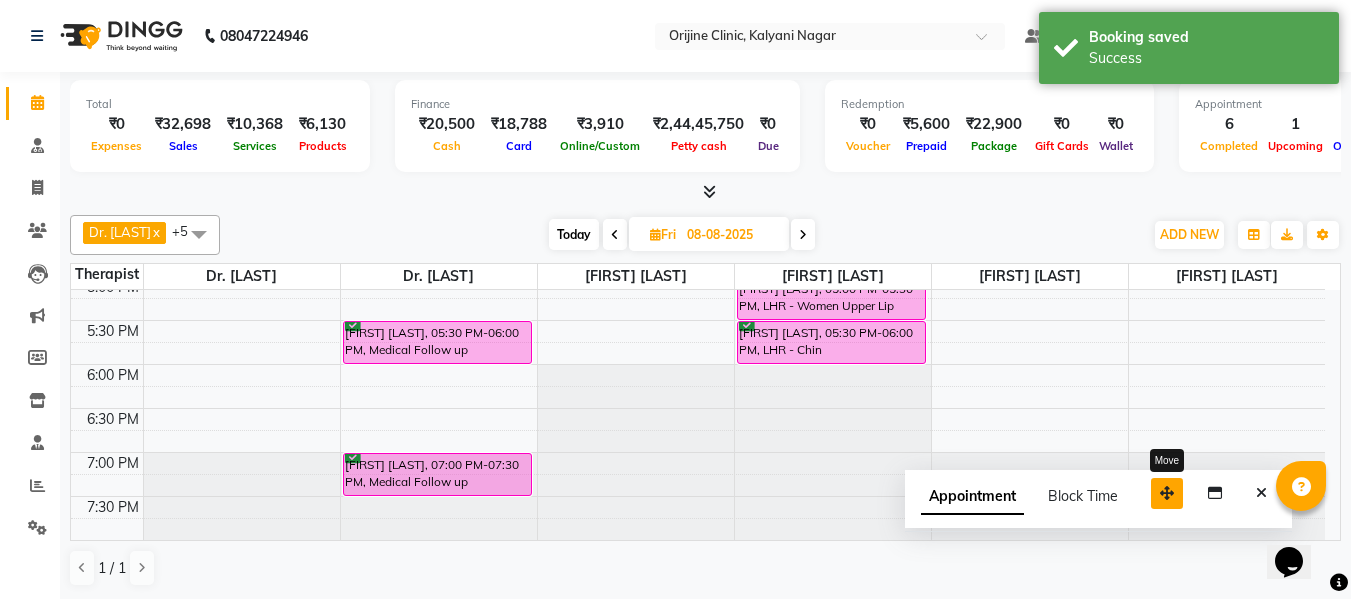 drag, startPoint x: 1213, startPoint y: 574, endPoint x: 1127, endPoint y: 484, distance: 124.48293 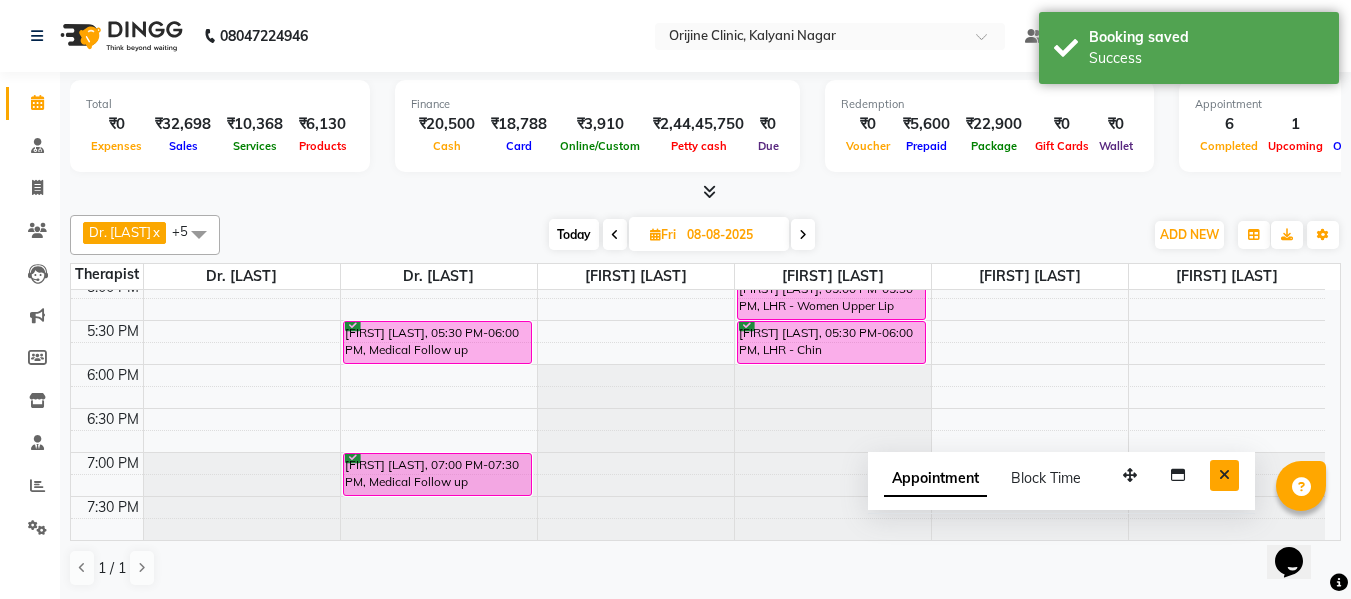 click at bounding box center (1224, 475) 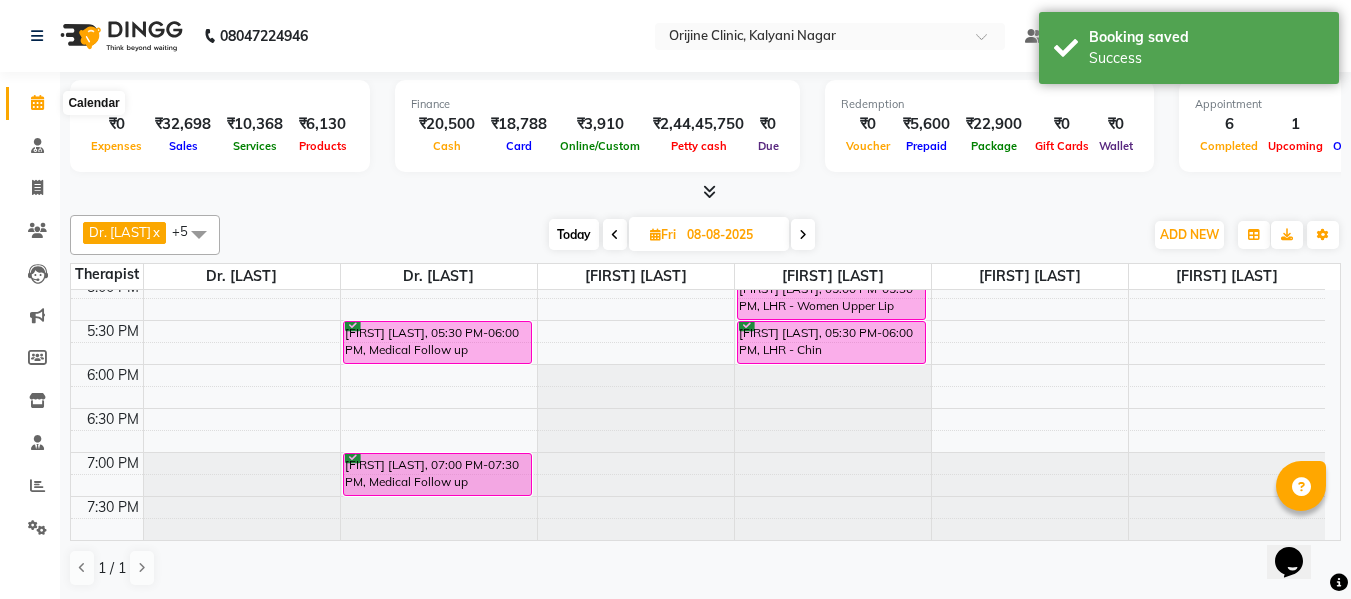 click 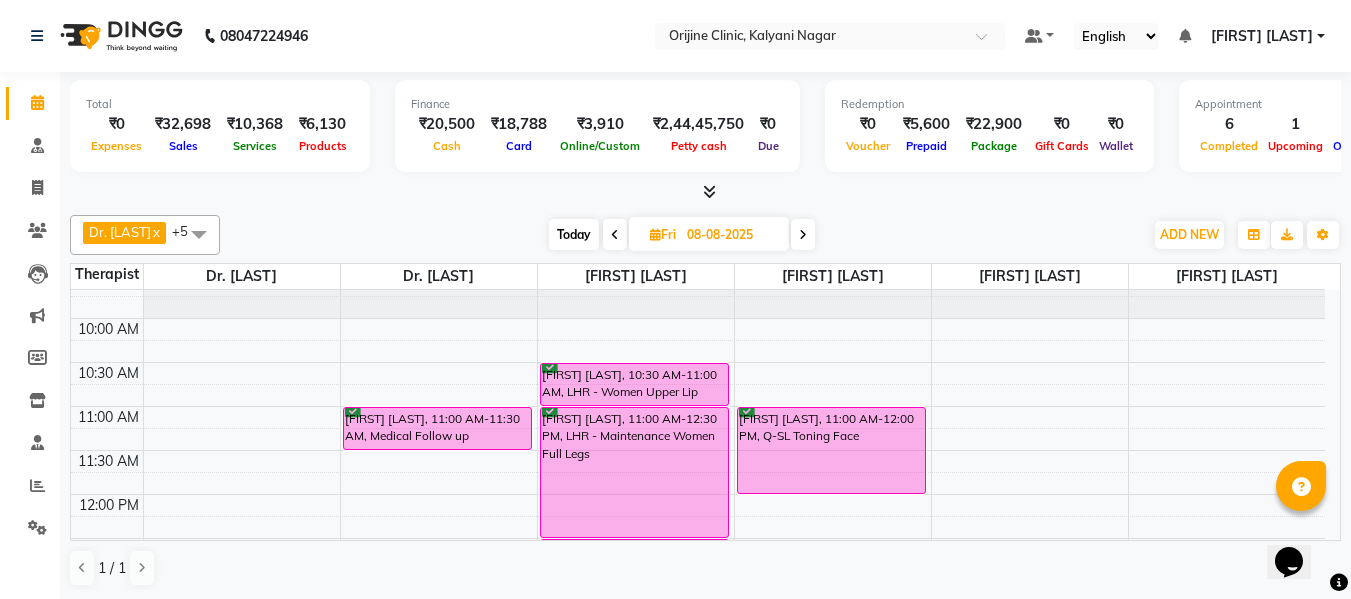 scroll, scrollTop: 203, scrollLeft: 0, axis: vertical 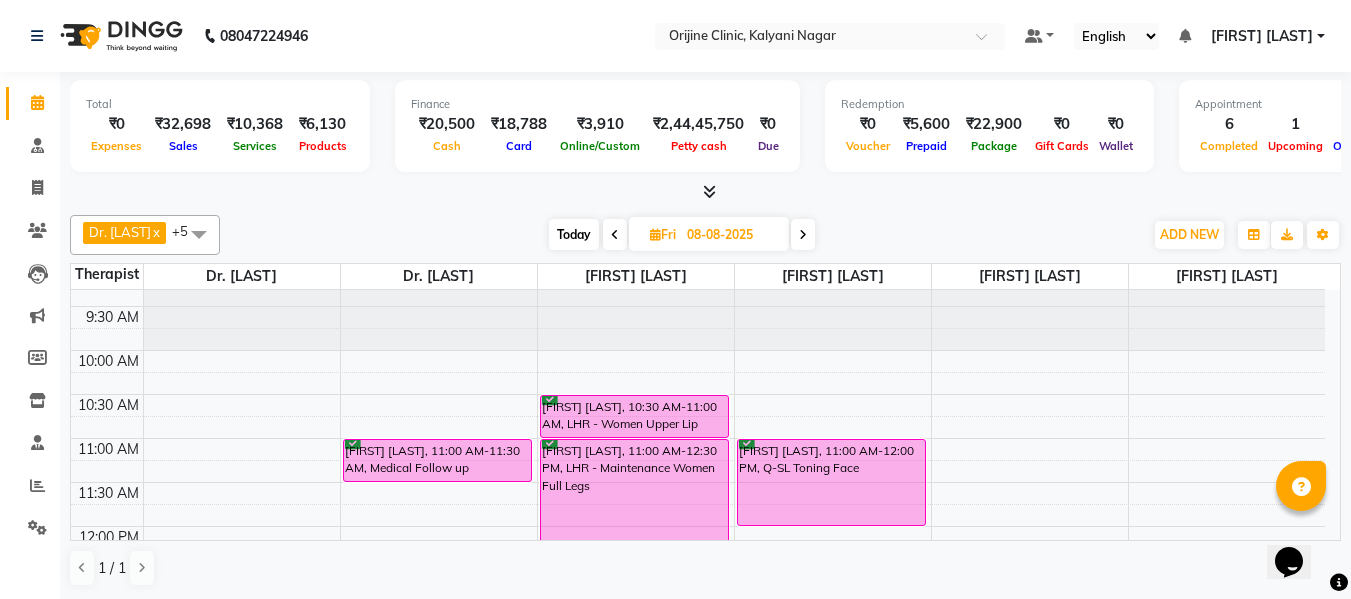 click on "Today" at bounding box center [574, 234] 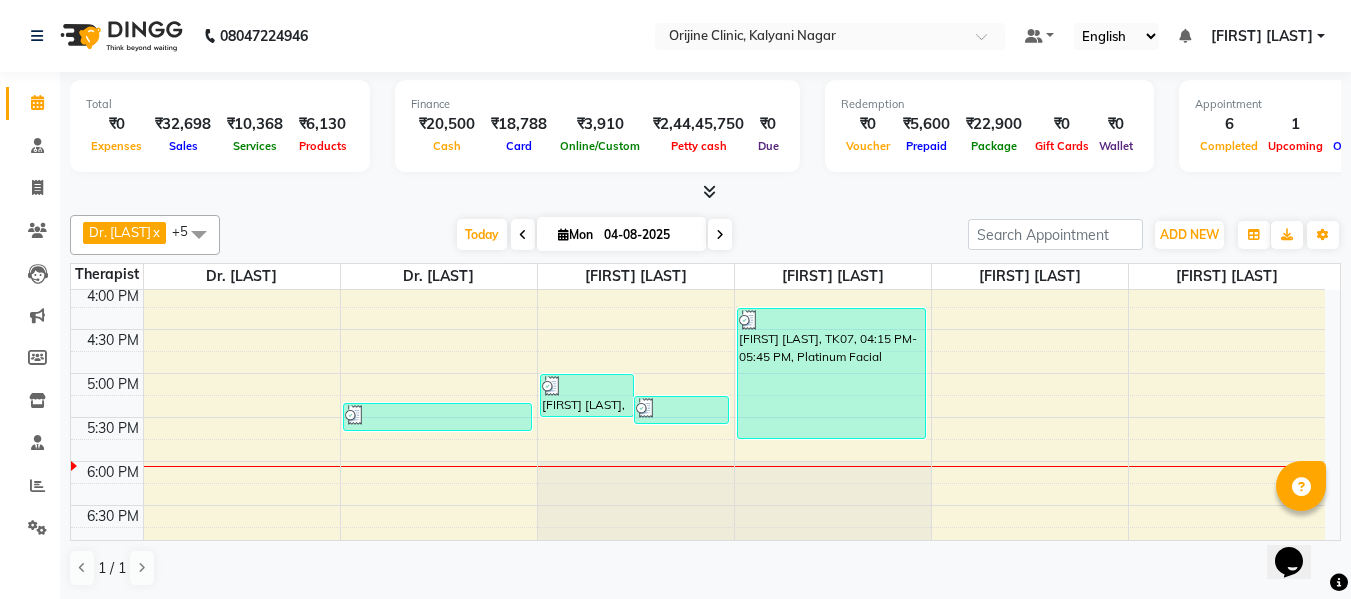 scroll, scrollTop: 807, scrollLeft: 0, axis: vertical 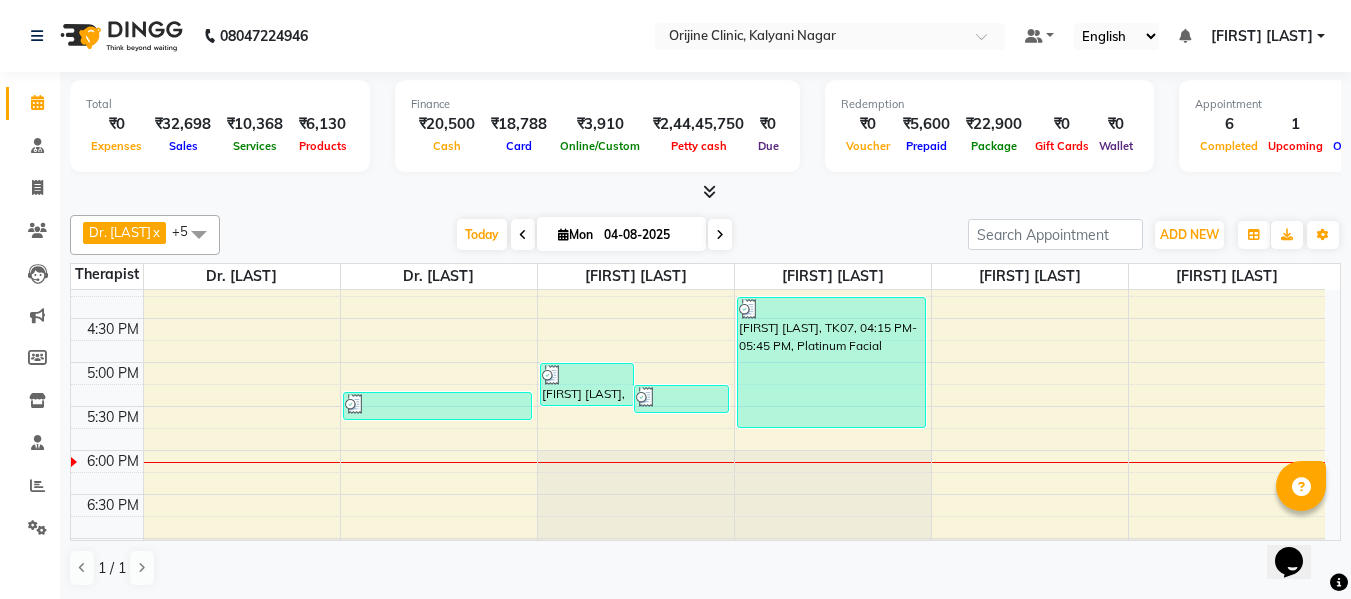 click at bounding box center (720, 235) 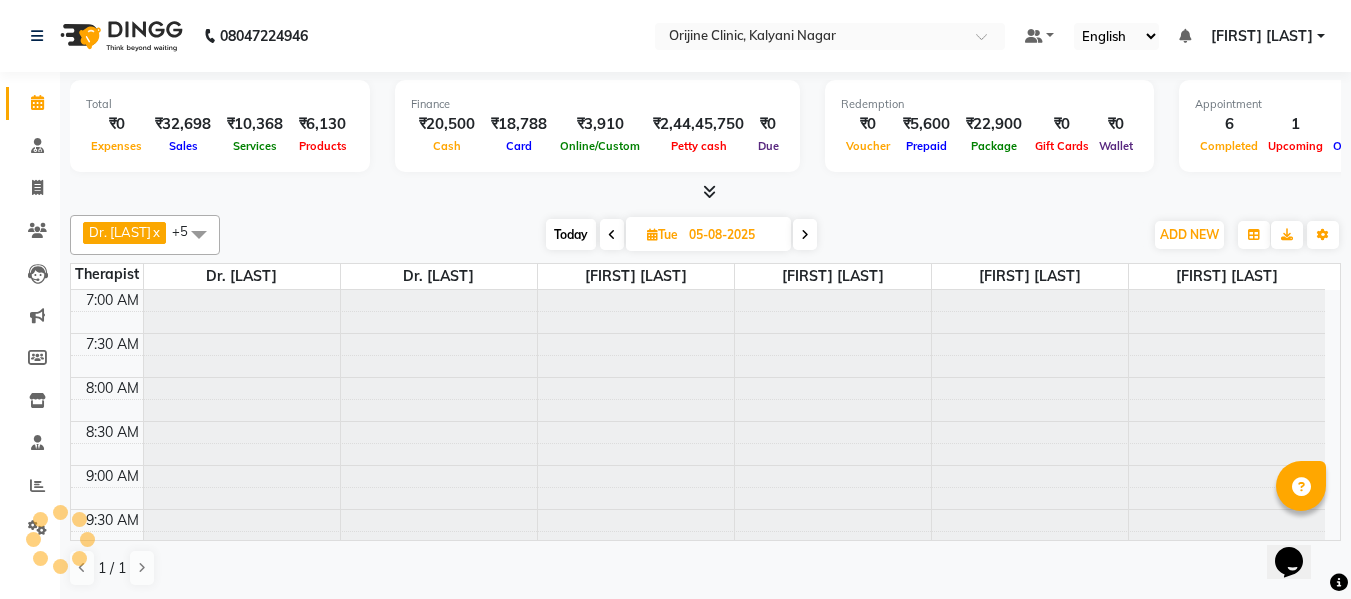 scroll, scrollTop: 893, scrollLeft: 0, axis: vertical 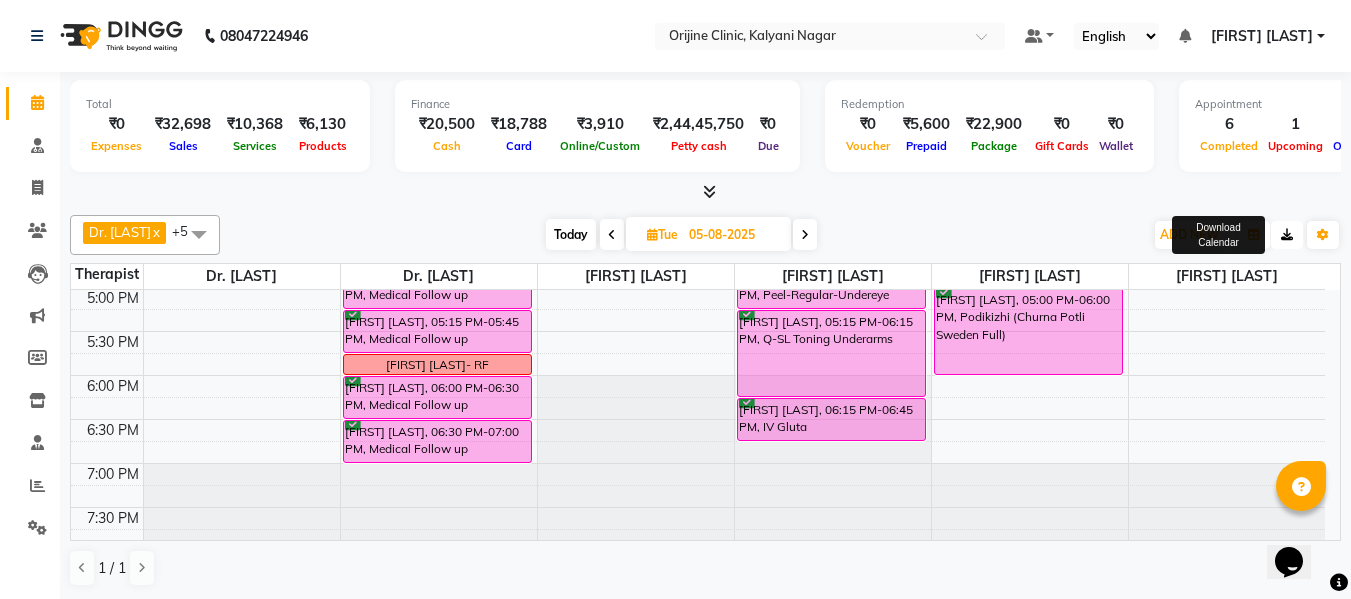 click at bounding box center (1287, 235) 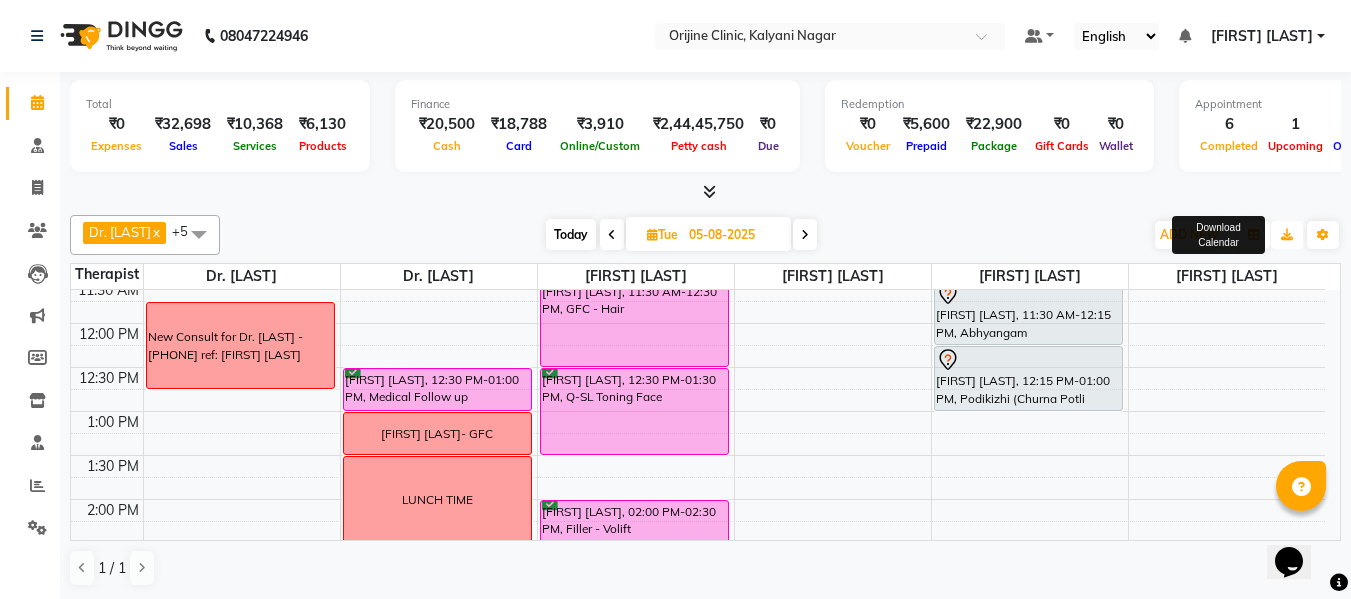 scroll, scrollTop: 390, scrollLeft: 0, axis: vertical 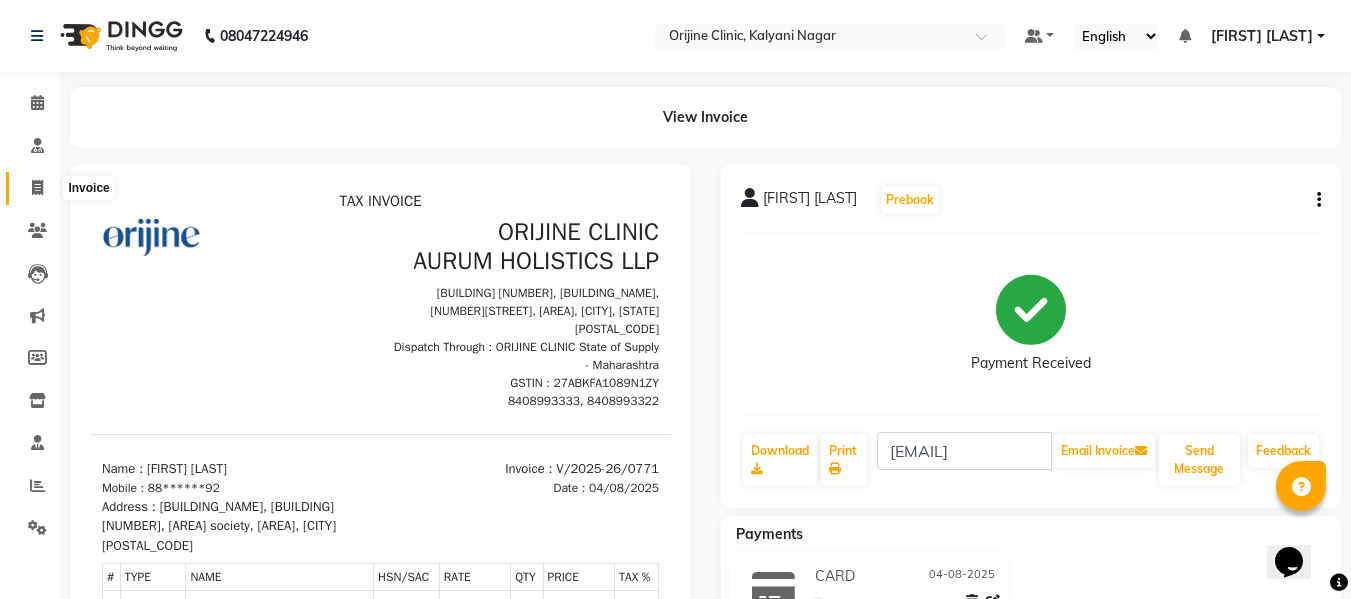 click 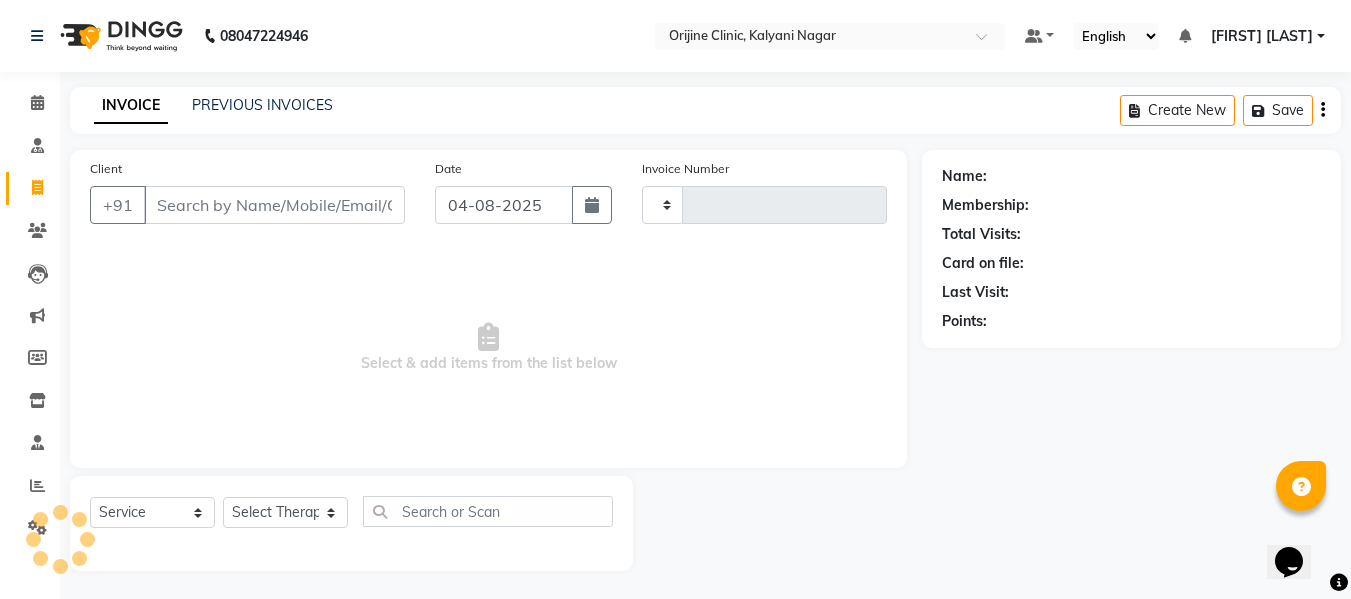 type on "0773" 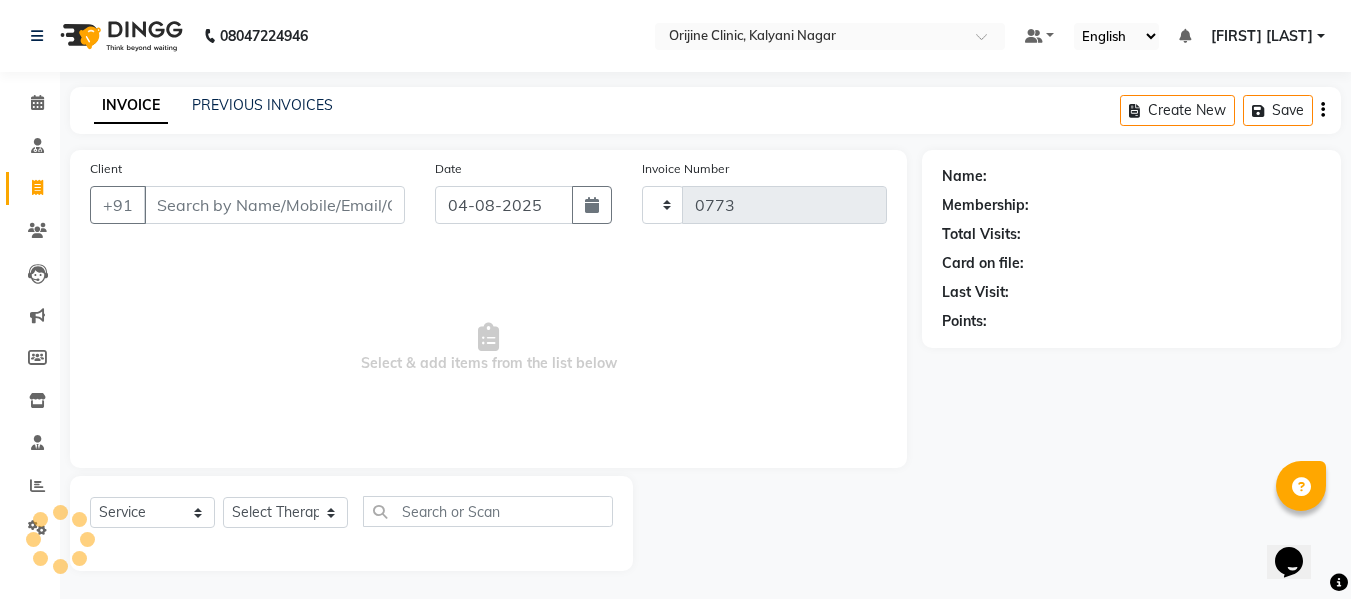 scroll, scrollTop: 2, scrollLeft: 0, axis: vertical 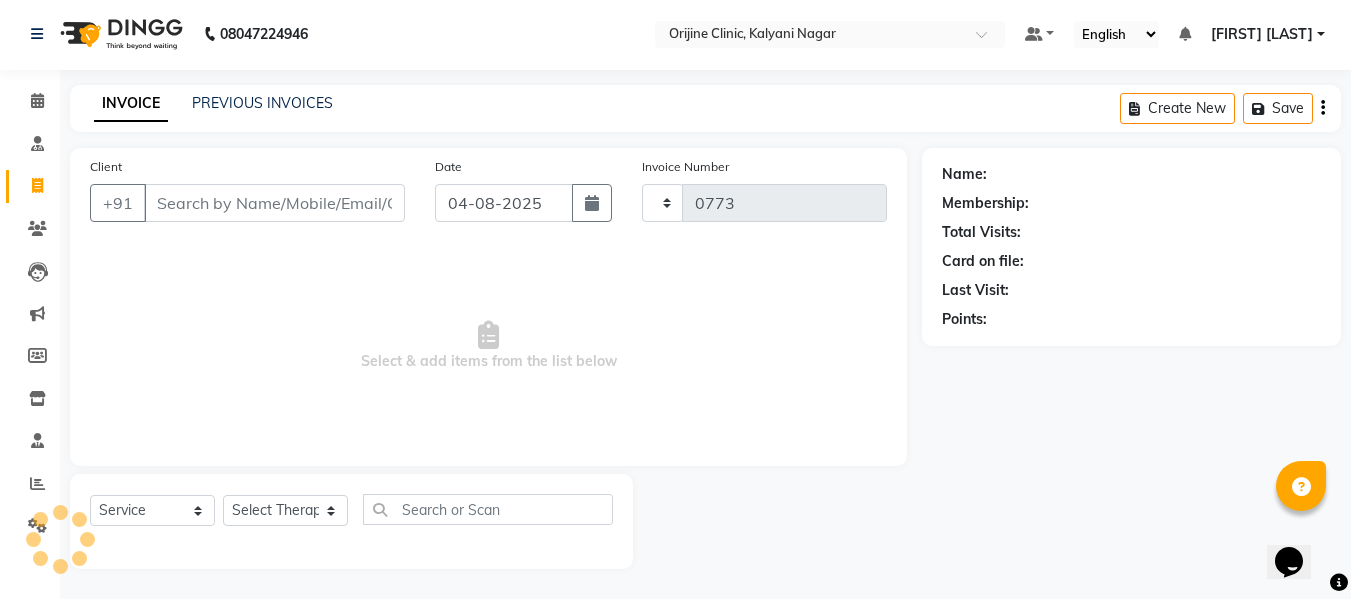 select on "702" 